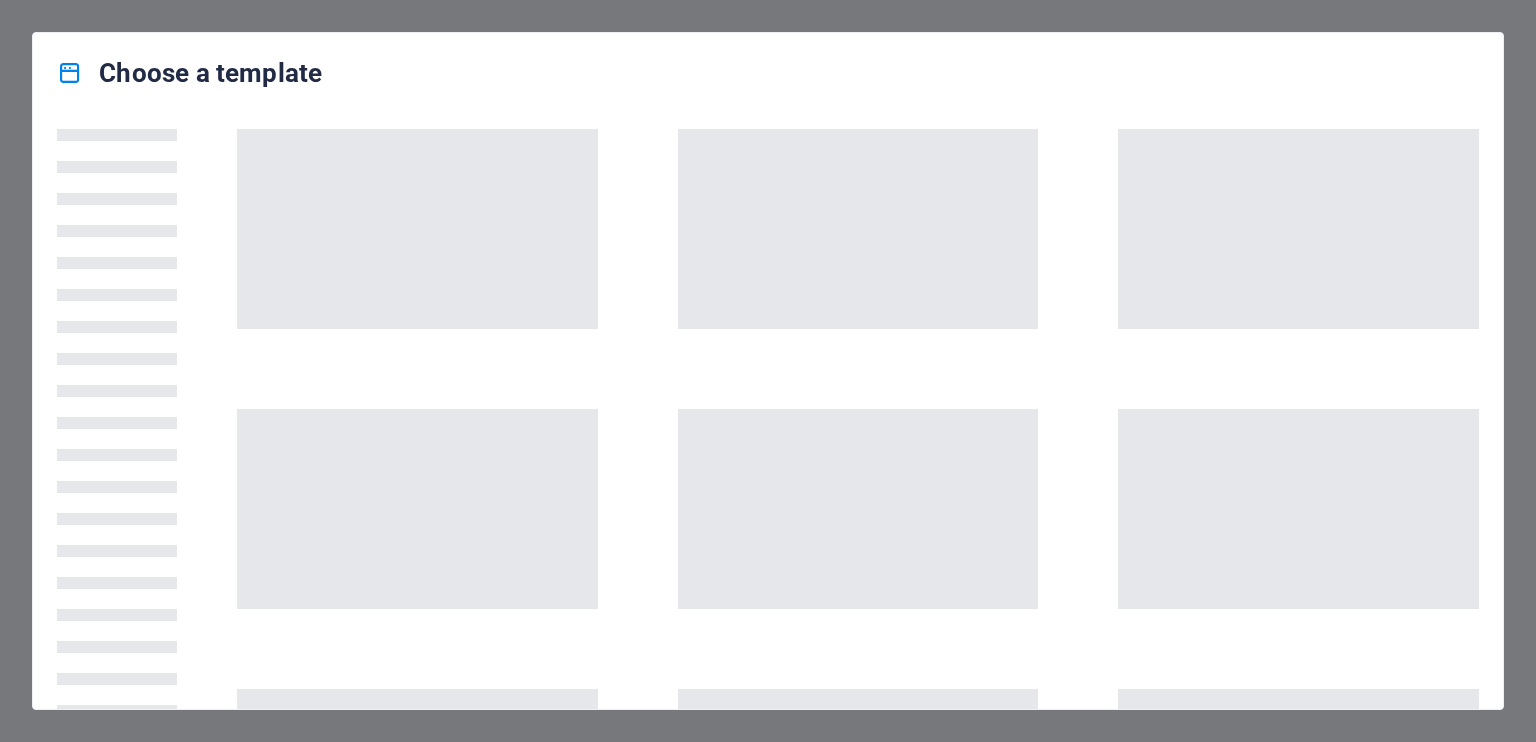 scroll, scrollTop: 0, scrollLeft: 0, axis: both 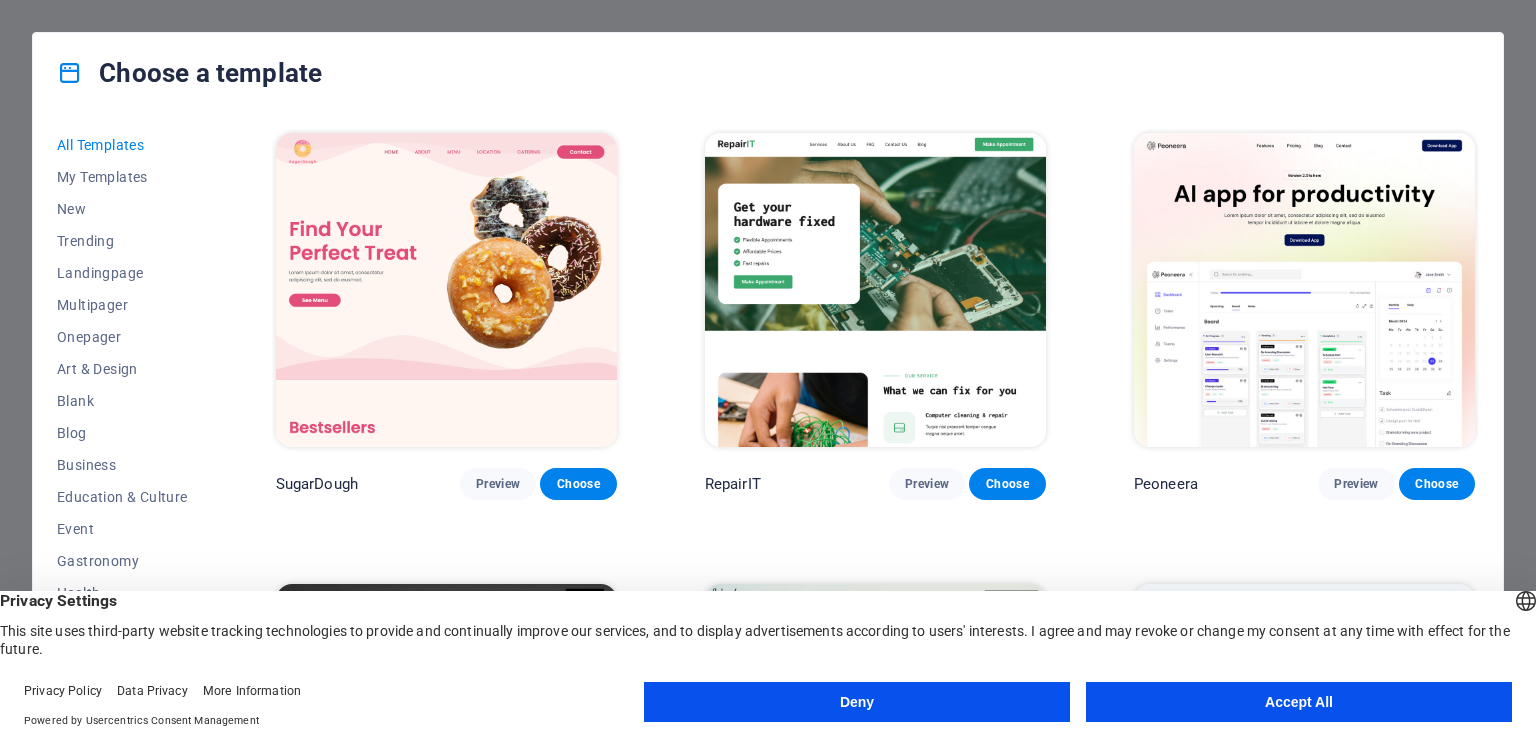 click on "Accept All" at bounding box center (1299, 702) 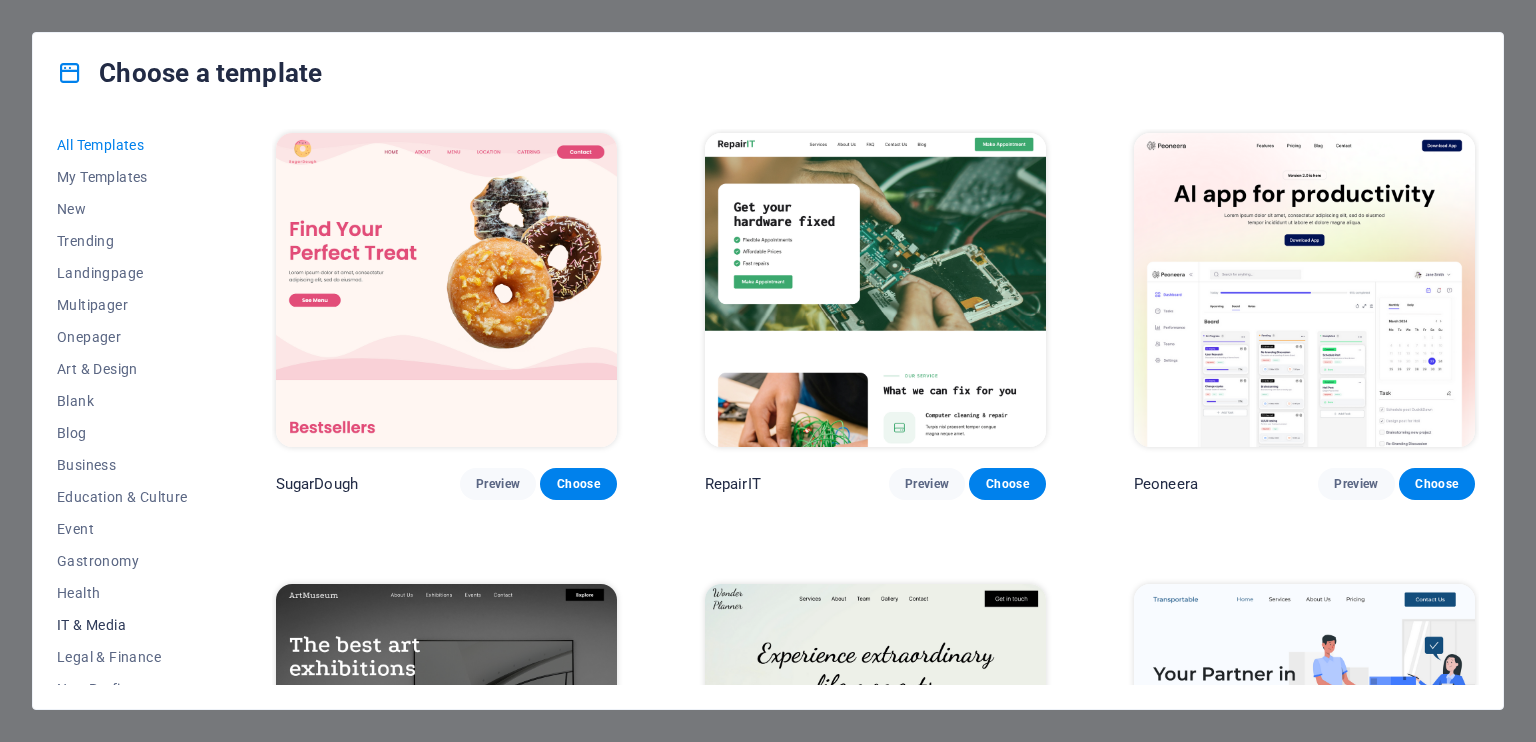 click on "IT & Media" at bounding box center (122, 625) 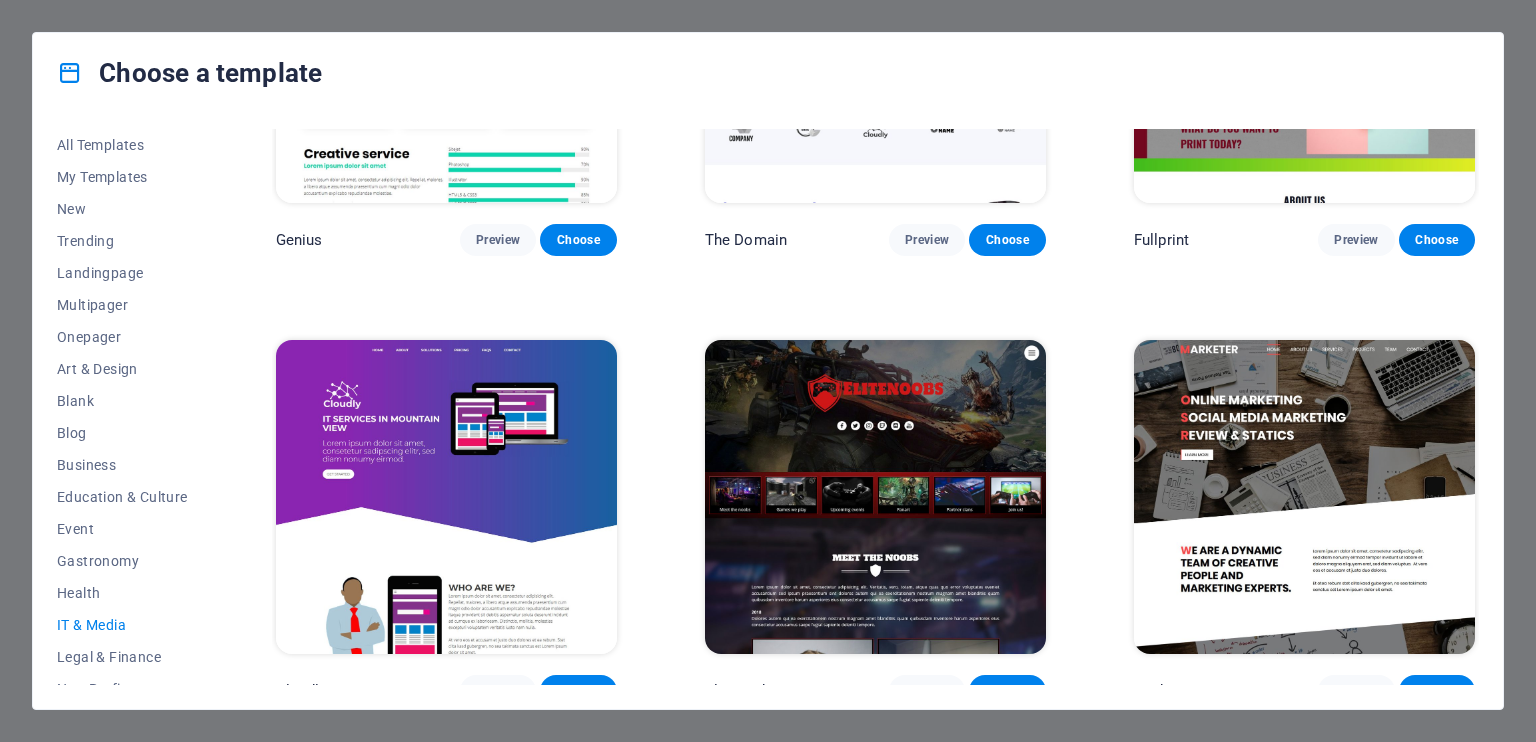 scroll, scrollTop: 1161, scrollLeft: 0, axis: vertical 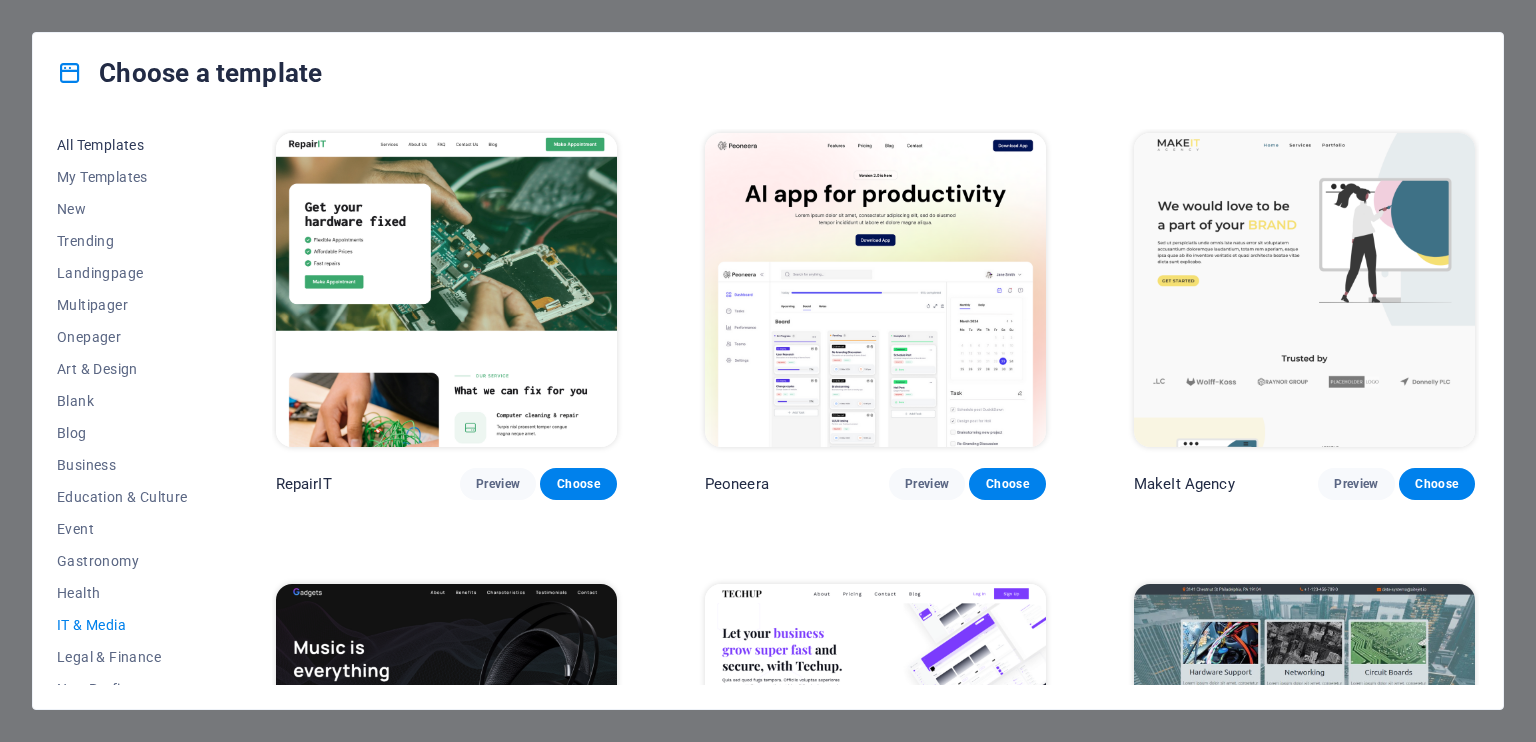 click on "All Templates" at bounding box center (122, 145) 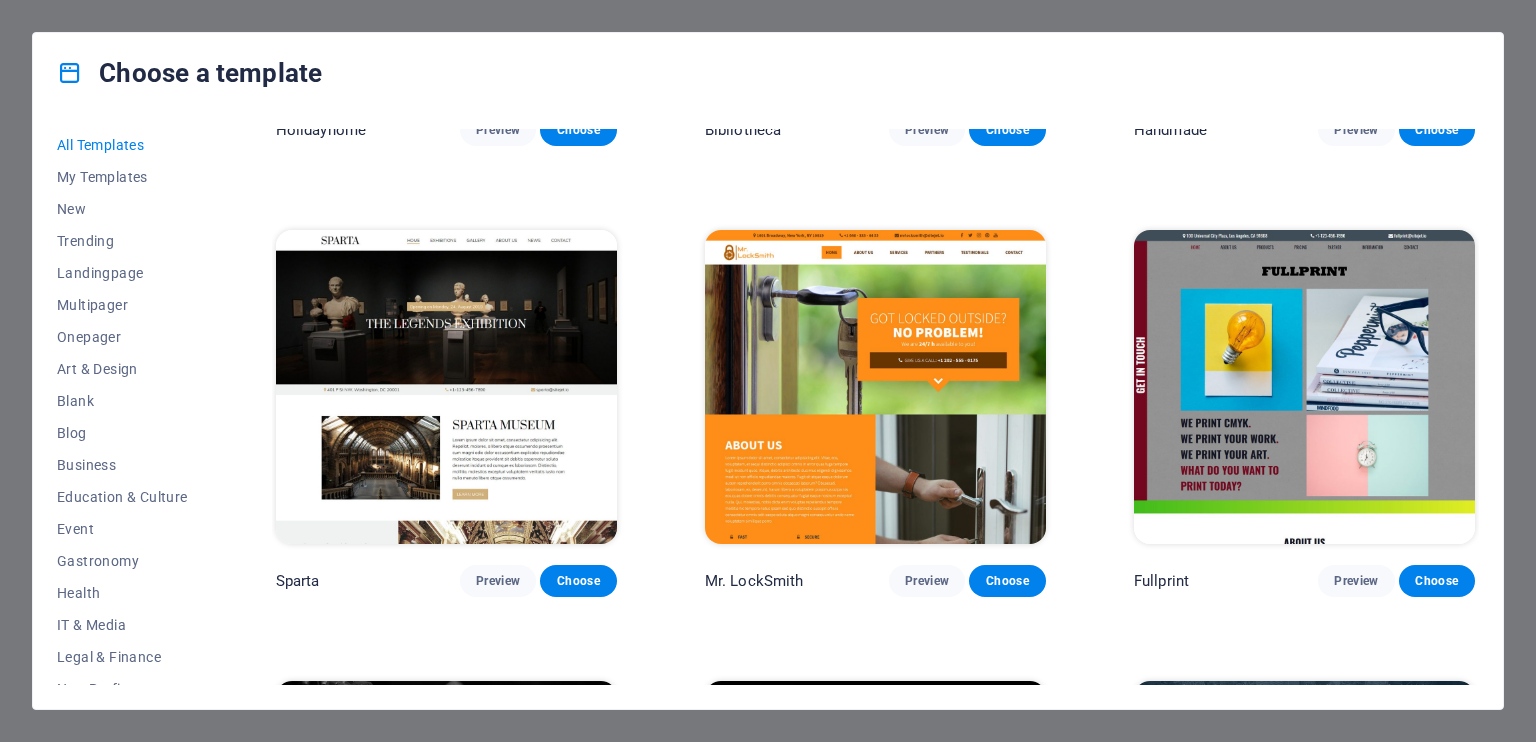 scroll, scrollTop: 12100, scrollLeft: 0, axis: vertical 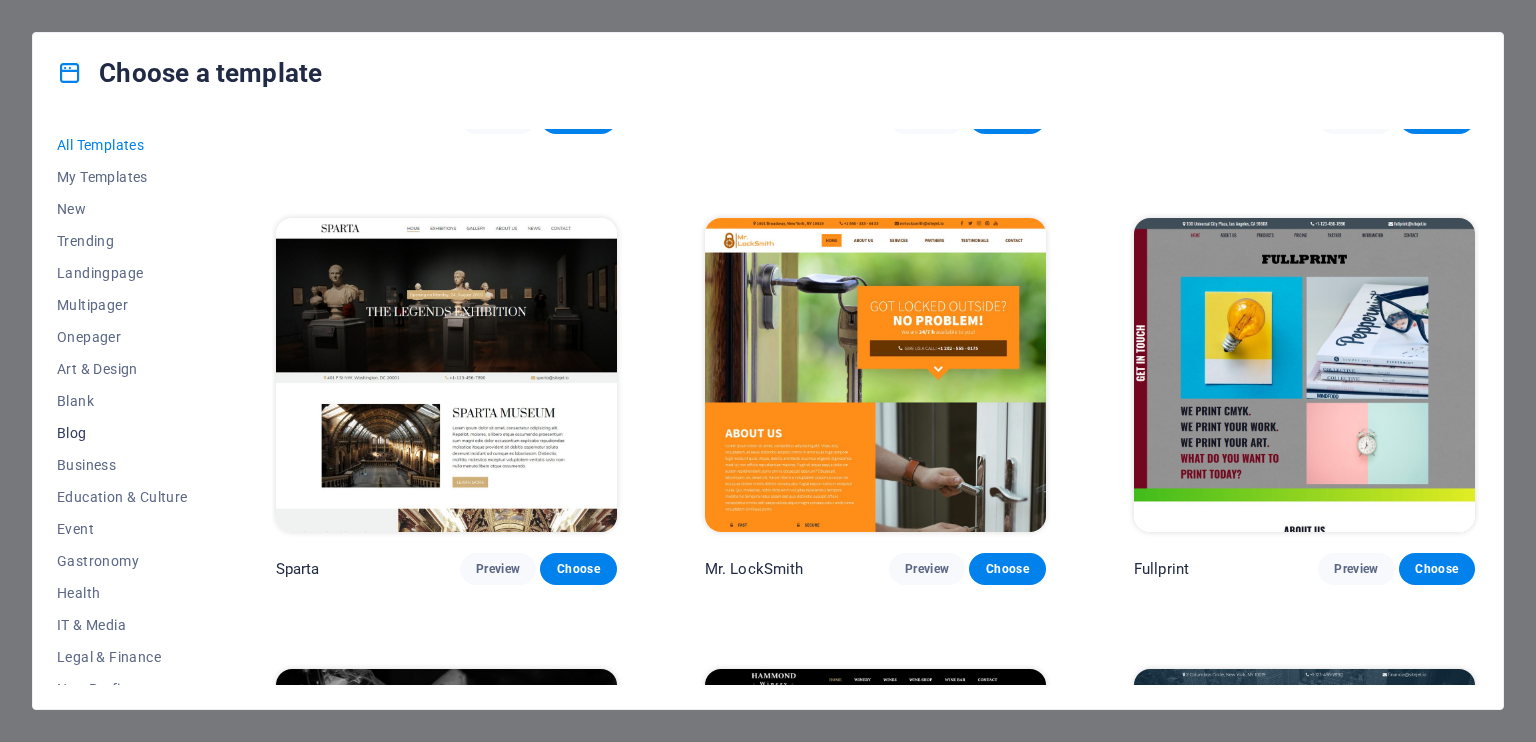 click on "Blog" at bounding box center (122, 433) 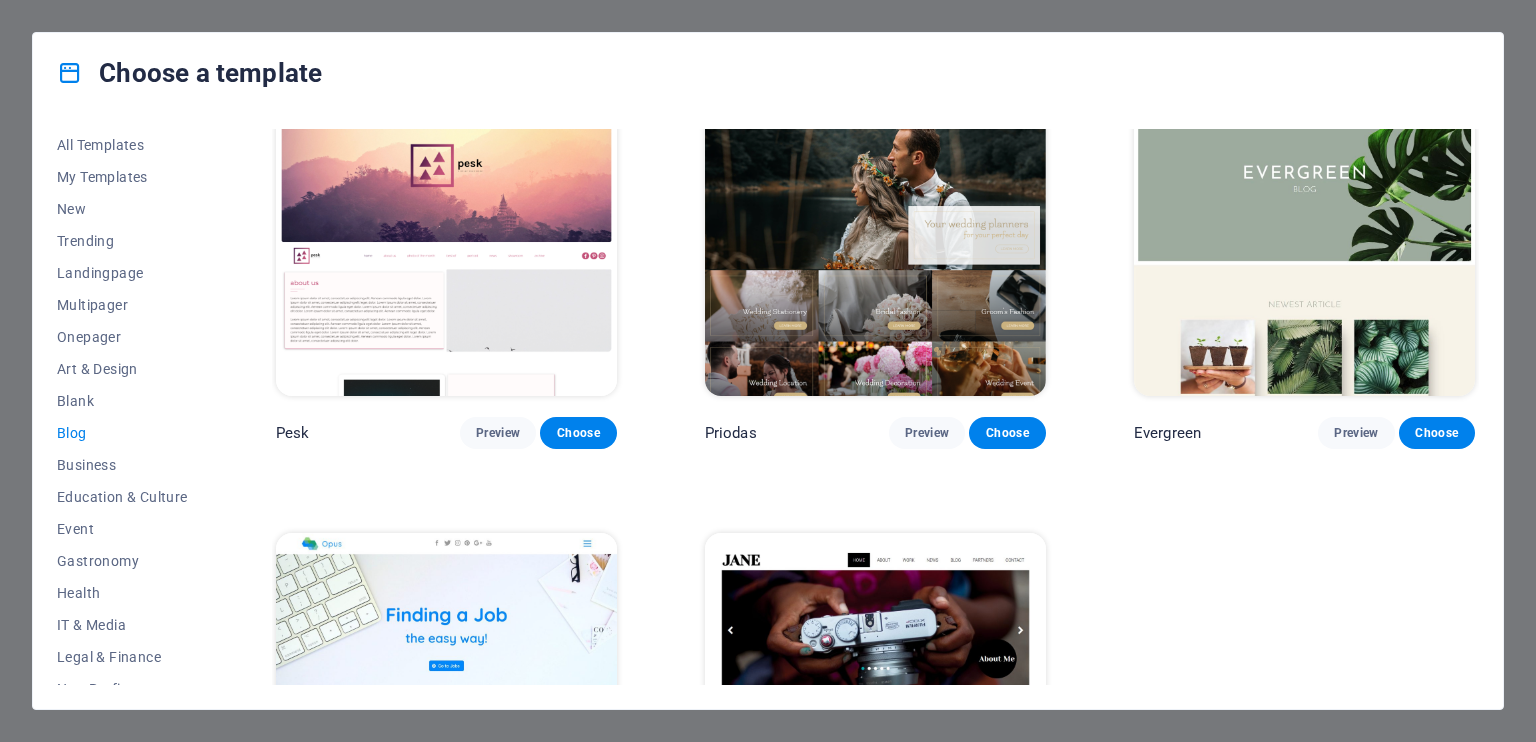 scroll, scrollTop: 2959, scrollLeft: 0, axis: vertical 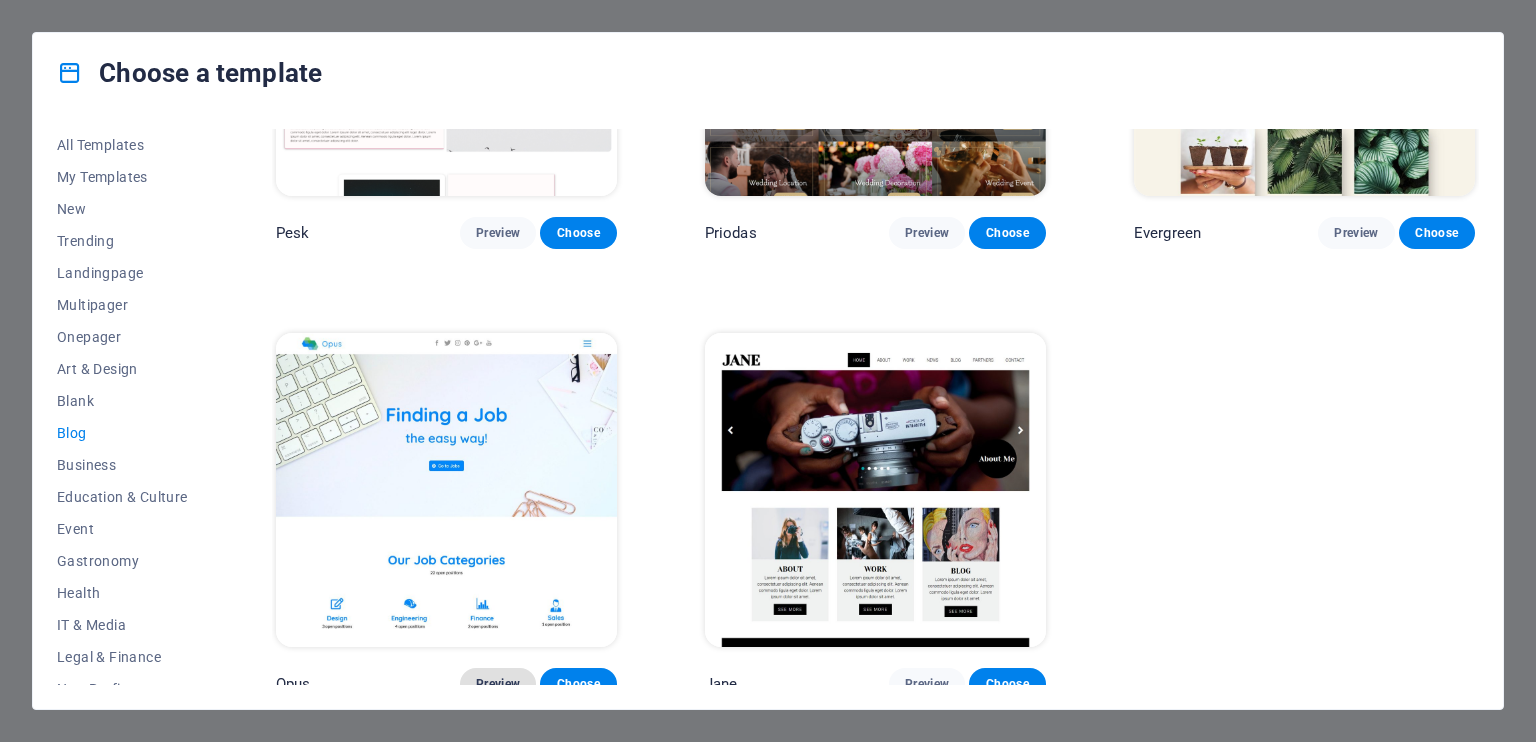 click on "Preview" at bounding box center [498, 684] 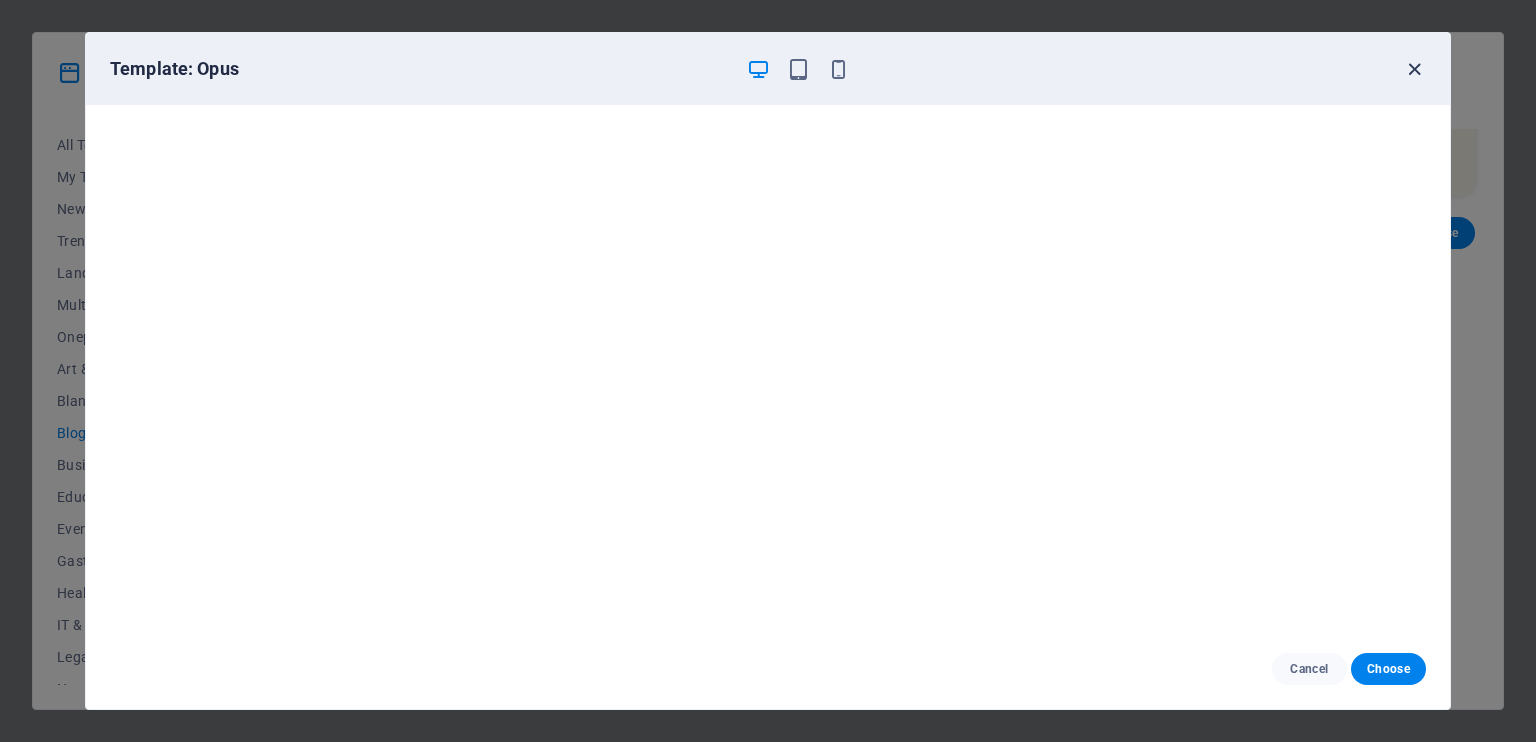 click at bounding box center [1414, 69] 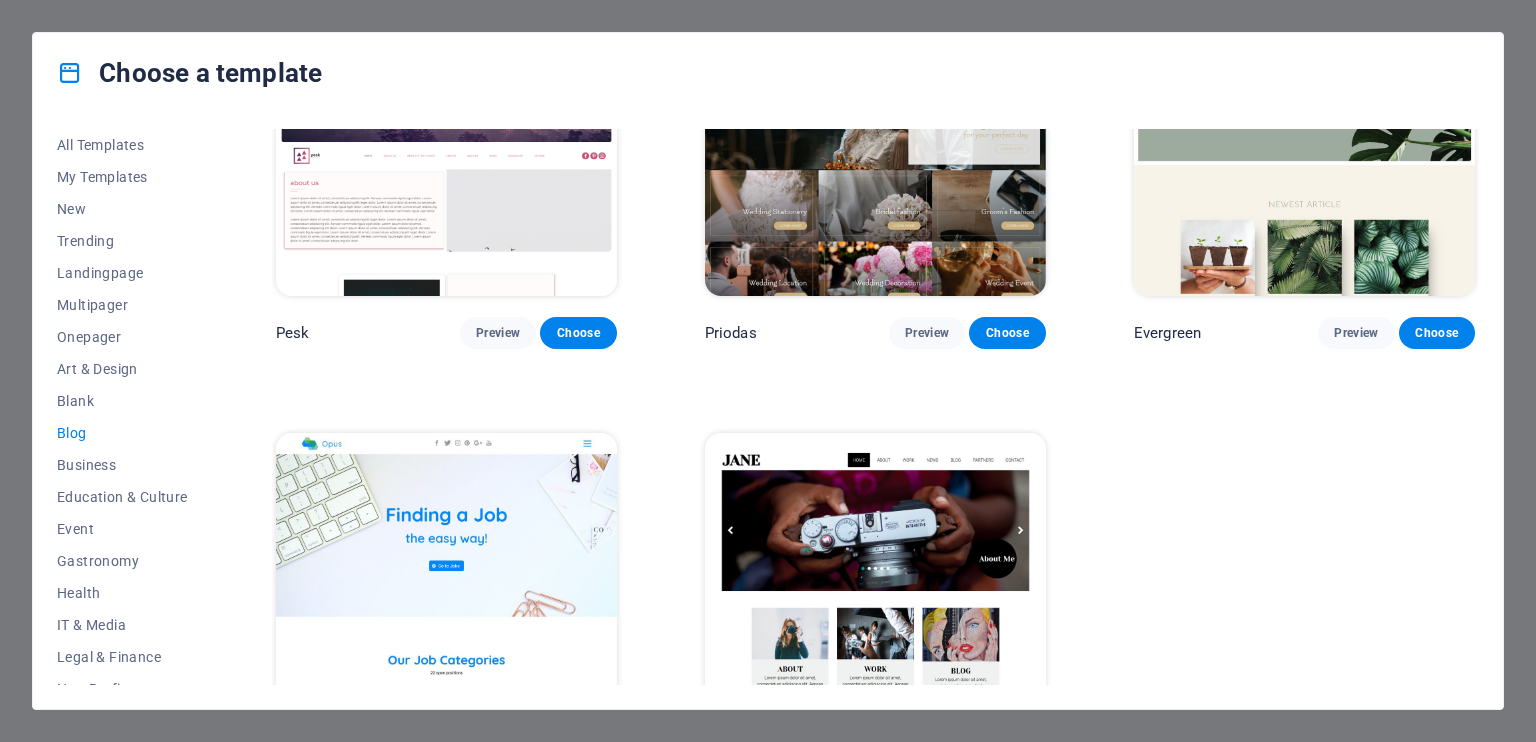 scroll, scrollTop: 2959, scrollLeft: 0, axis: vertical 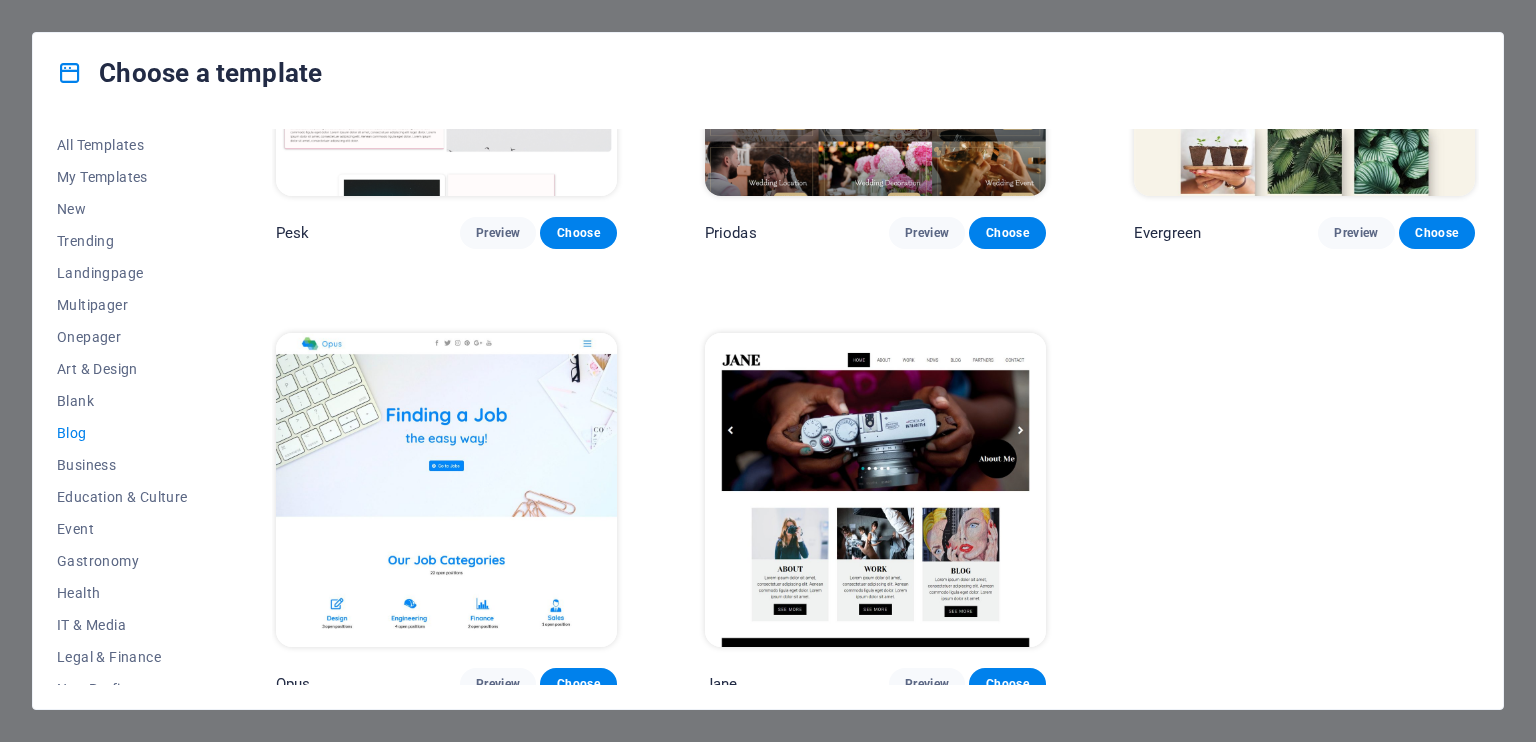 click at bounding box center (446, 490) 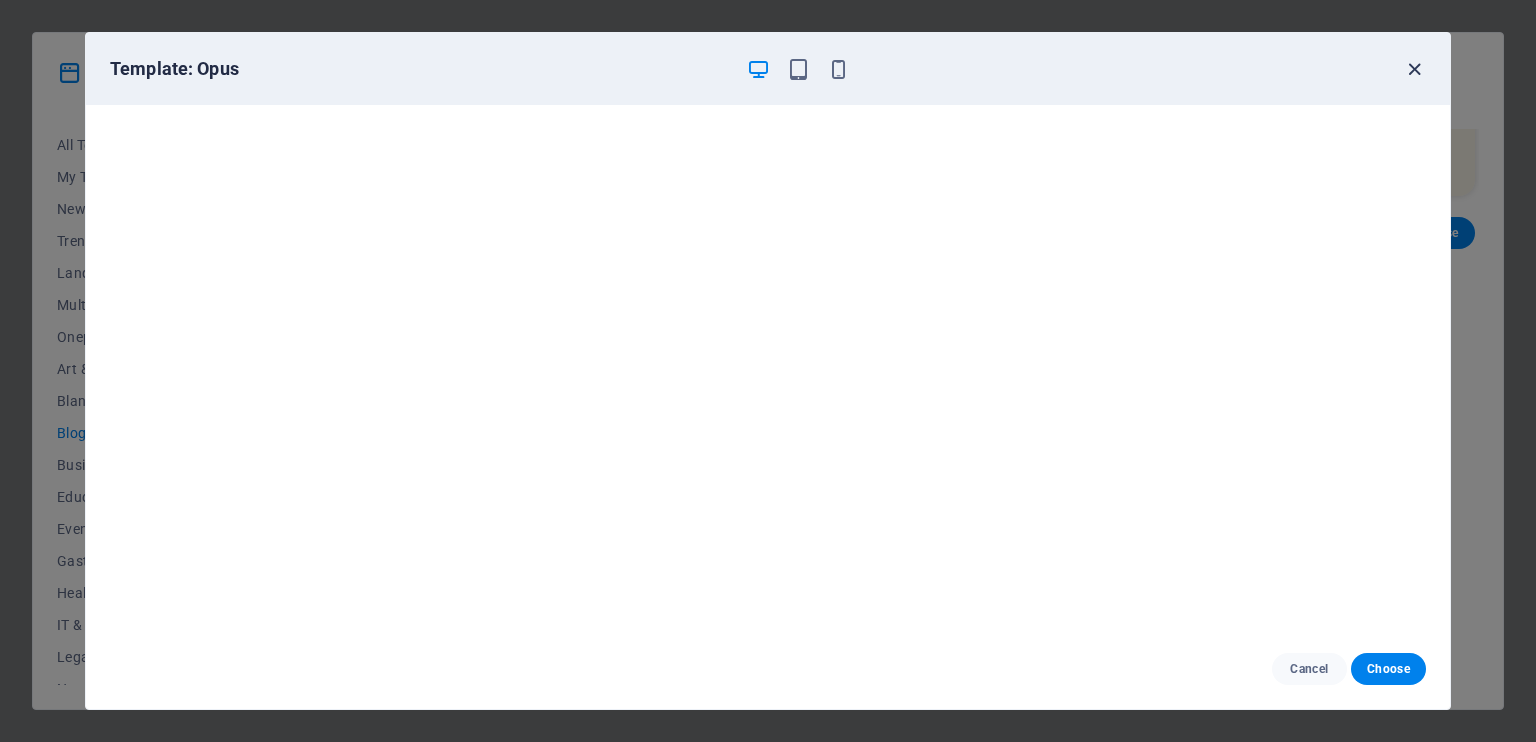 click at bounding box center [1414, 69] 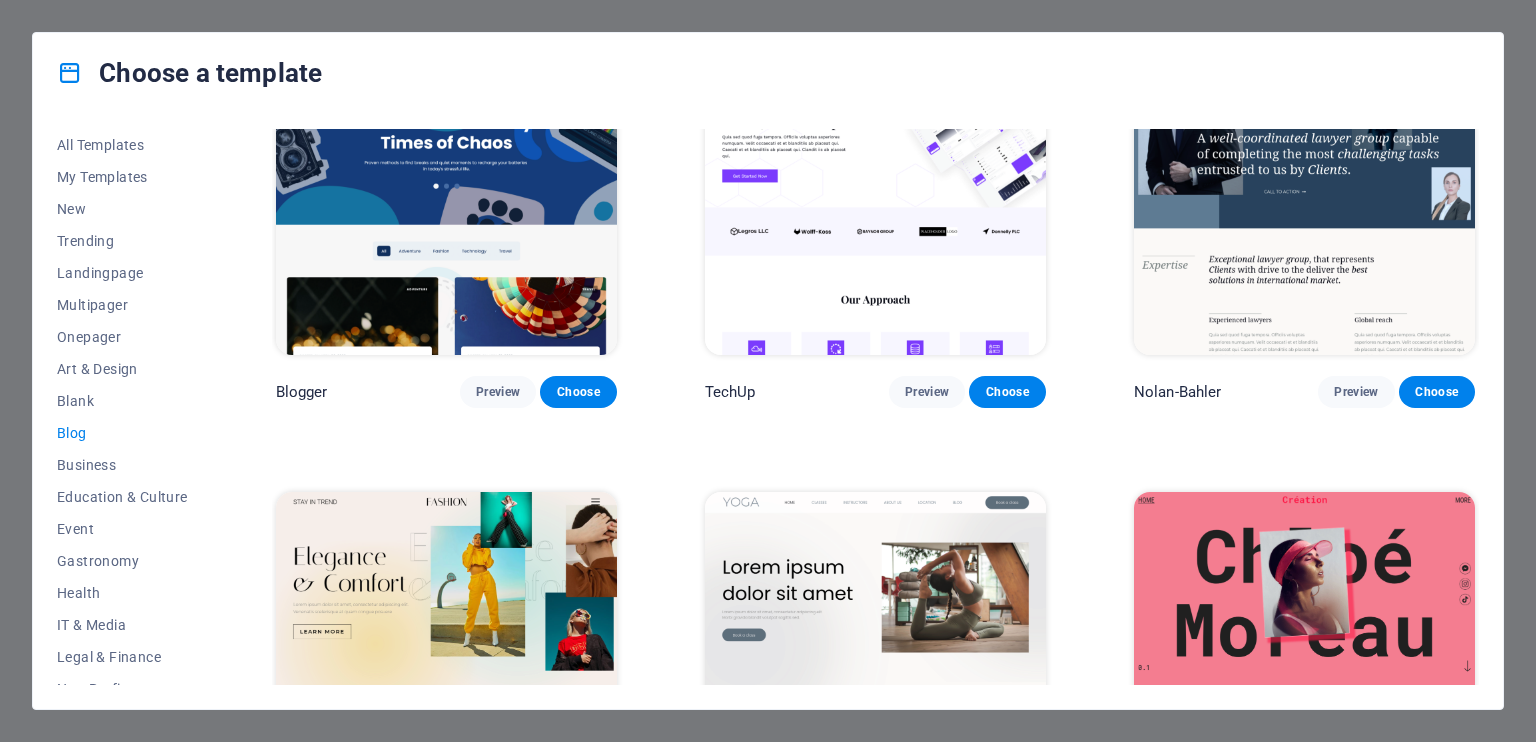 scroll, scrollTop: 1659, scrollLeft: 0, axis: vertical 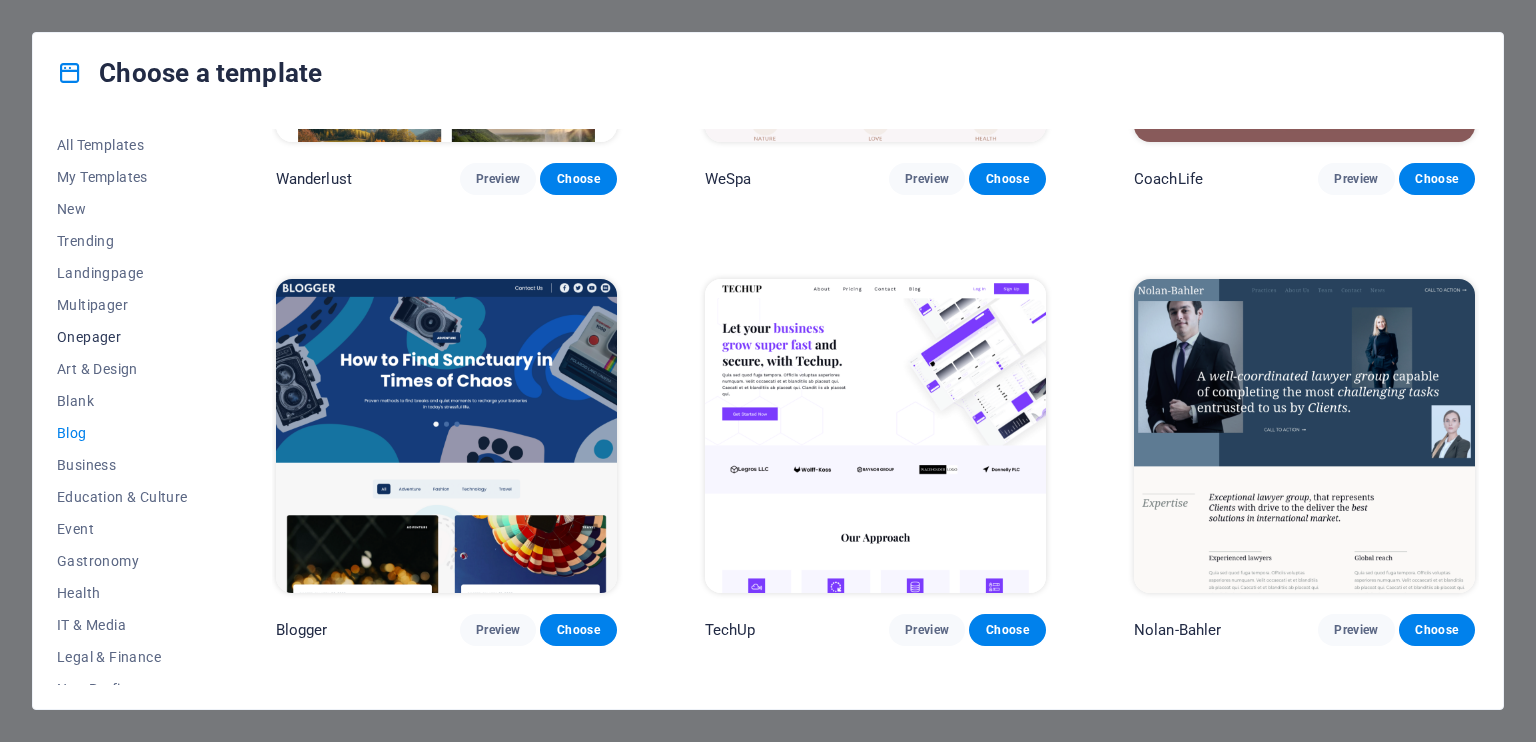 click on "Onepager" at bounding box center (122, 337) 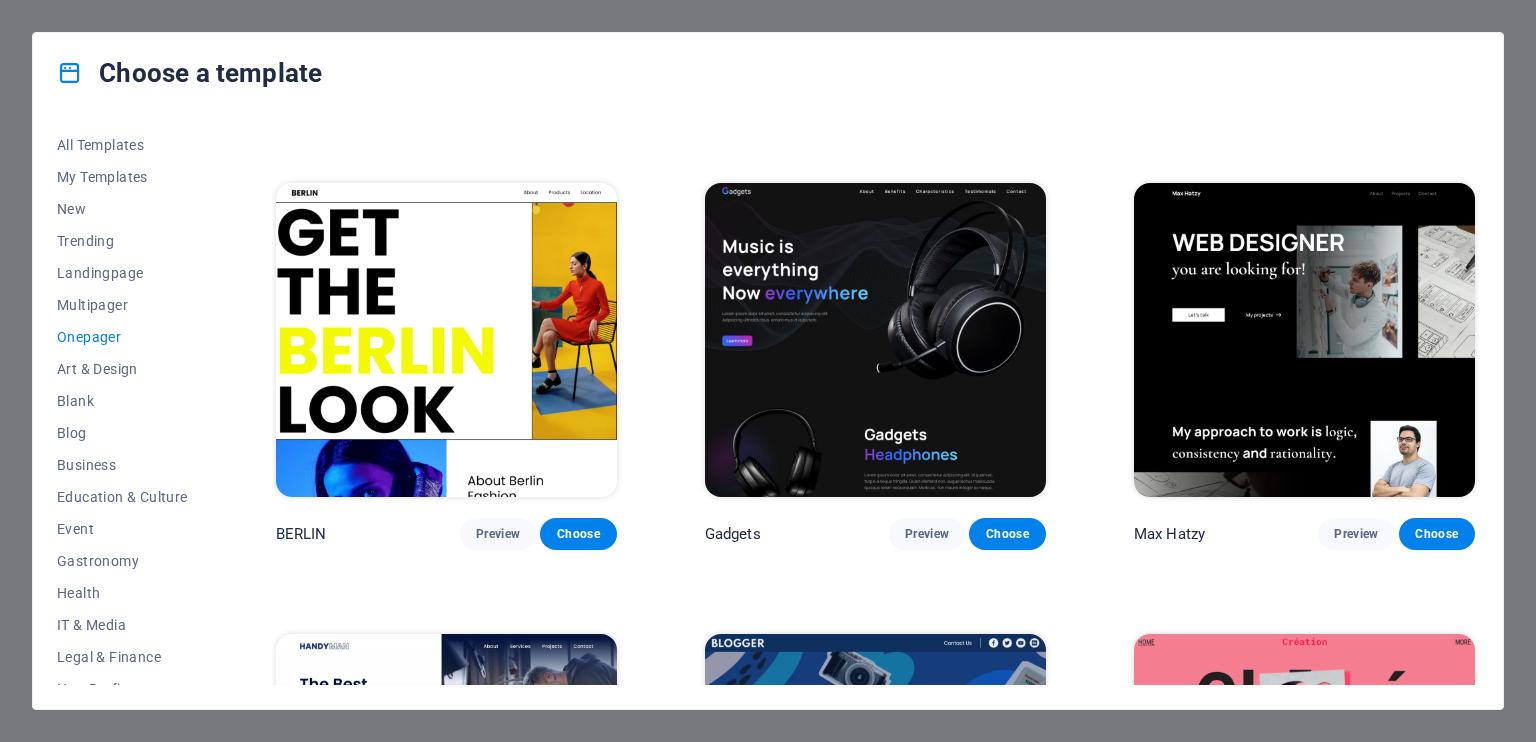 scroll, scrollTop: 1659, scrollLeft: 0, axis: vertical 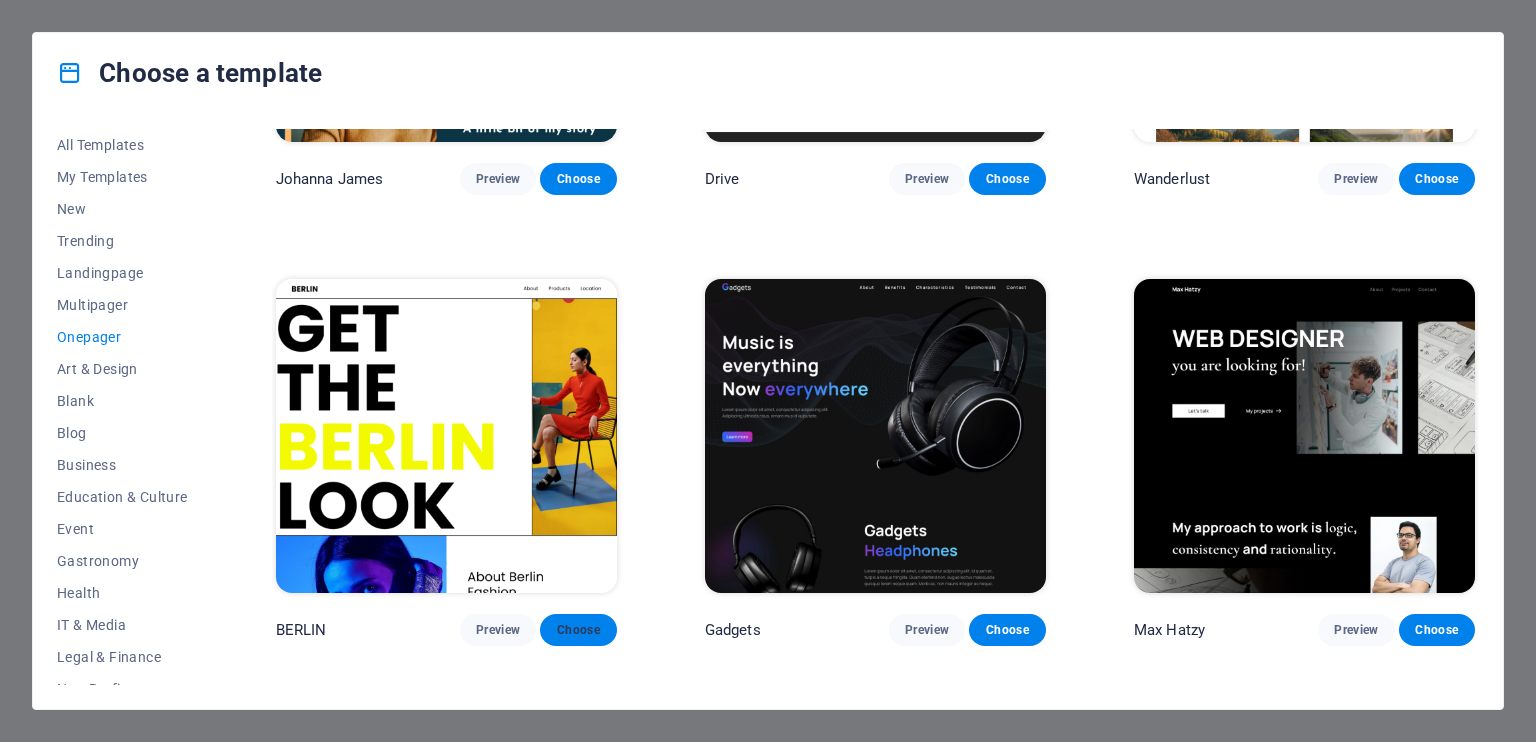 click on "Choose" at bounding box center [578, 630] 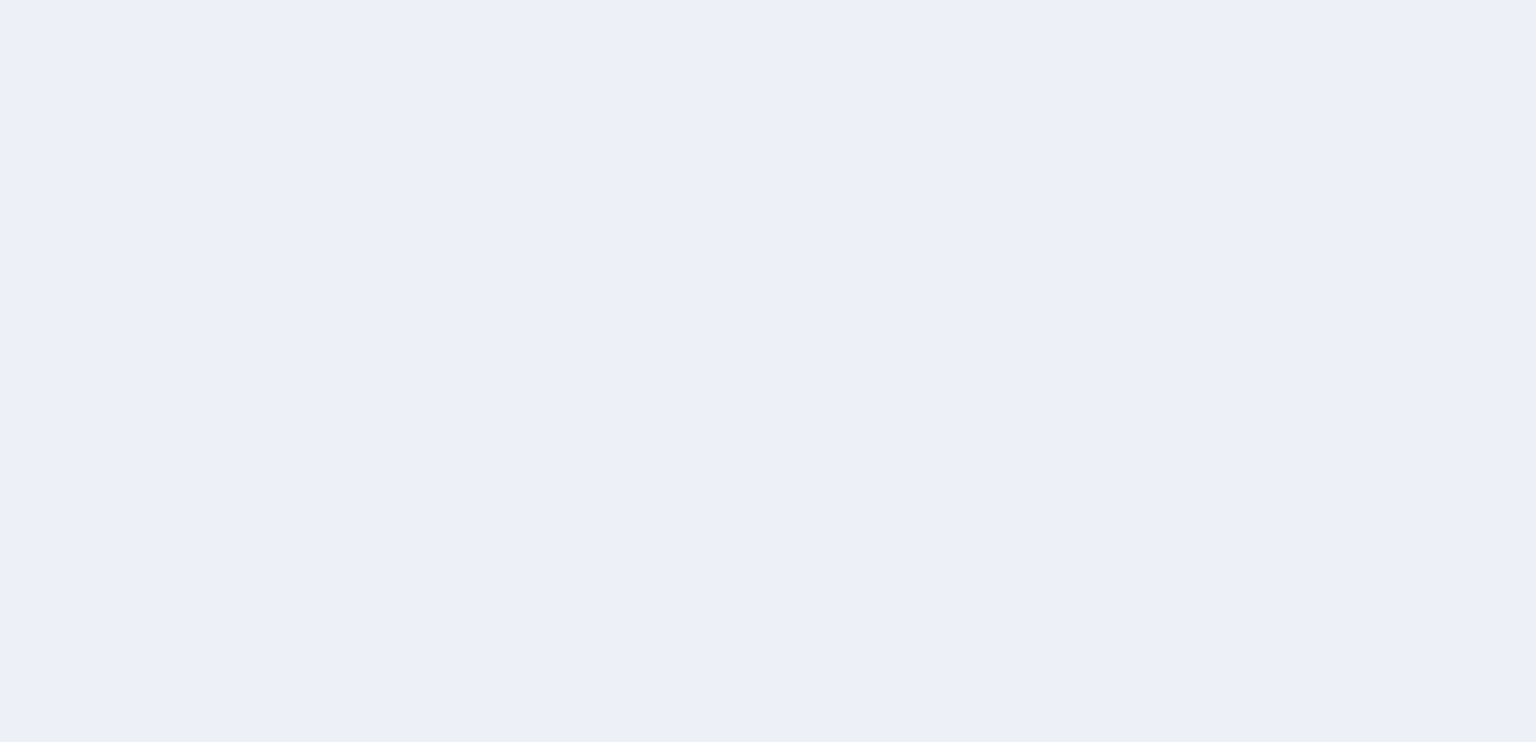 scroll, scrollTop: 0, scrollLeft: 0, axis: both 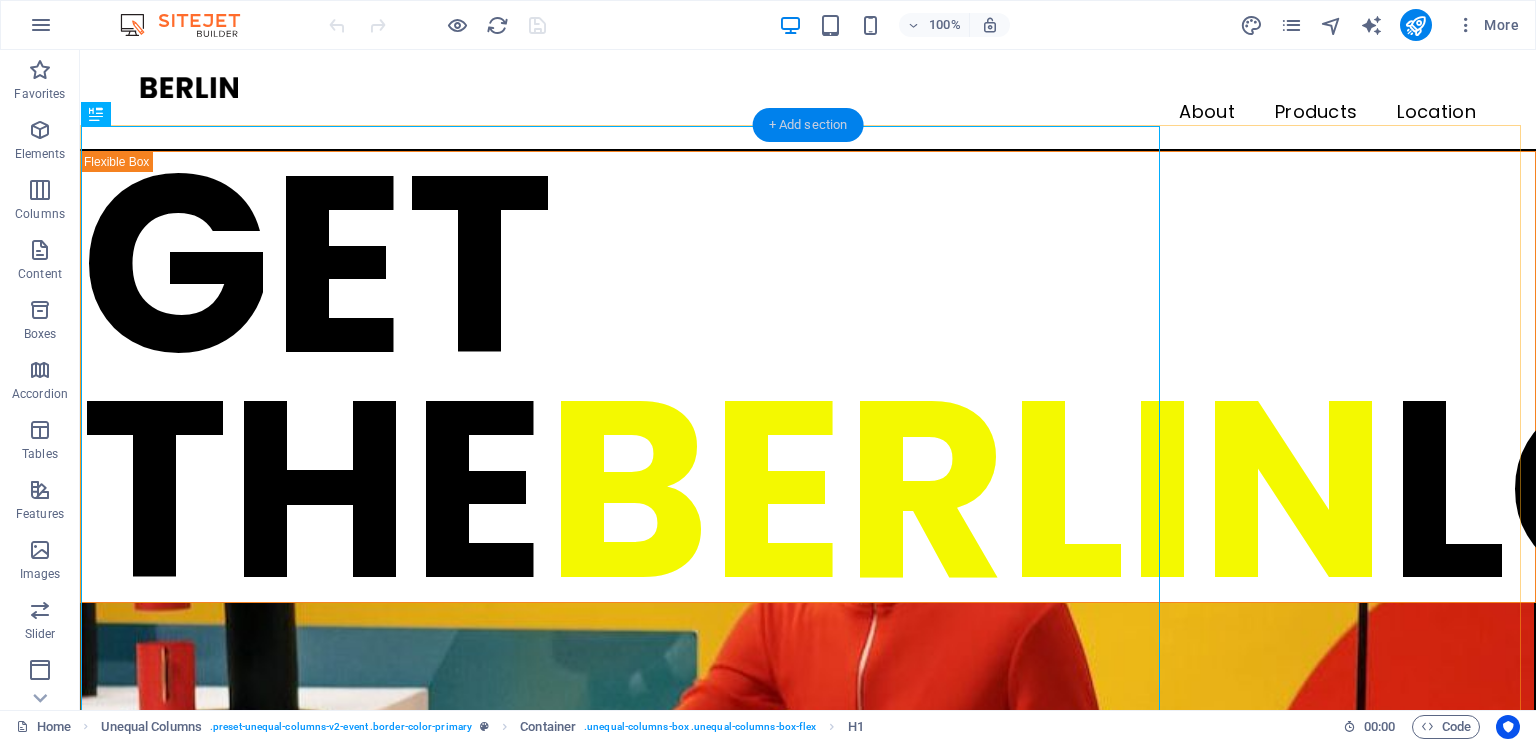 click on "+ Add section" at bounding box center (808, 125) 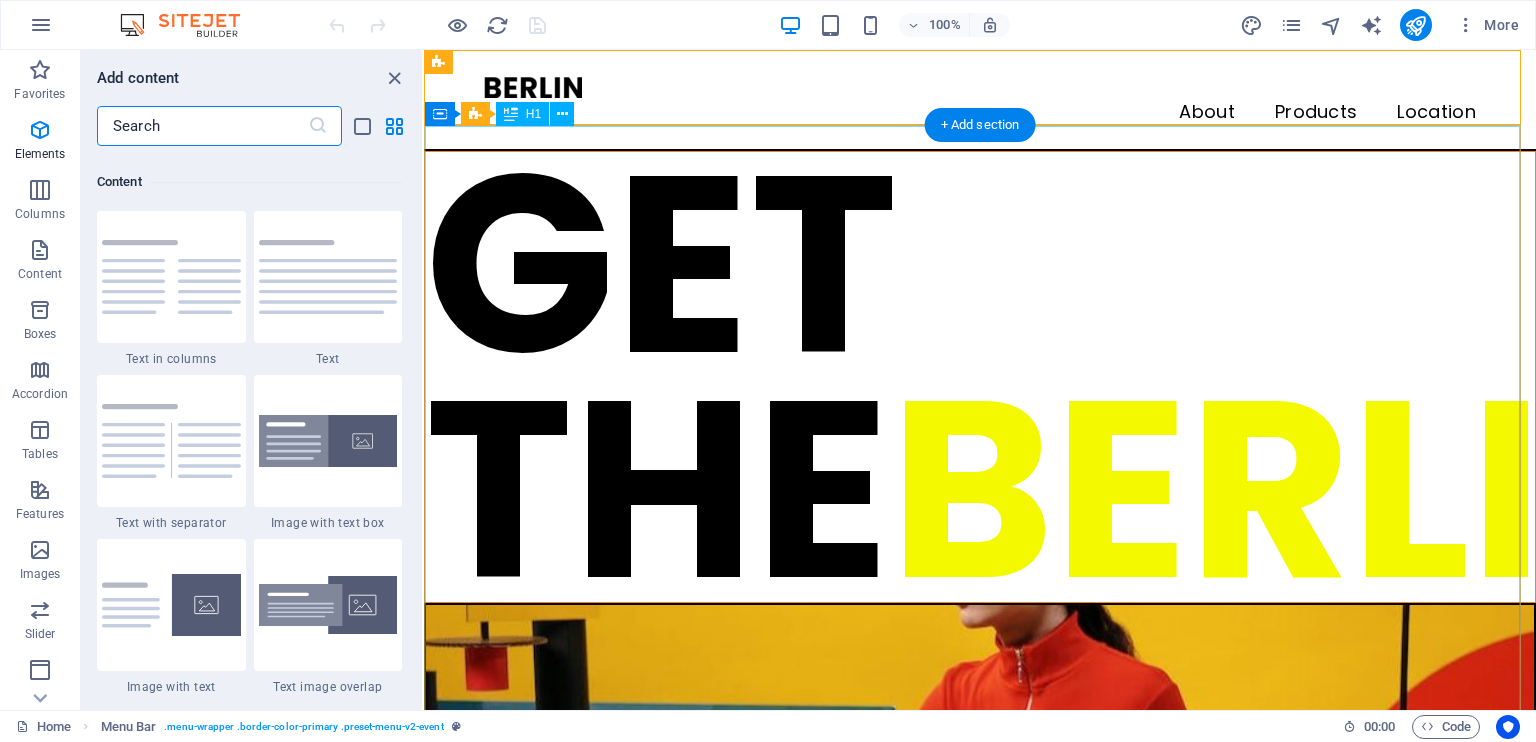 scroll, scrollTop: 3499, scrollLeft: 0, axis: vertical 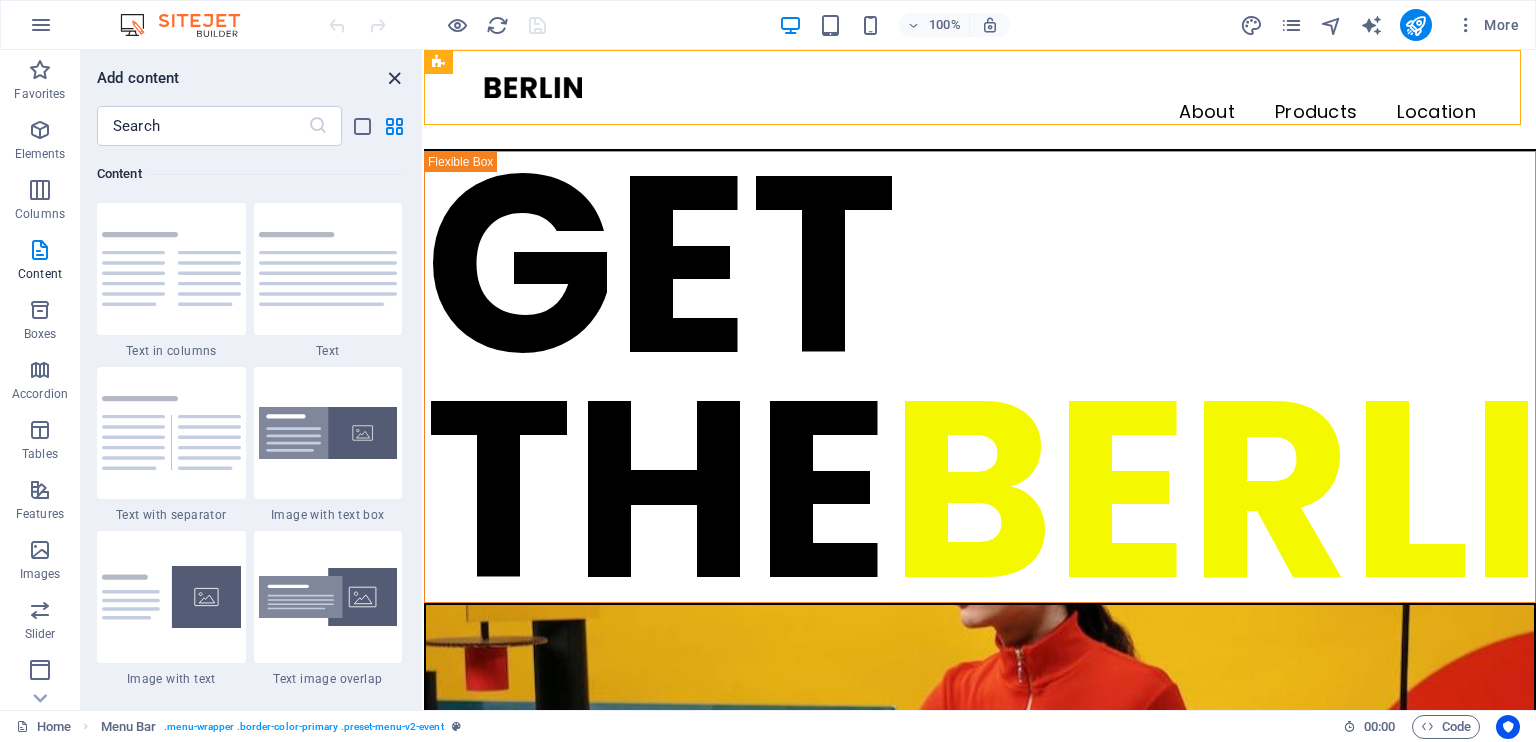 click at bounding box center (394, 78) 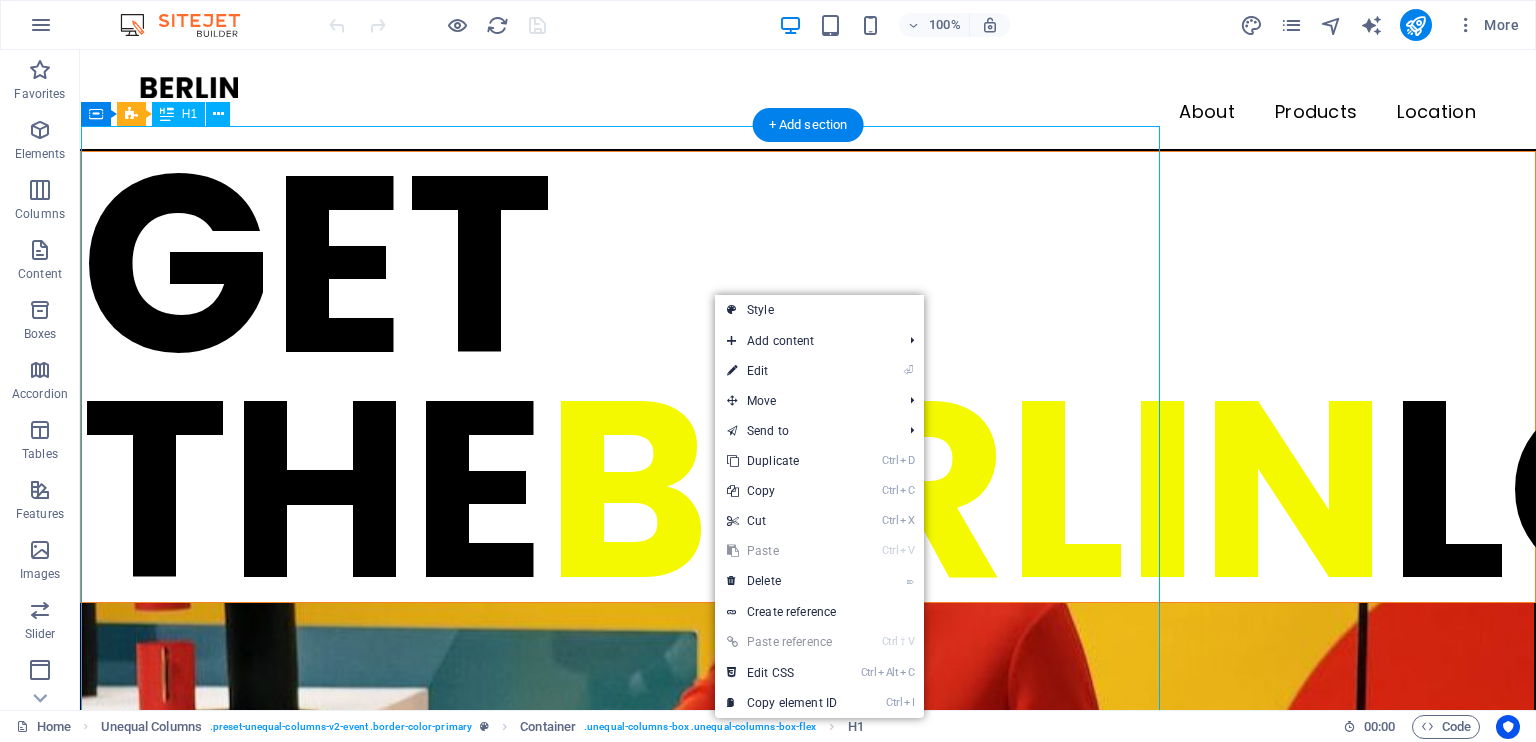 click on "GET THE  BERLIN  LOOK" at bounding box center (808, 377) 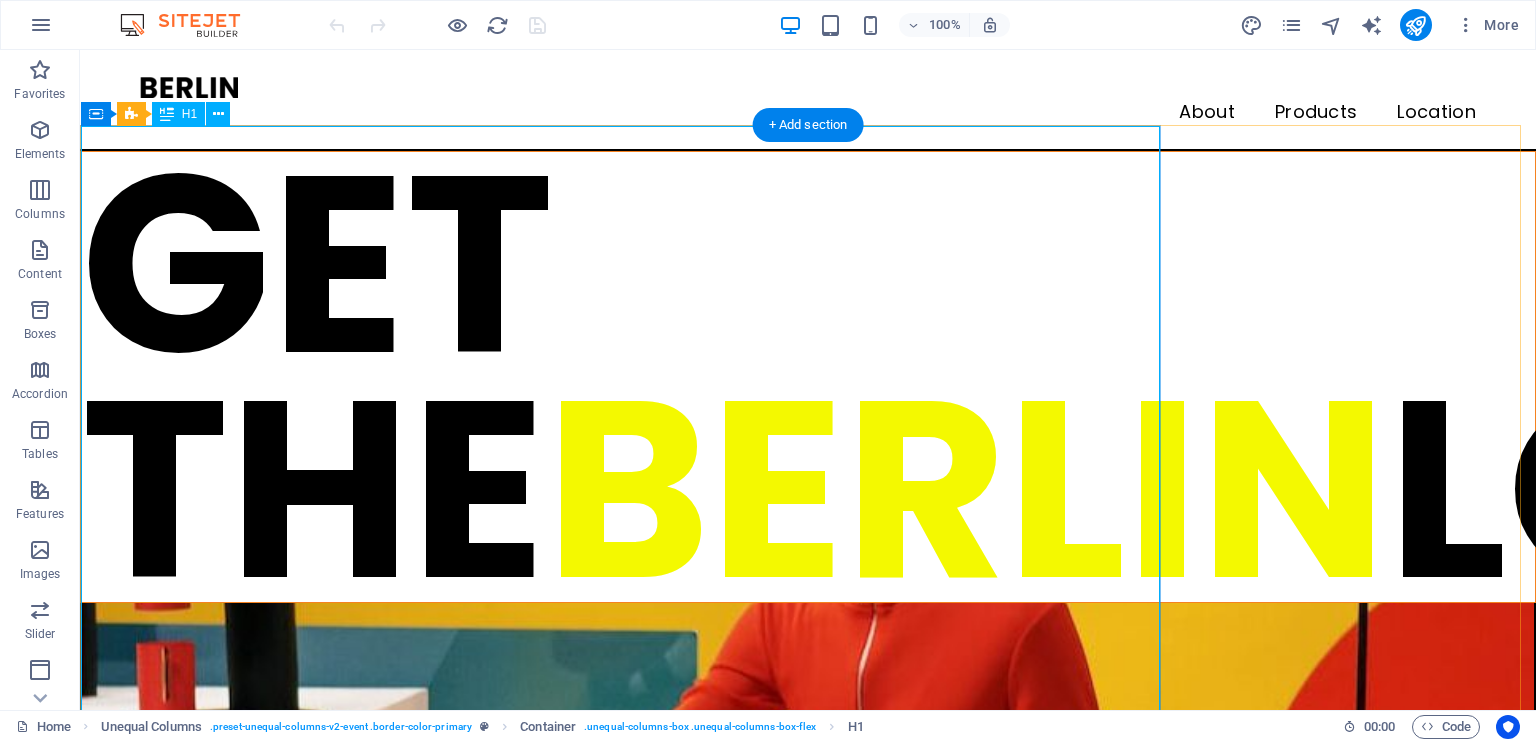 click on "GET THE  BERLIN  LOOK" at bounding box center (808, 377) 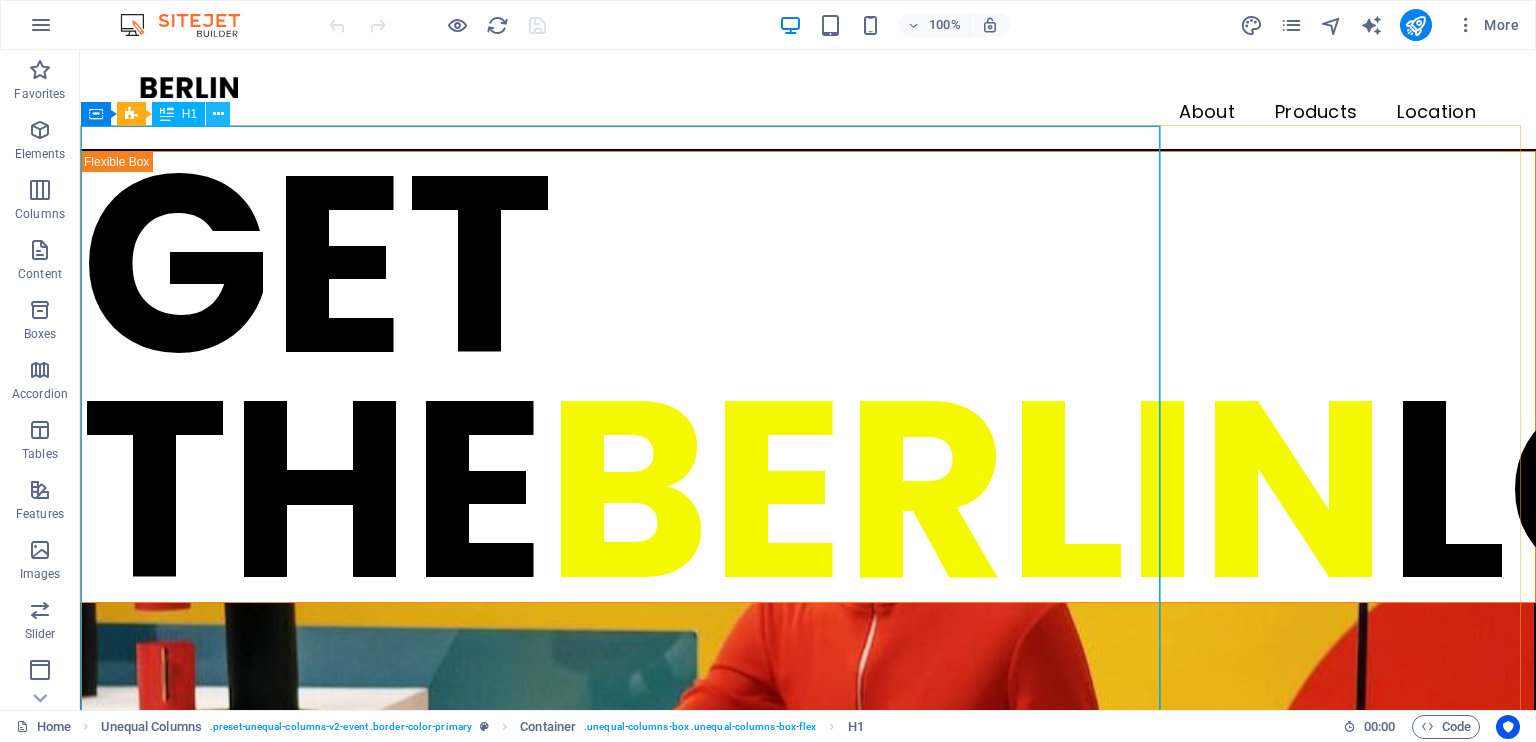 click at bounding box center (218, 114) 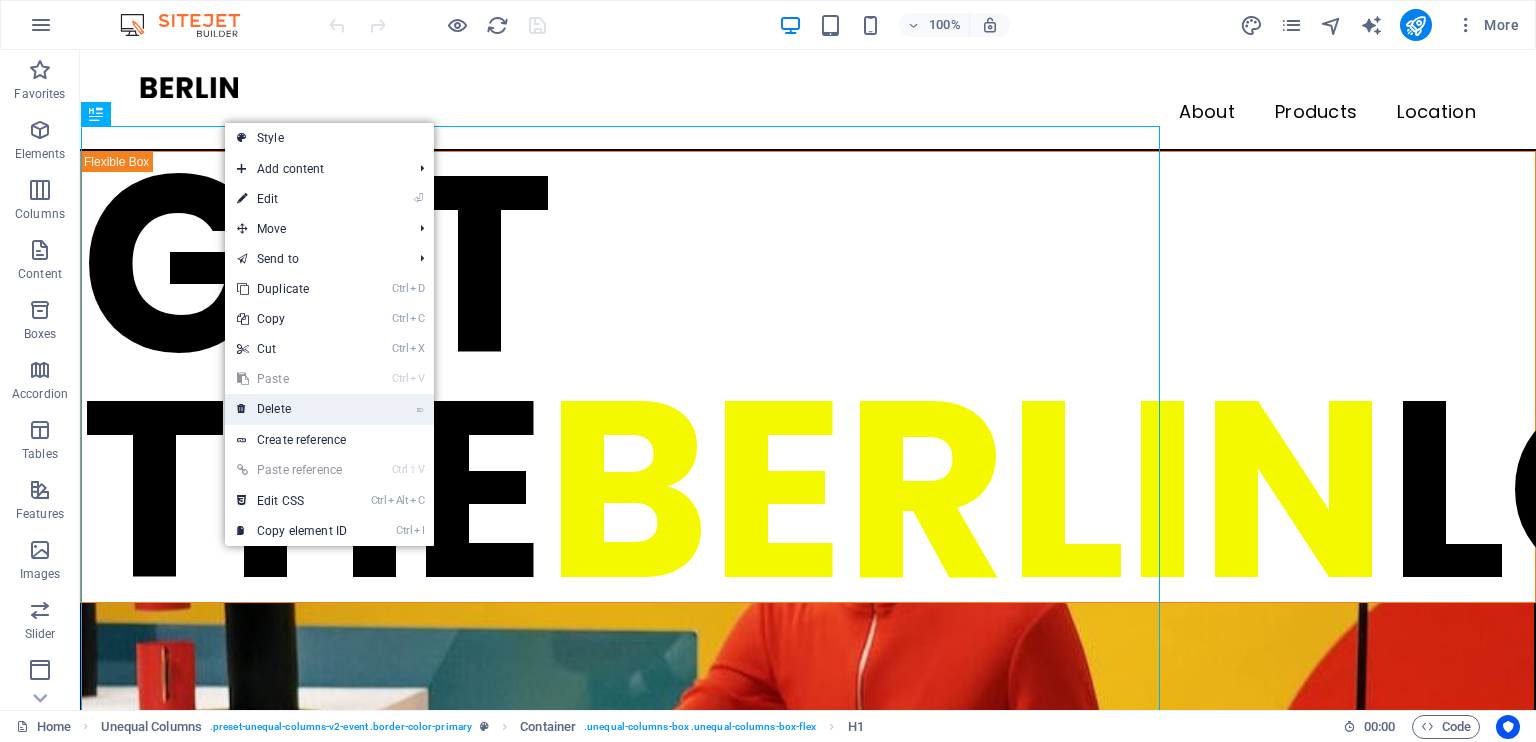 click on "⌦  Delete" at bounding box center (292, 409) 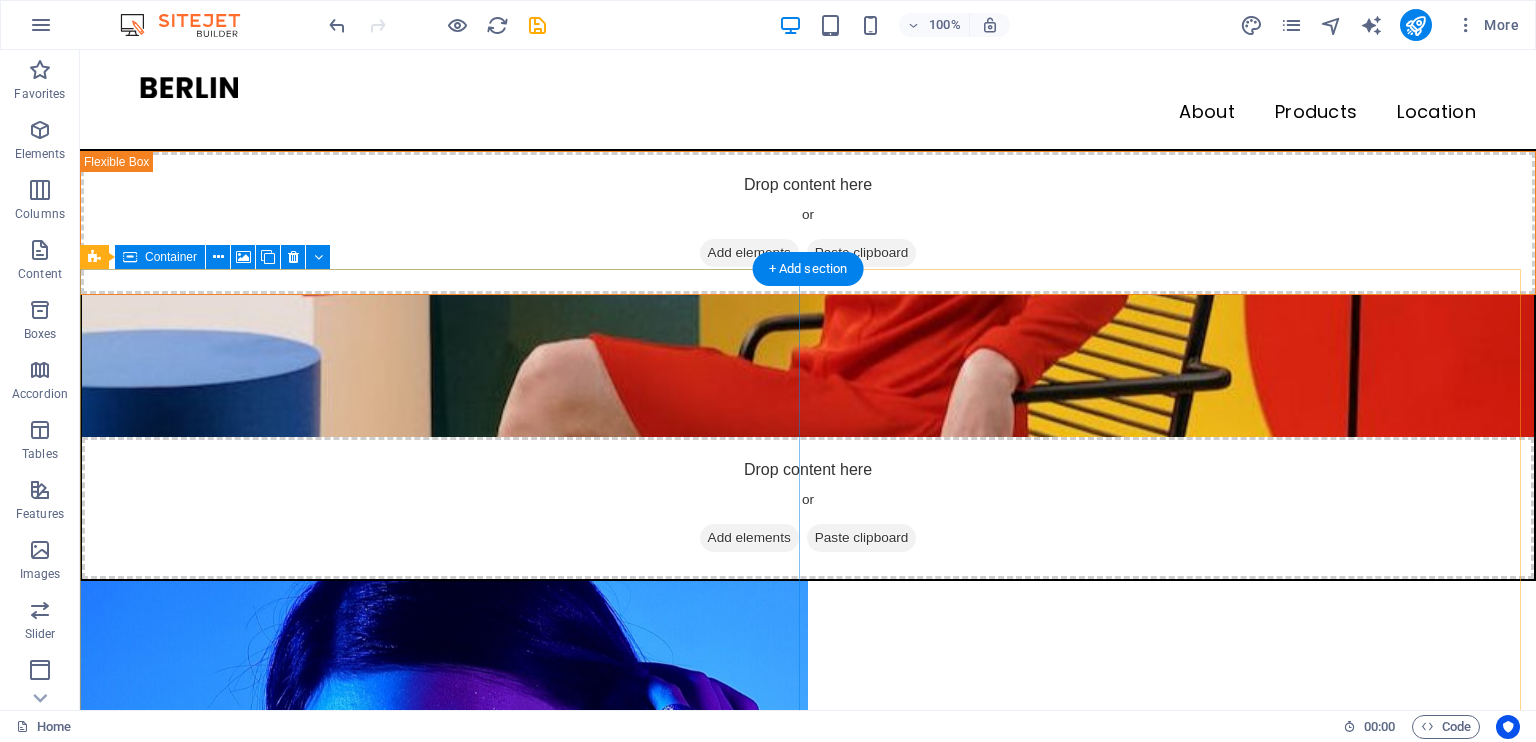 click on "Drop content here or  Add elements  Paste clipboard" at bounding box center [444, 1132] 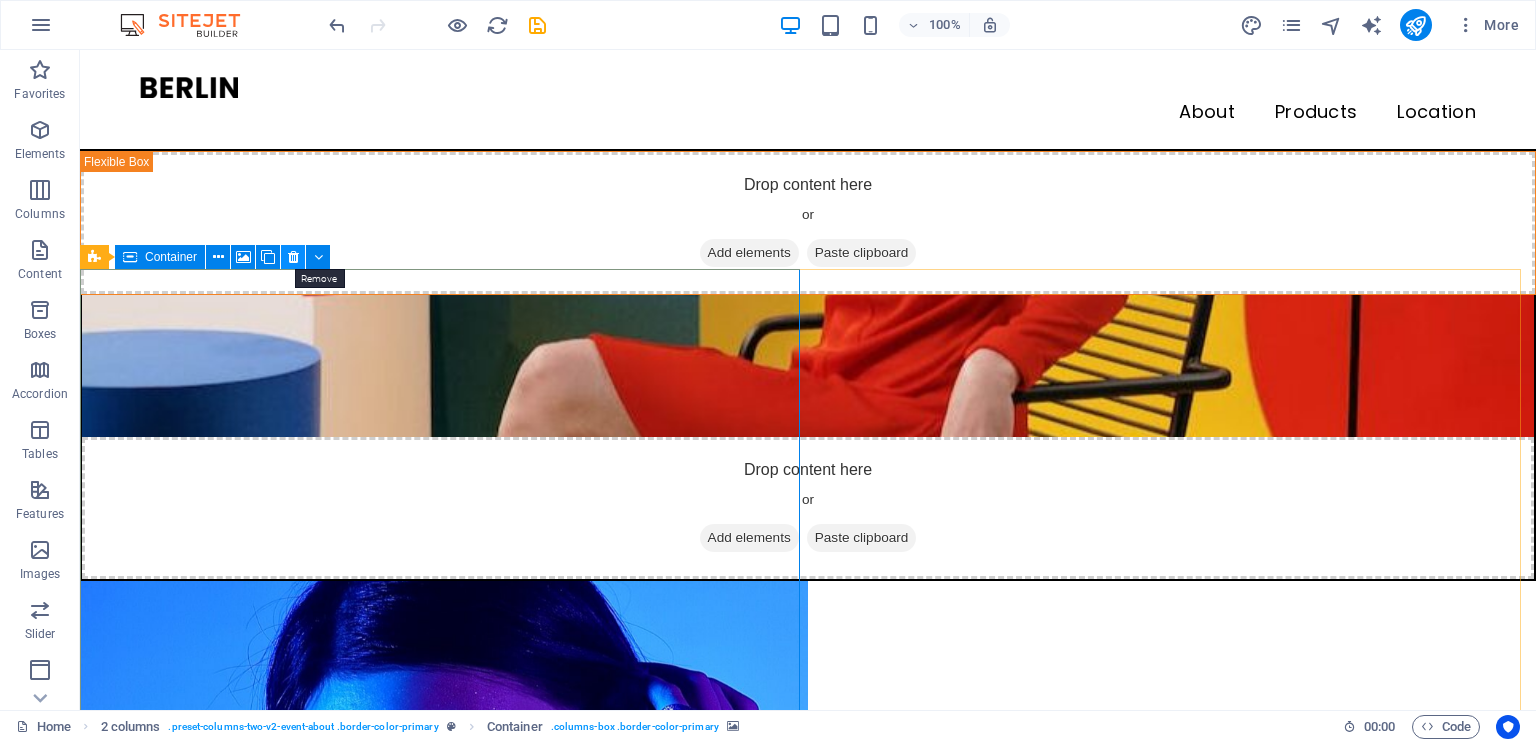 click at bounding box center [293, 257] 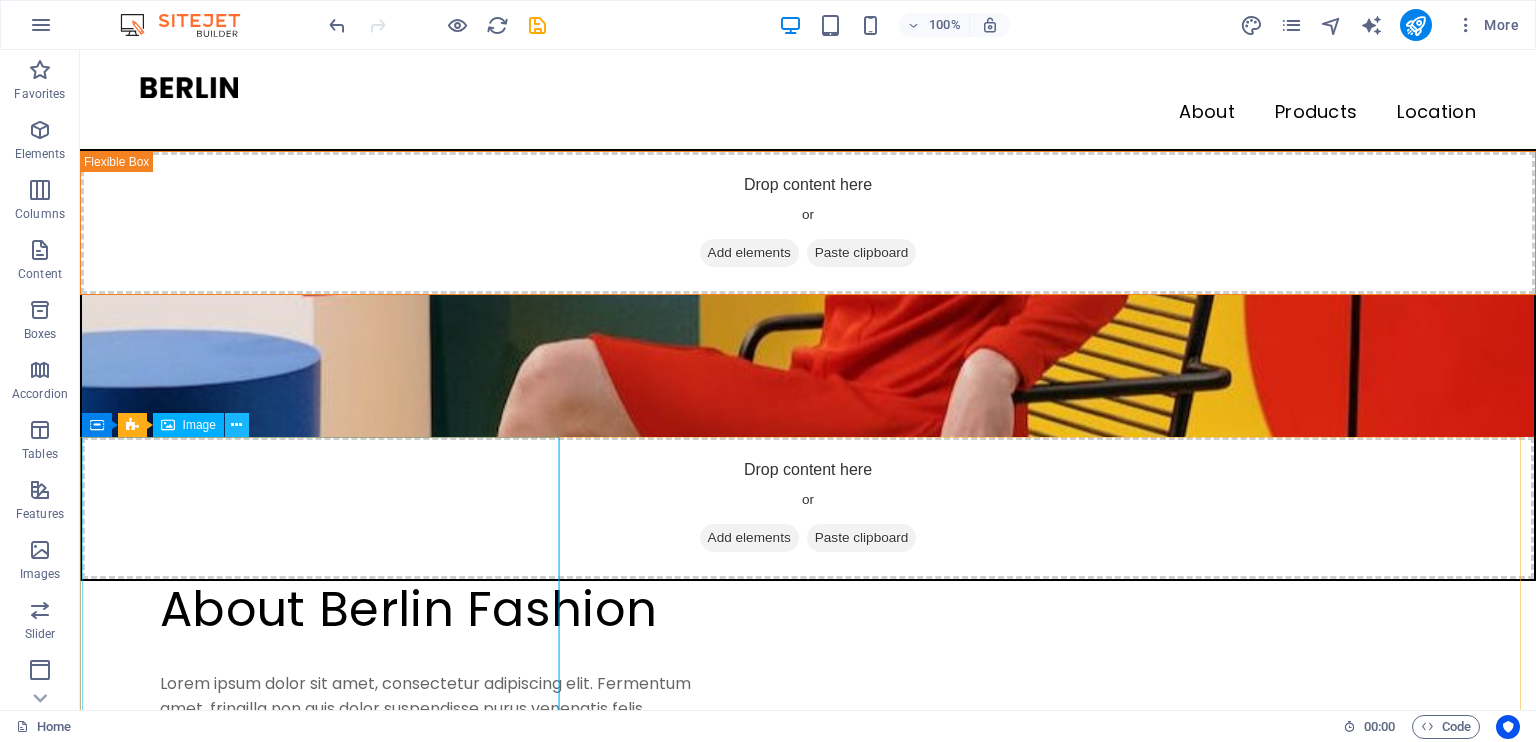 click at bounding box center [236, 425] 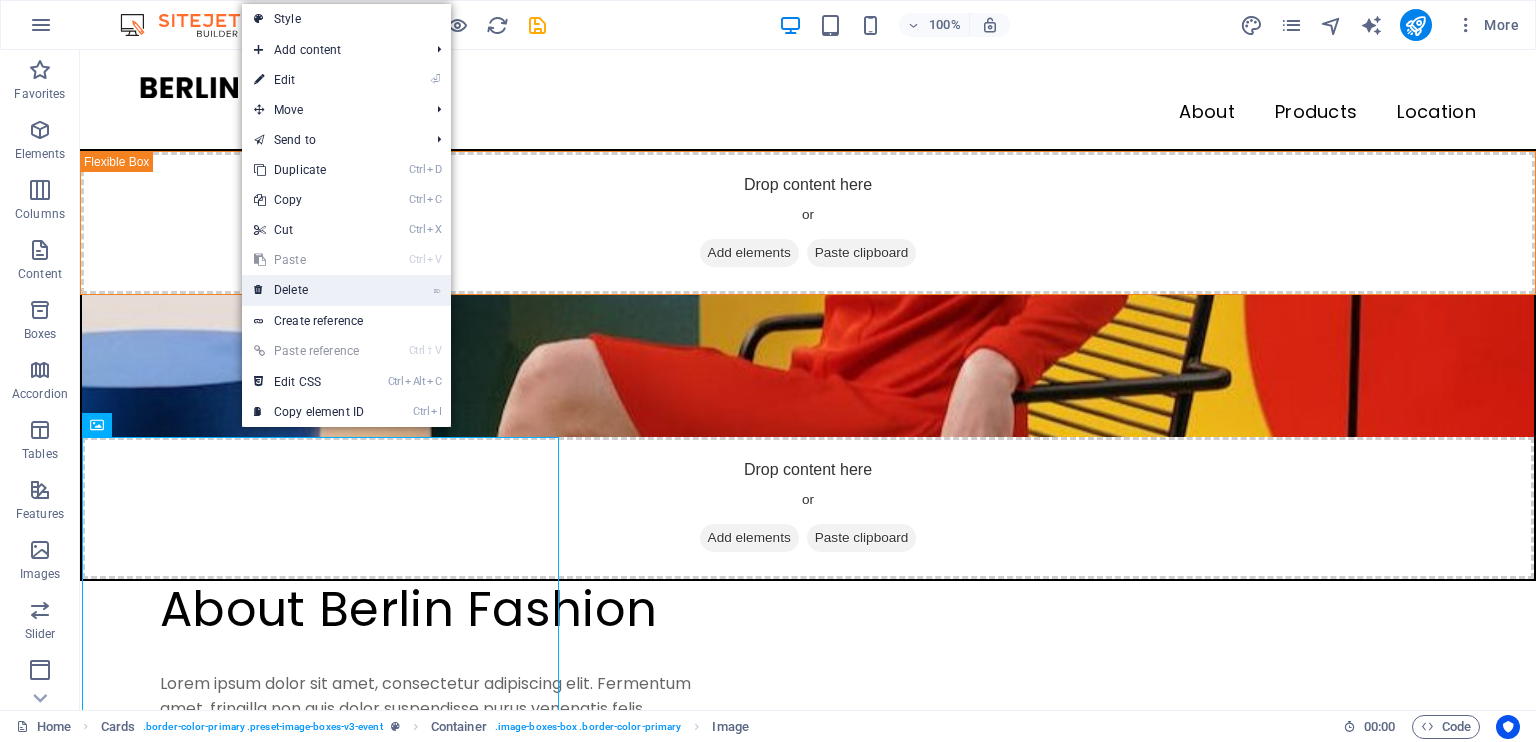 click on "⌦  Delete" at bounding box center (309, 290) 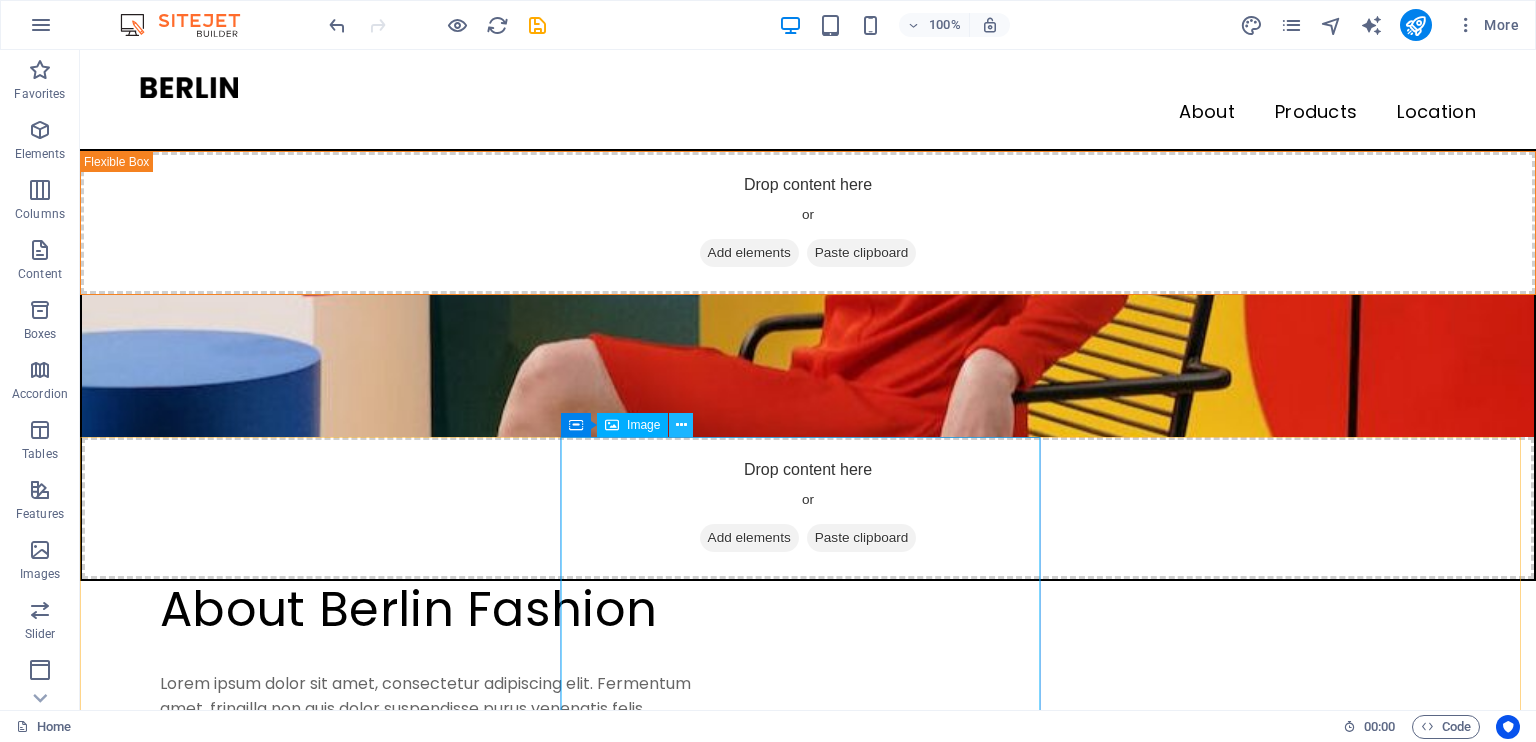 click at bounding box center [681, 425] 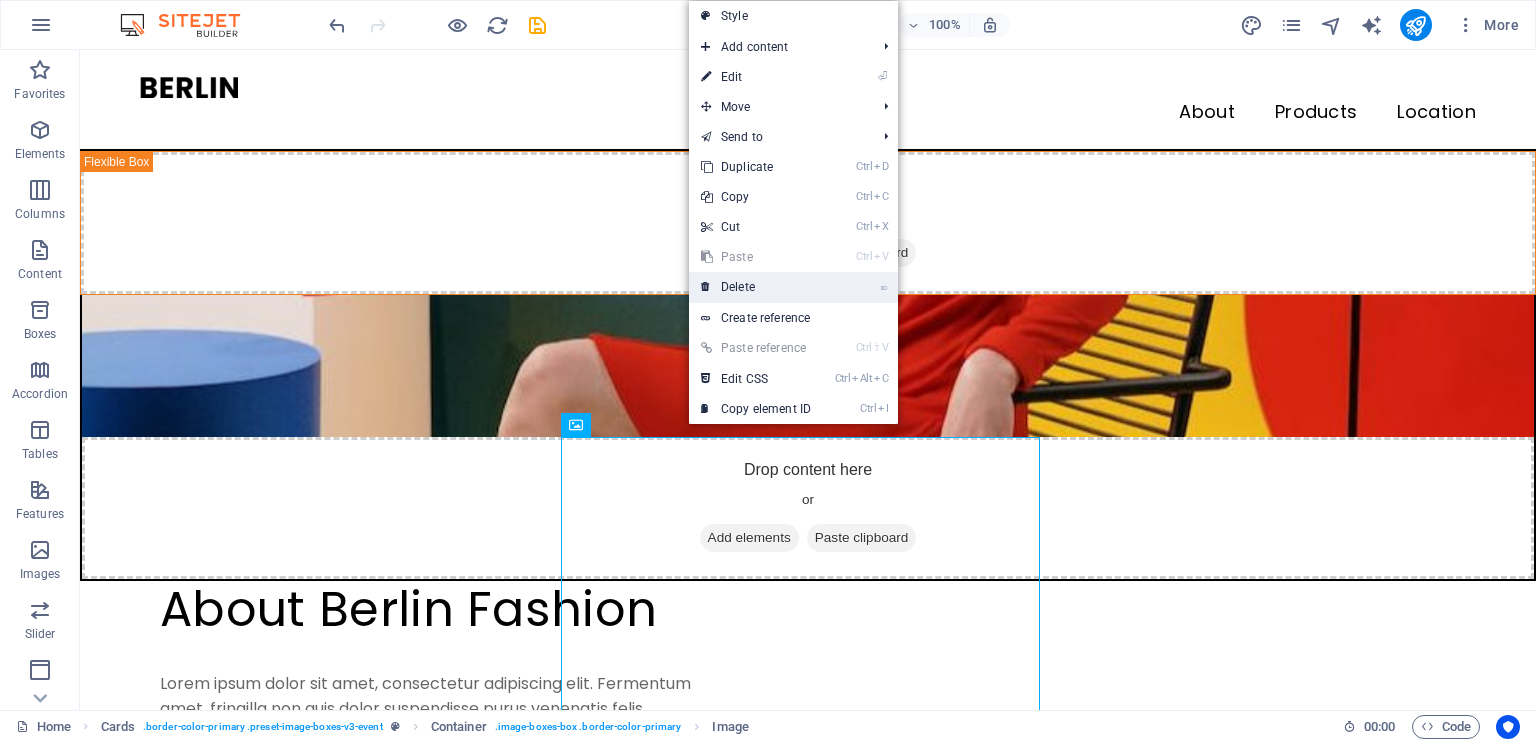 click on "⌦  Delete" at bounding box center [756, 287] 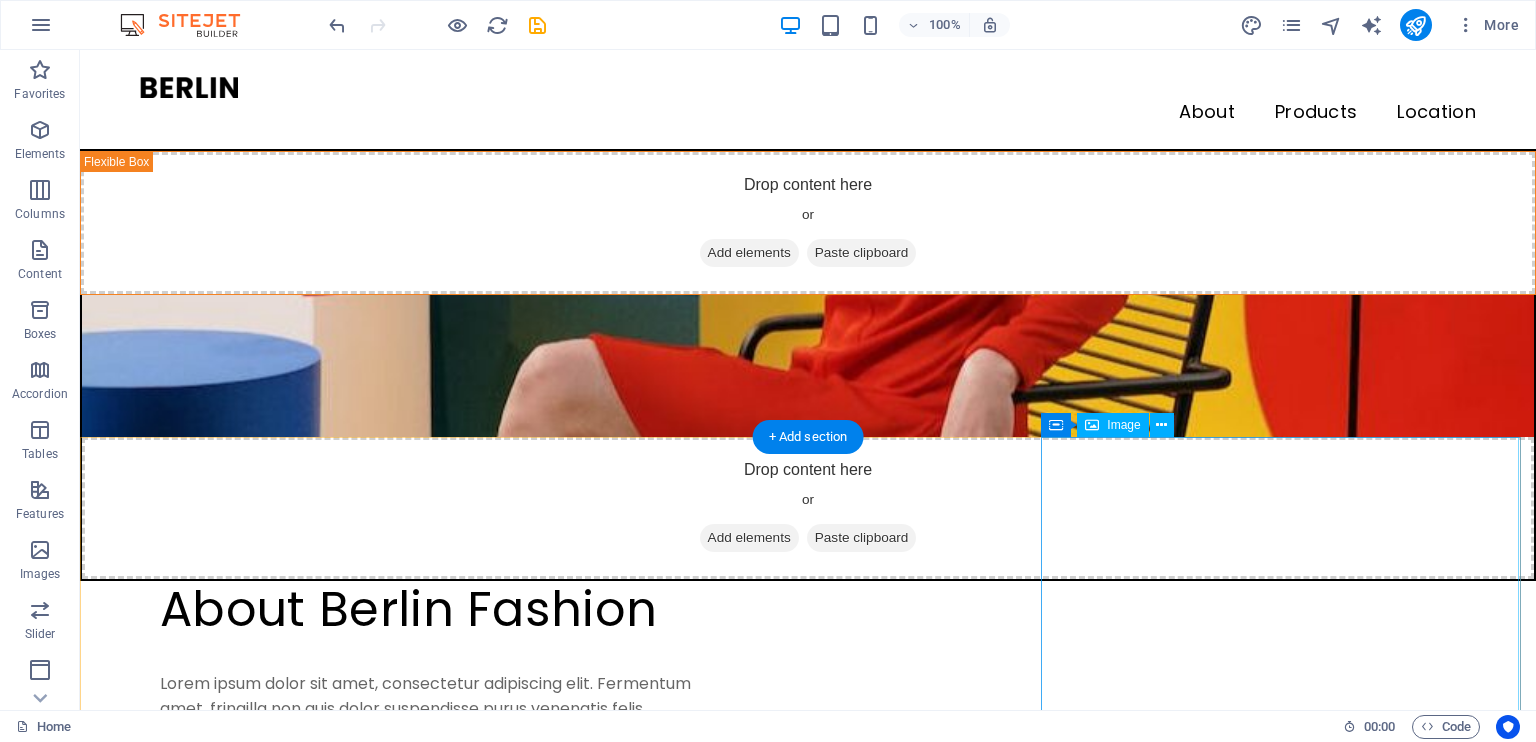 click at bounding box center (322, 1170) 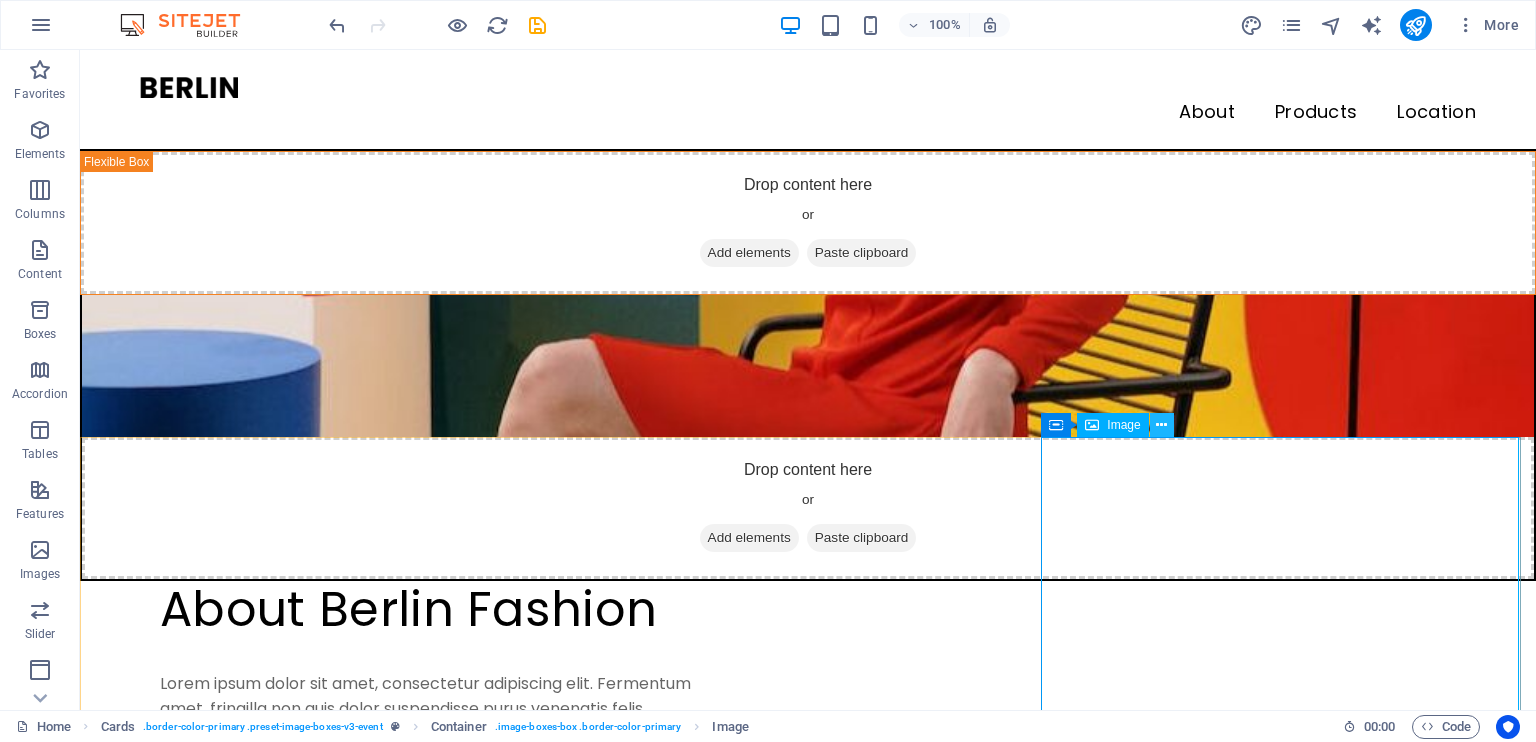 click at bounding box center (1161, 425) 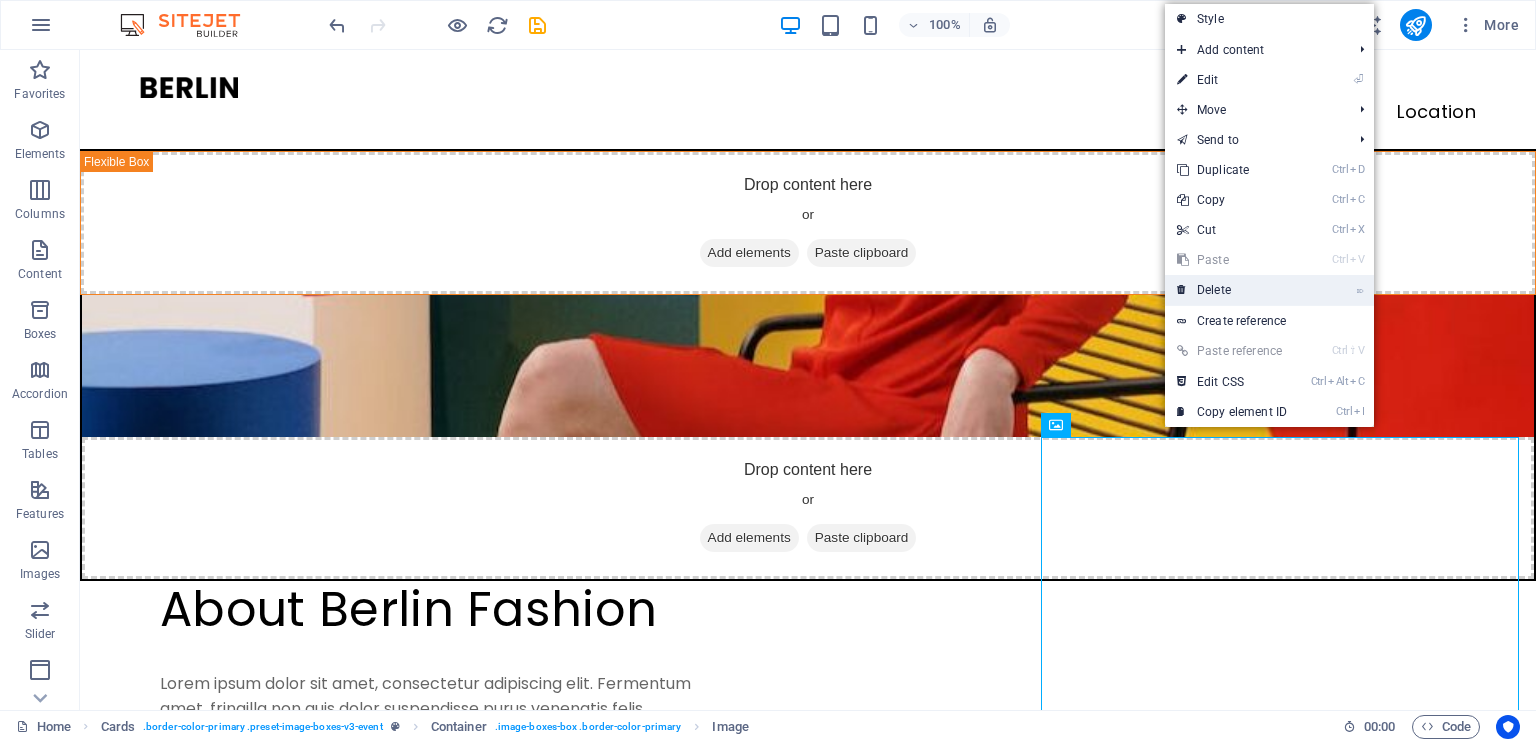 drag, startPoint x: 1154, startPoint y: 235, endPoint x: 1234, endPoint y: 285, distance: 94.33981 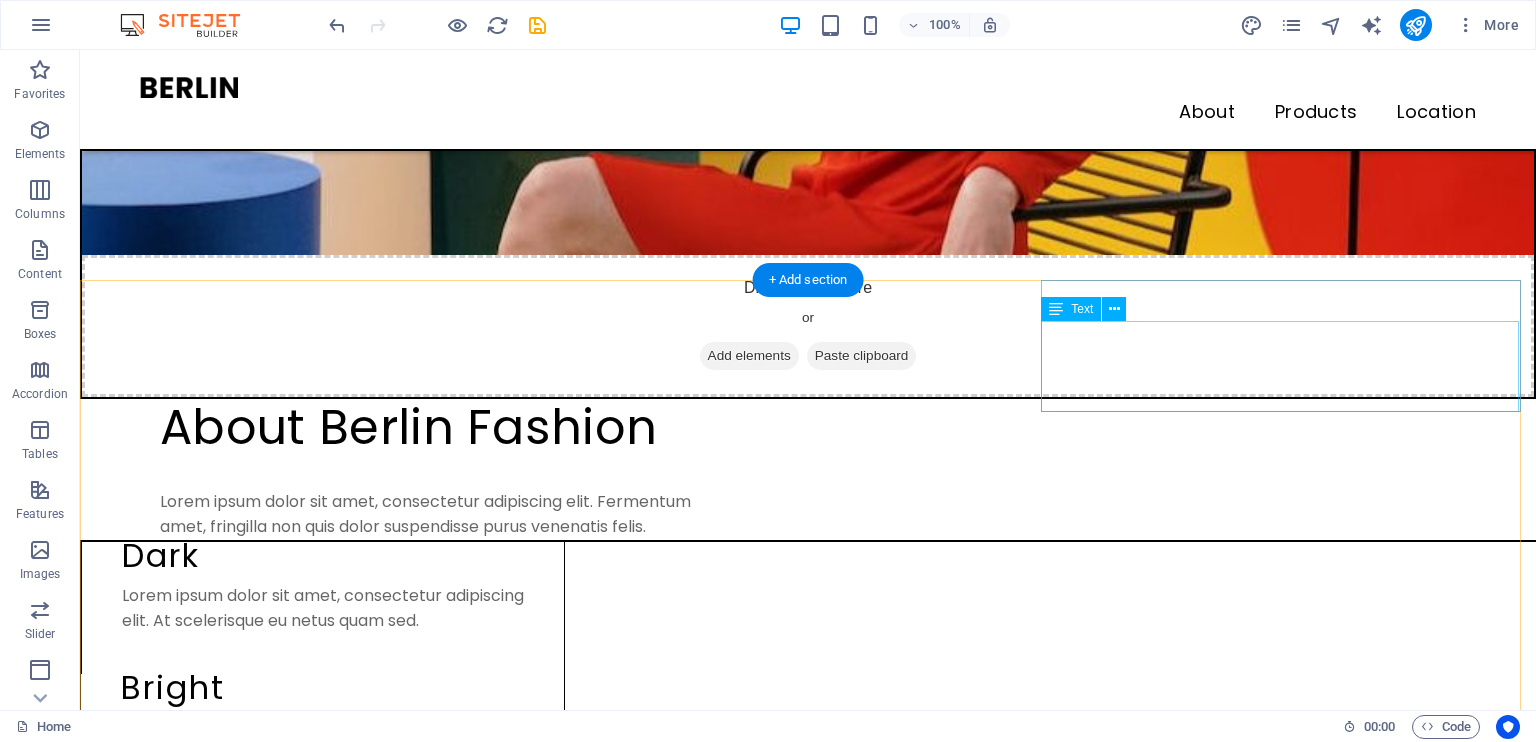 scroll, scrollTop: 400, scrollLeft: 0, axis: vertical 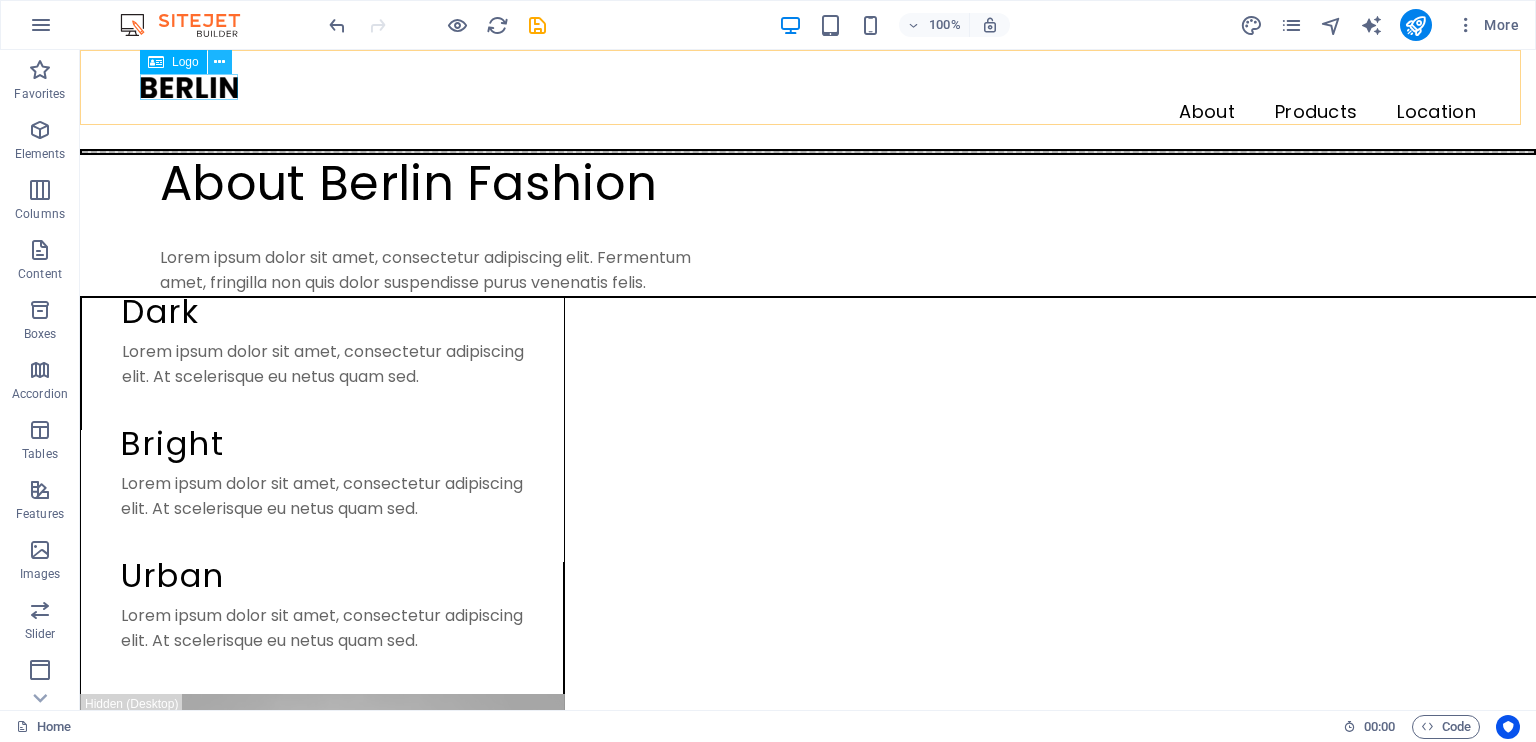 click at bounding box center [220, 62] 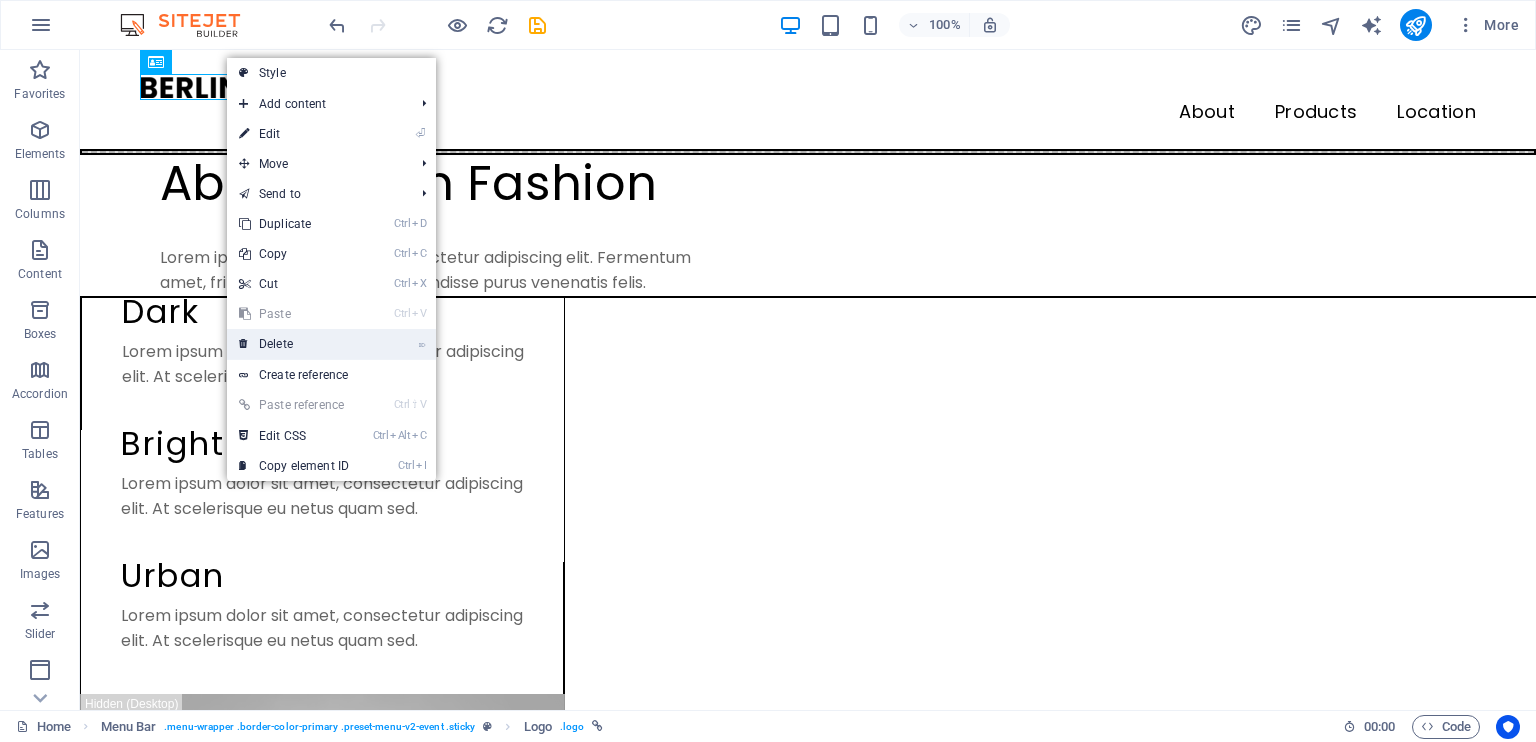 click on "⌦  Delete" at bounding box center [294, 344] 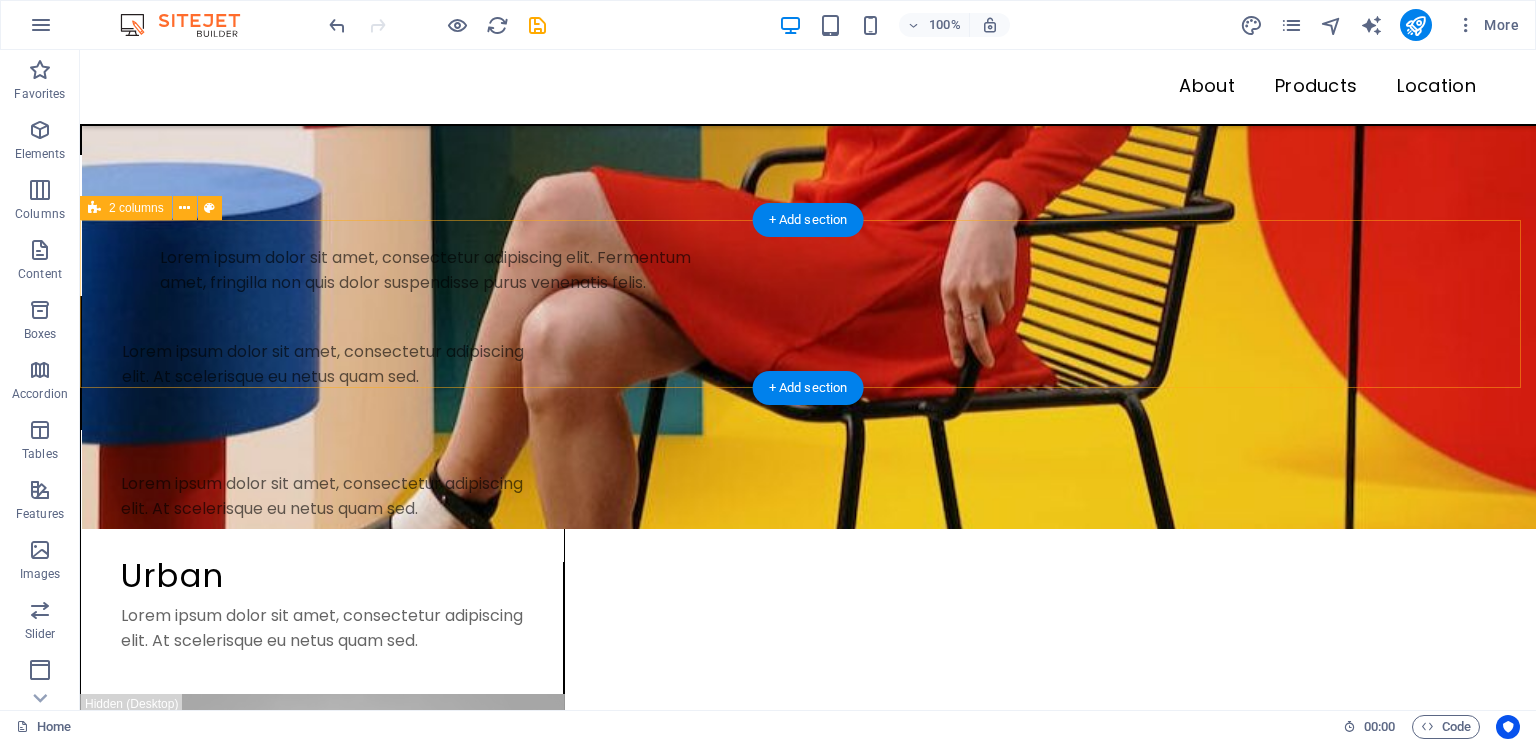 scroll, scrollTop: 0, scrollLeft: 0, axis: both 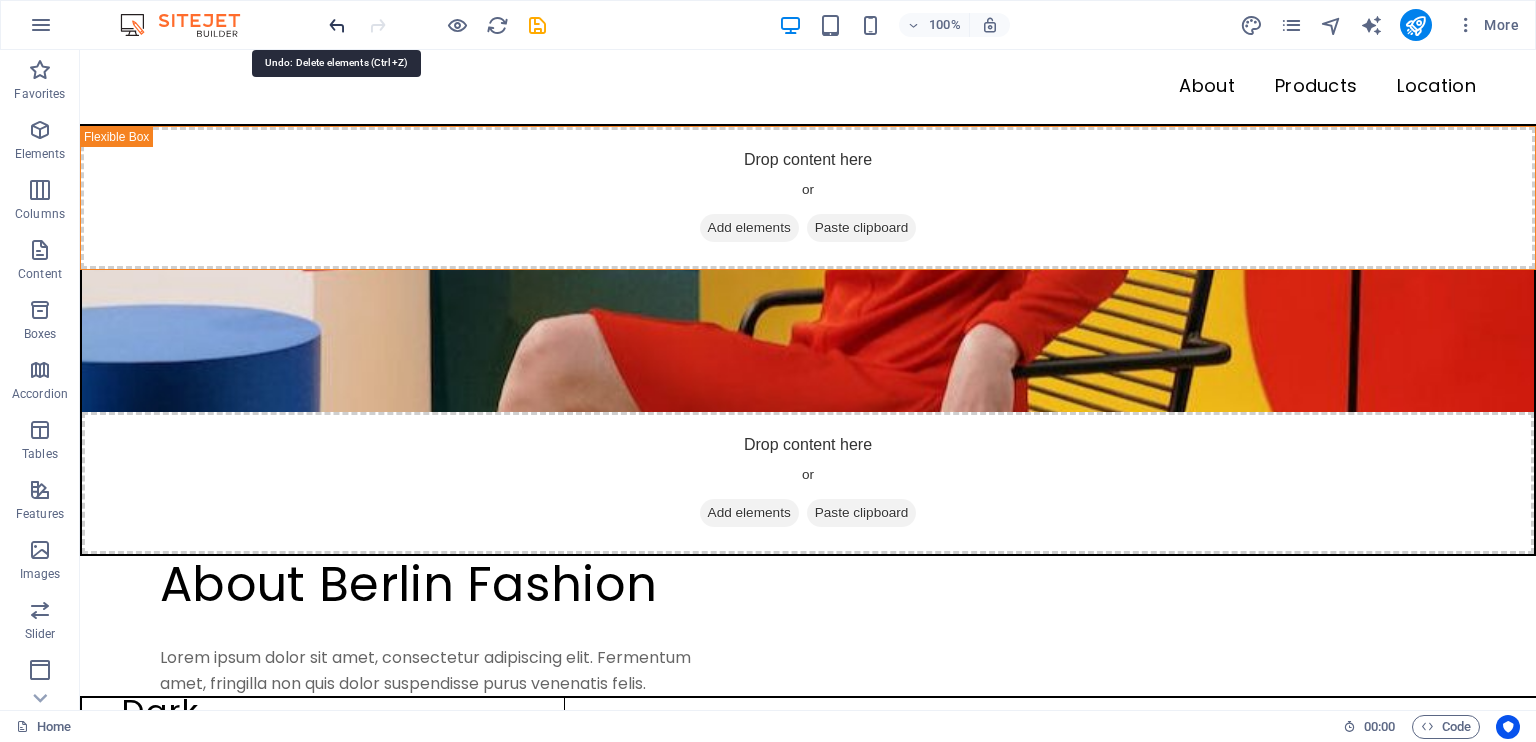 click at bounding box center (337, 25) 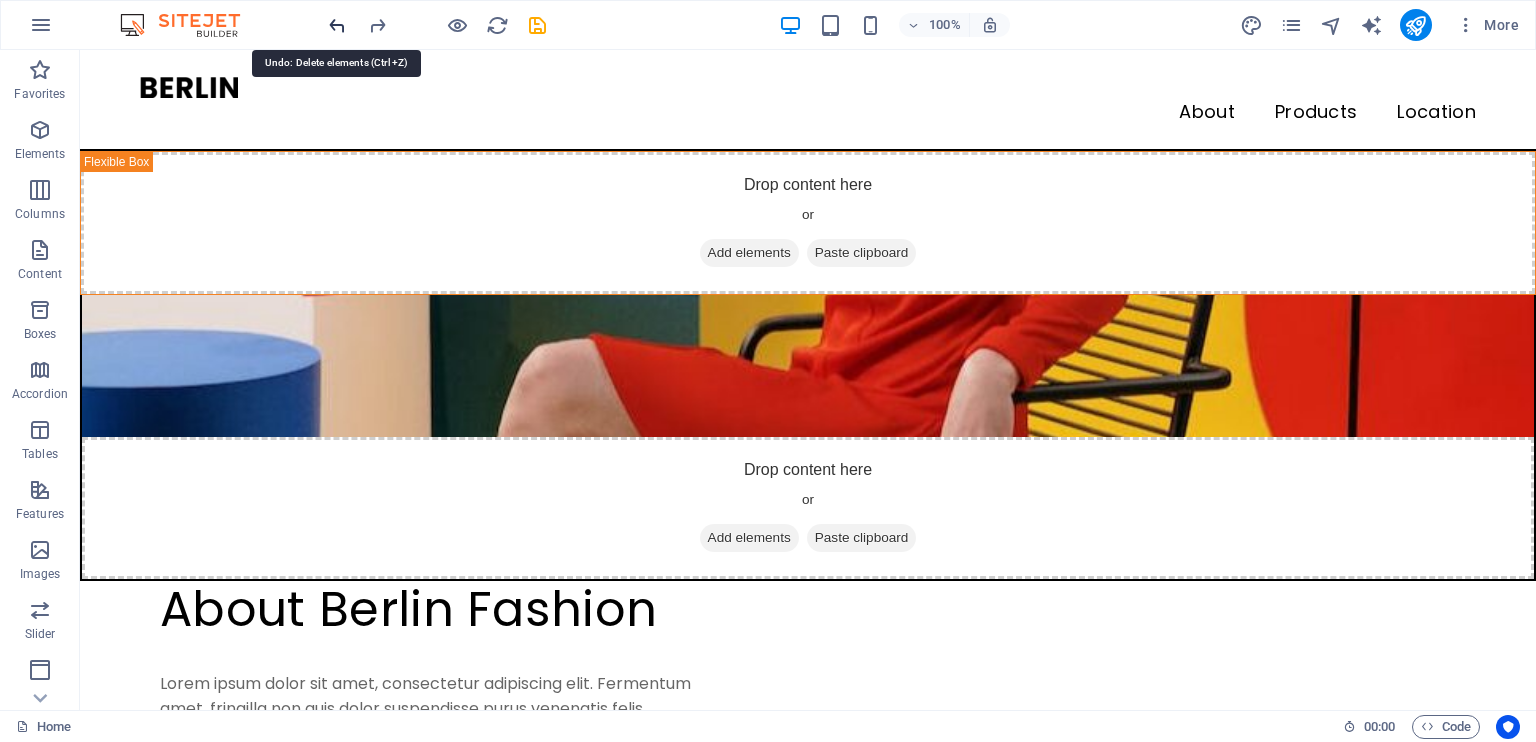click at bounding box center (337, 25) 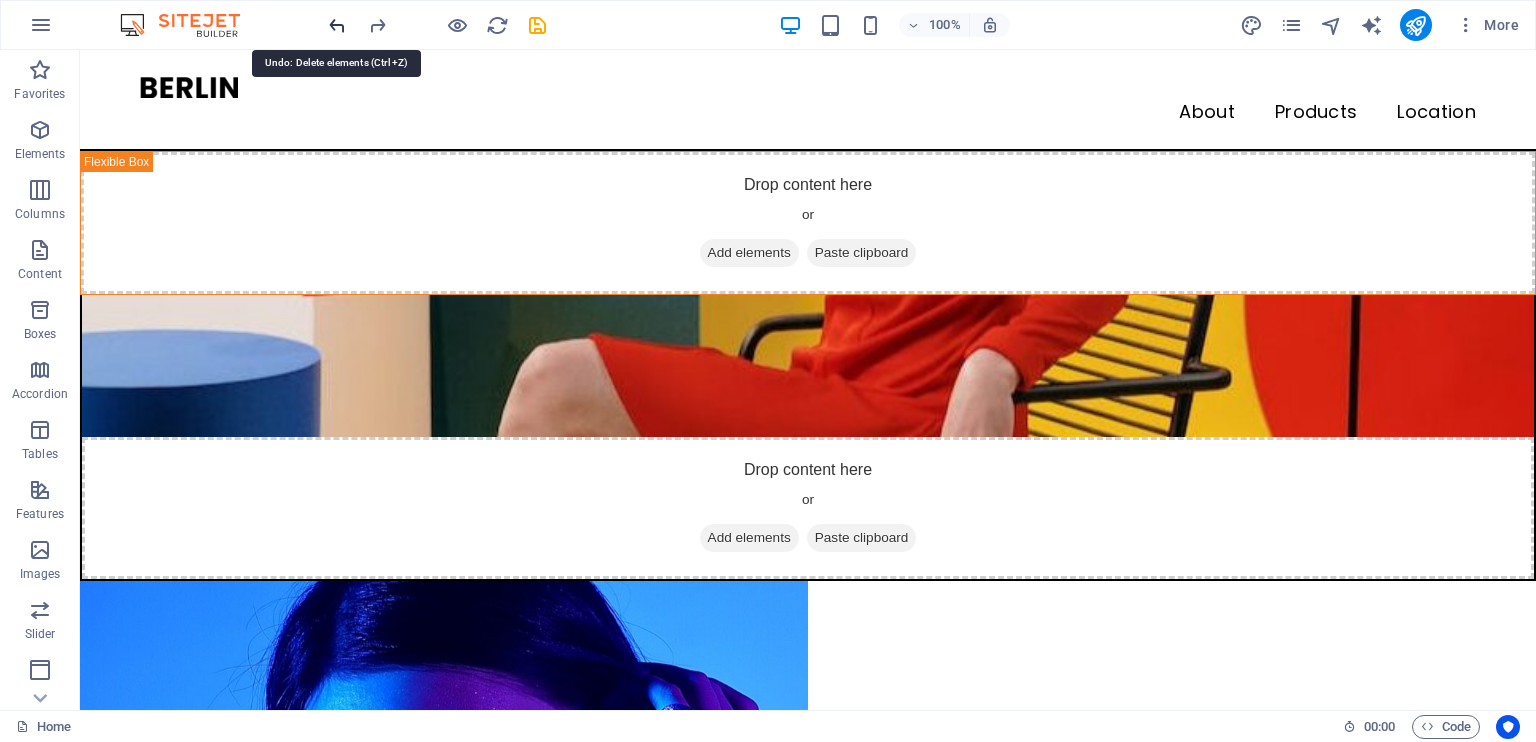 click at bounding box center (337, 25) 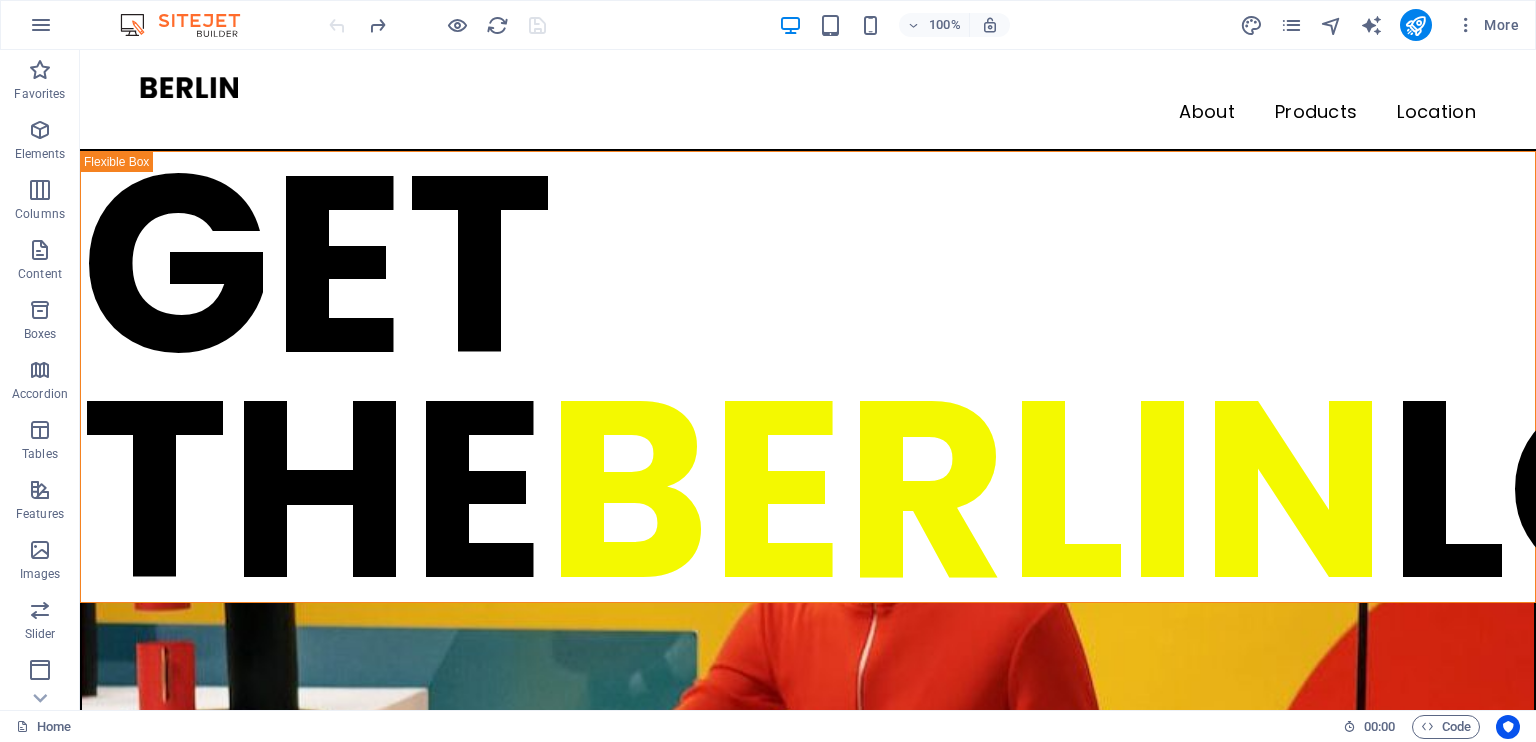 click at bounding box center (437, 25) 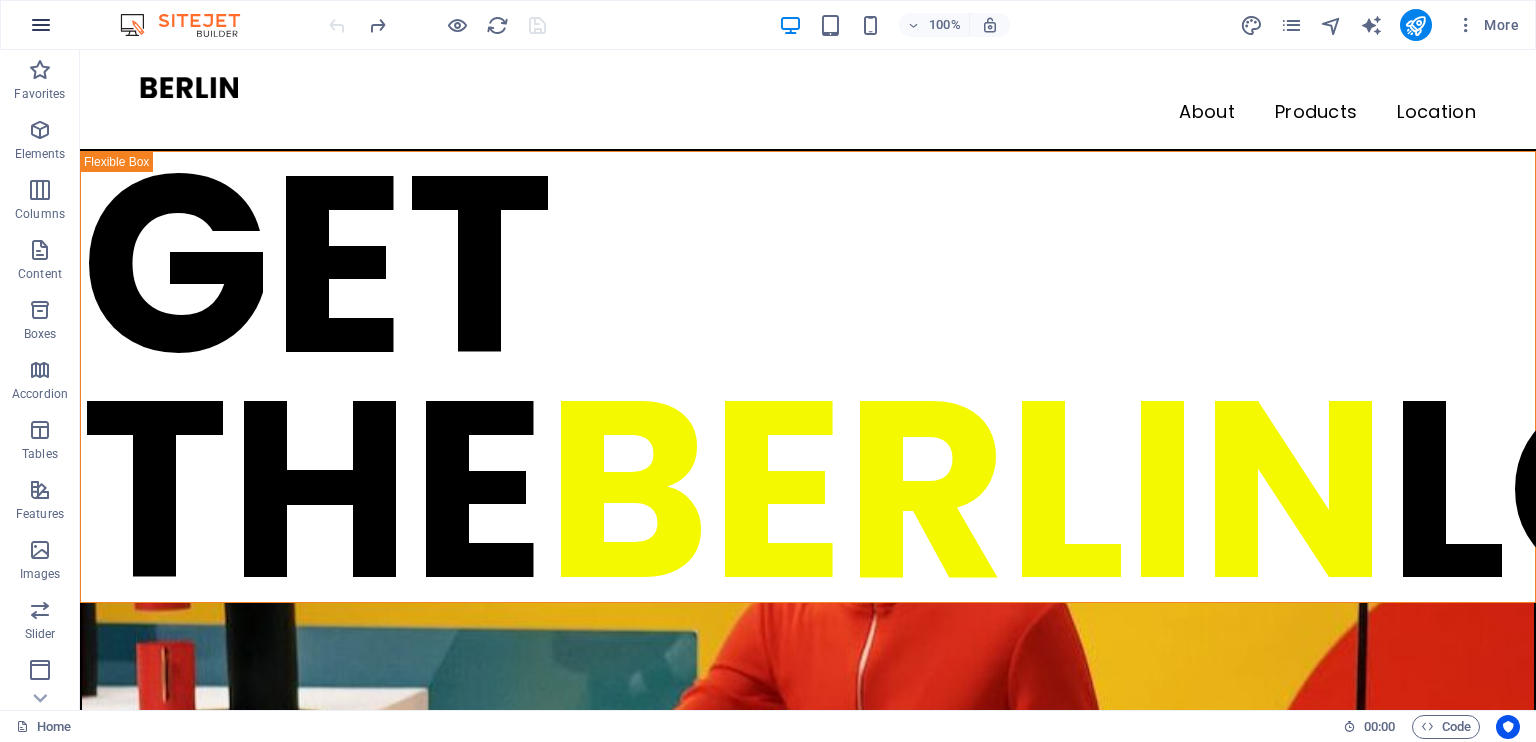 click at bounding box center [41, 25] 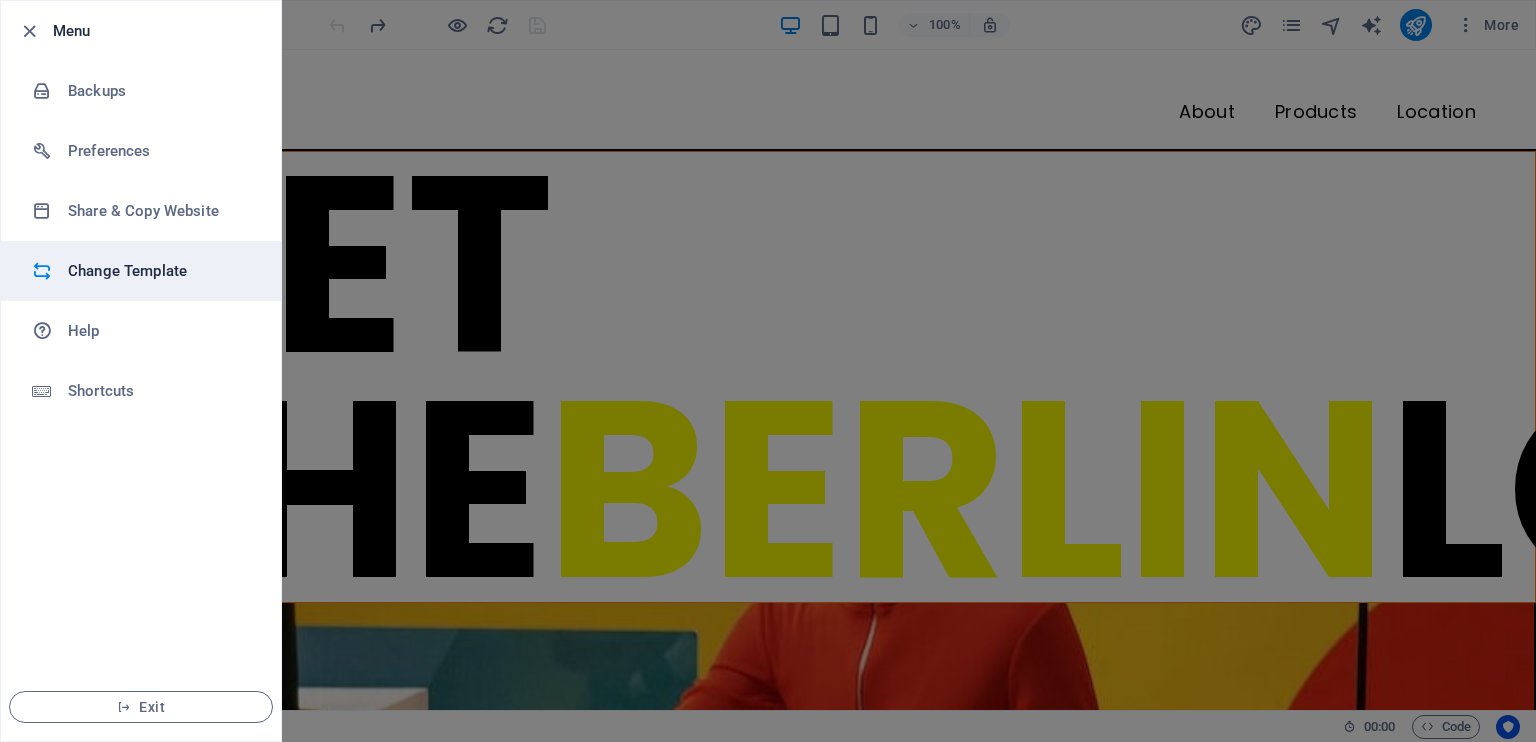 click on "Change Template" at bounding box center [160, 271] 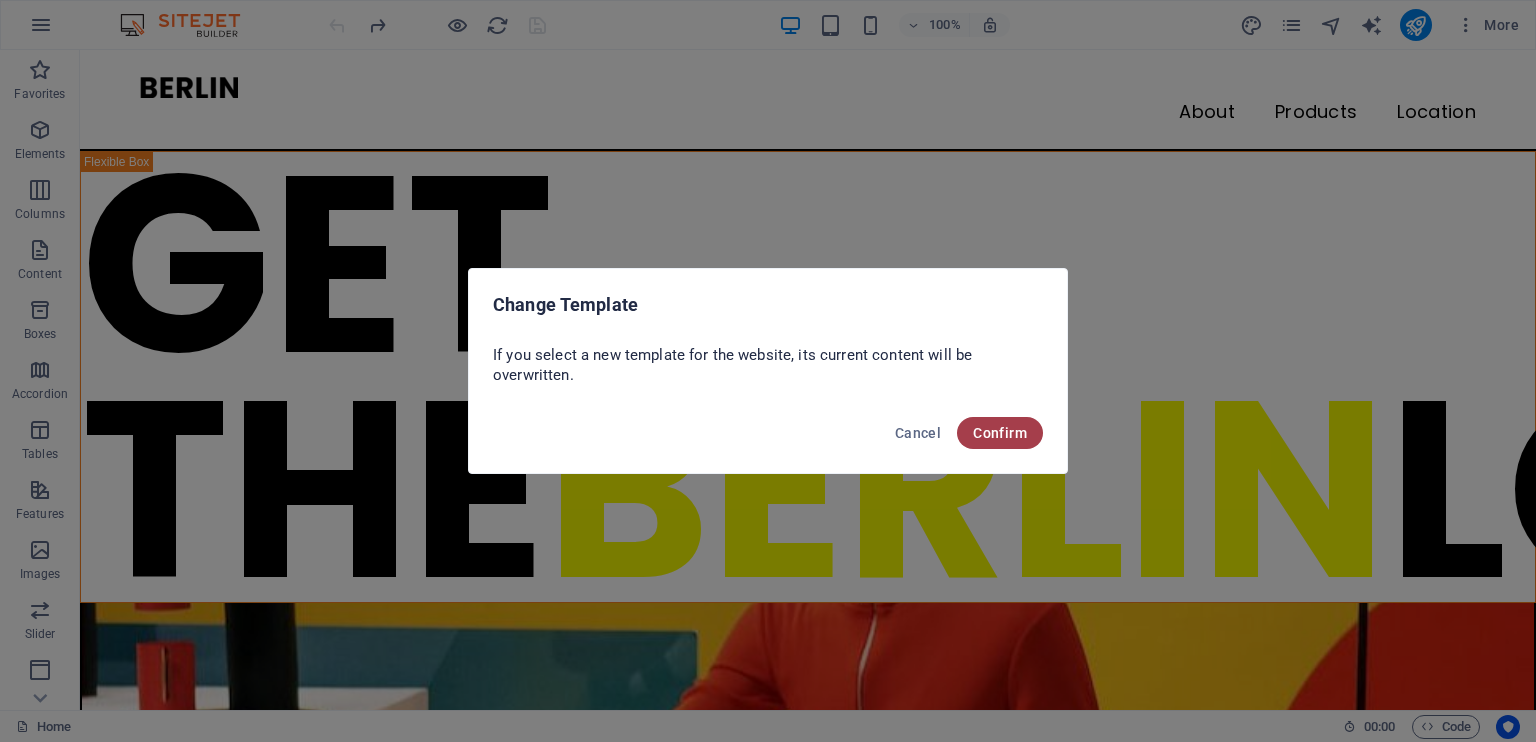 click on "Confirm" at bounding box center (1000, 433) 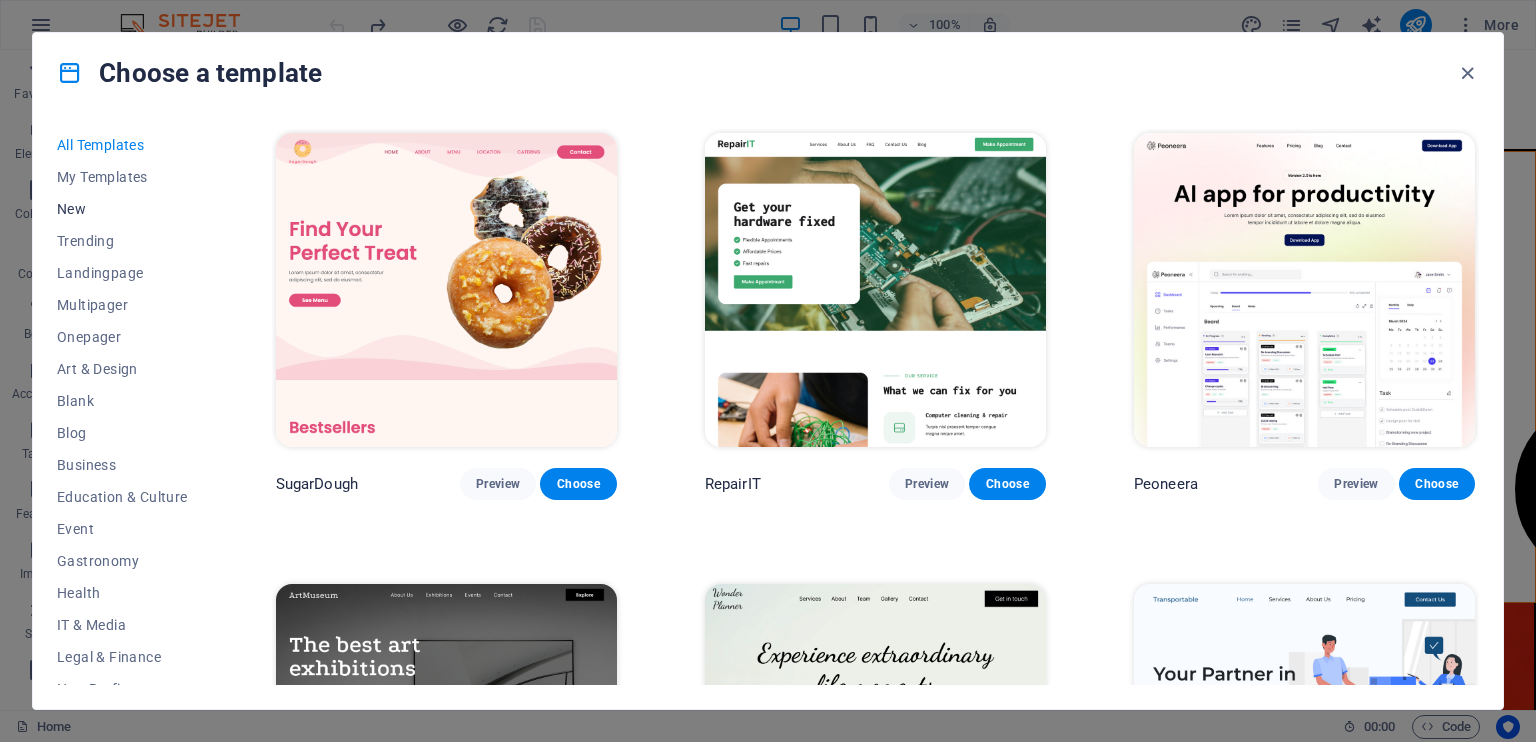 click on "New" at bounding box center (122, 209) 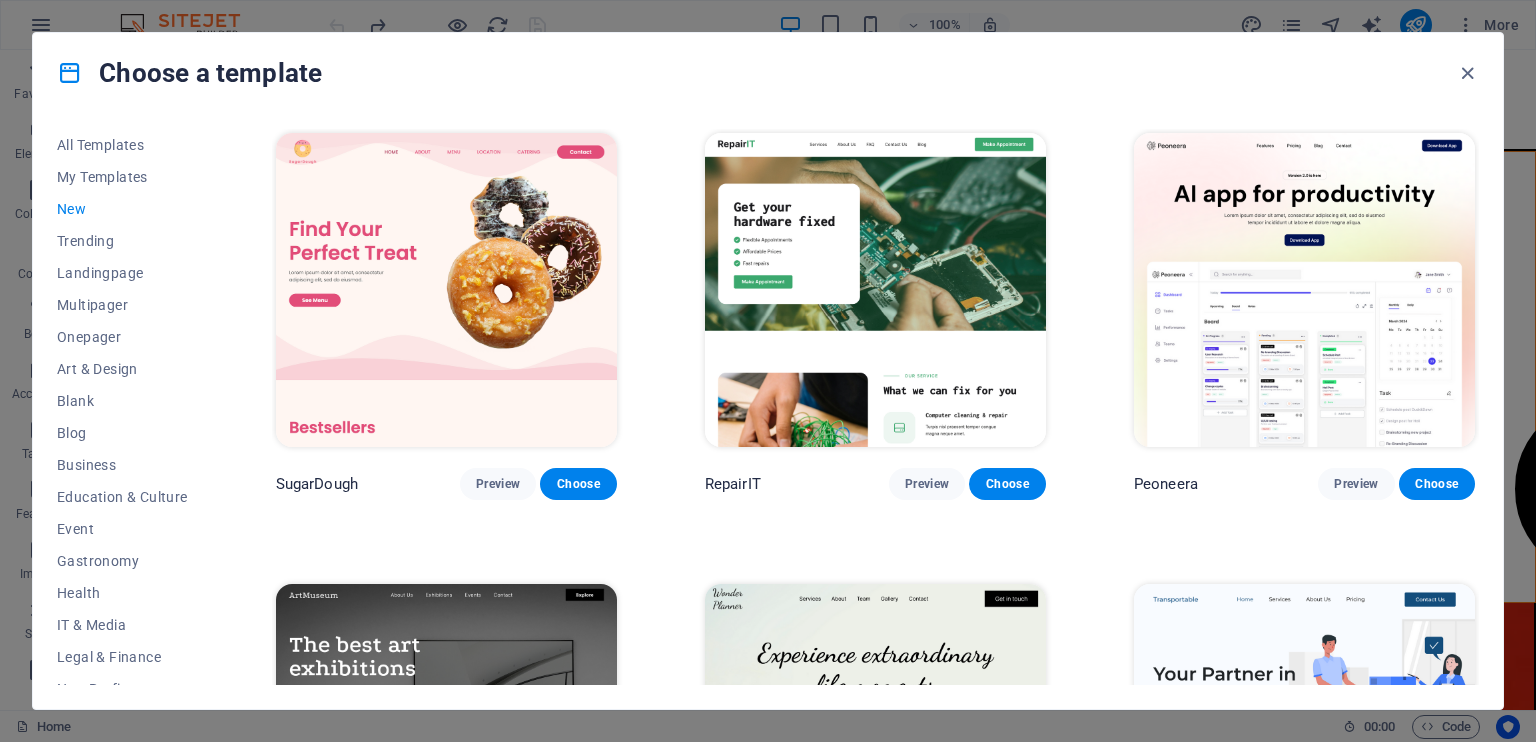 click on "New" at bounding box center (122, 209) 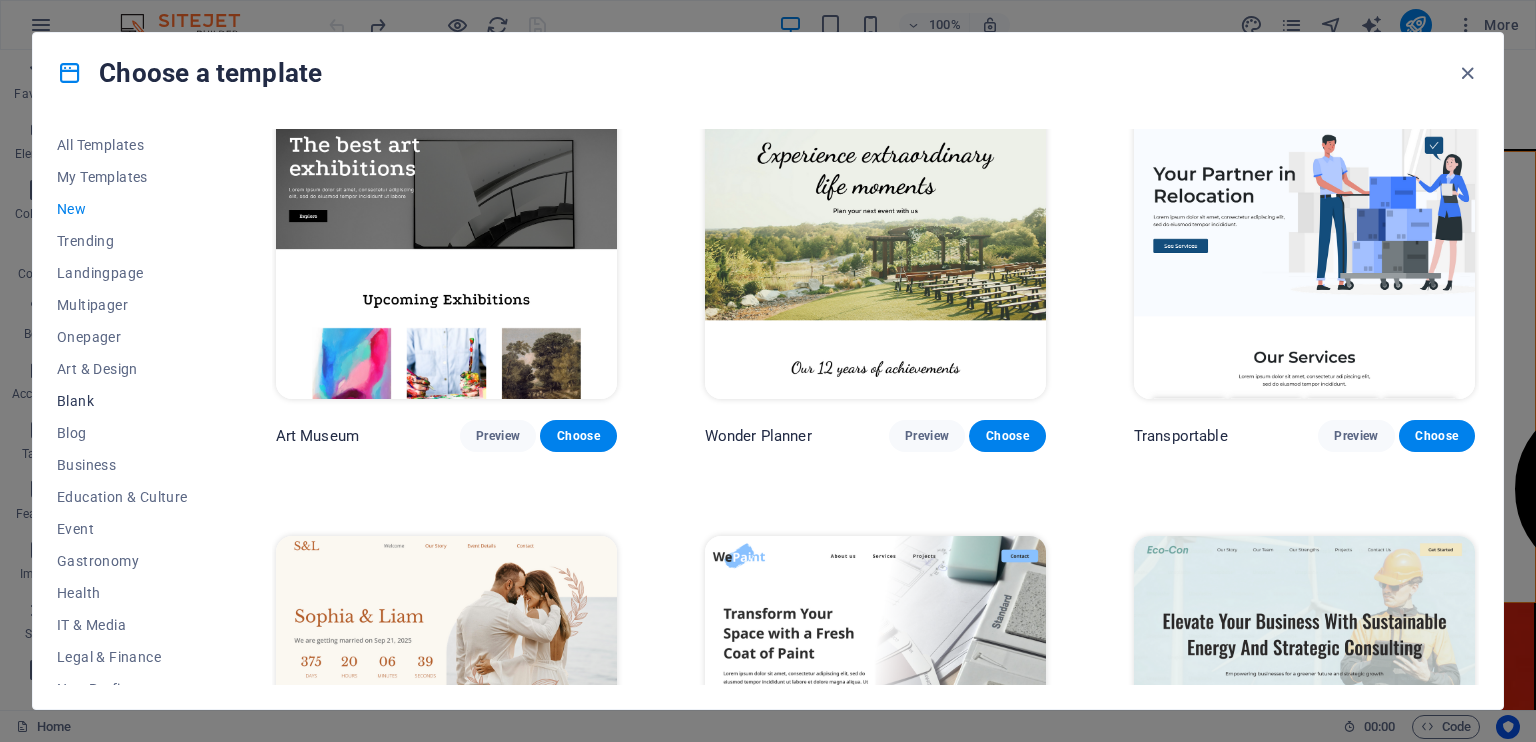 click on "Blank" at bounding box center [122, 401] 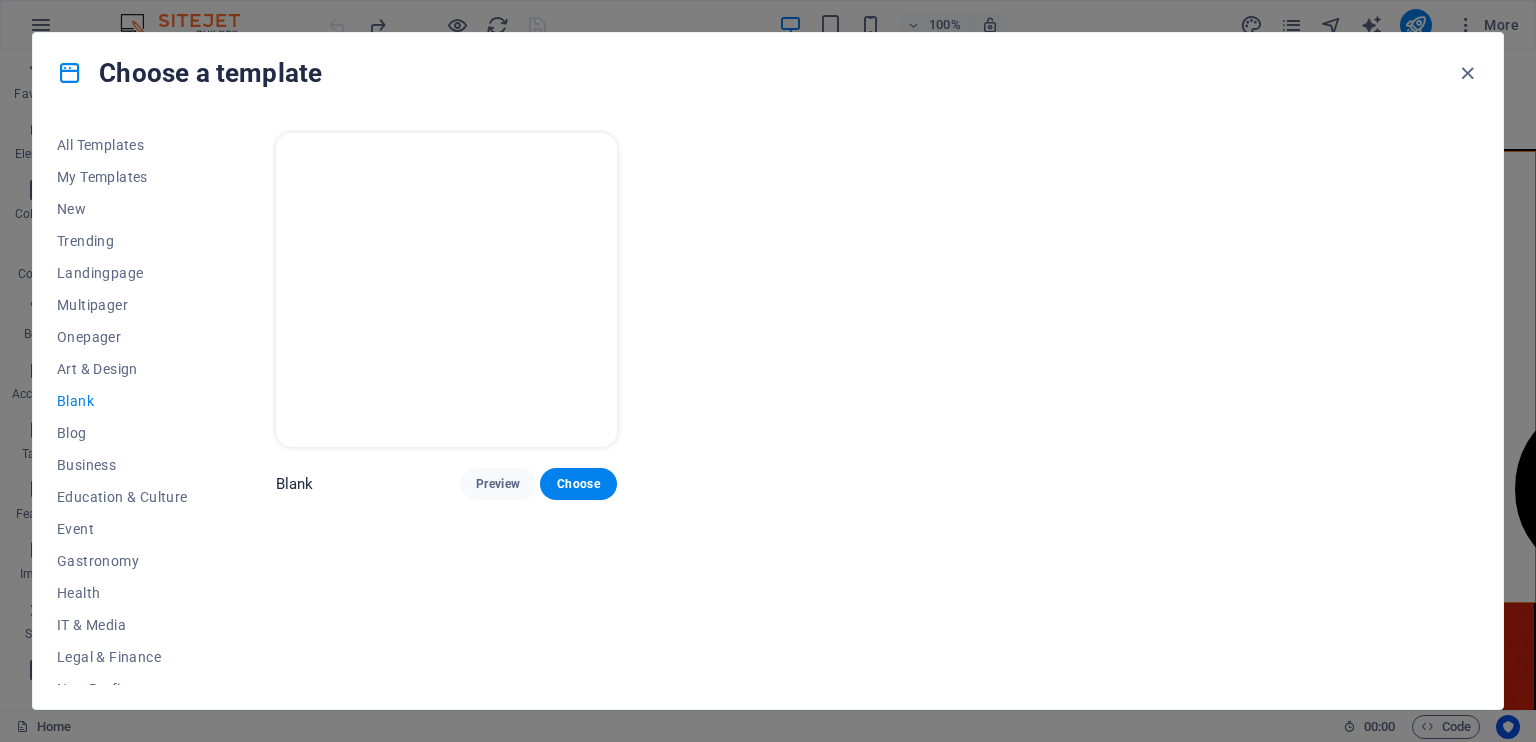 click at bounding box center (446, 290) 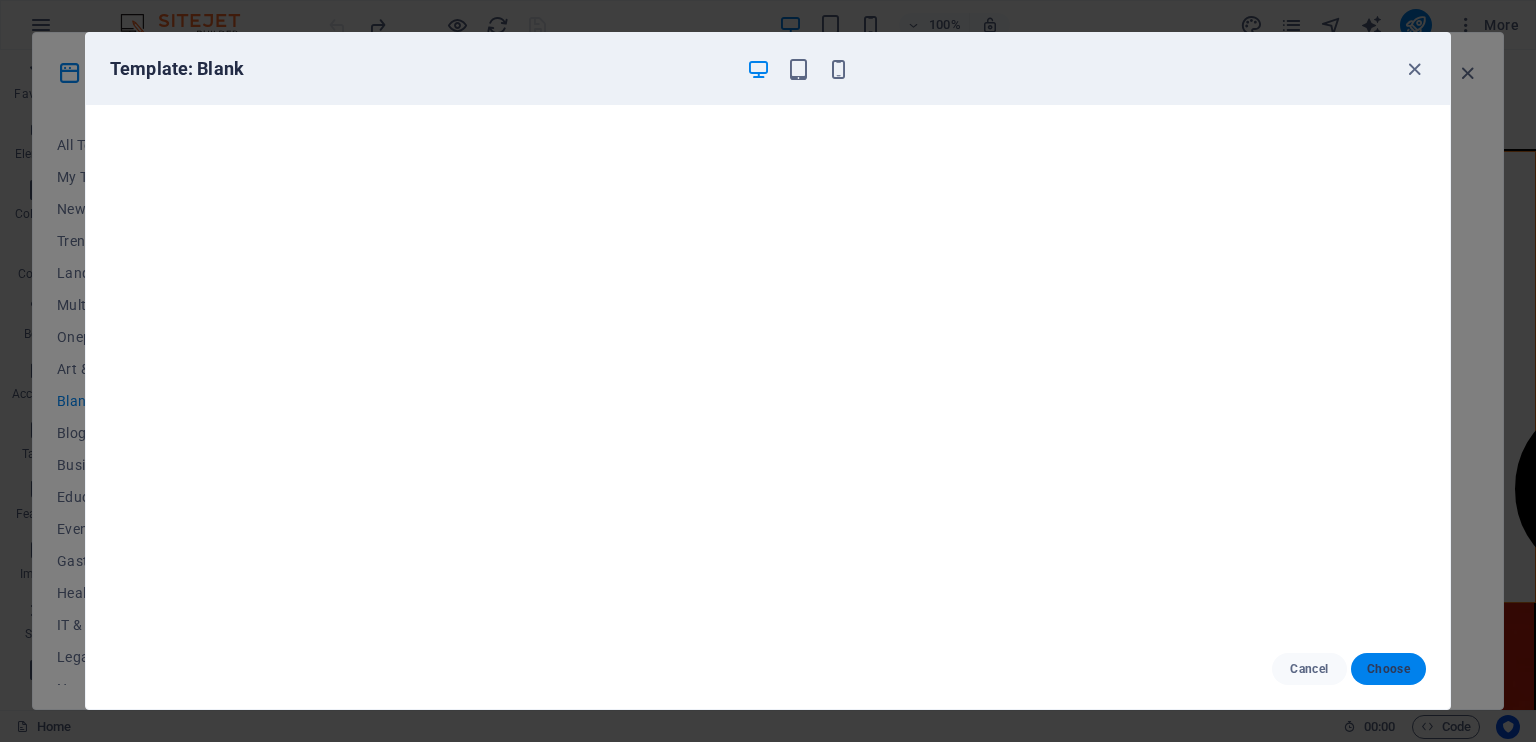 click on "Choose" at bounding box center (1388, 669) 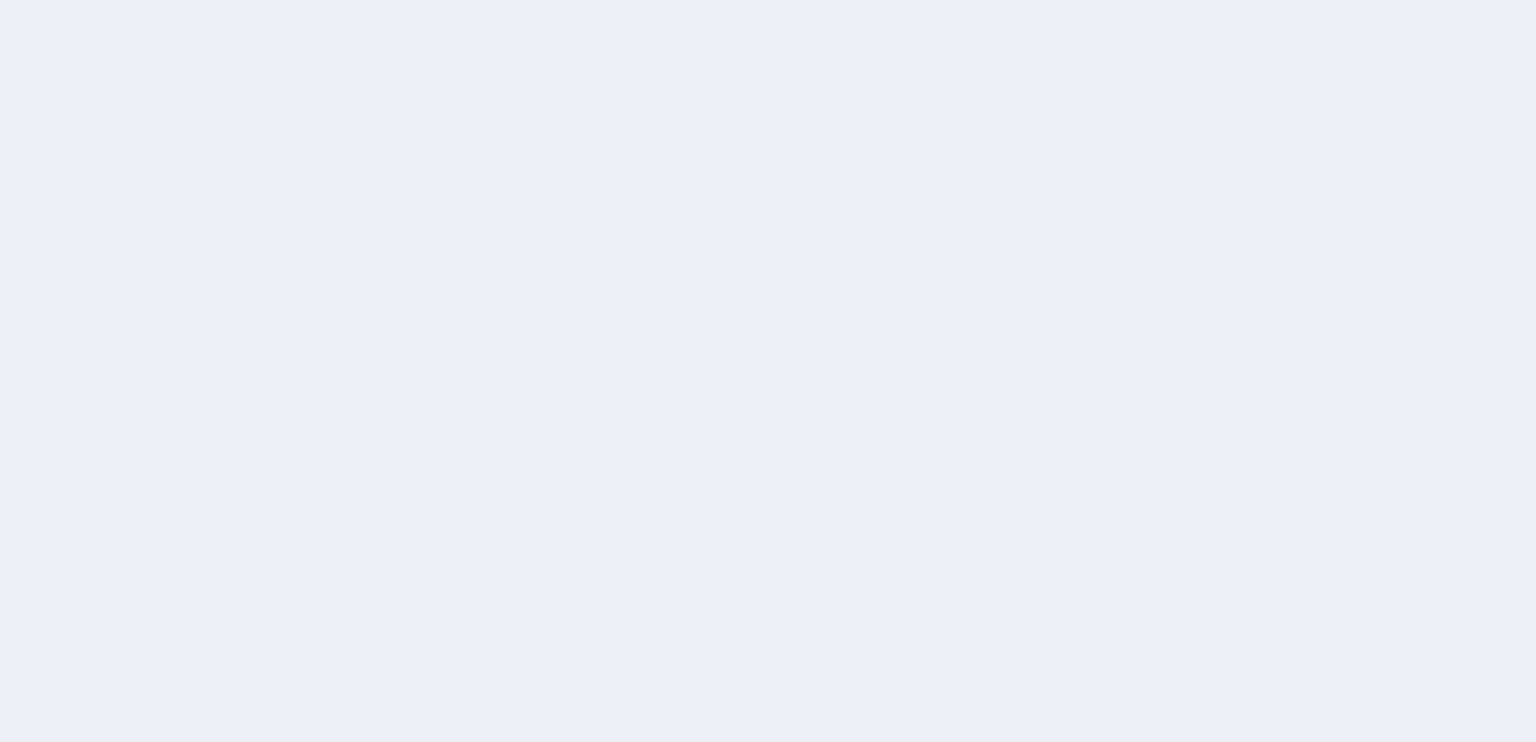 scroll, scrollTop: 0, scrollLeft: 0, axis: both 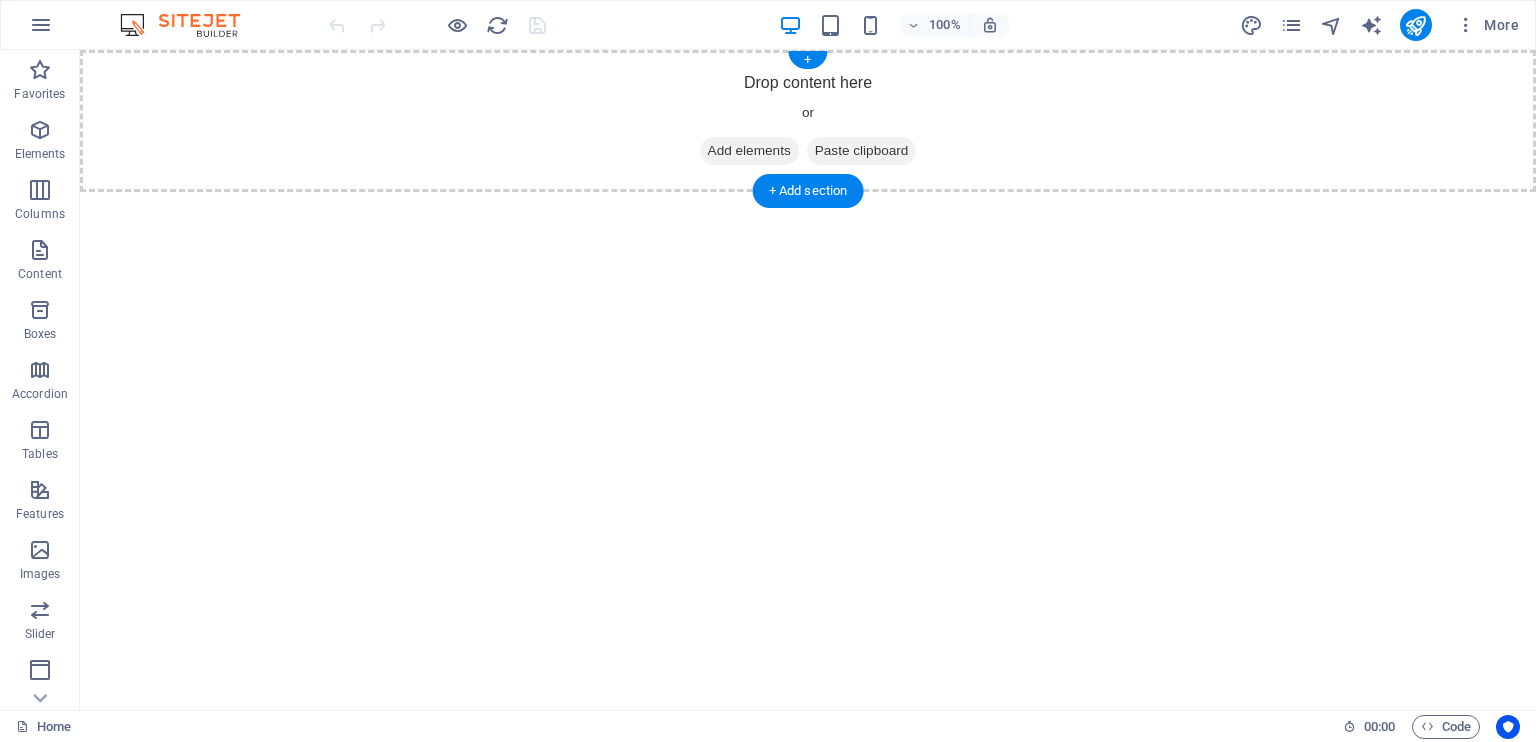 click on "Add elements" at bounding box center [749, 151] 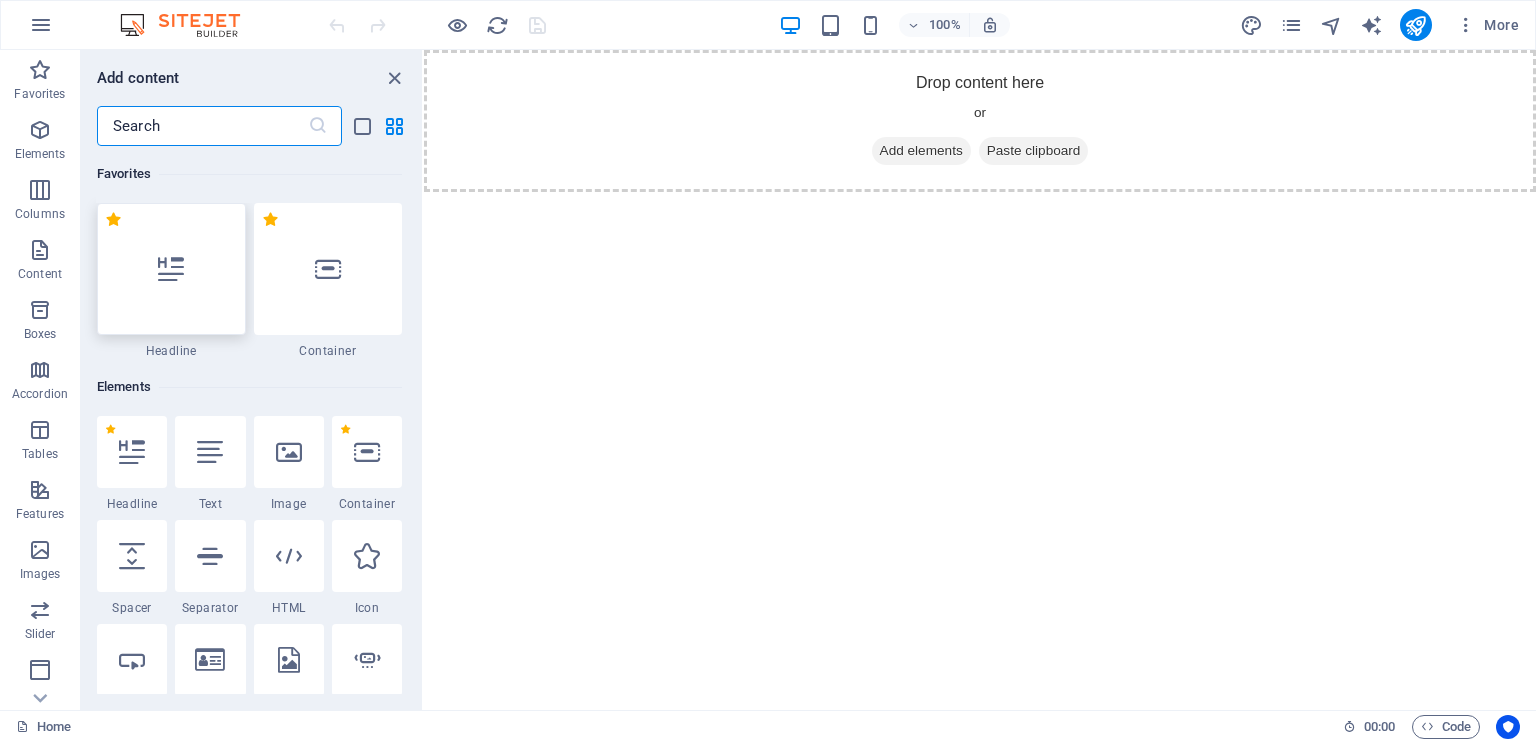 click at bounding box center [171, 269] 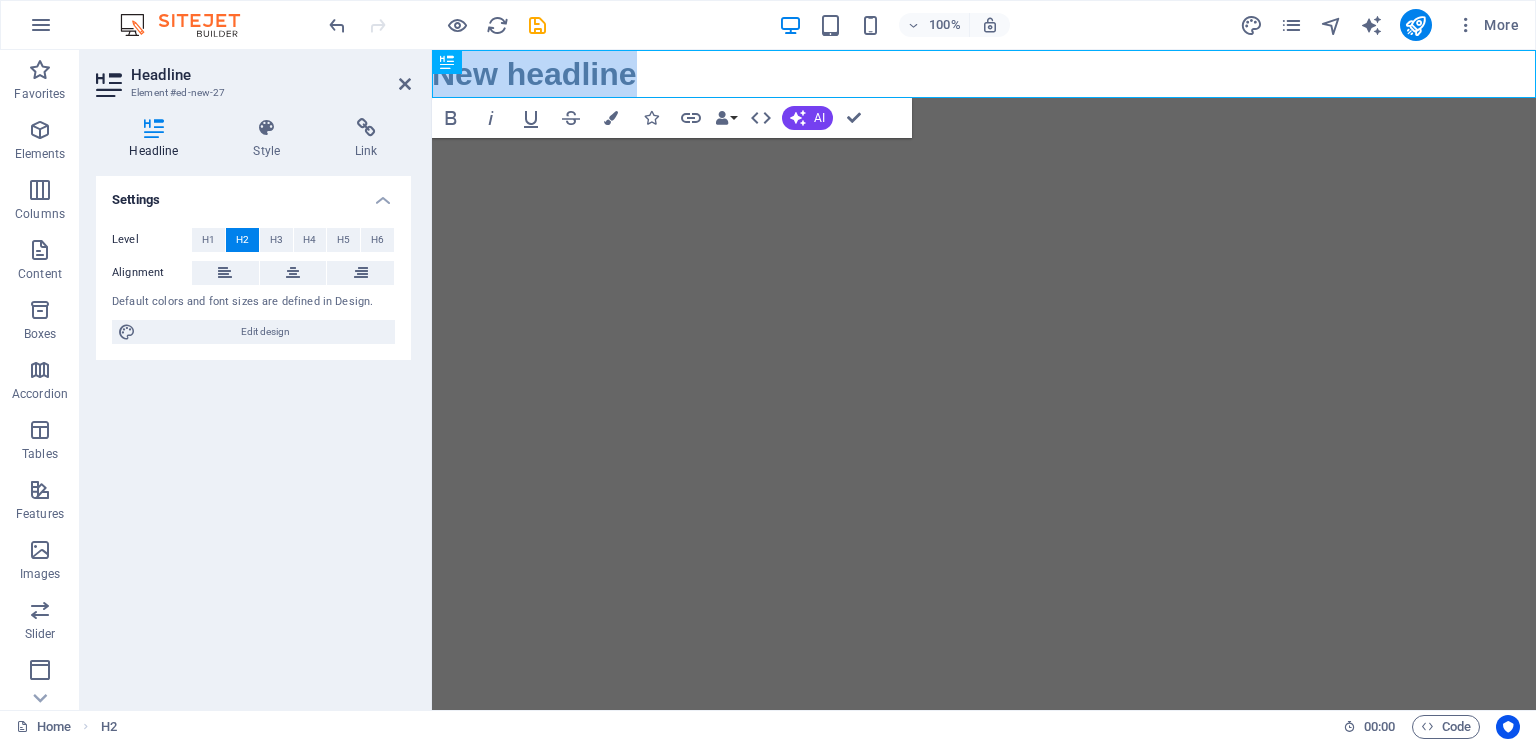 type 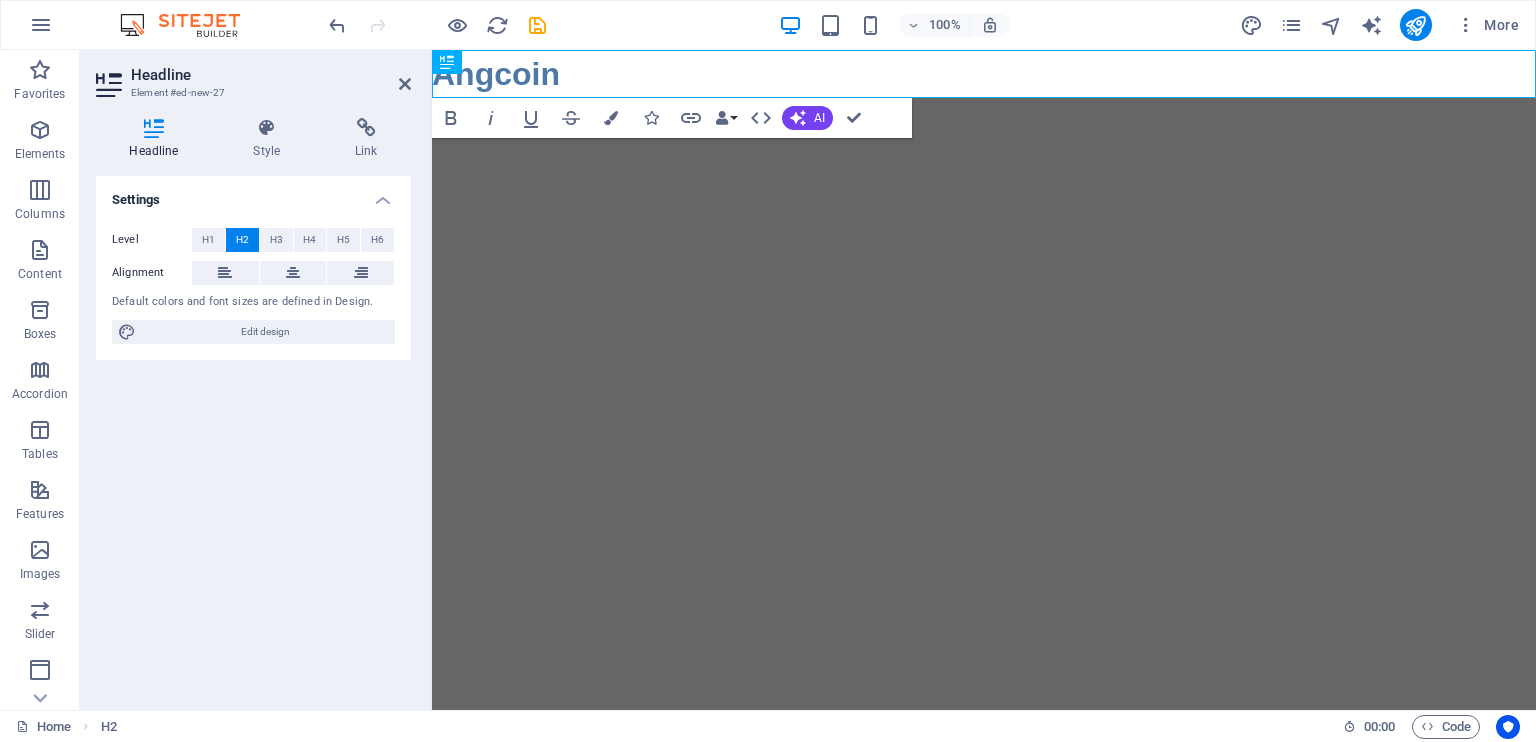click on "Skip to main content
Angcoin" at bounding box center [984, 74] 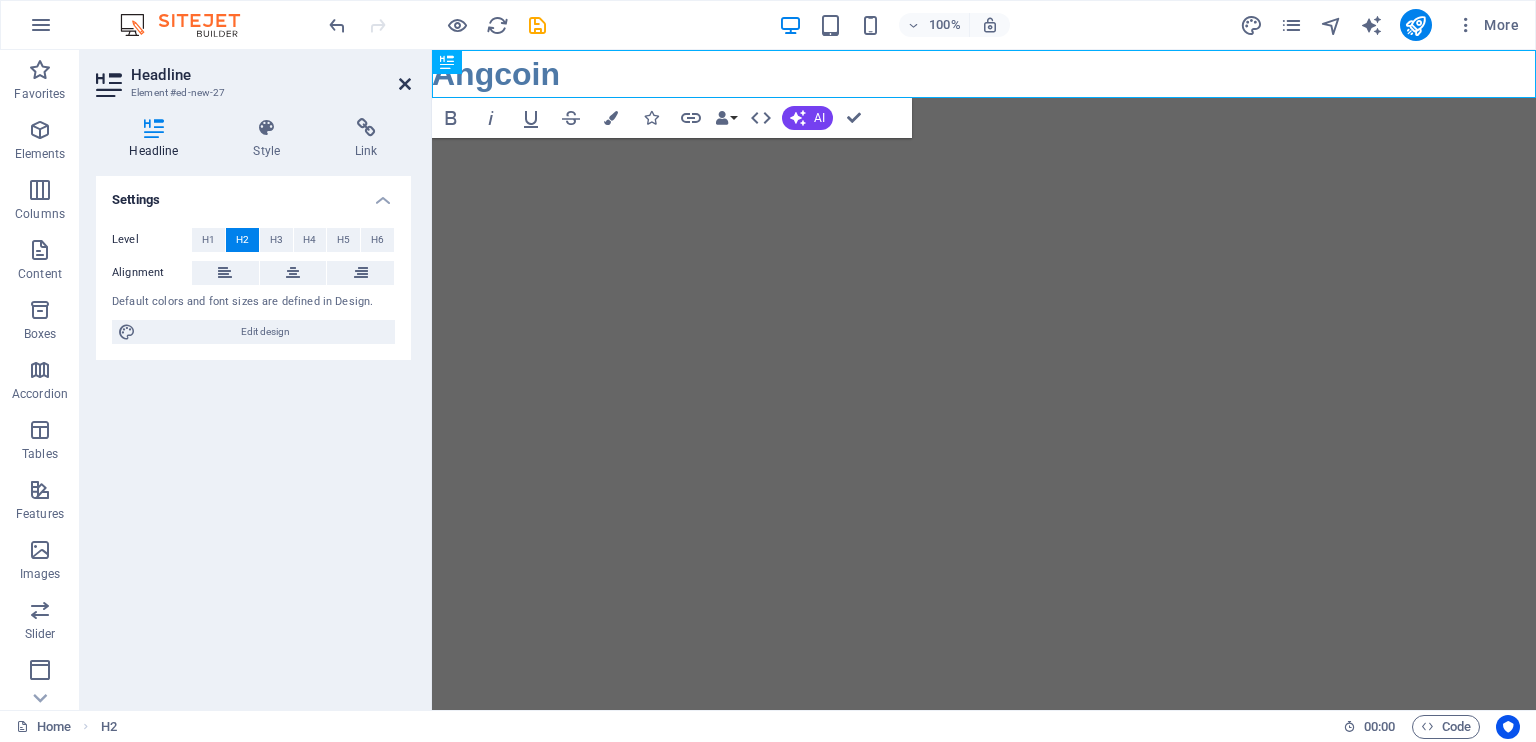 click at bounding box center [405, 84] 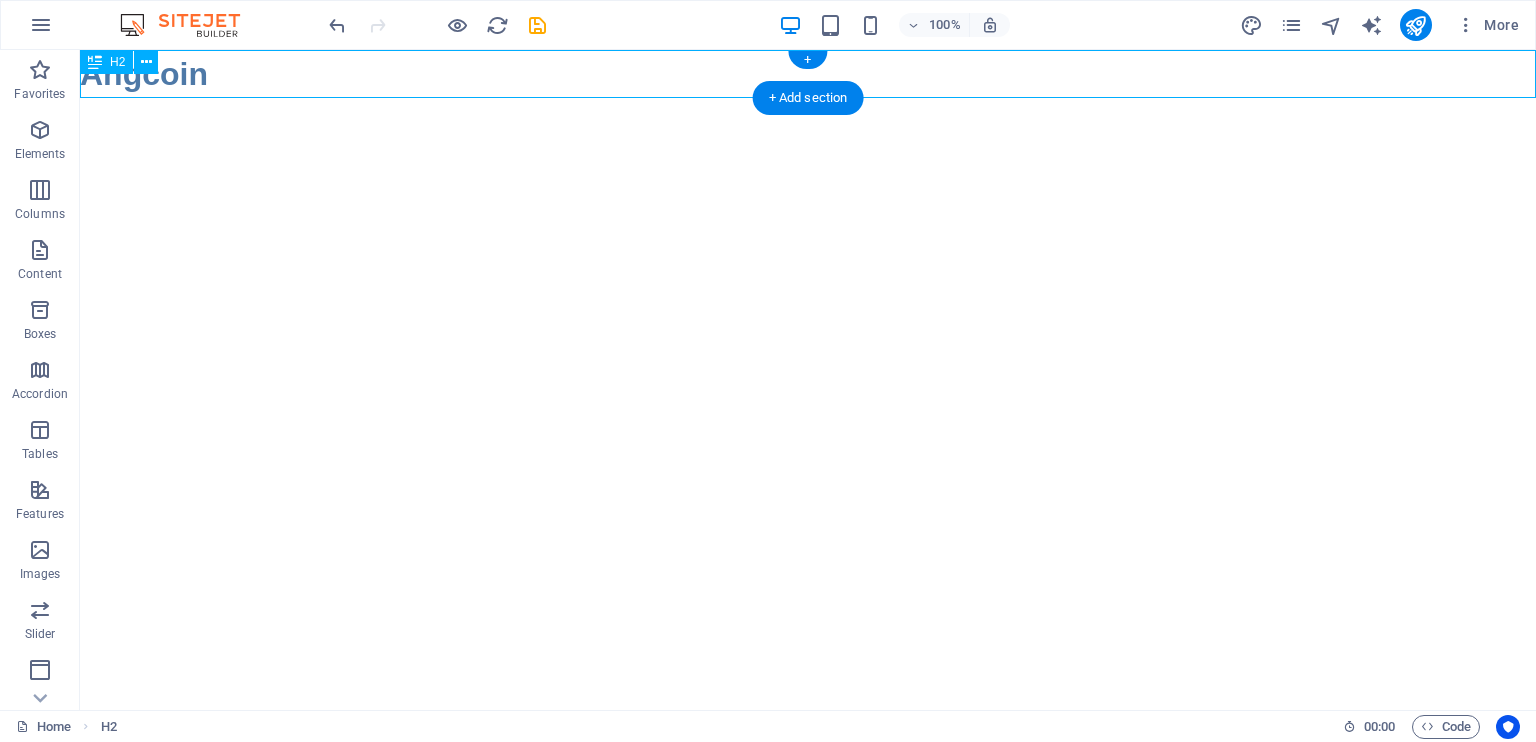 click on "Skip to main content
Angcoin" at bounding box center [808, 74] 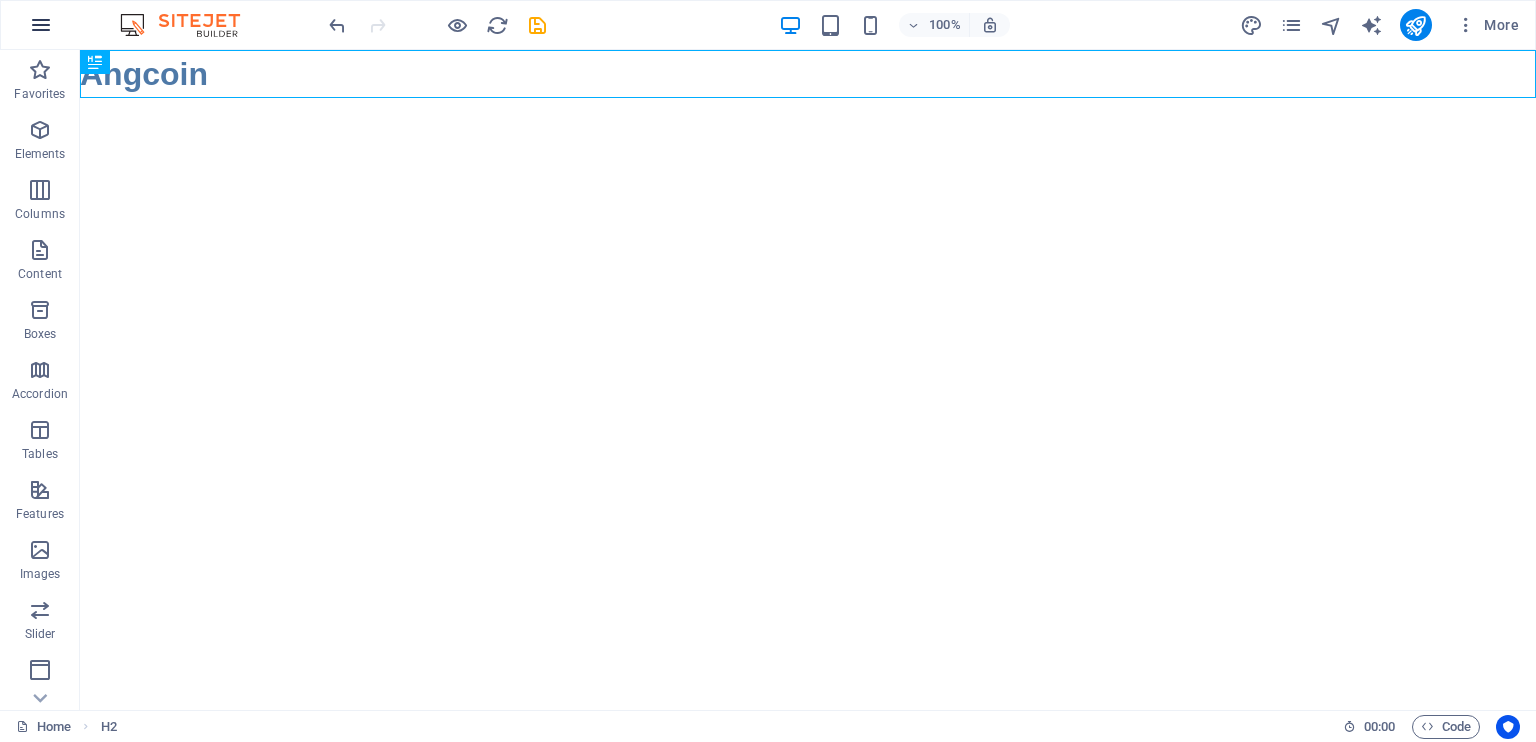 click at bounding box center (41, 25) 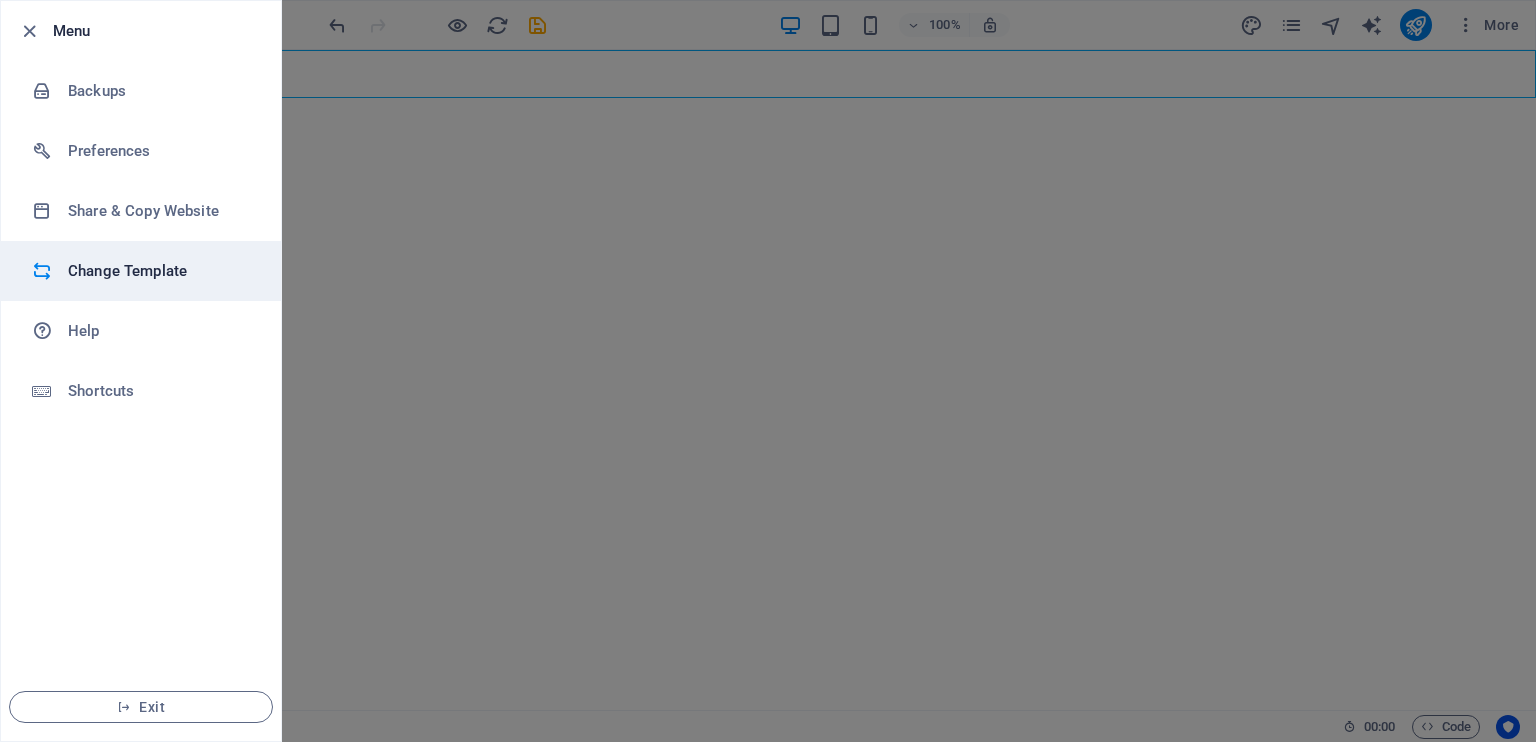 click on "Change Template" at bounding box center [160, 271] 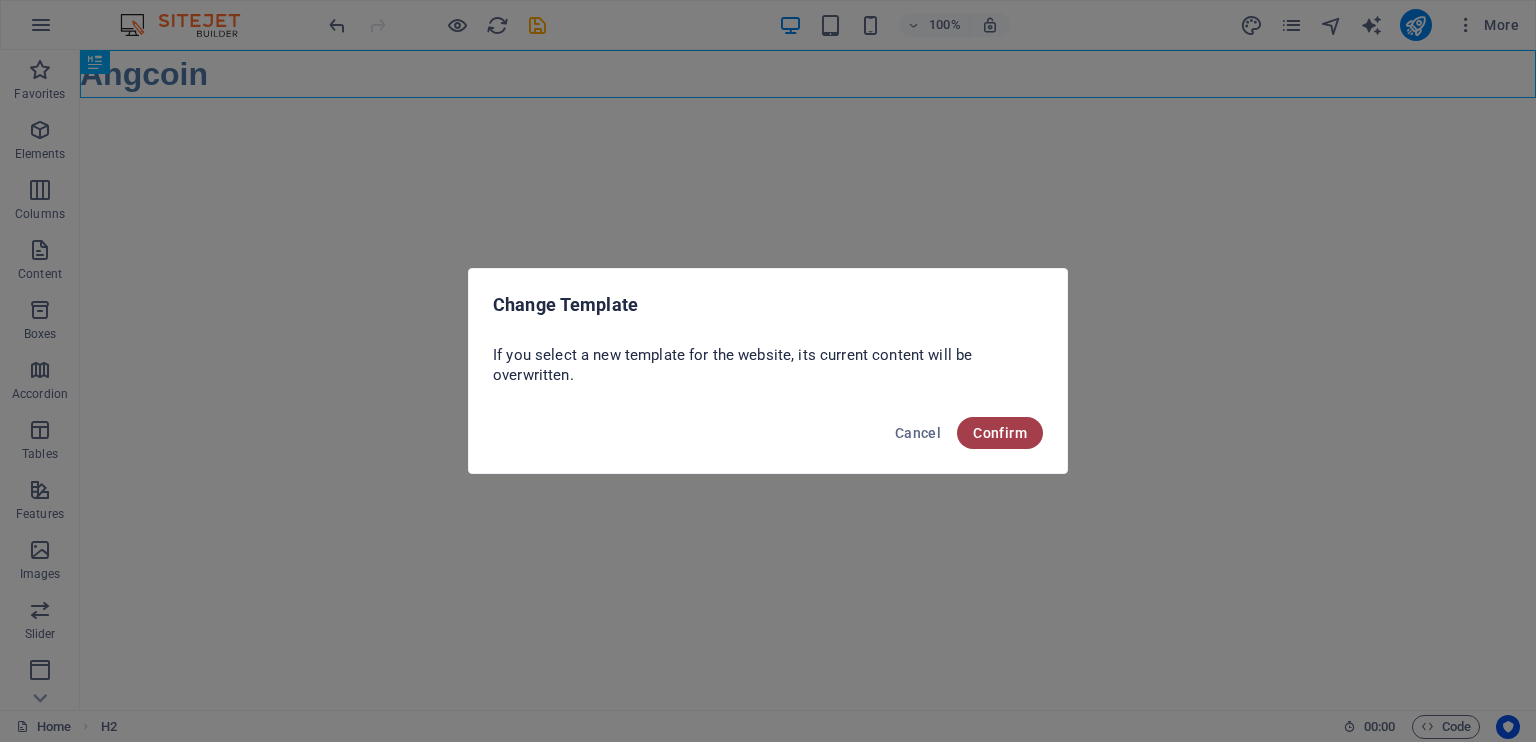click on "Confirm" at bounding box center [1000, 433] 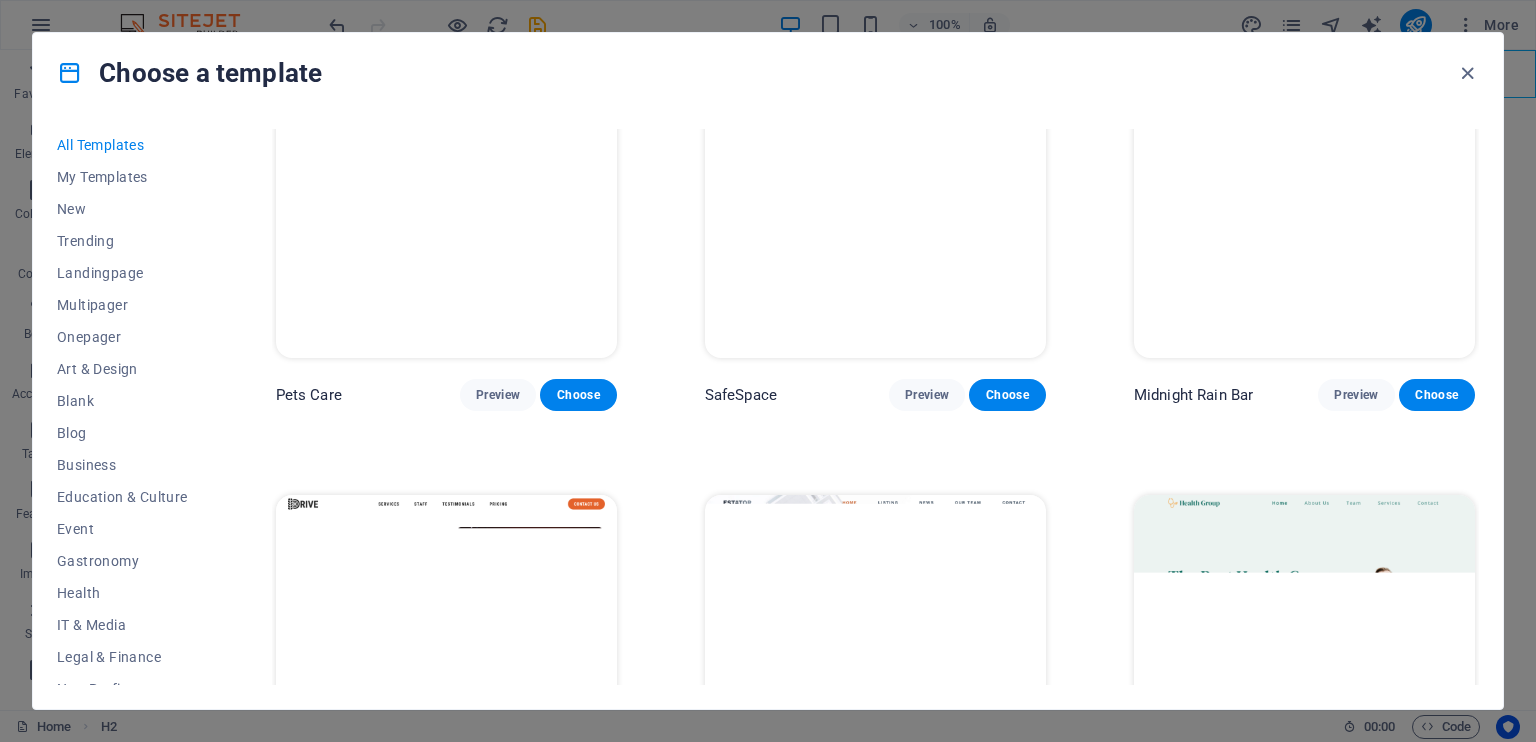 scroll, scrollTop: 3500, scrollLeft: 0, axis: vertical 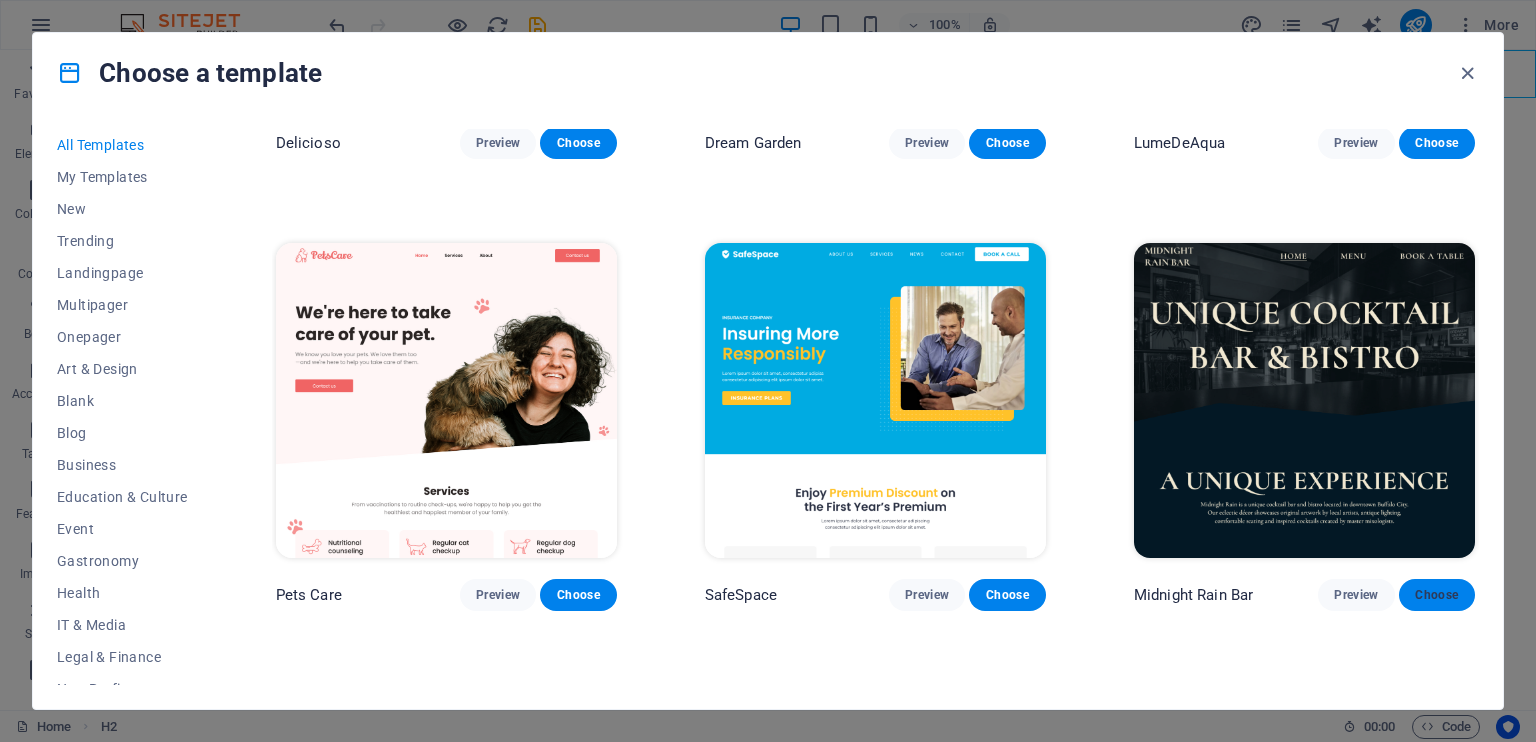 click on "Choose" at bounding box center [1437, 595] 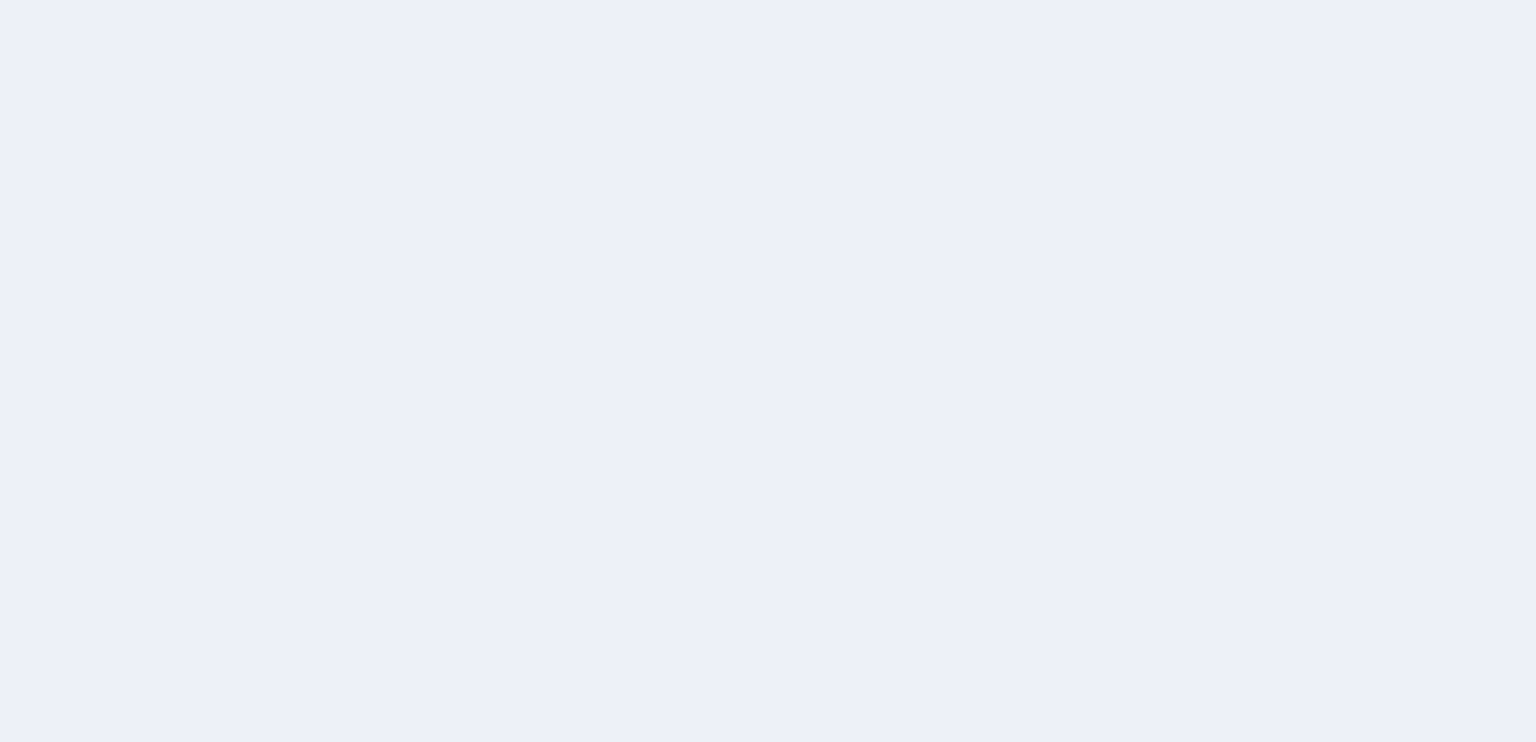 scroll, scrollTop: 0, scrollLeft: 0, axis: both 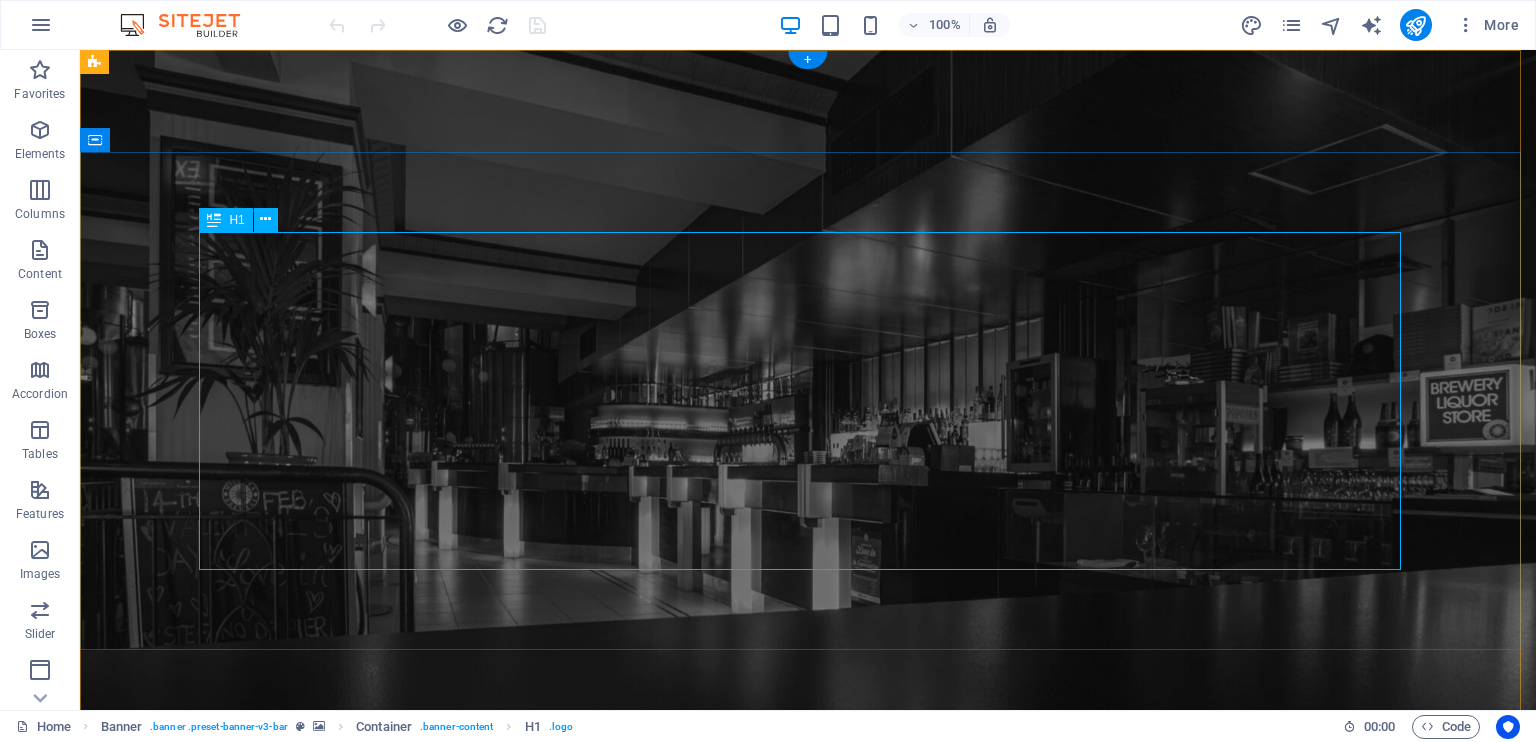 click on "unique cocktail bar & bistro" at bounding box center (808, 1115) 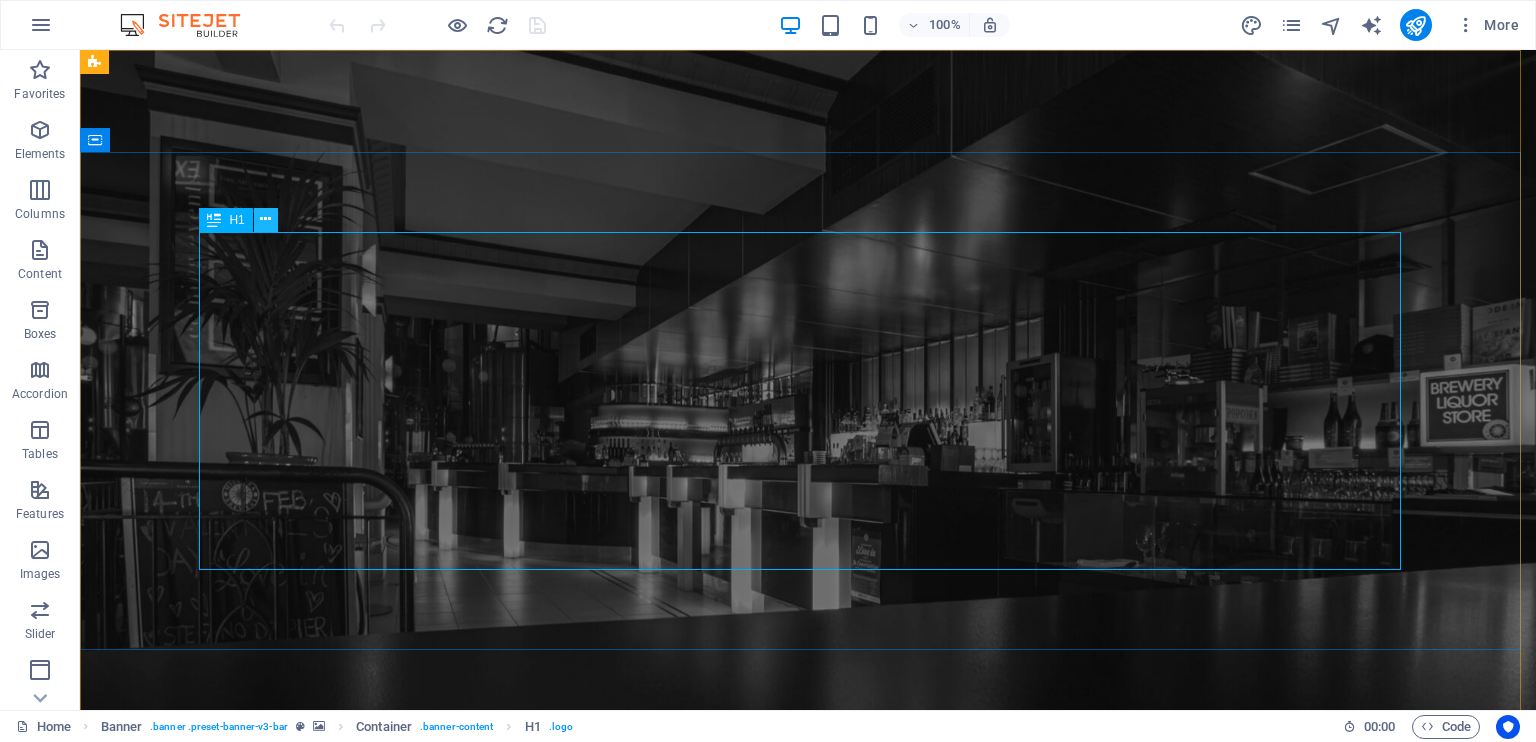 click at bounding box center (265, 219) 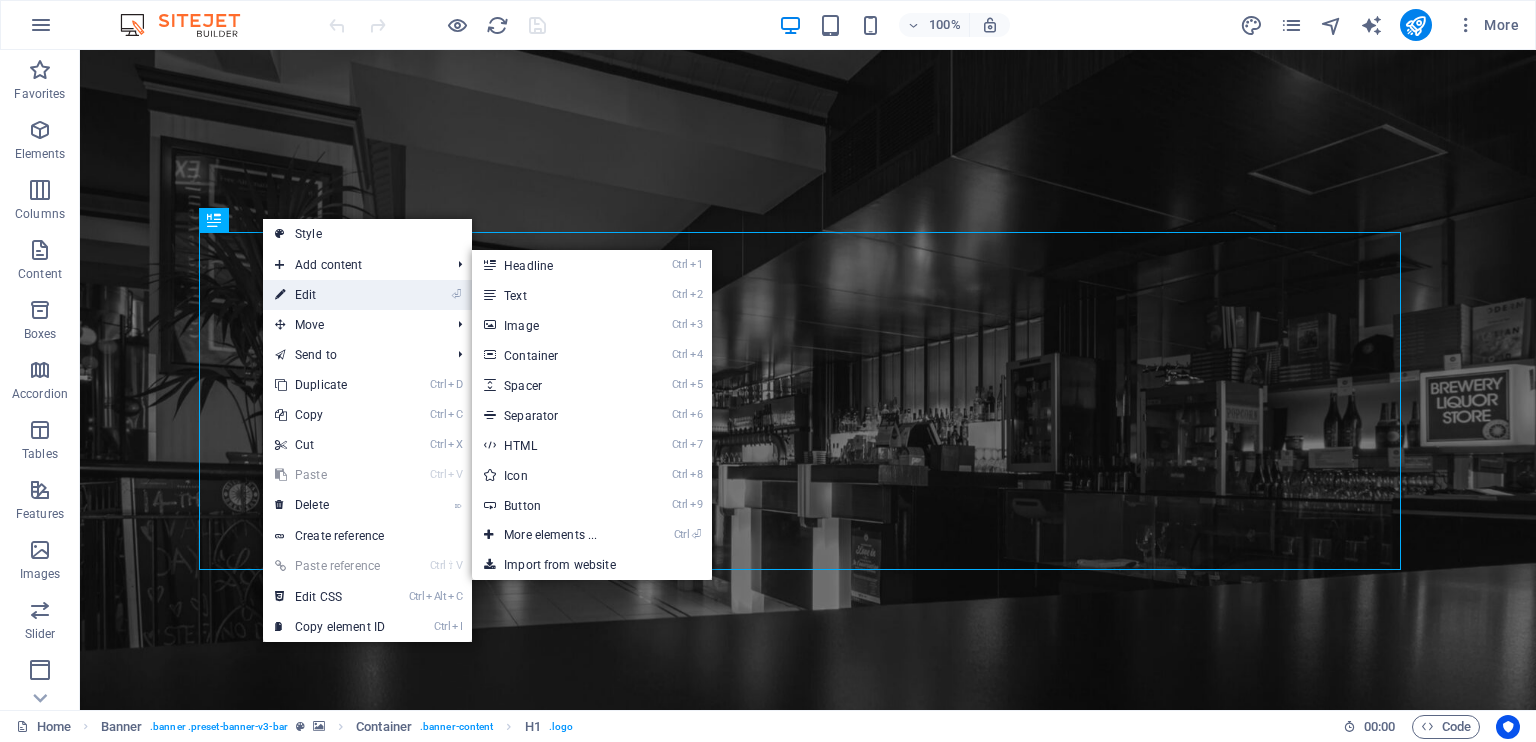 click on "⏎  Edit" at bounding box center (330, 295) 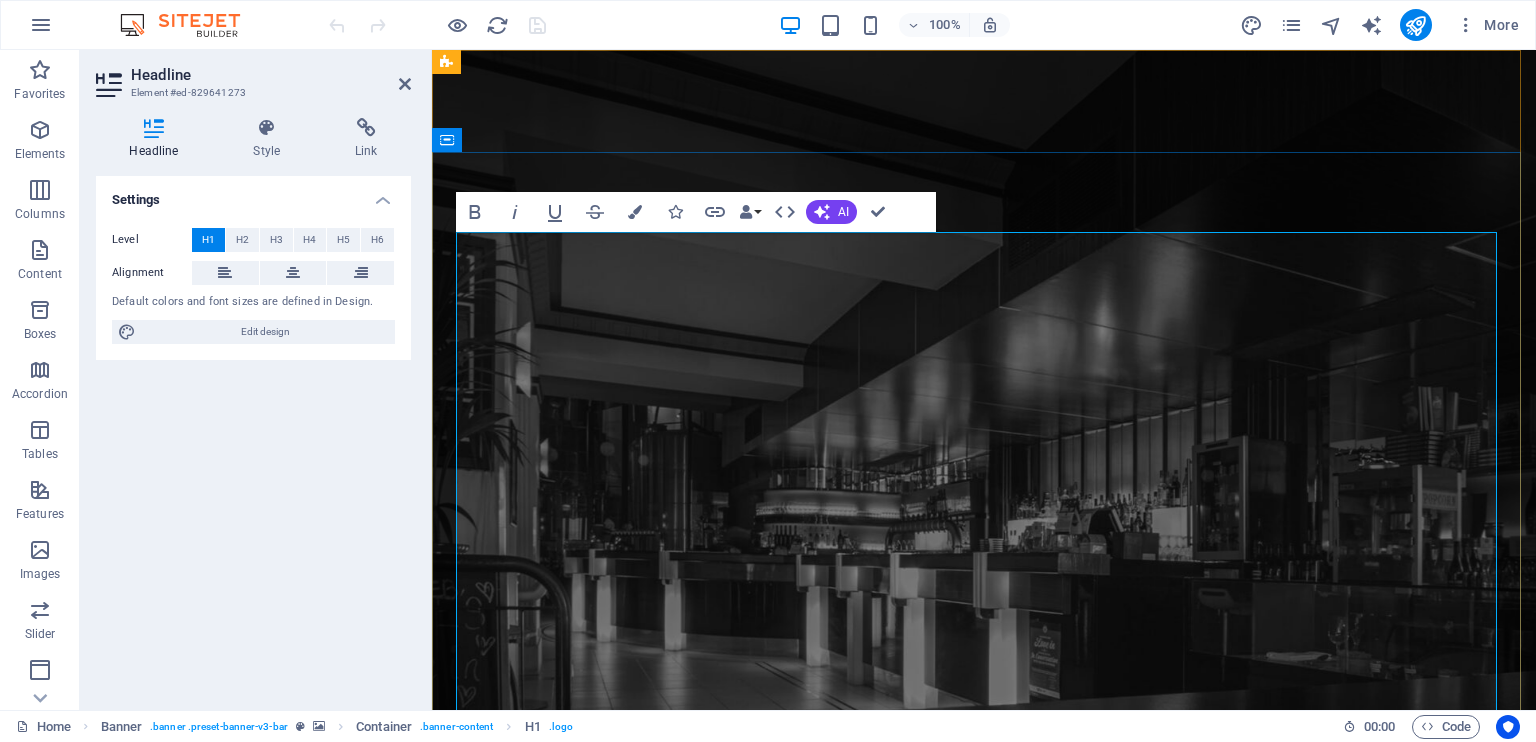type 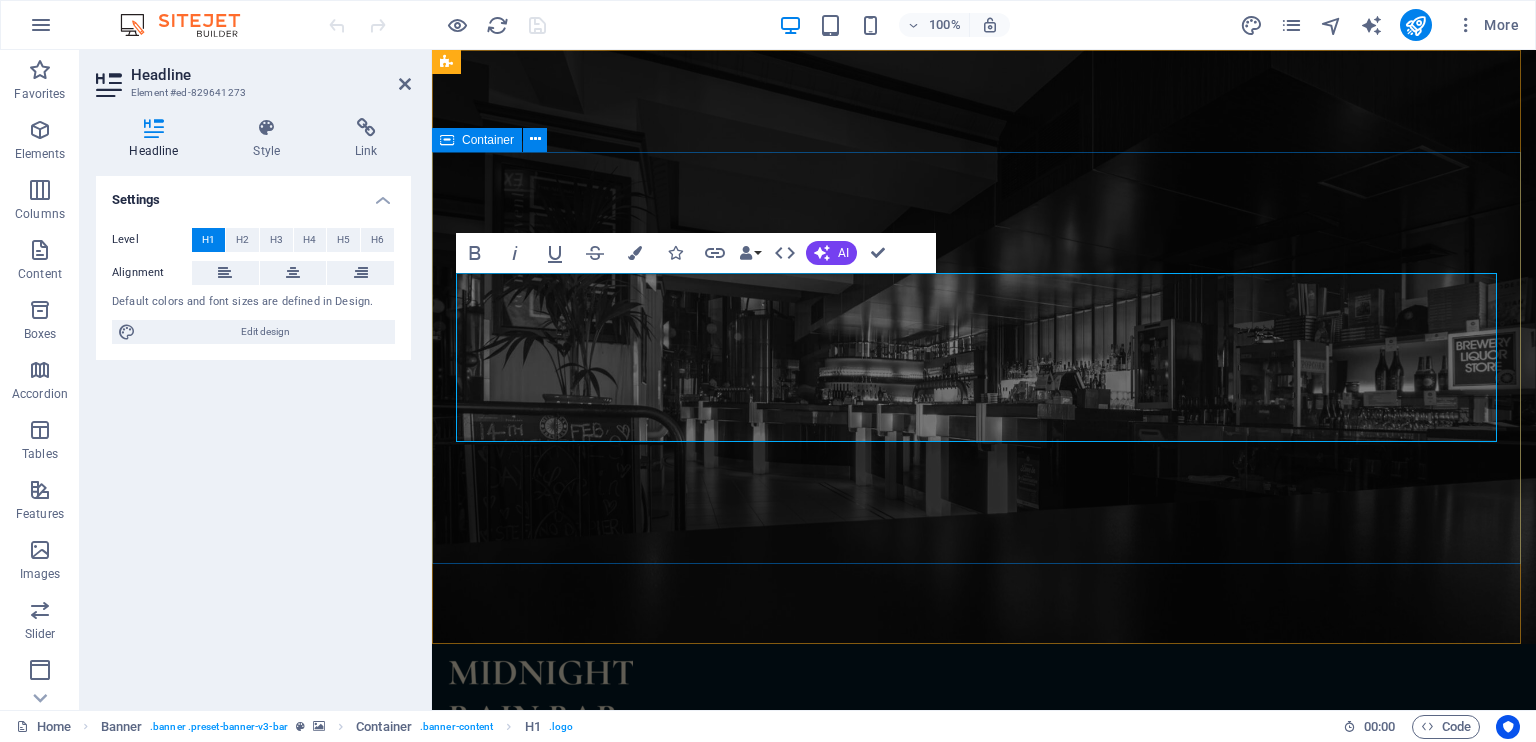 click on "ANGCOIN" at bounding box center [984, 944] 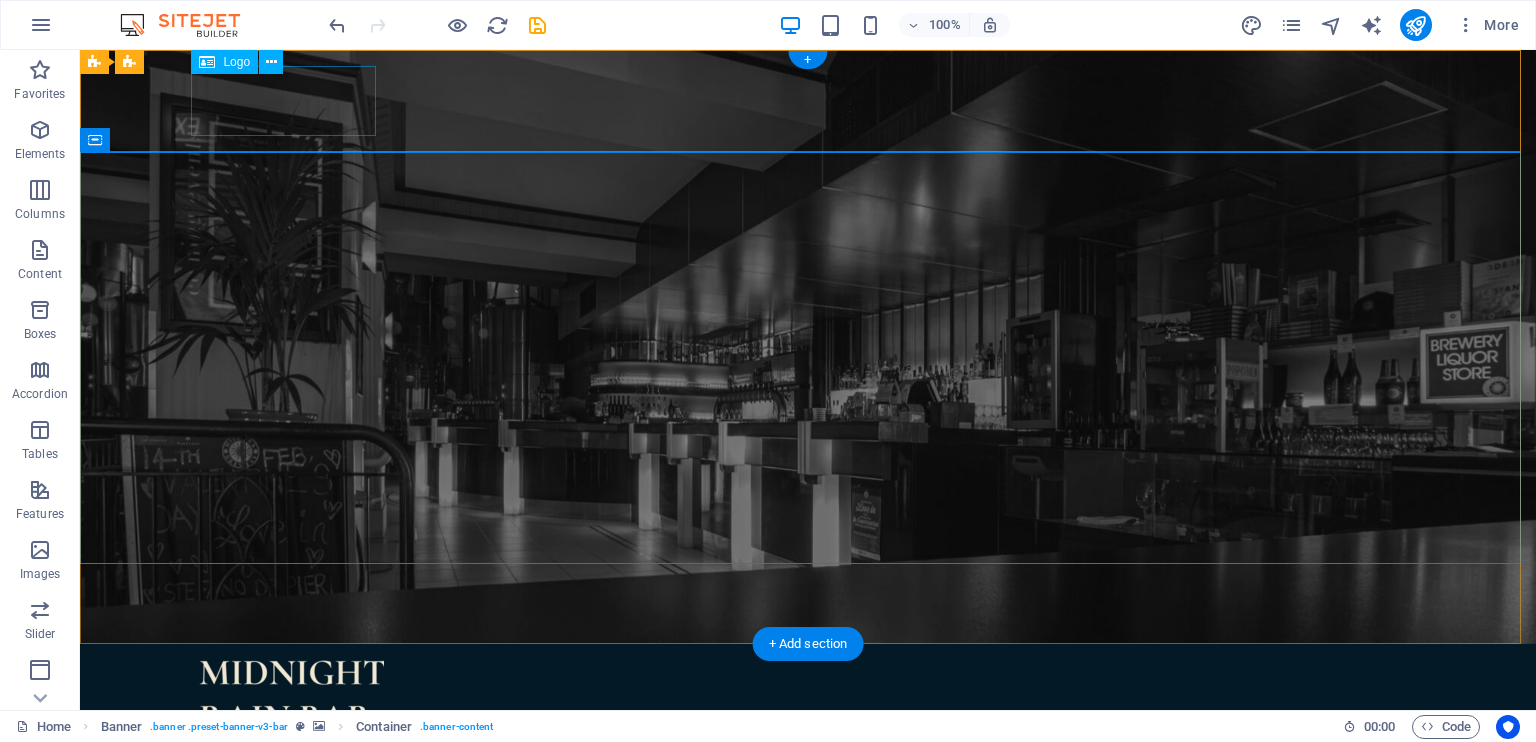 click at bounding box center [808, 695] 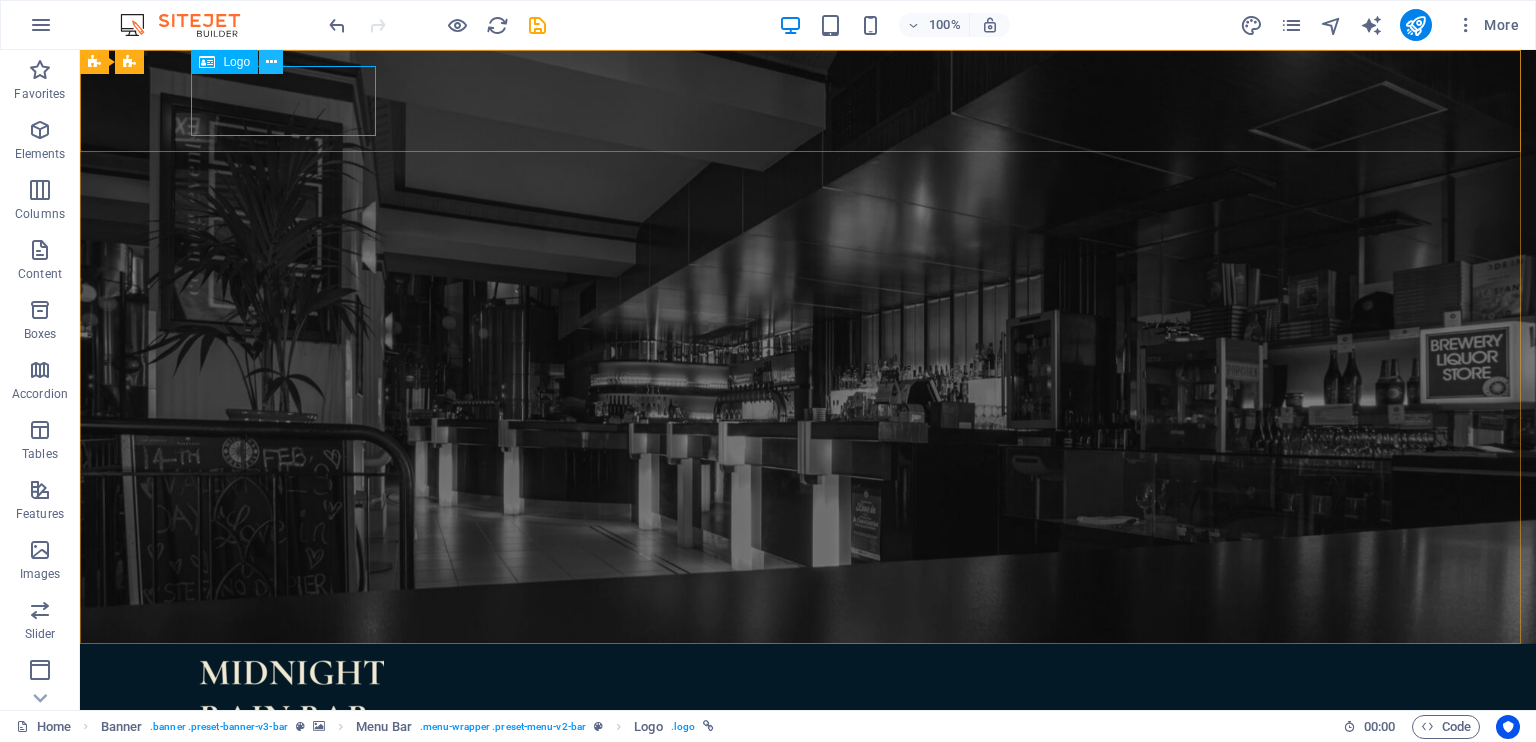 click at bounding box center (271, 62) 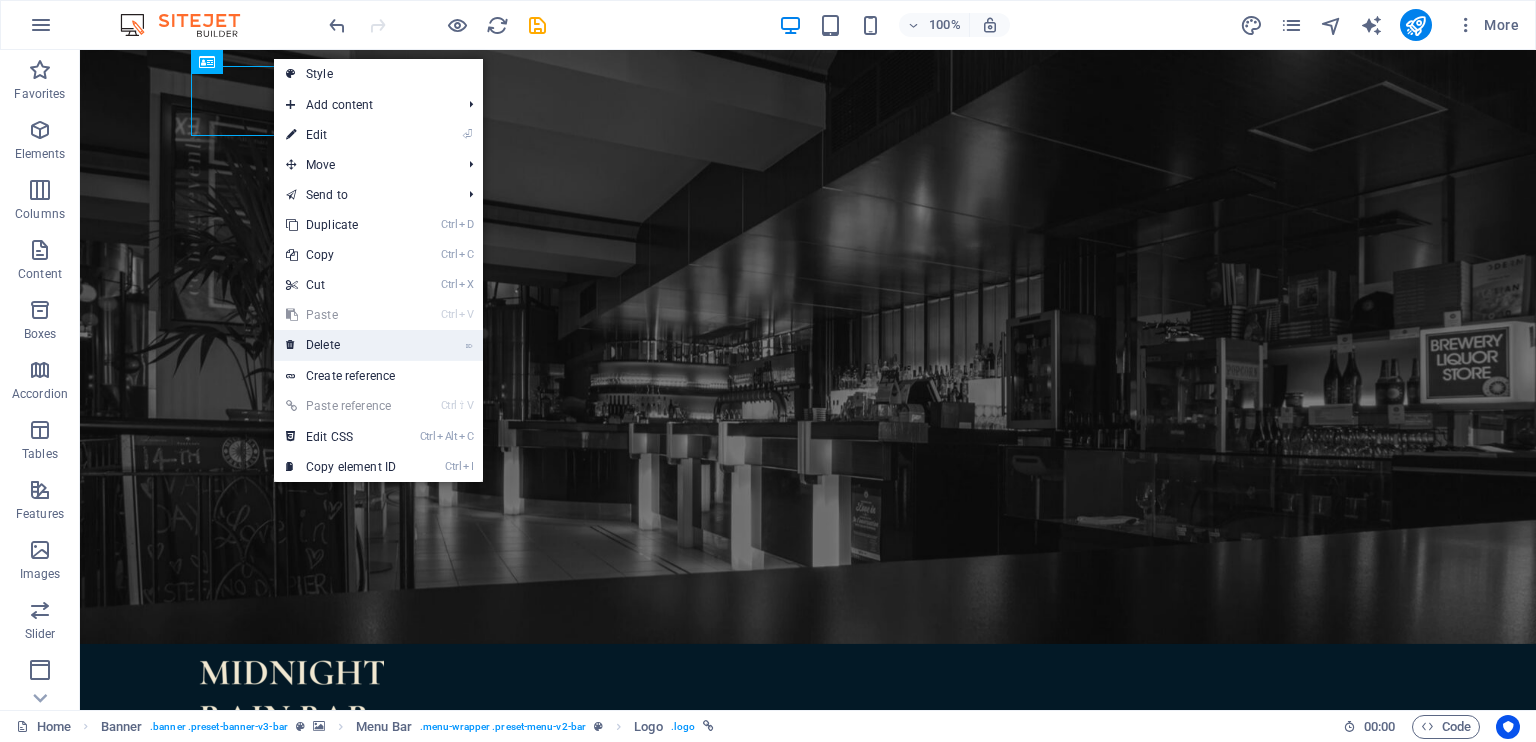 click on "⌦  Delete" at bounding box center (341, 345) 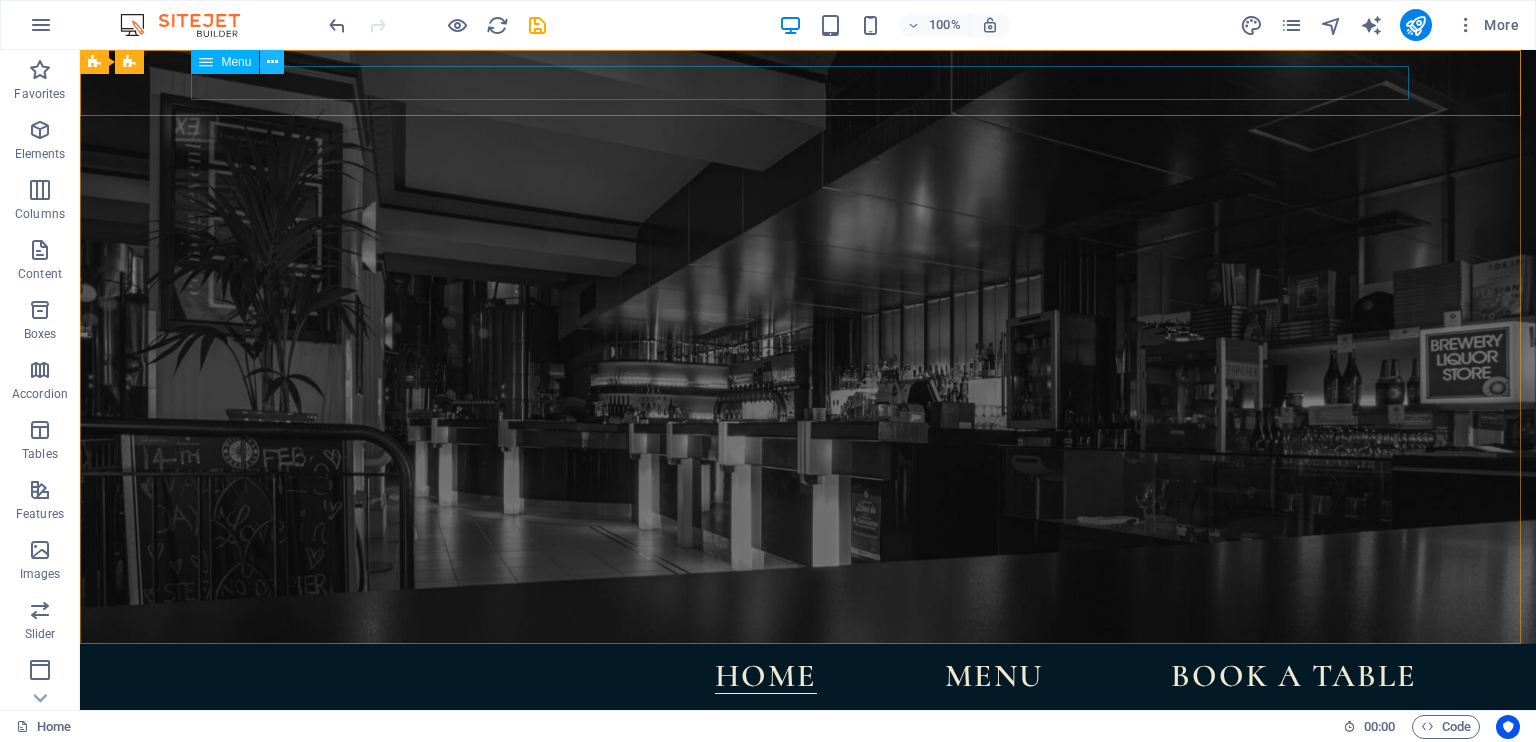 click at bounding box center (272, 62) 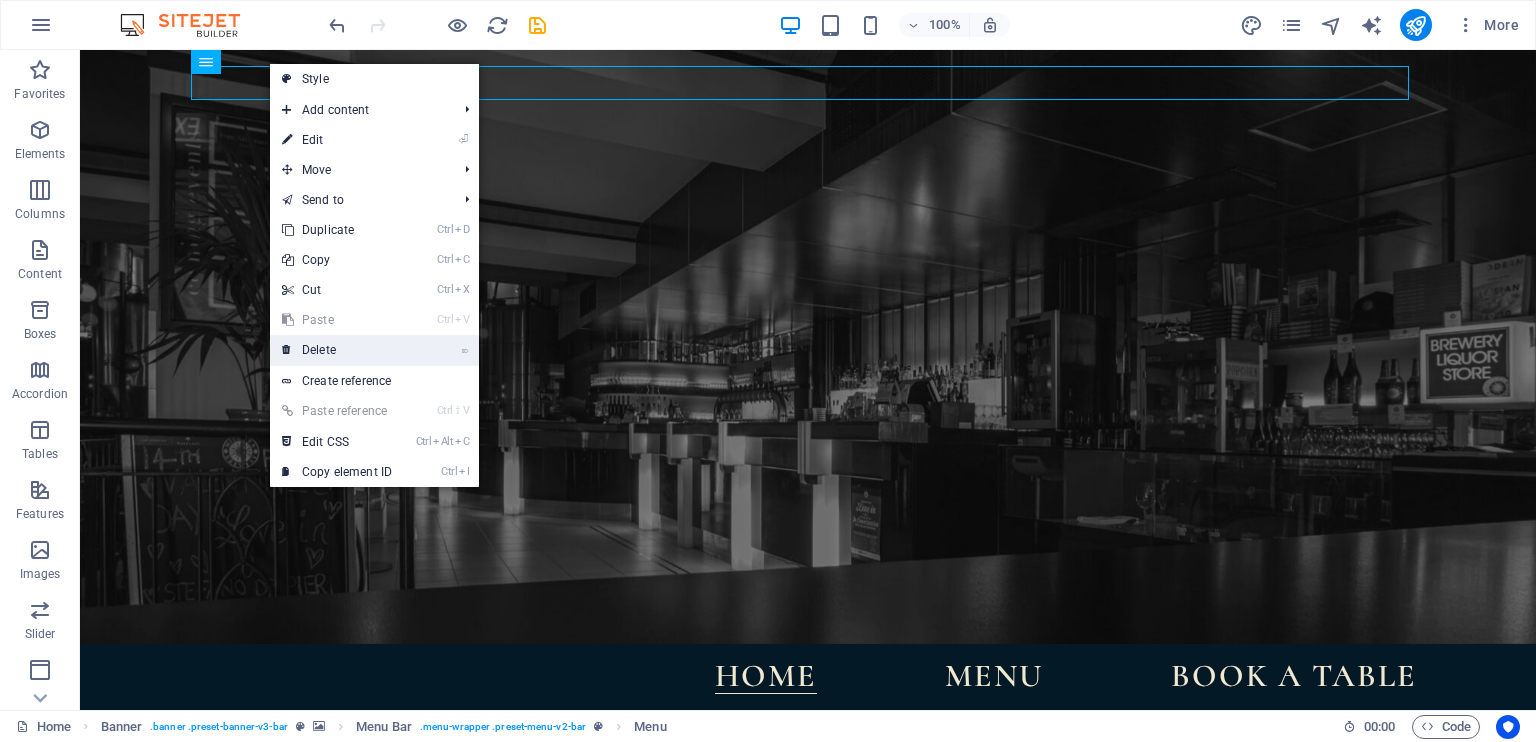 click on "⌦  Delete" at bounding box center (337, 350) 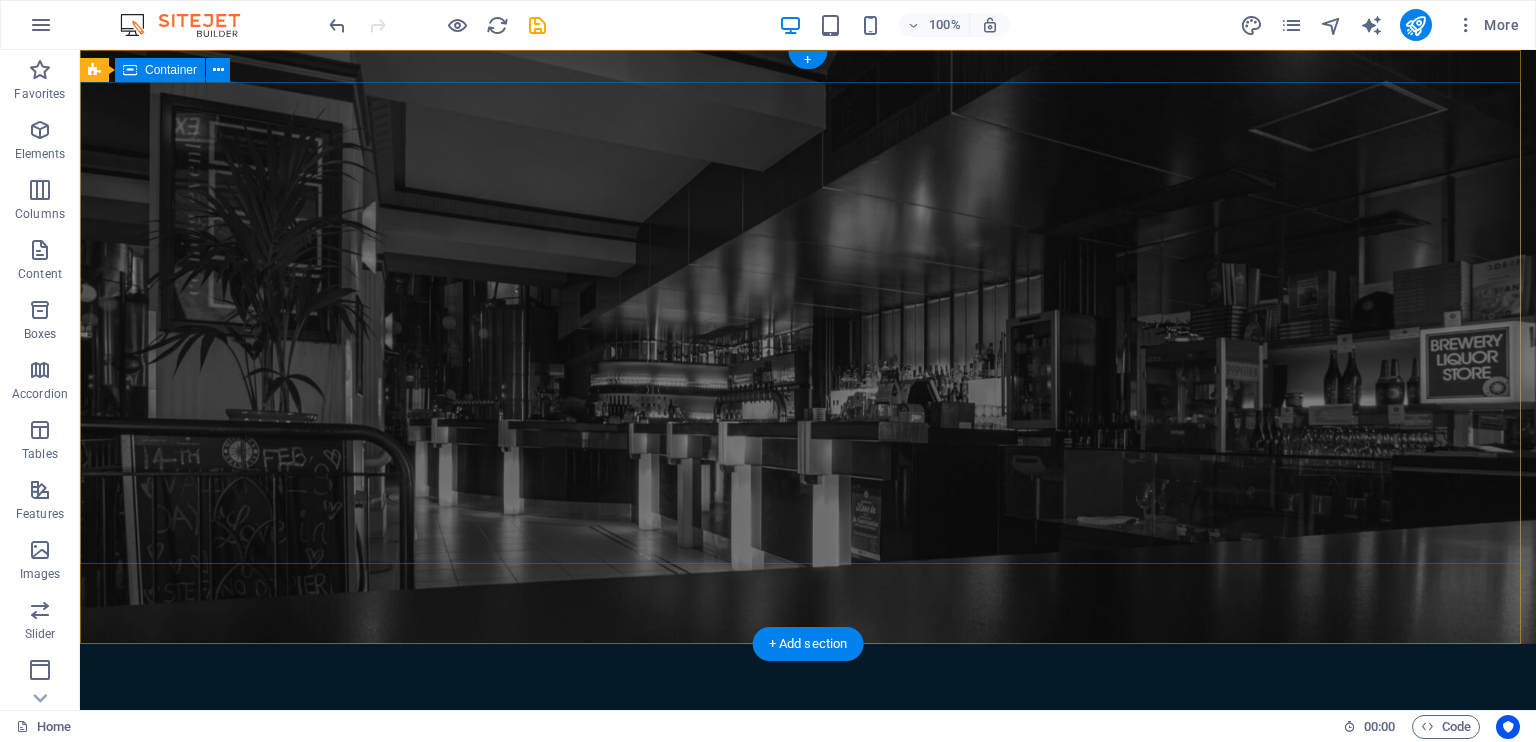 click on "ANGCOIN" at bounding box center [808, 840] 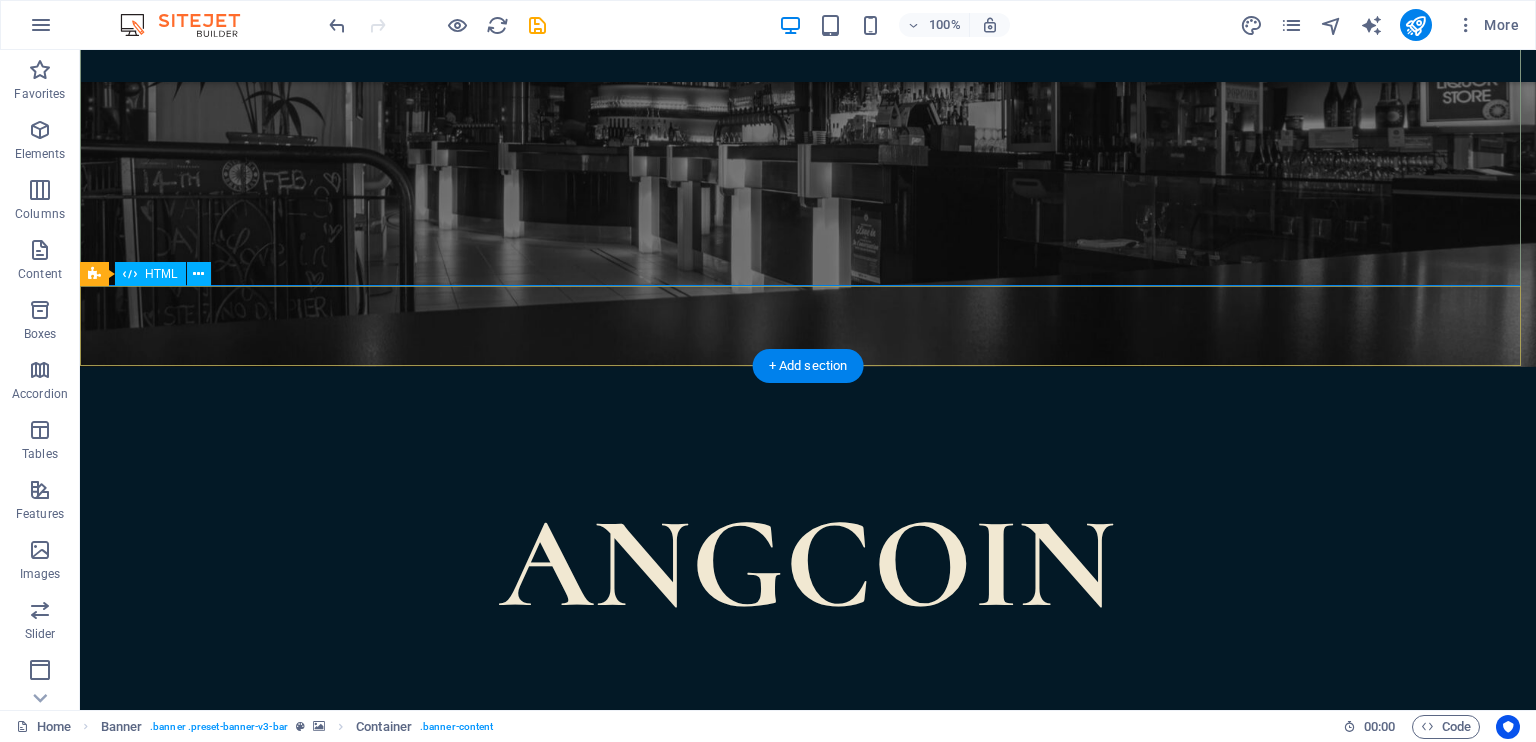 scroll, scrollTop: 500, scrollLeft: 0, axis: vertical 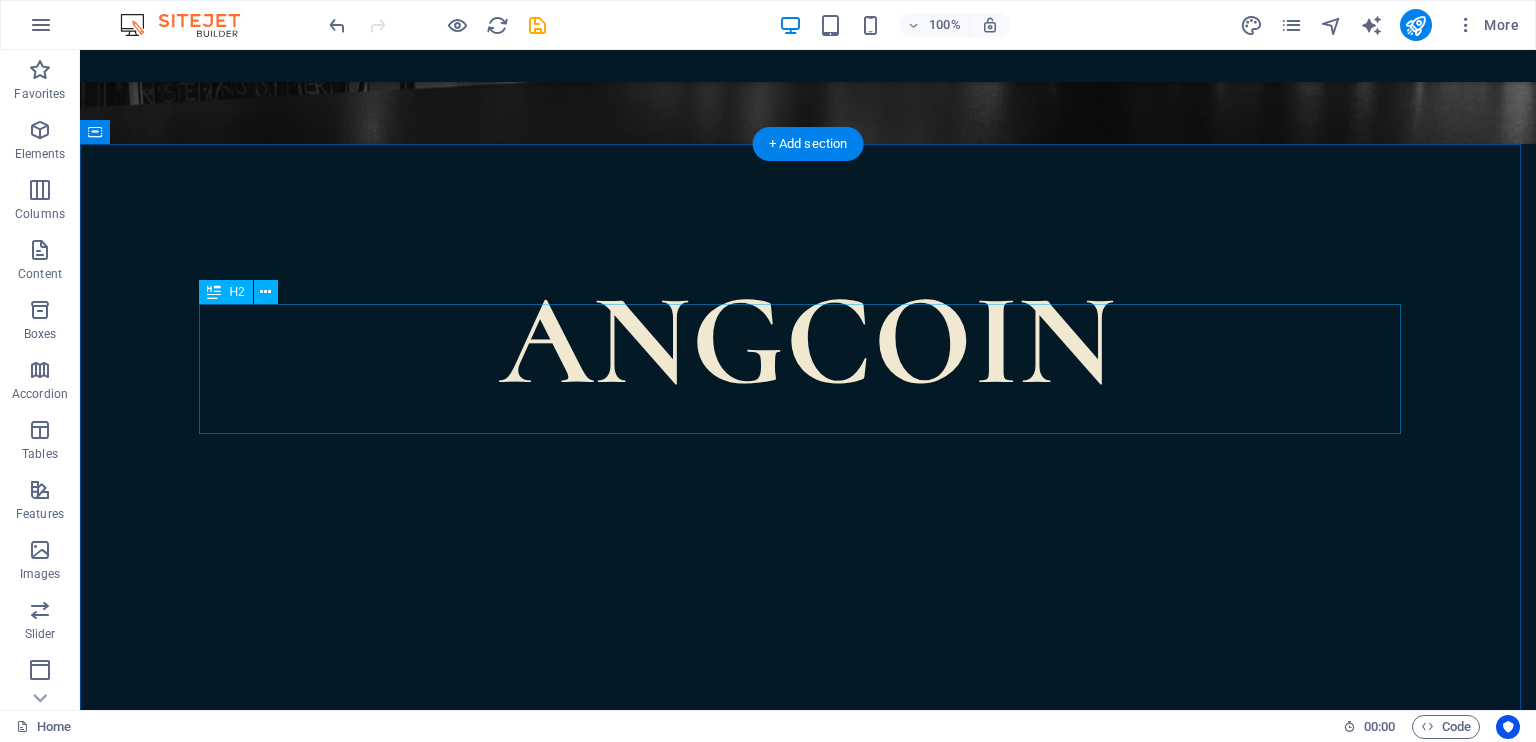click on "A unique experience" at bounding box center (808, 810) 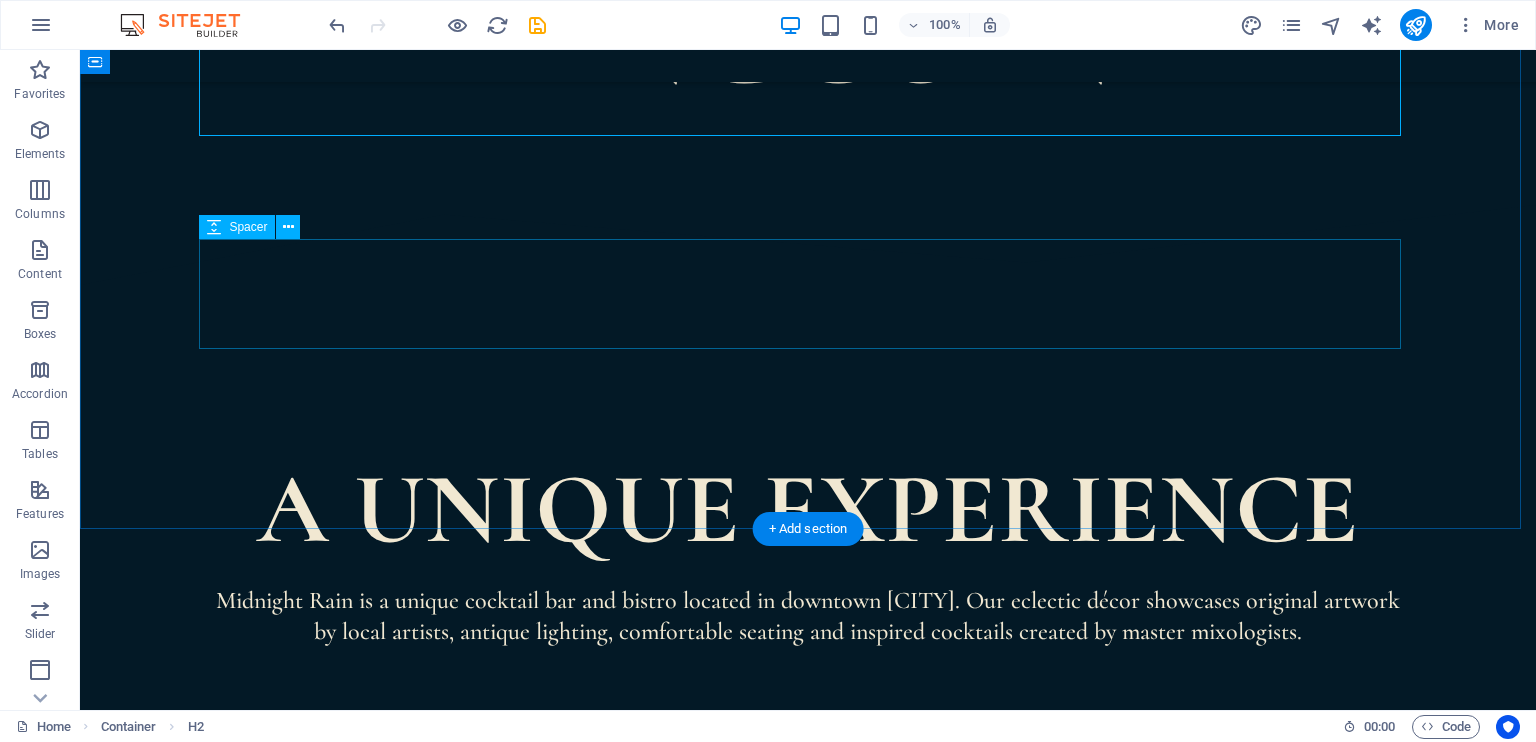 scroll, scrollTop: 500, scrollLeft: 0, axis: vertical 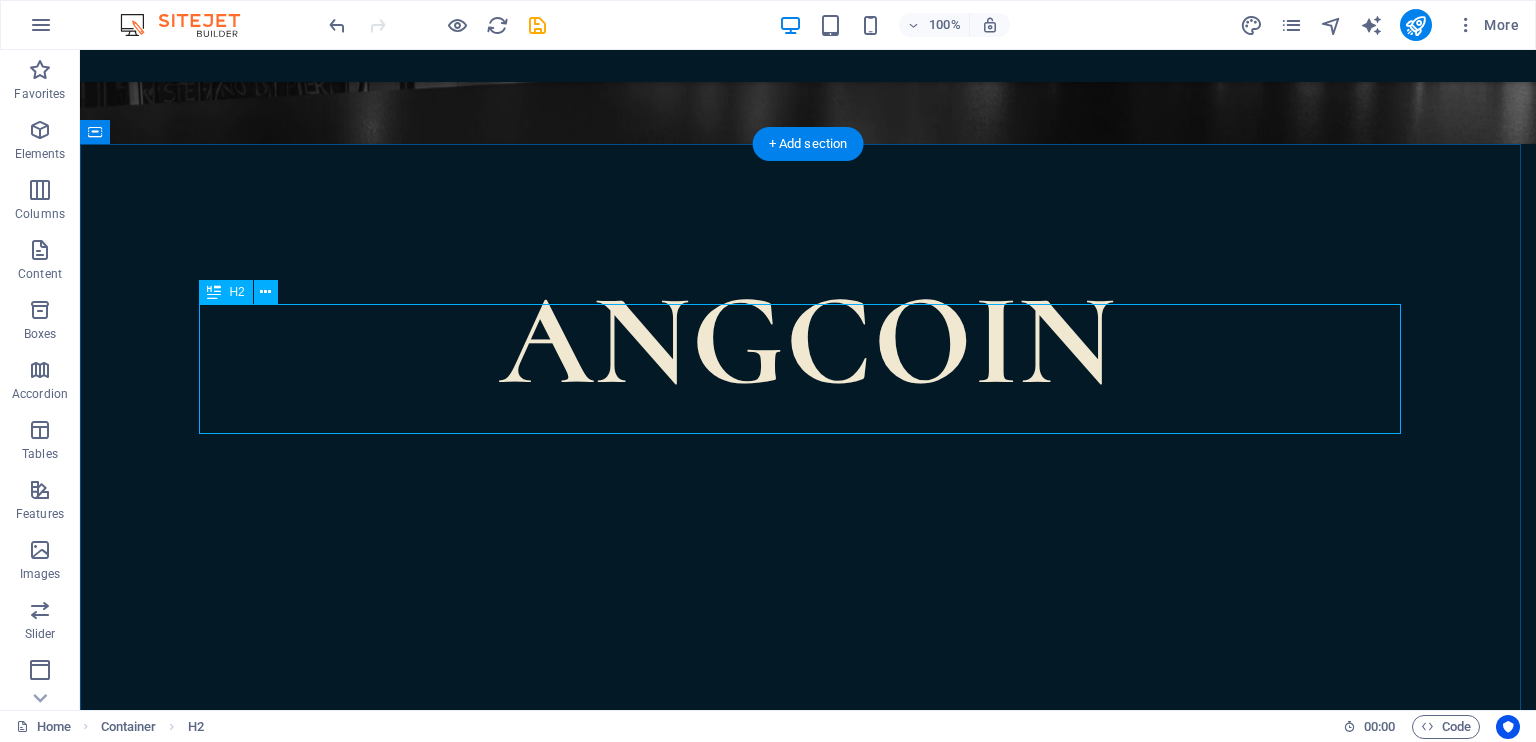 click on "A unique experience" at bounding box center (808, 810) 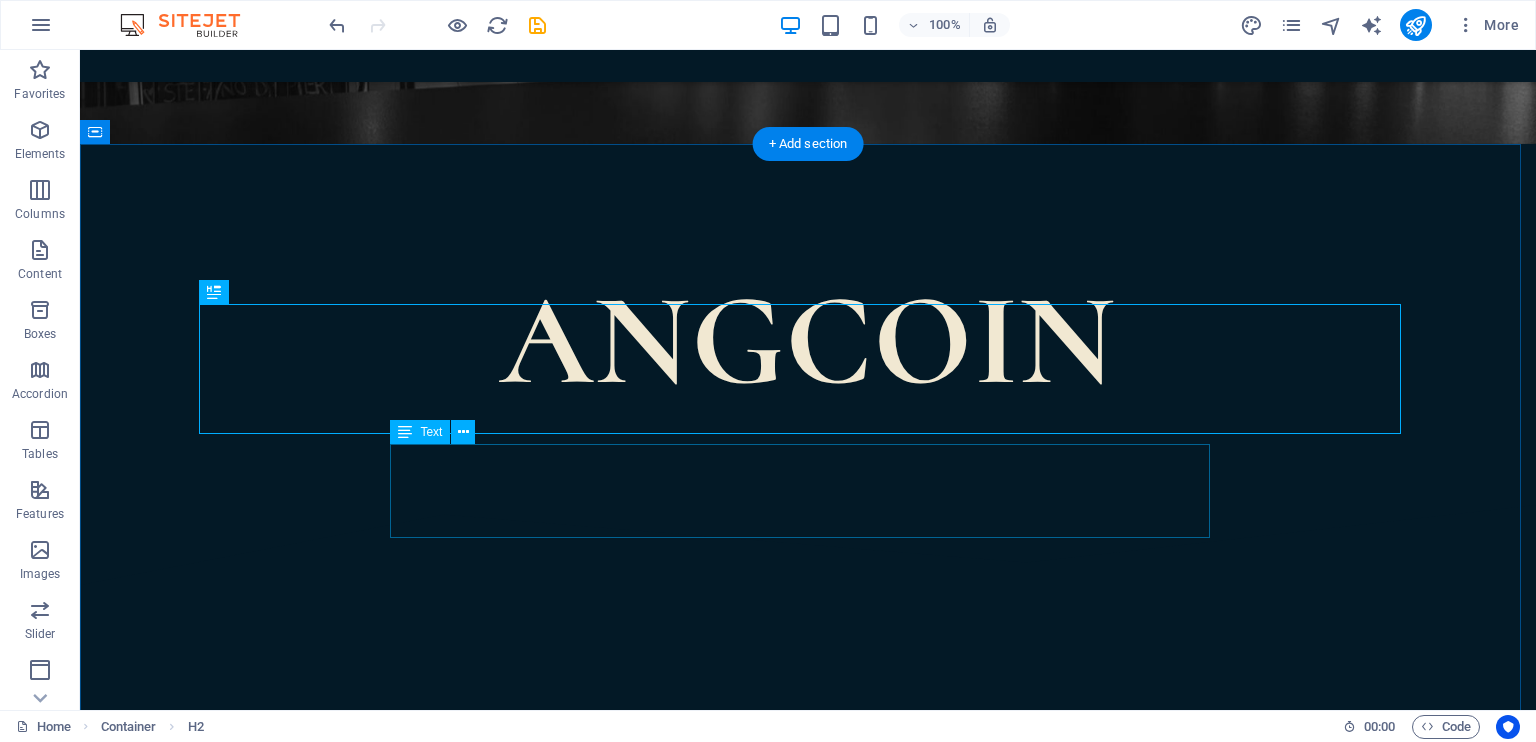 click on "Midnight Rain is a unique cocktail bar and bistro located in downtown [CITY]. Our eclectic décor showcases original artwork by local artists, antique lighting, comfortable seating and inspired cocktails created by master mixologists." at bounding box center (808, 916) 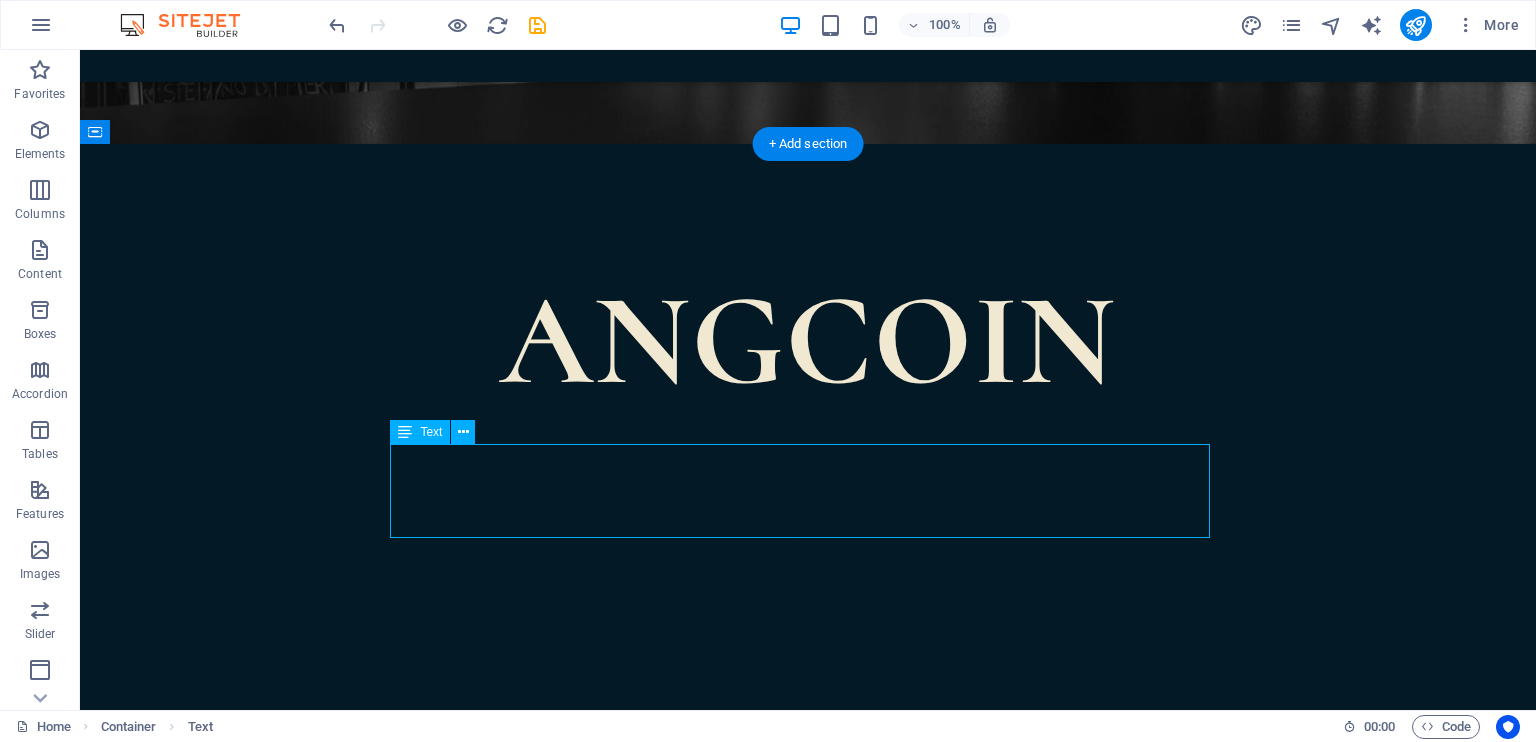 click on "Midnight Rain is a unique cocktail bar and bistro located in downtown [CITY]. Our eclectic décor showcases original artwork by local artists, antique lighting, comfortable seating and inspired cocktails created by master mixologists." at bounding box center (808, 916) 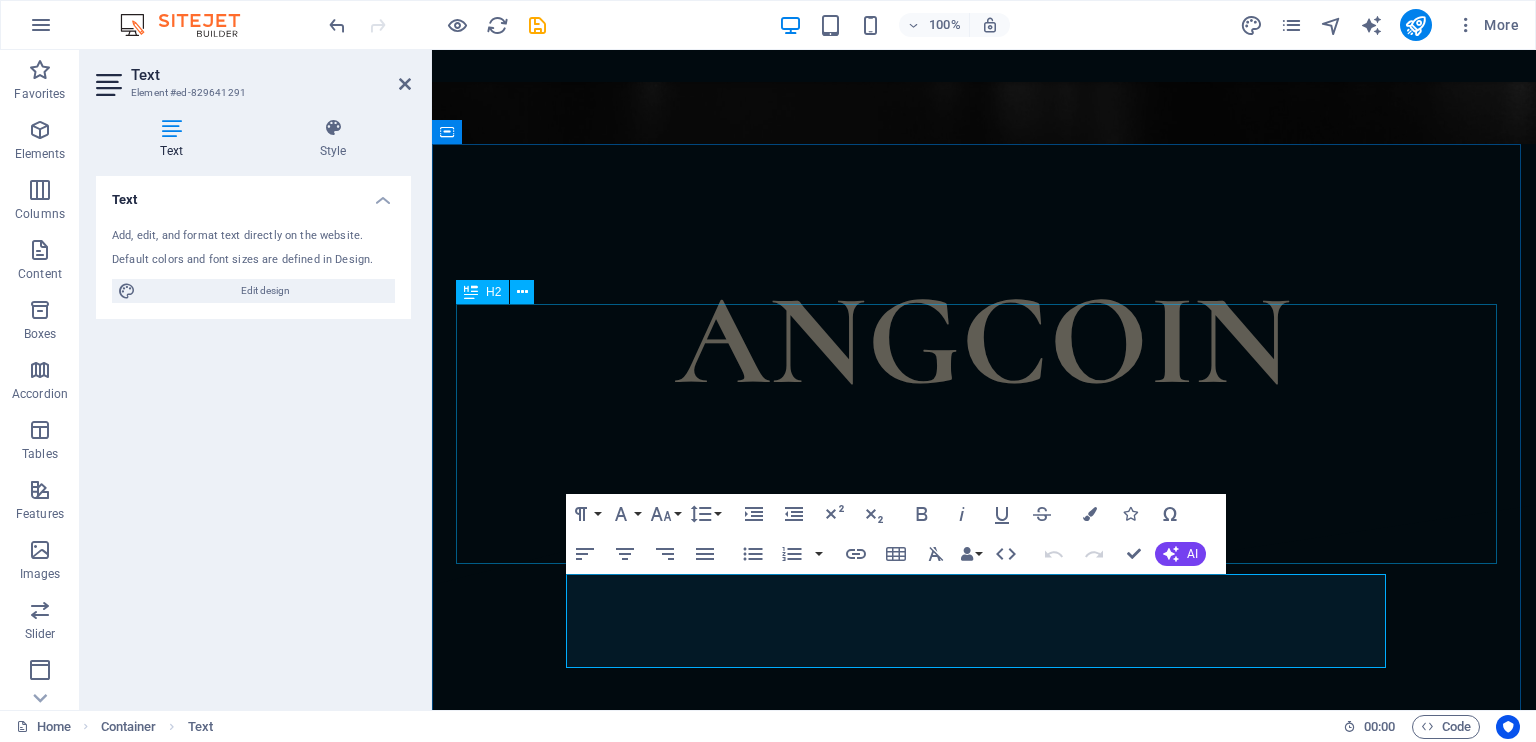 click on "A unique experience" at bounding box center [984, 875] 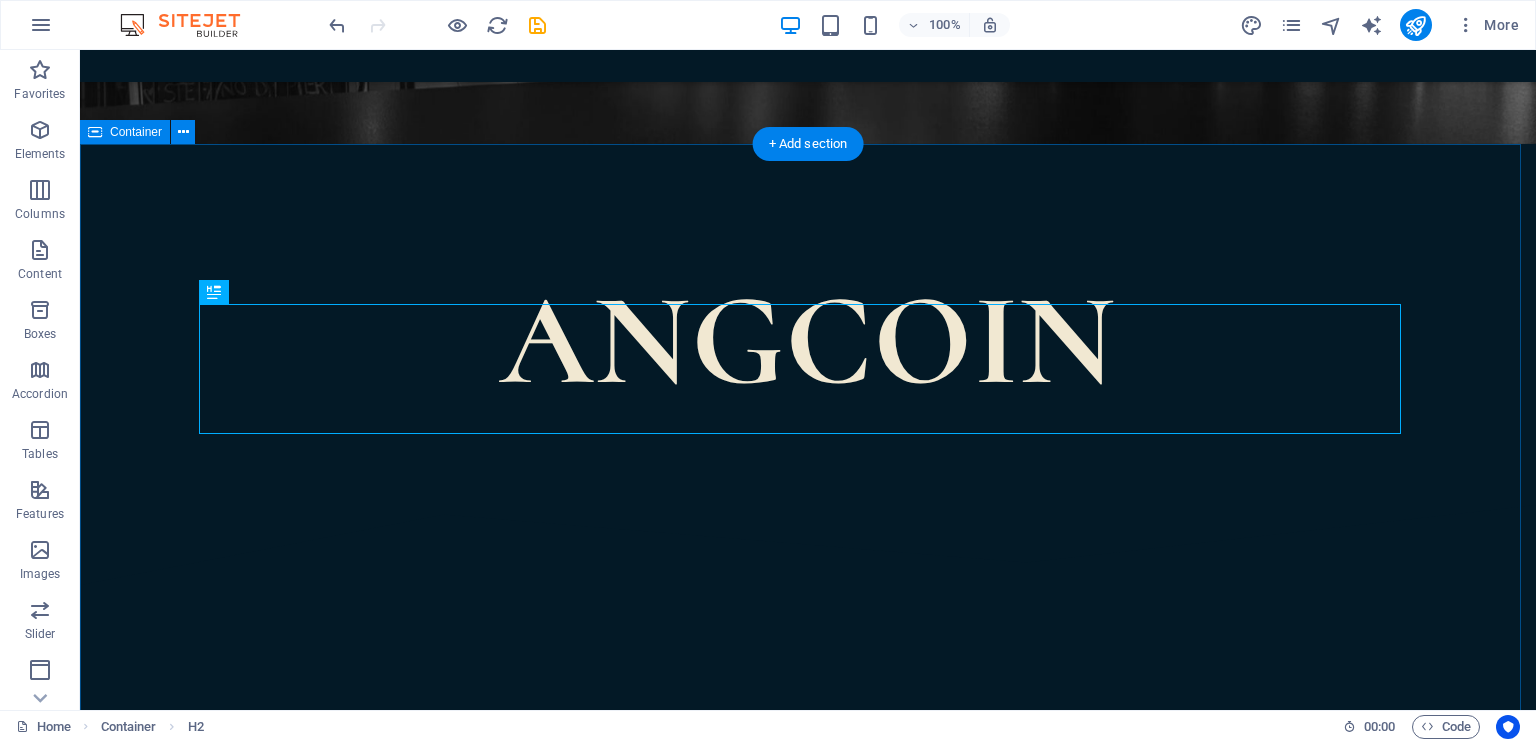 click on "A unique experience Midnight Rain is a unique cocktail bar and bistro located in downtown Buffalo City. Our eclectic décor showcases original artwork by local artists, antique lighting, comfortable seating and inspired cocktails created by master mixologists.        SCROLL DOWN        SCROLL DOWN" at bounding box center (808, 2484) 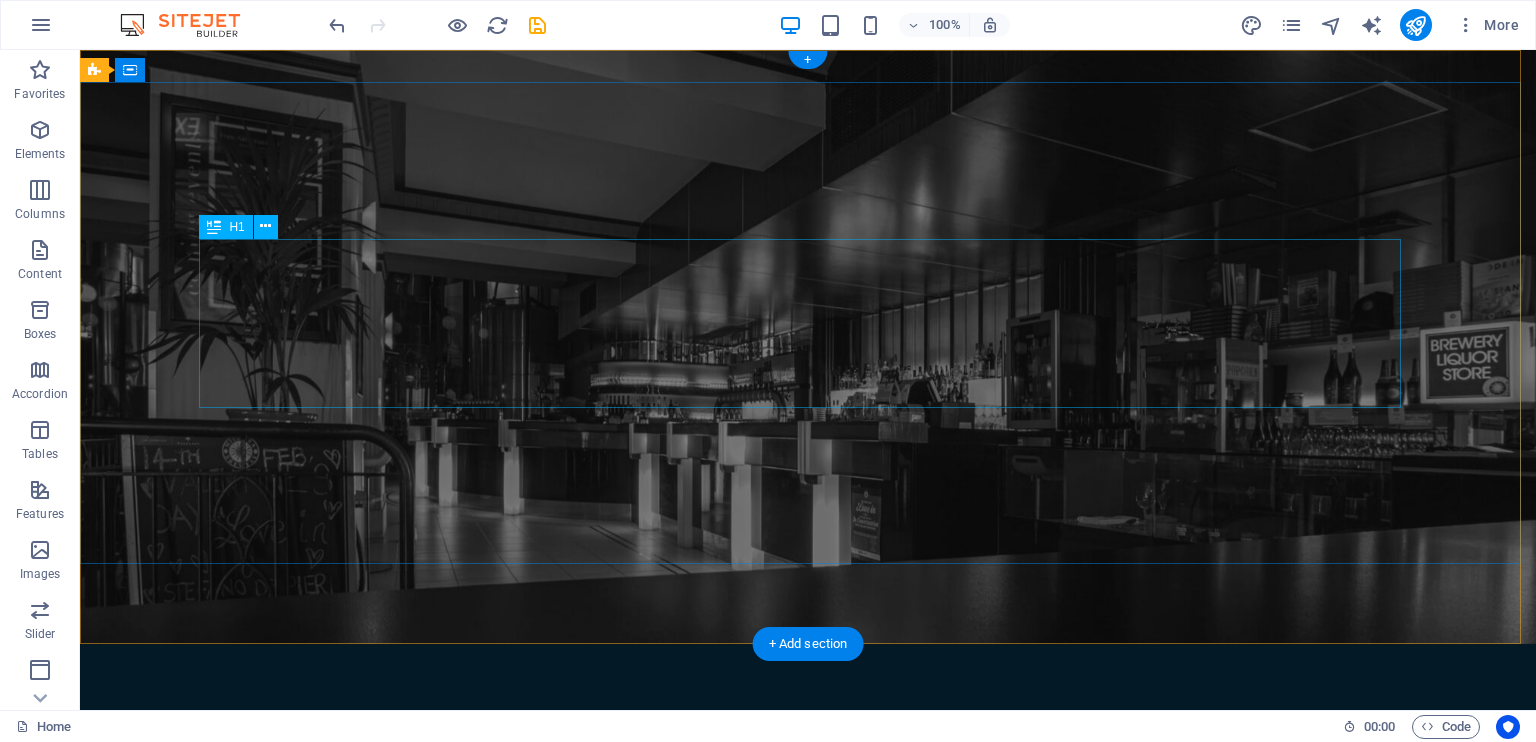 scroll, scrollTop: 500, scrollLeft: 0, axis: vertical 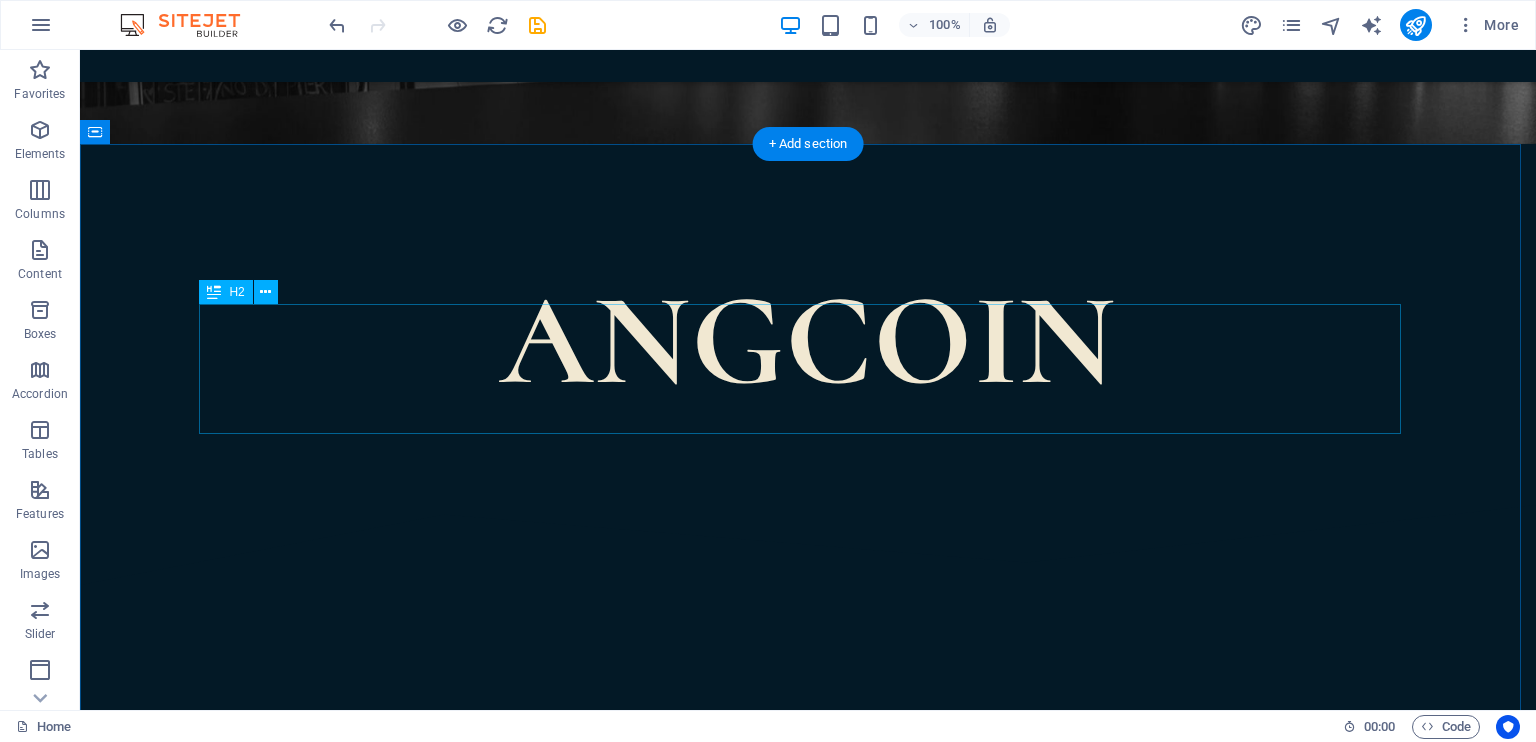 click on "A unique experience" at bounding box center (808, 810) 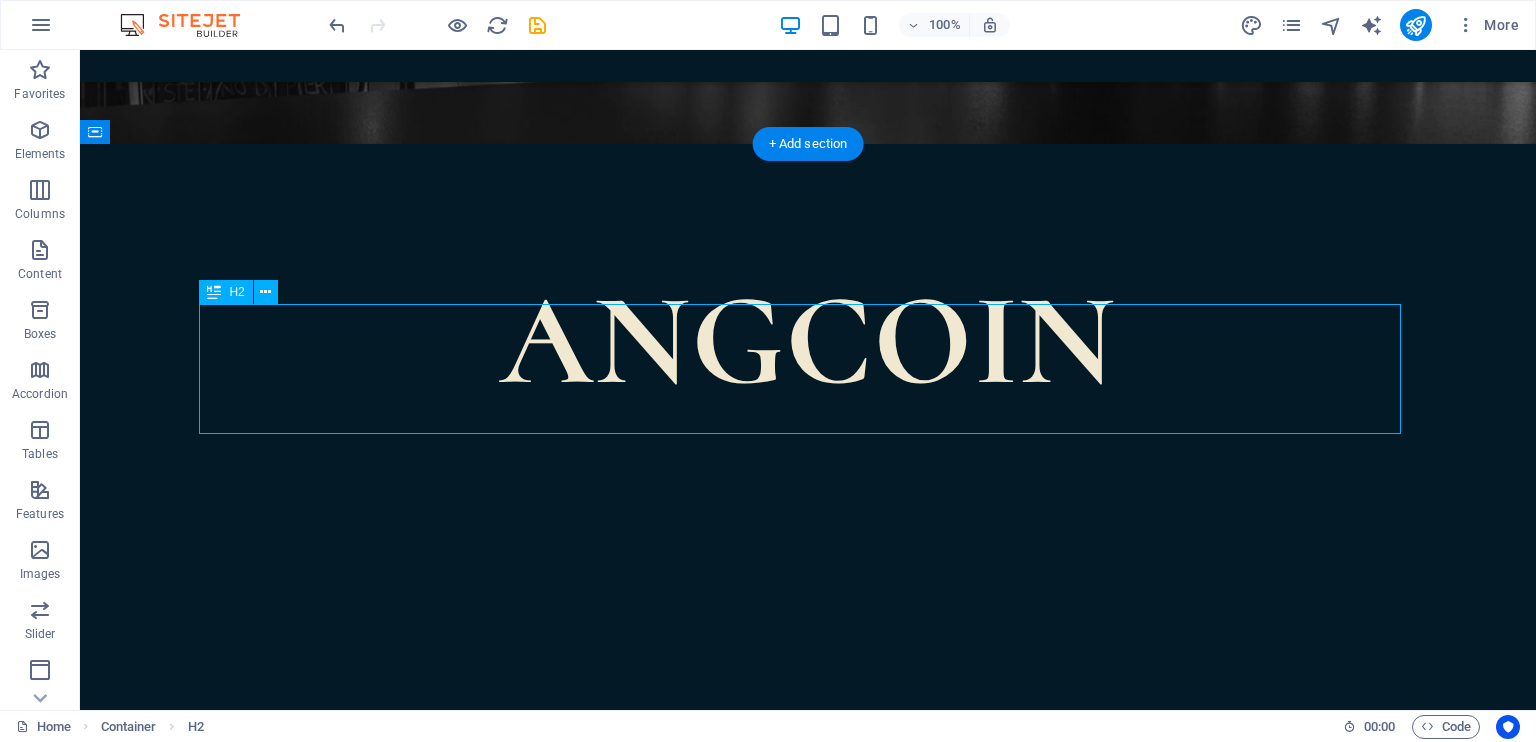 click on "A unique experience" at bounding box center [808, 810] 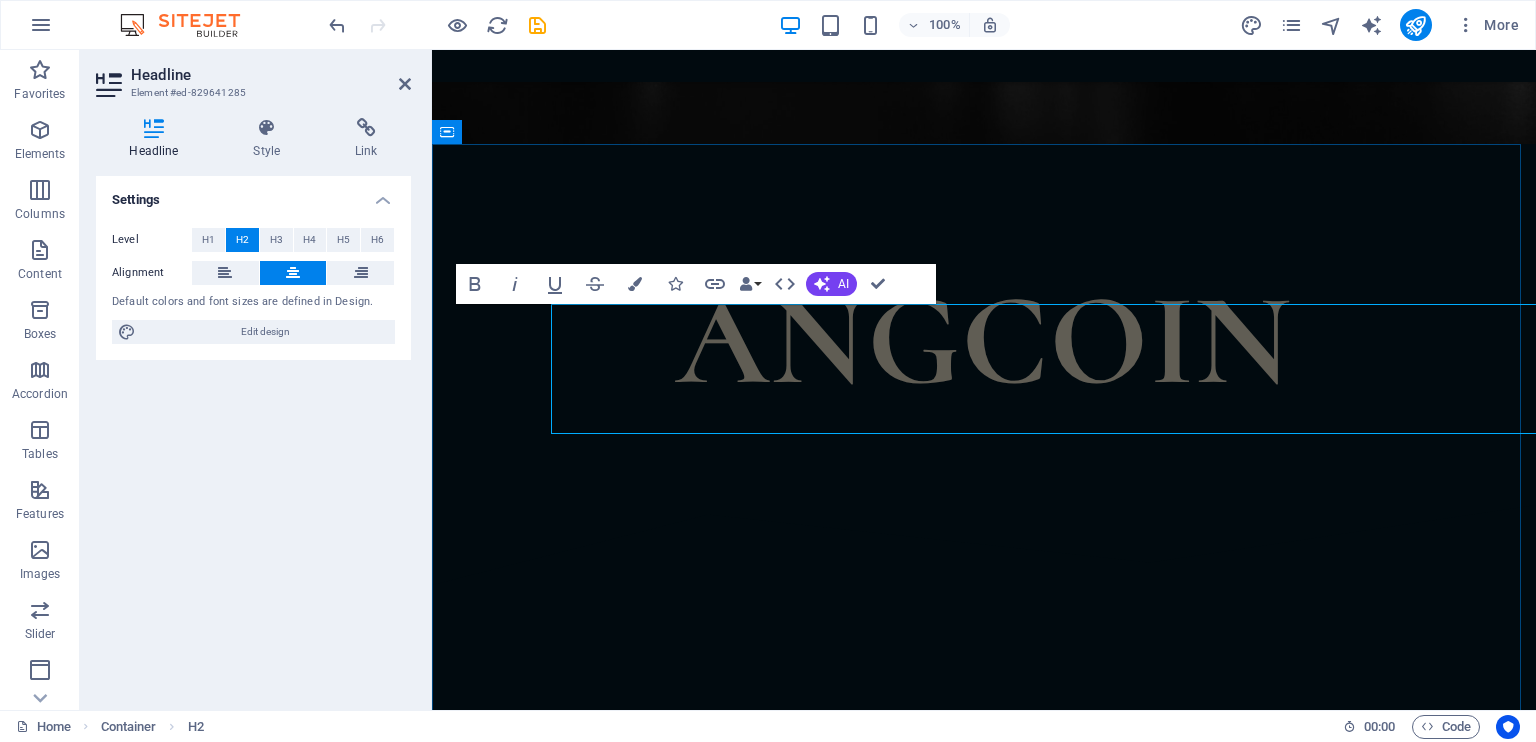 click on "A unique experience" at bounding box center [984, 875] 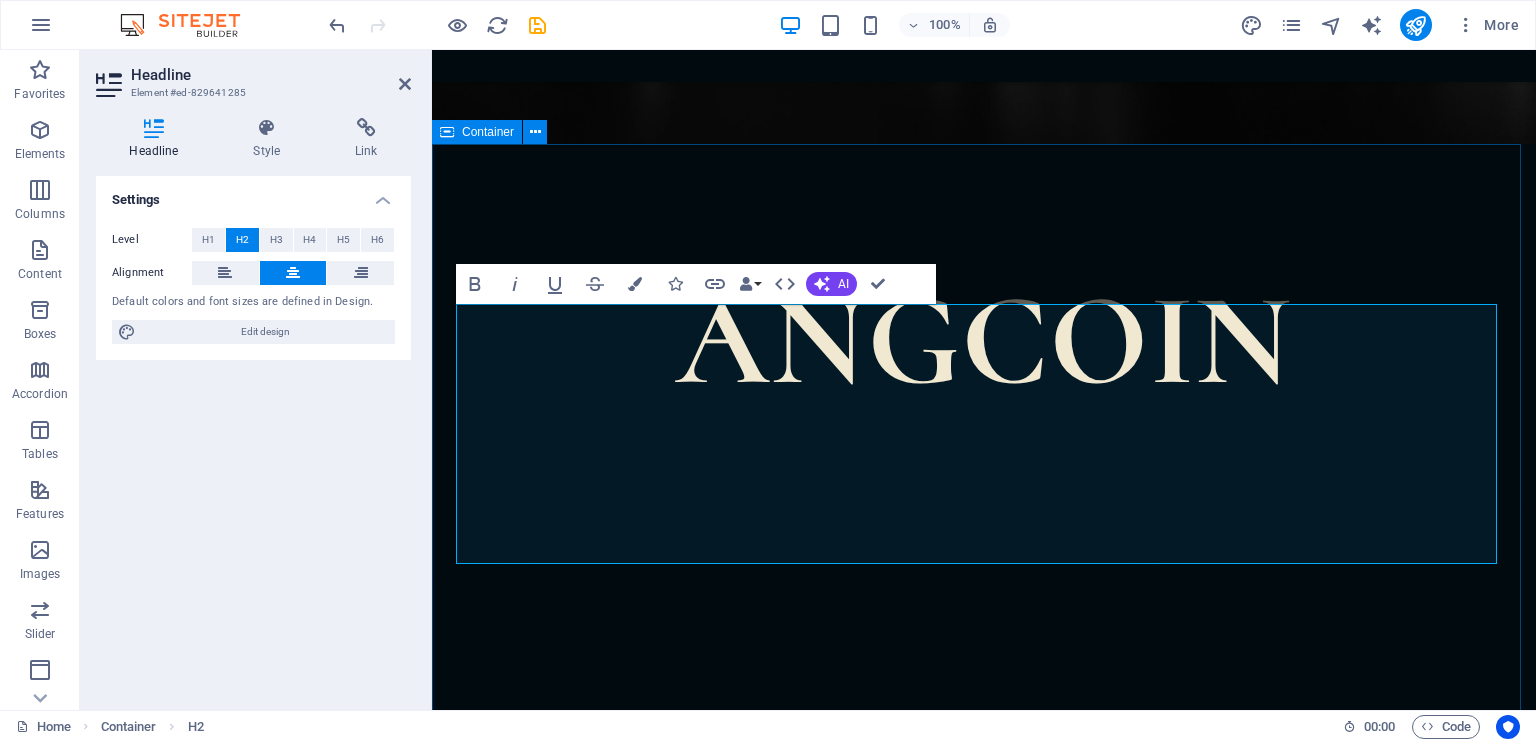 click on "A unique experience Midnight Rain is a unique cocktail bar and bistro located in downtown Buffalo City. Our eclectic décor showcases original artwork by local artists, antique lighting, comfortable seating and inspired cocktails created by master mixologists.        SCROLL DOWN        SCROLL DOWN" at bounding box center (984, 2382) 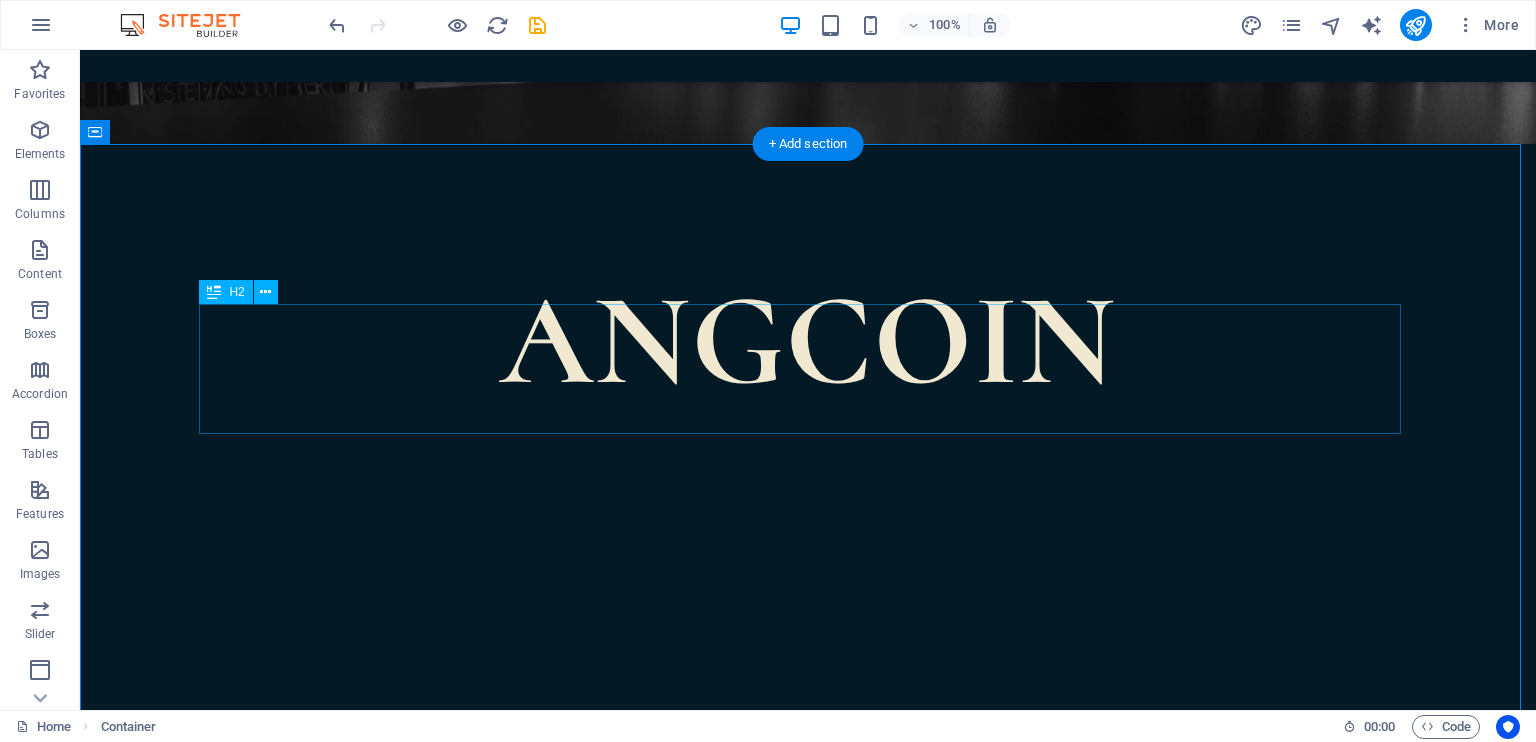 click on "A unique experience" at bounding box center [808, 810] 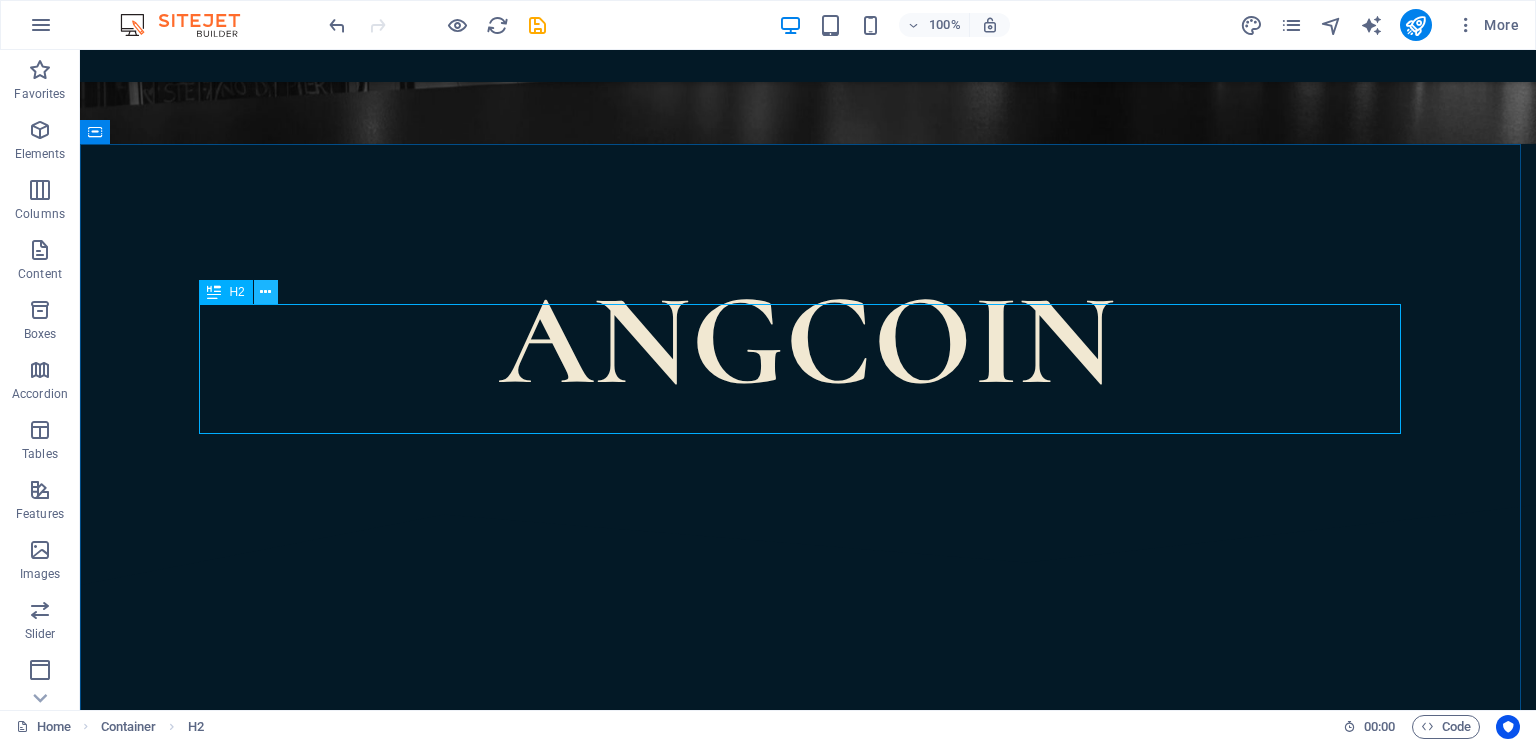 click at bounding box center (265, 292) 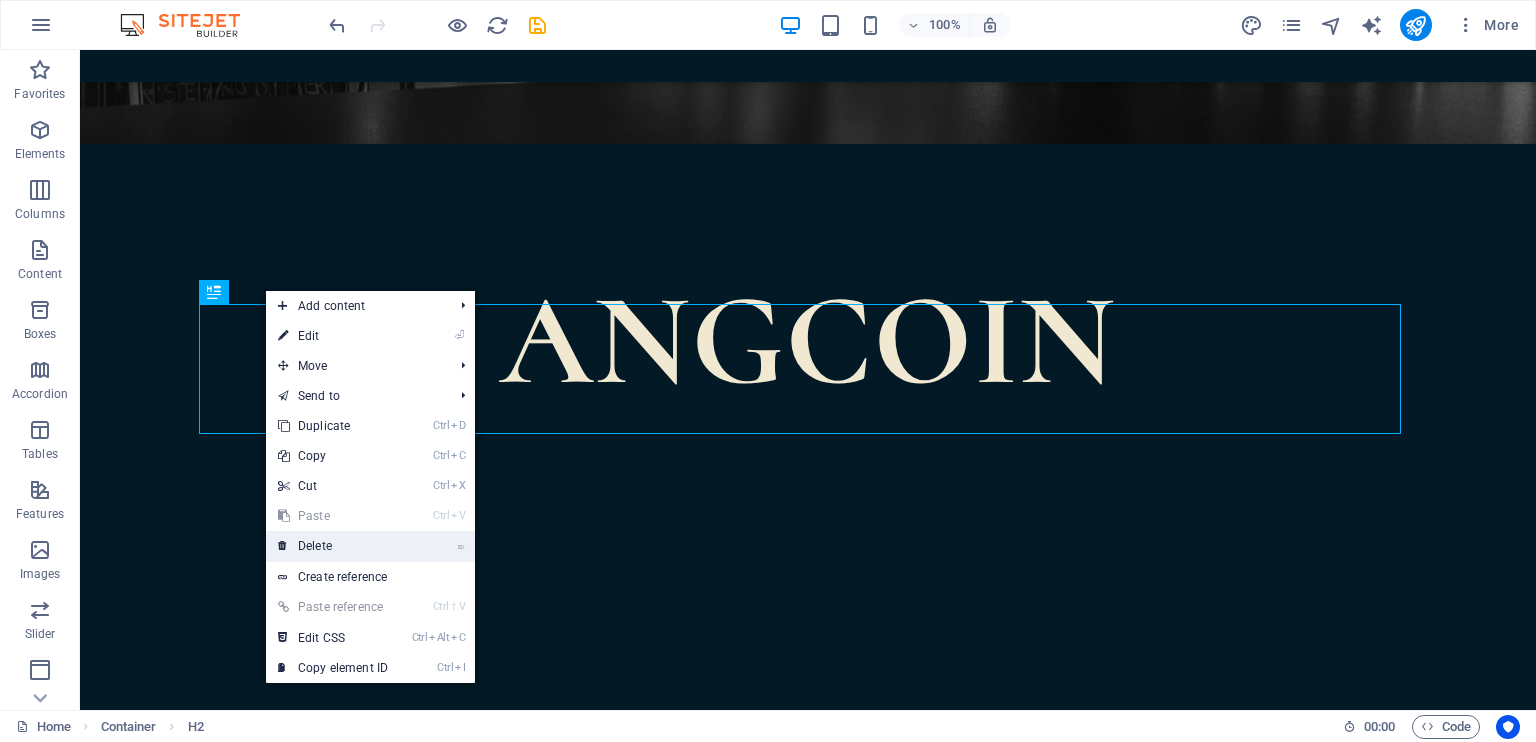 click on "⌦  Delete" at bounding box center (333, 546) 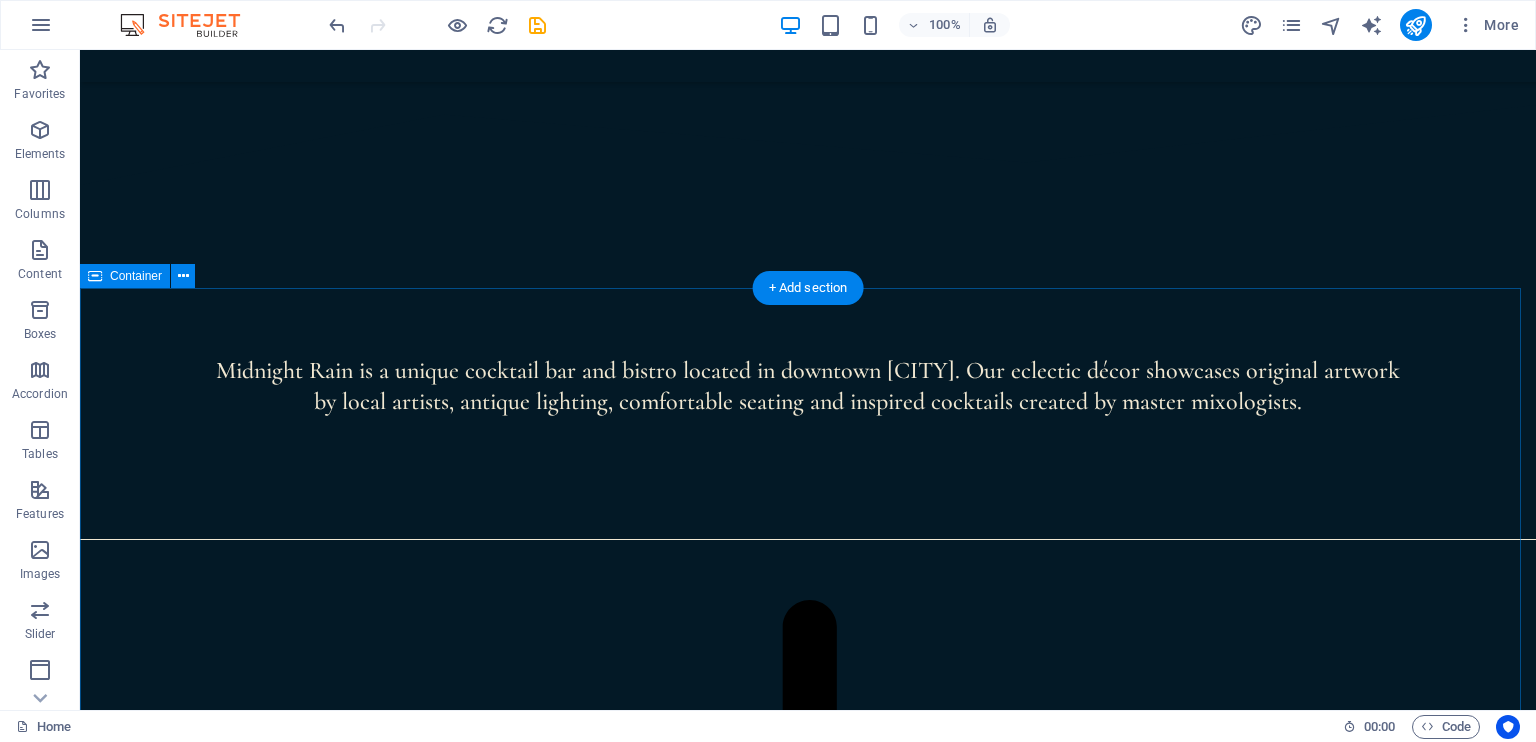 scroll, scrollTop: 1100, scrollLeft: 0, axis: vertical 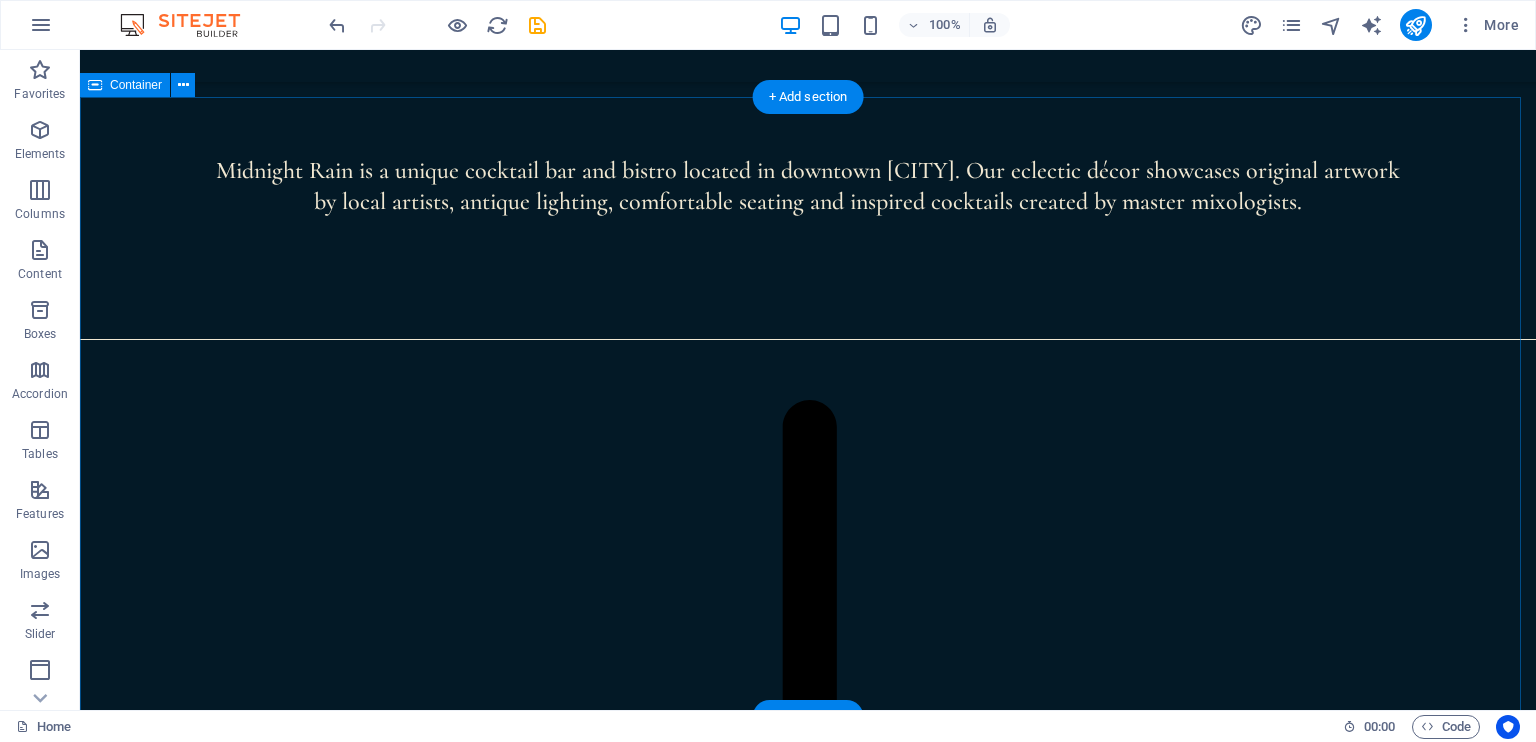 click on "Our Menu Renowned for our elegant and modern flavors, fresh local ingredients and mindful preparation. Midnight Rain provides each guest with the magic of flavor and an unforgettable atmosphere which you will be eager to experience again. FULL MENU" at bounding box center (808, 3930) 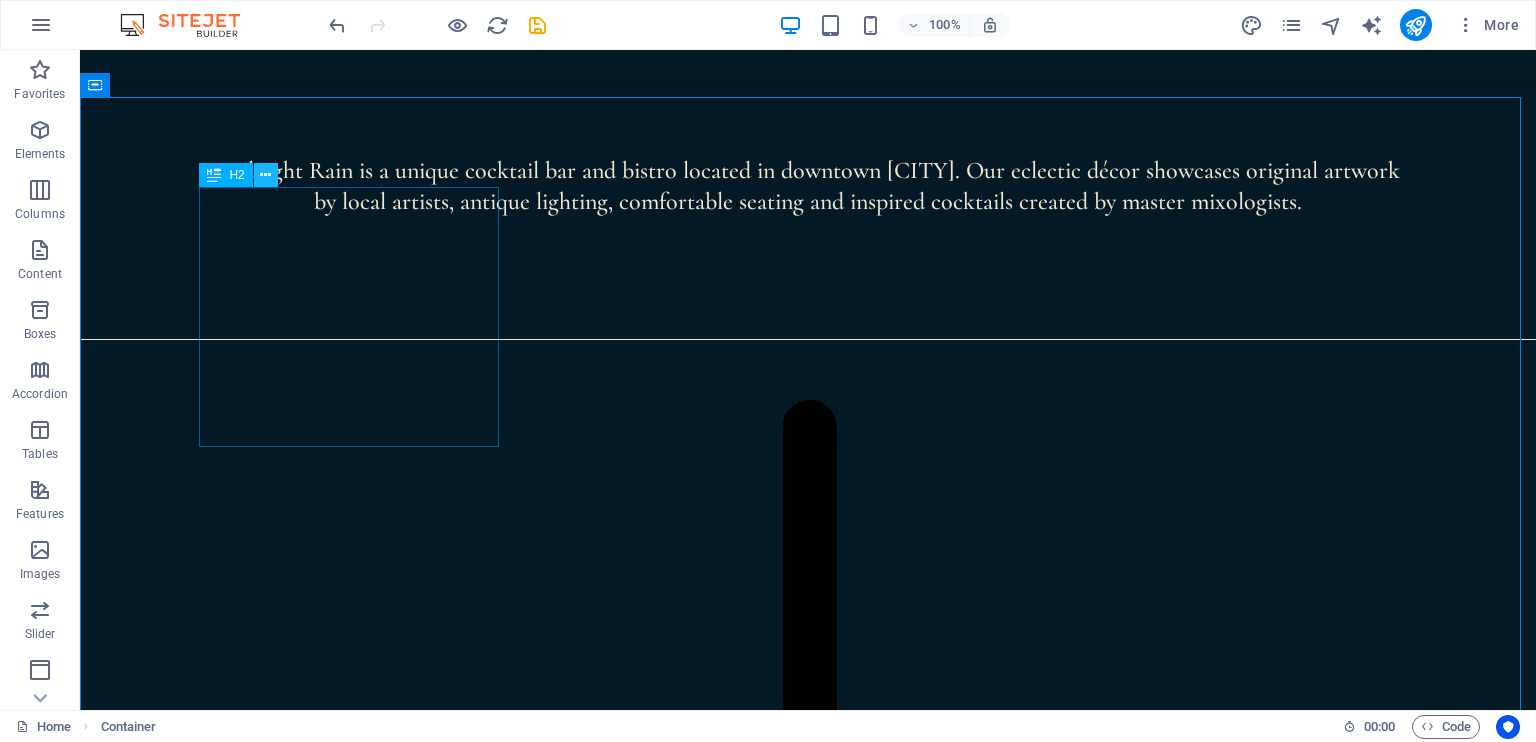 click at bounding box center (265, 175) 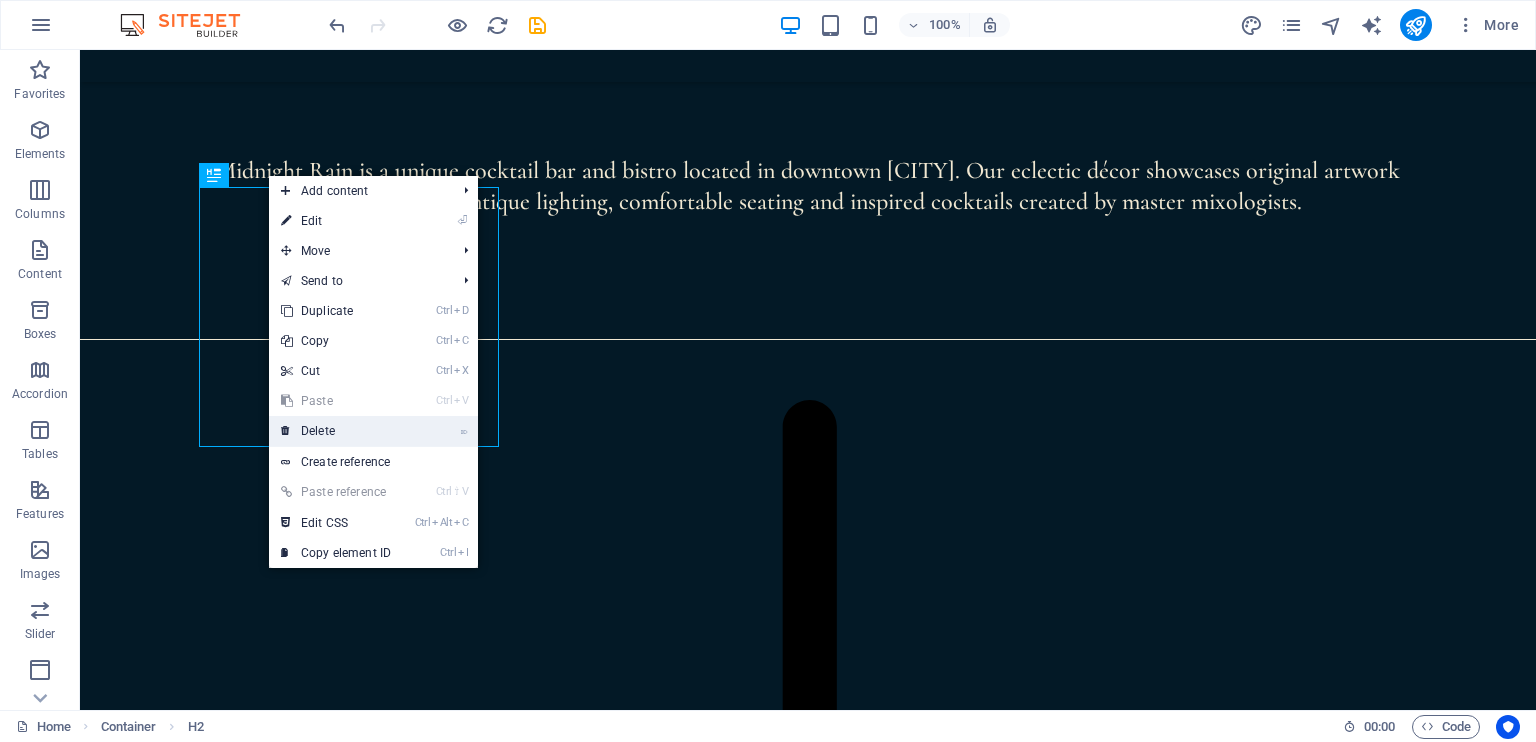click on "⌦  Delete" at bounding box center (336, 431) 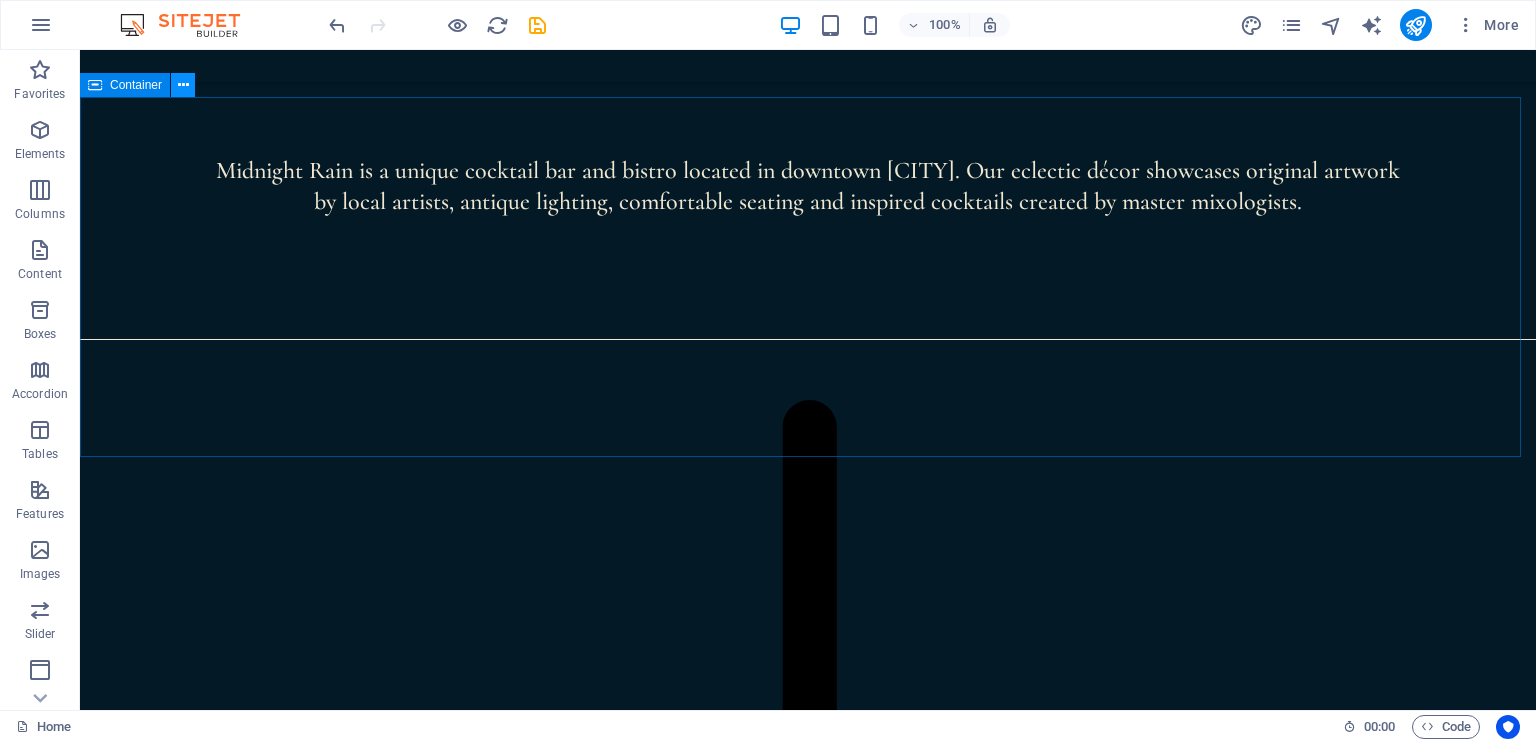 click at bounding box center (183, 85) 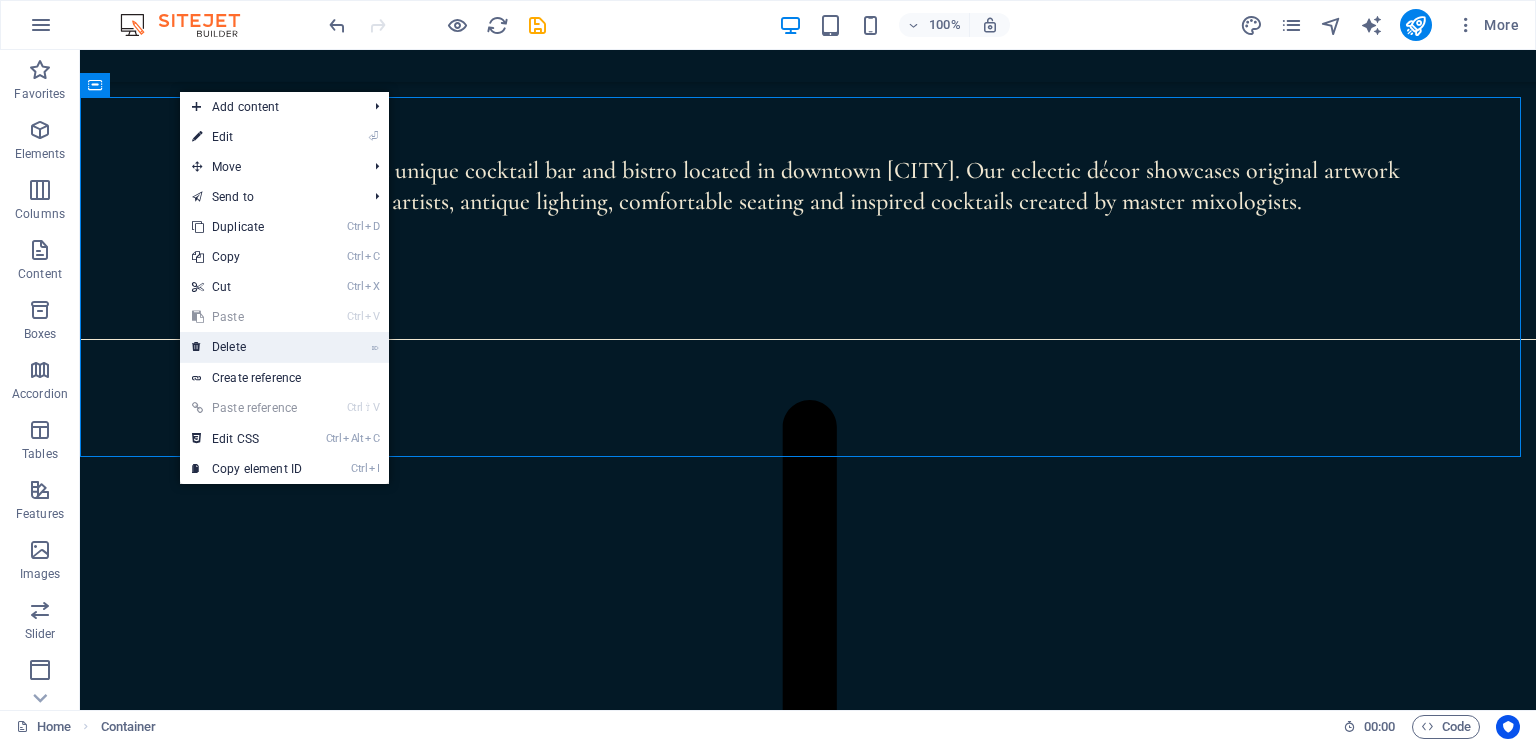 click on "⌦  Delete" at bounding box center [247, 347] 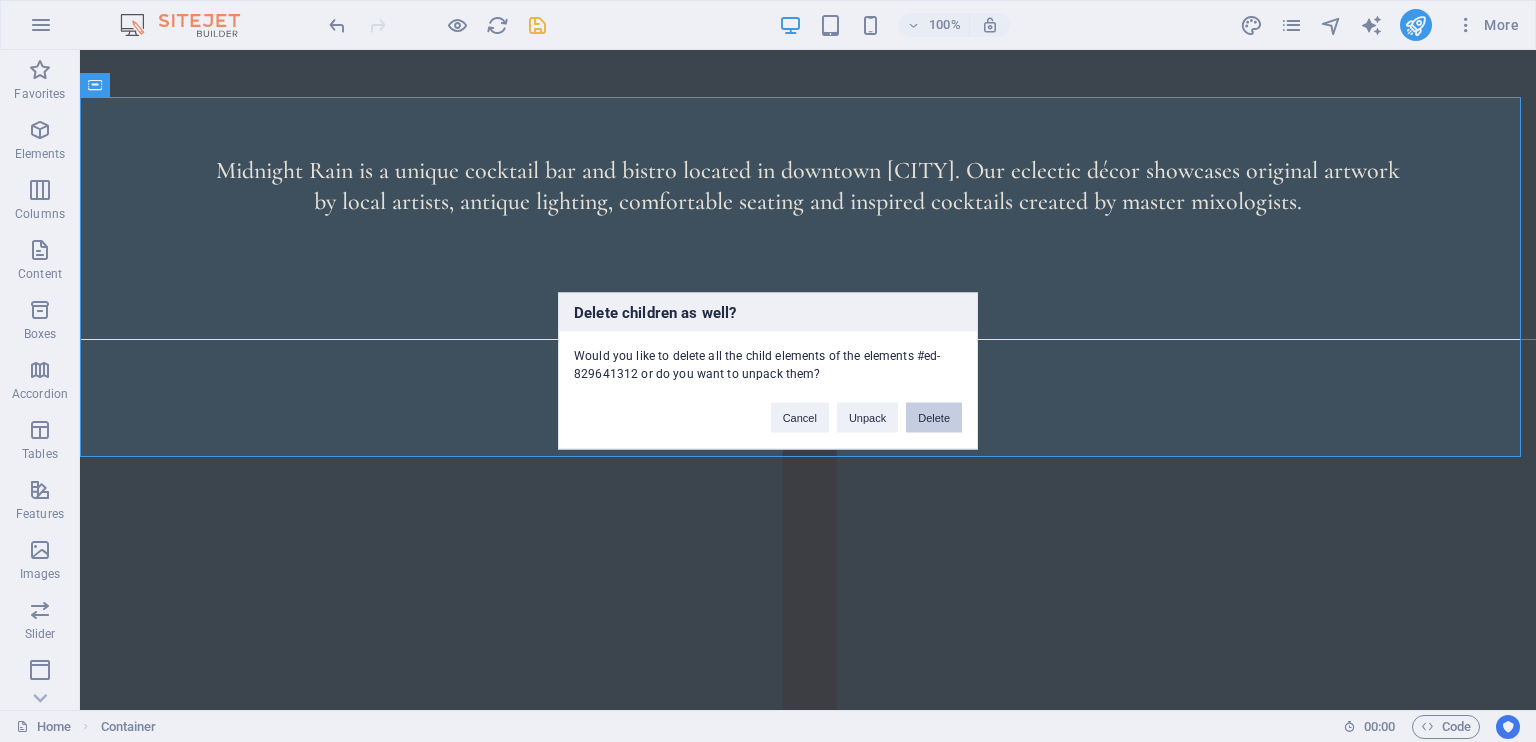 click on "Delete" at bounding box center (934, 418) 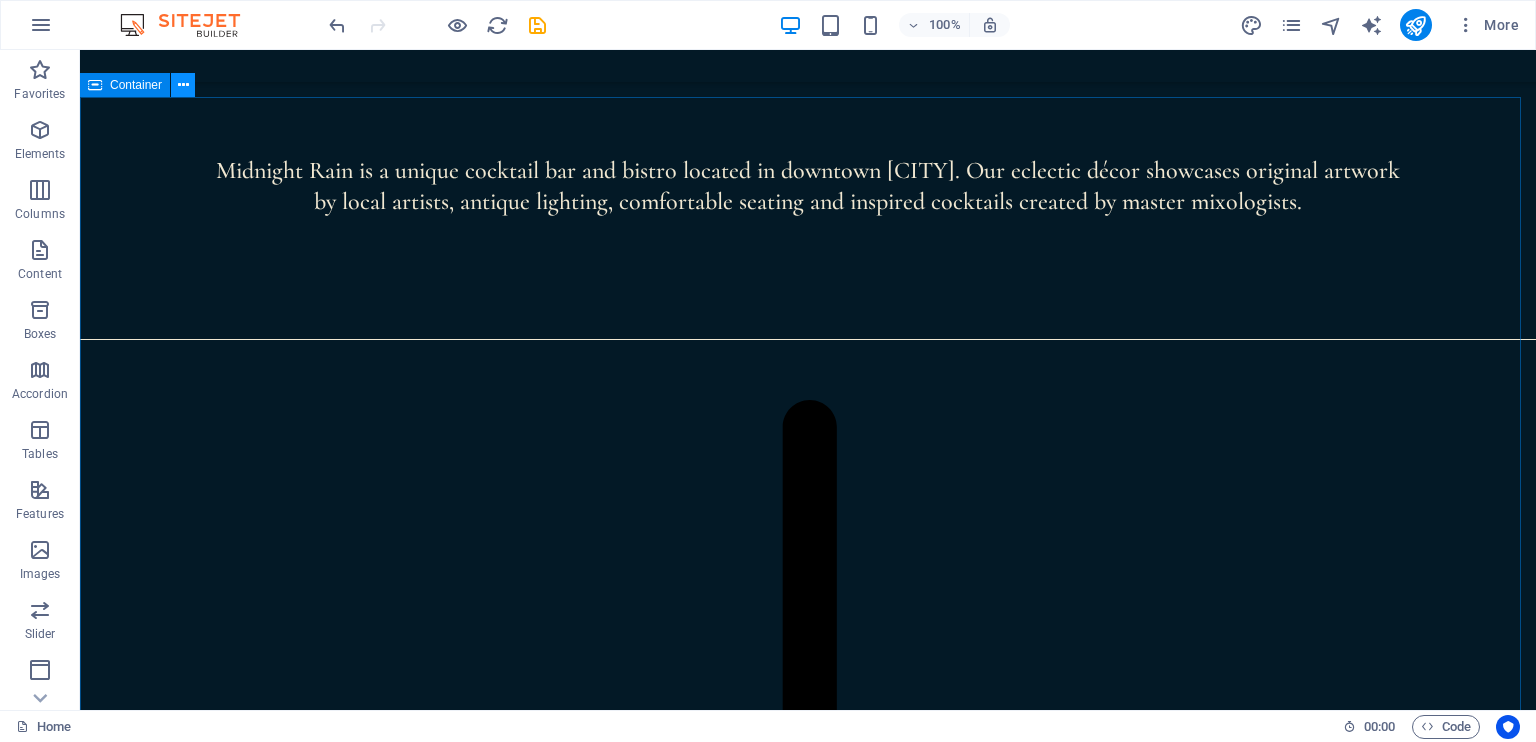 click at bounding box center (183, 85) 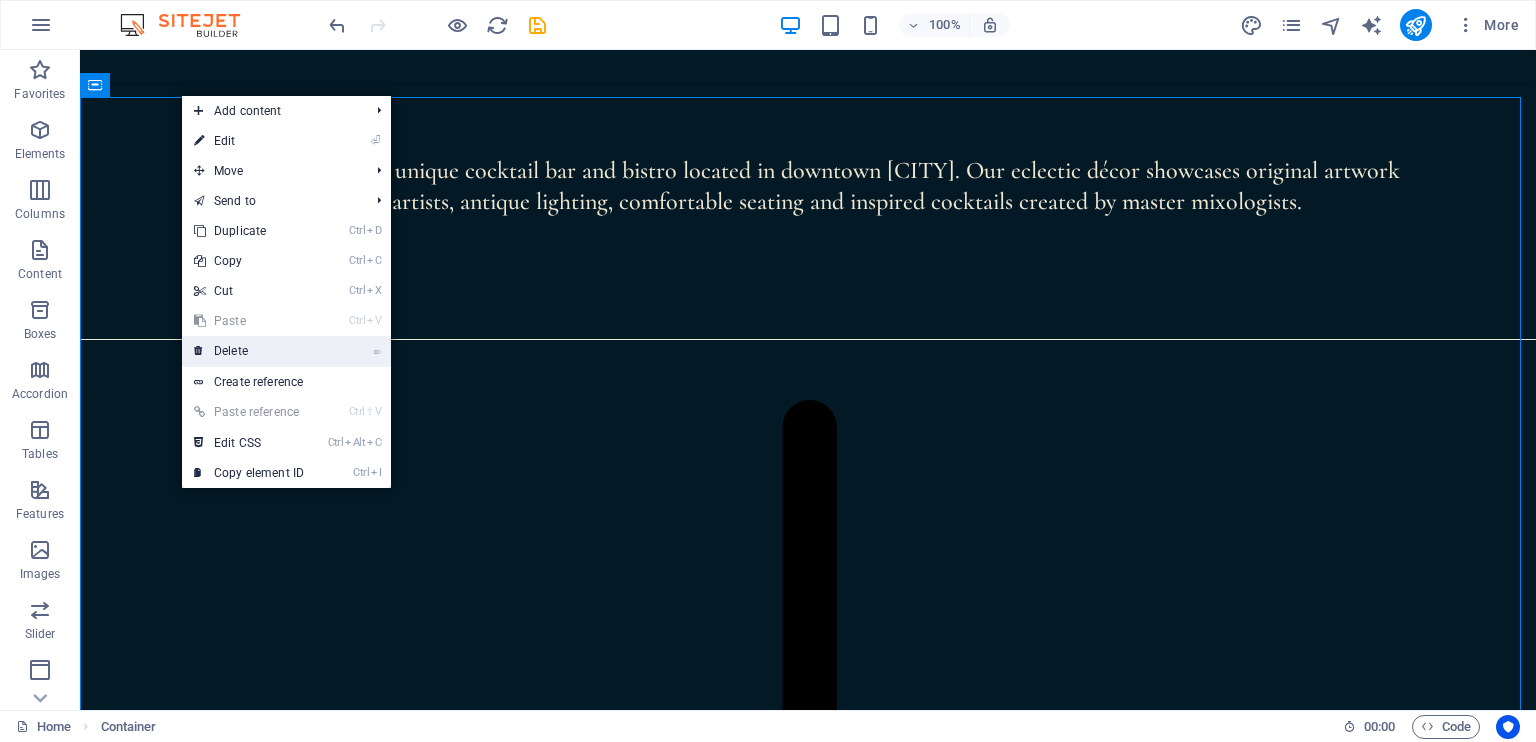 click on "⌦  Delete" at bounding box center (249, 351) 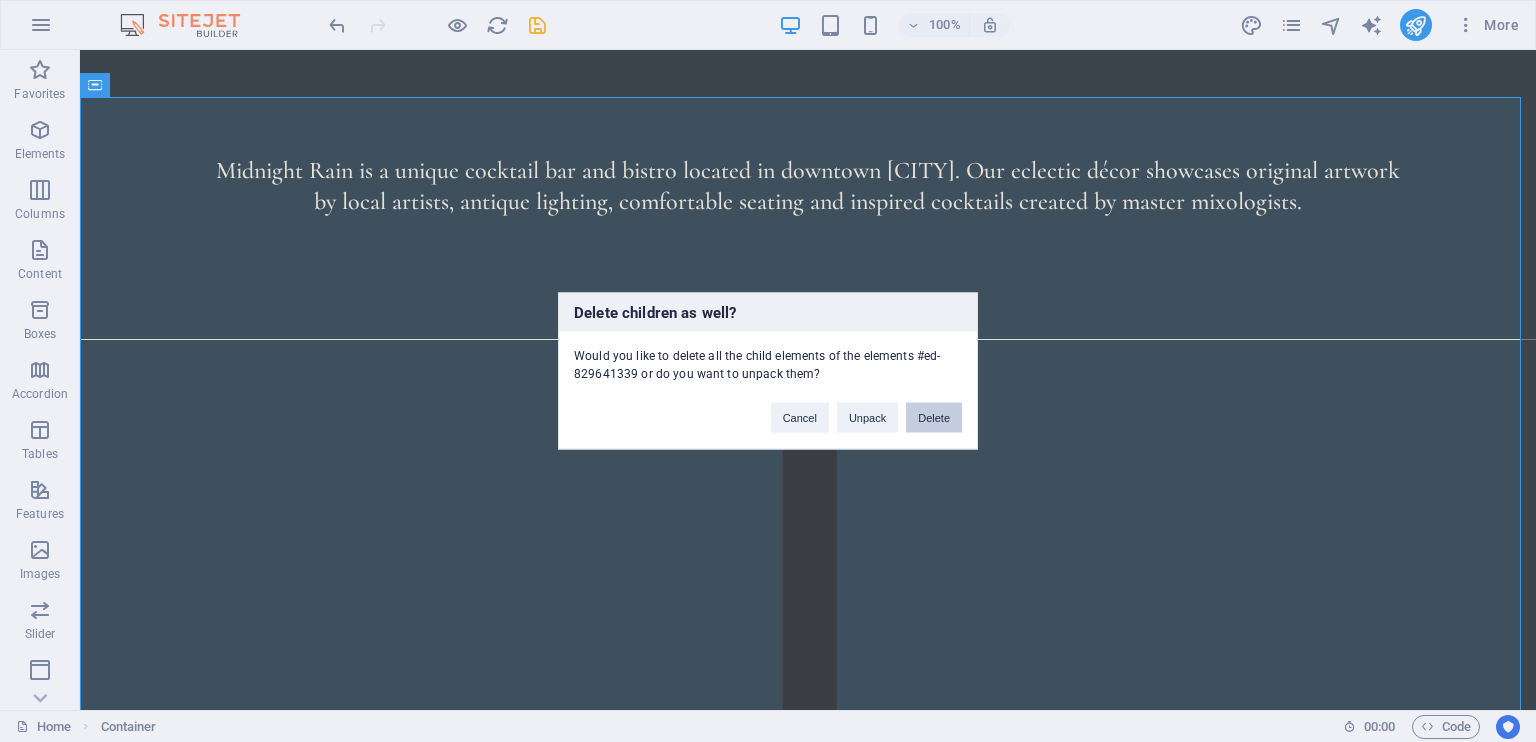 click on "Delete" at bounding box center (934, 418) 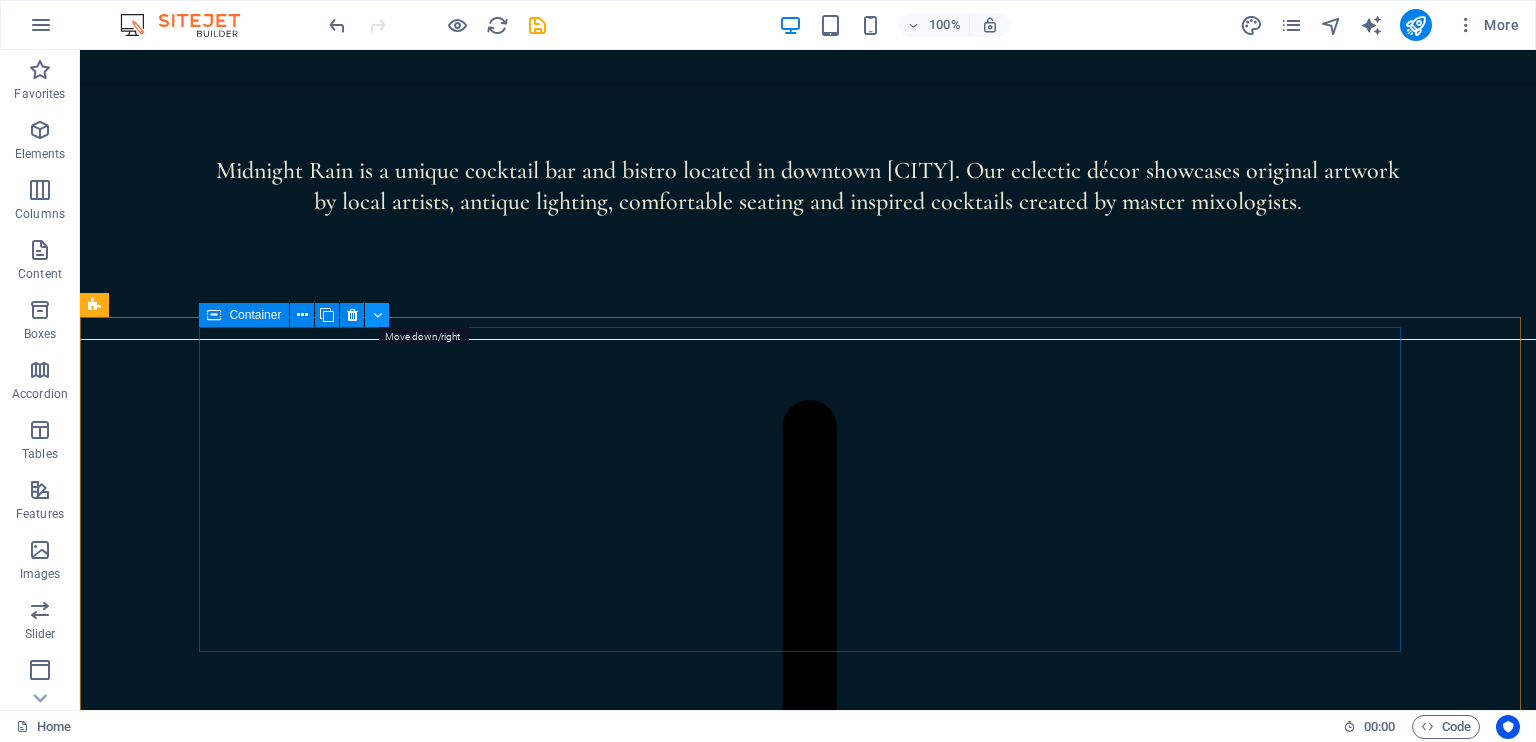 click at bounding box center (377, 315) 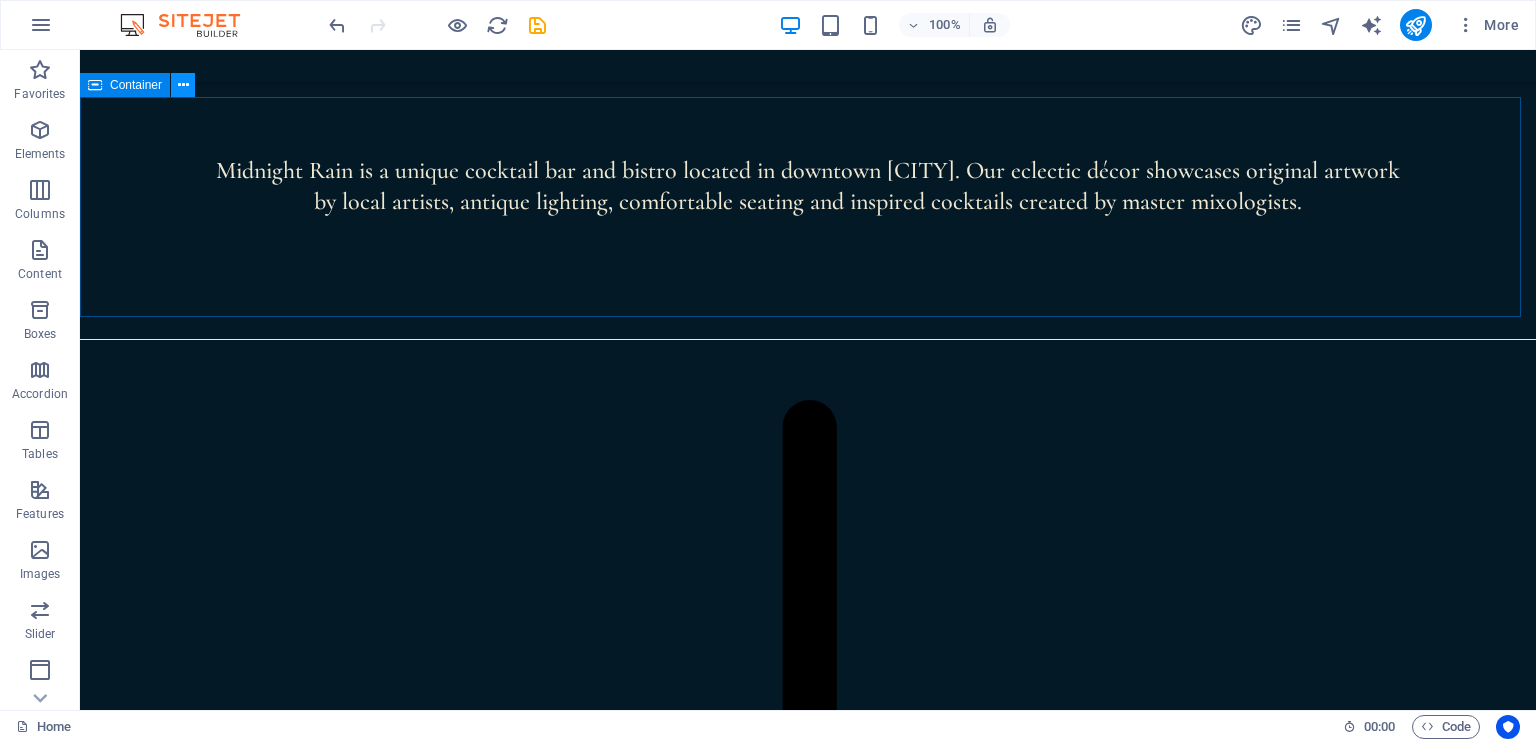 click at bounding box center [183, 85] 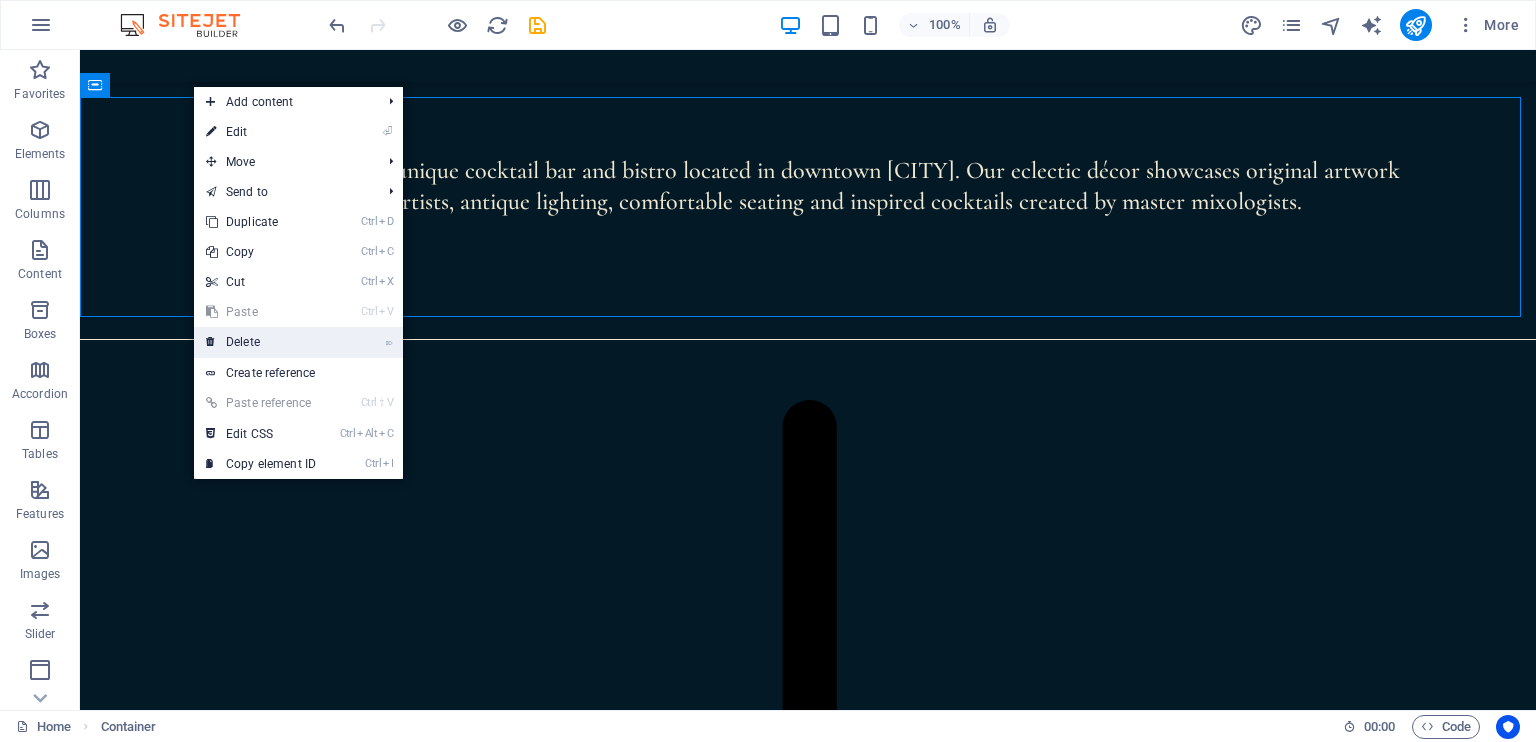 click on "⌦  Delete" at bounding box center (261, 342) 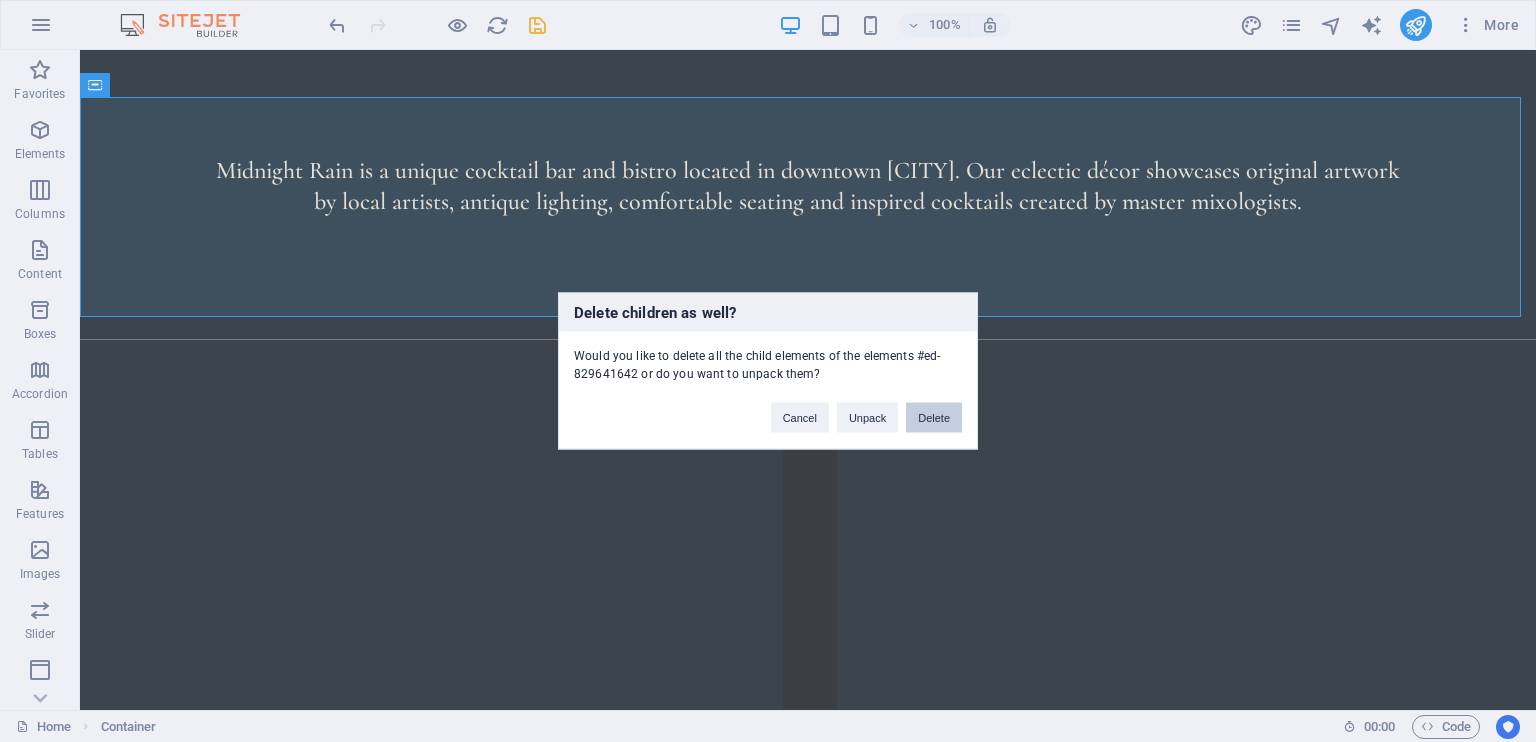 click on "Delete" at bounding box center (934, 418) 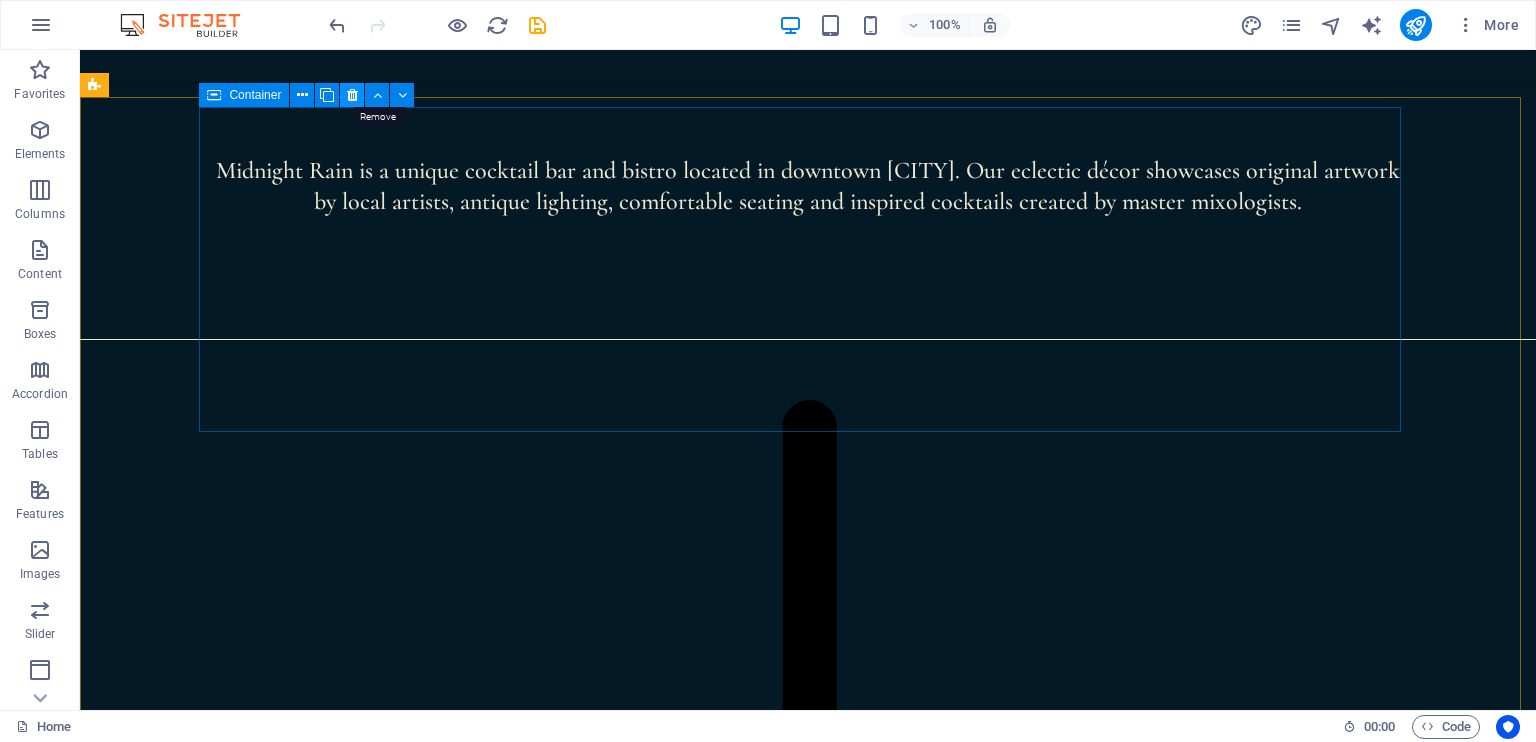 click at bounding box center [352, 95] 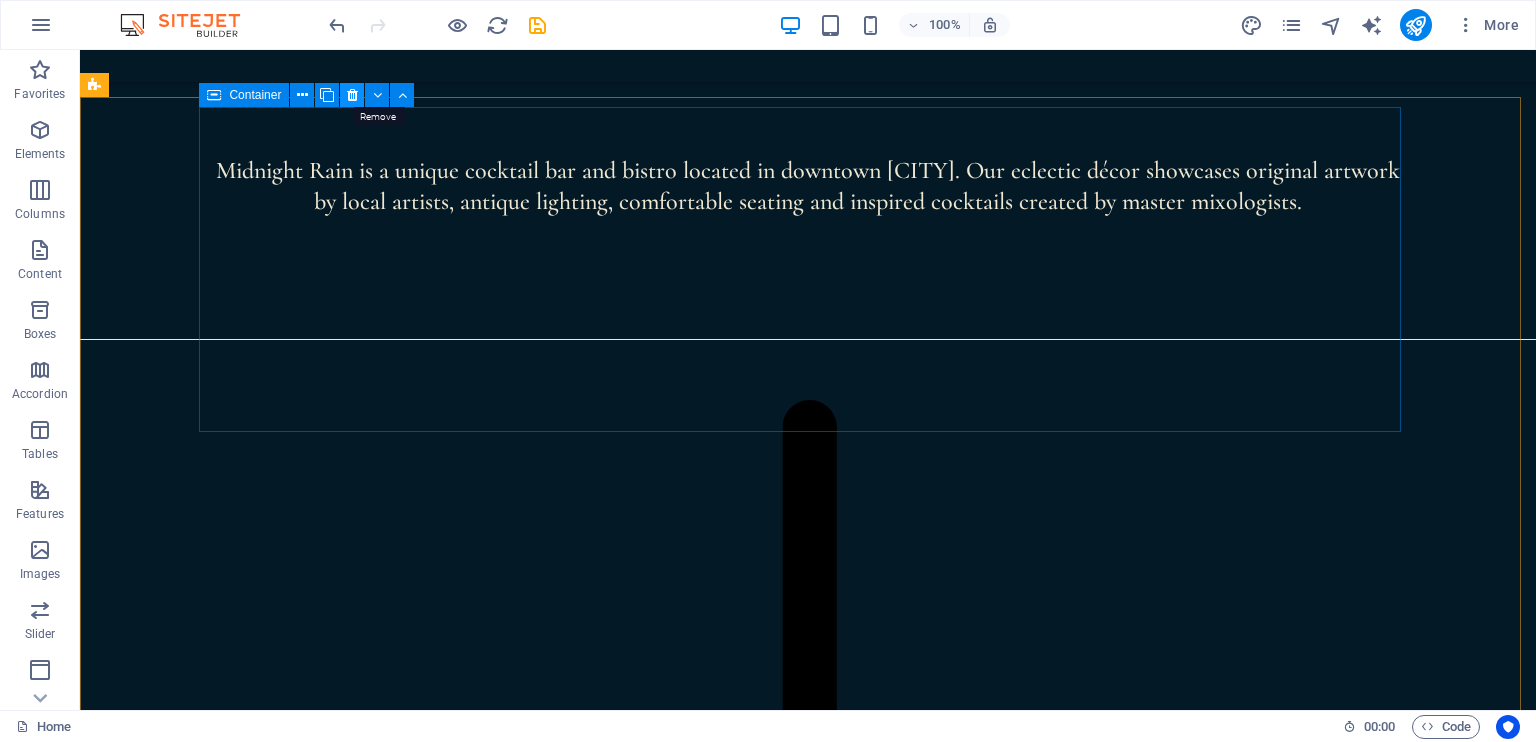 click at bounding box center [352, 95] 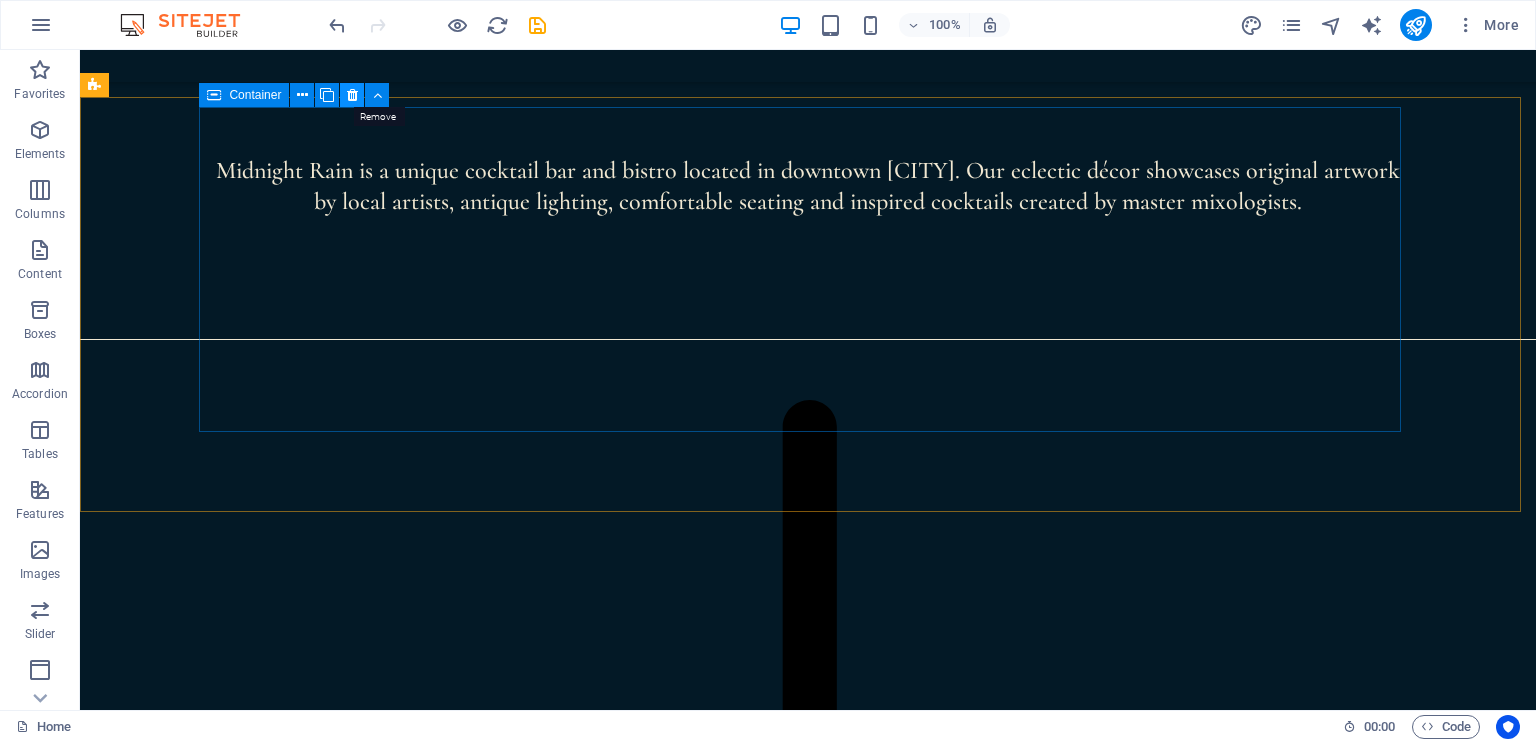 click at bounding box center [352, 95] 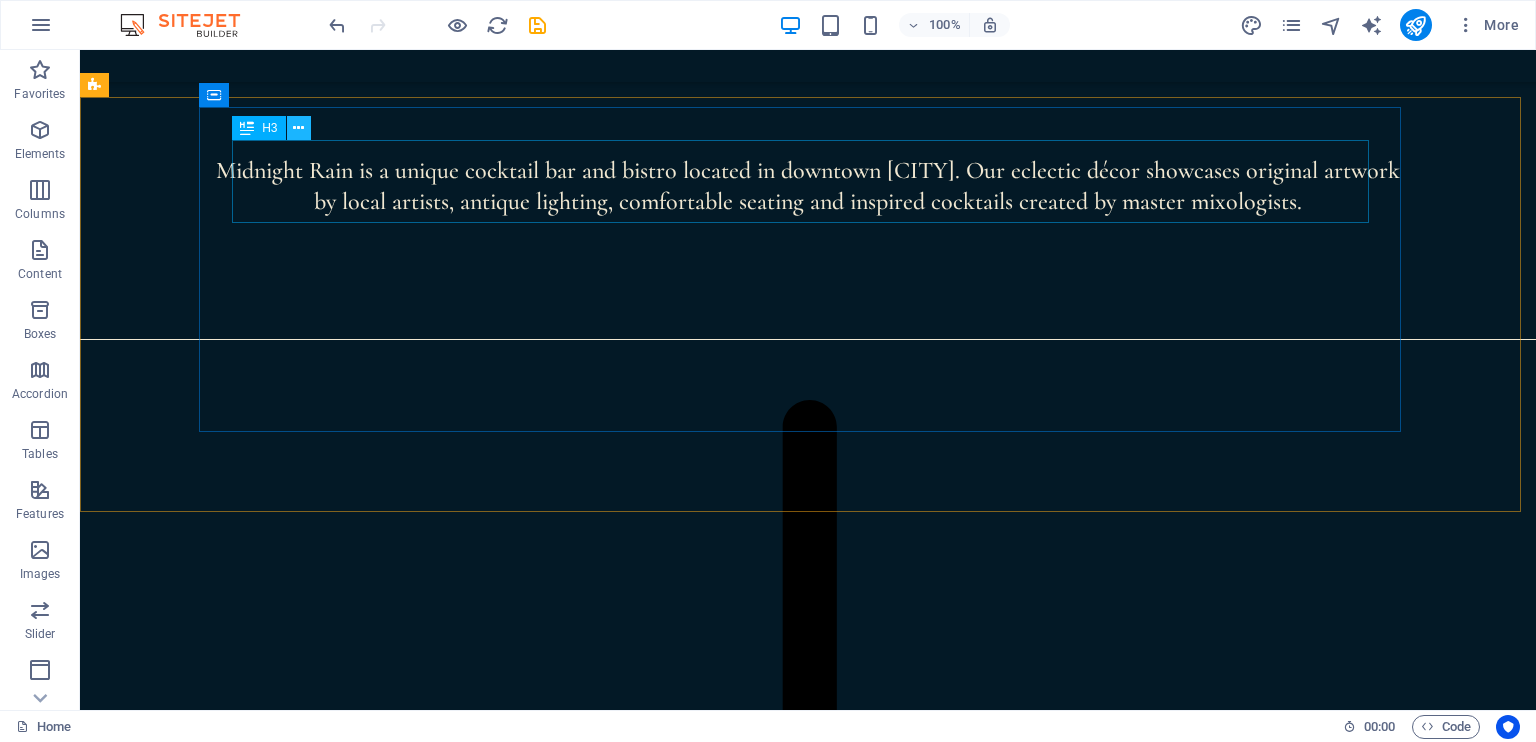 click at bounding box center (298, 128) 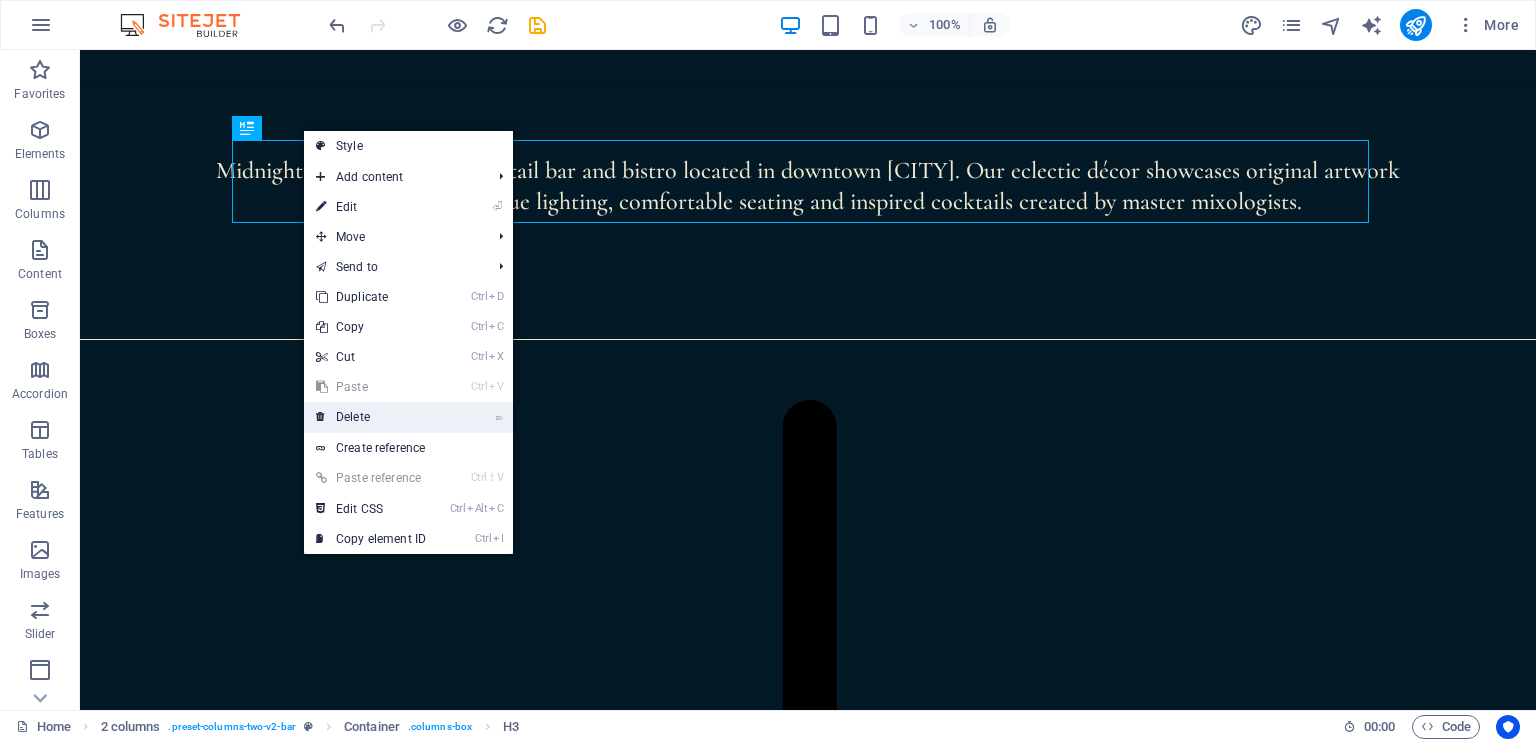 click on "⌦  Delete" at bounding box center [408, 417] 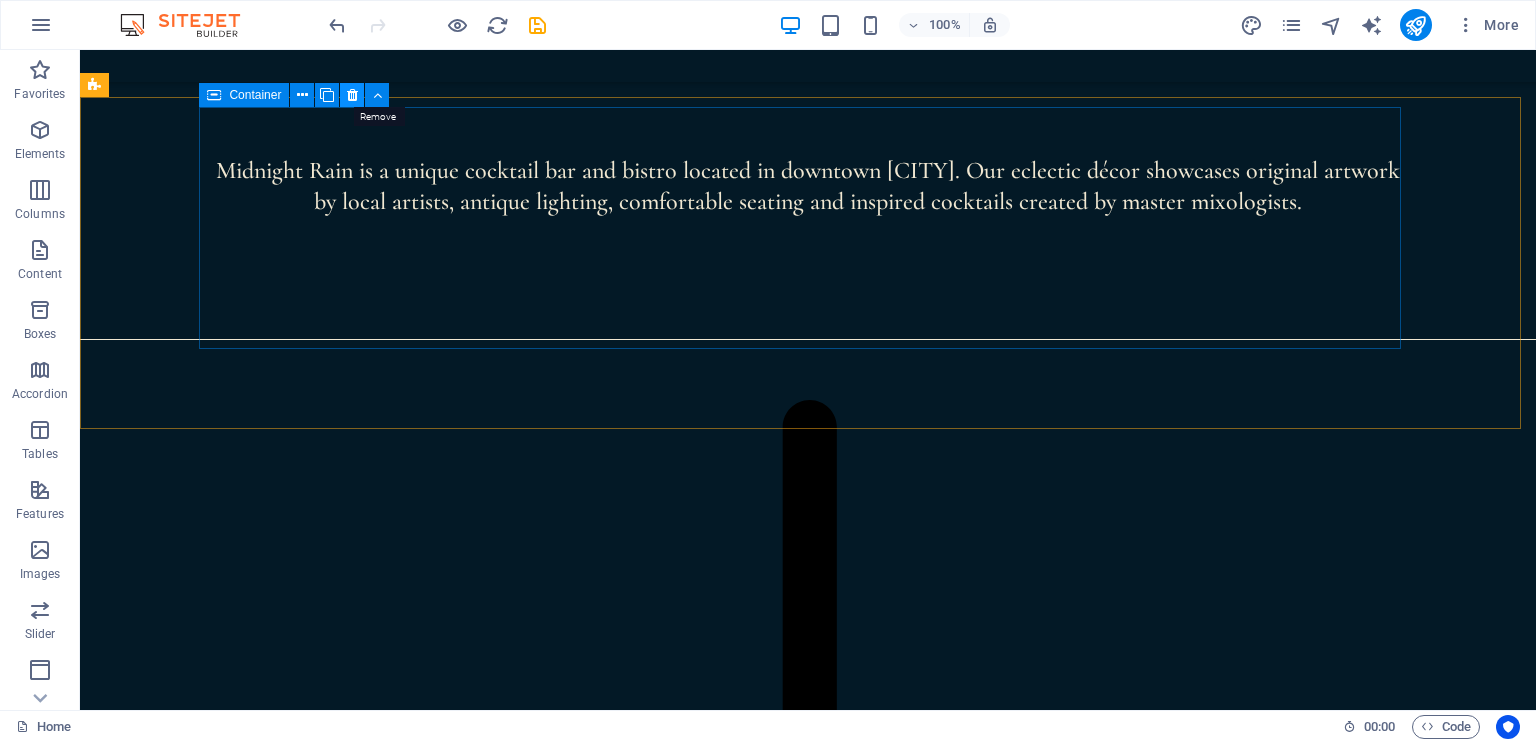 click at bounding box center (352, 95) 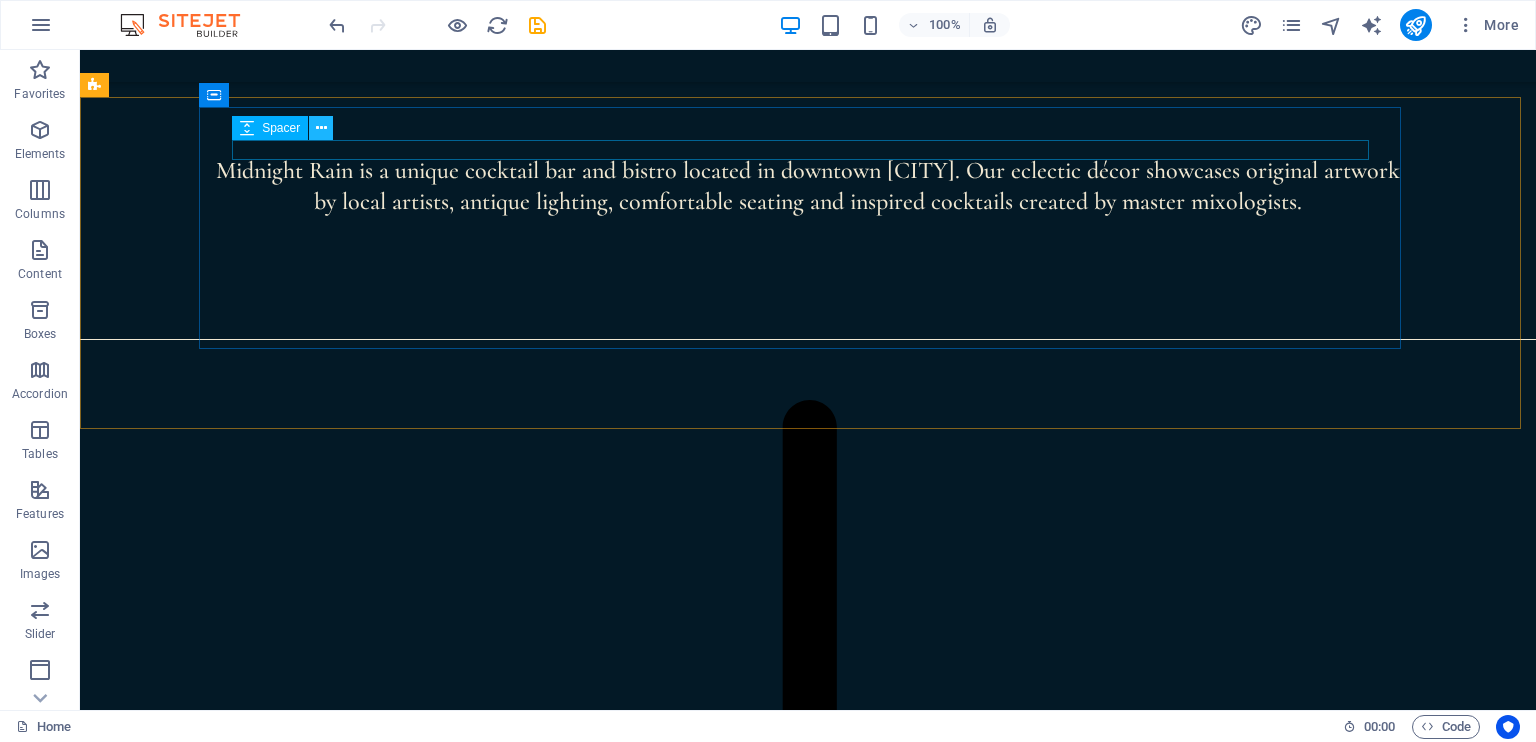 click at bounding box center [321, 128] 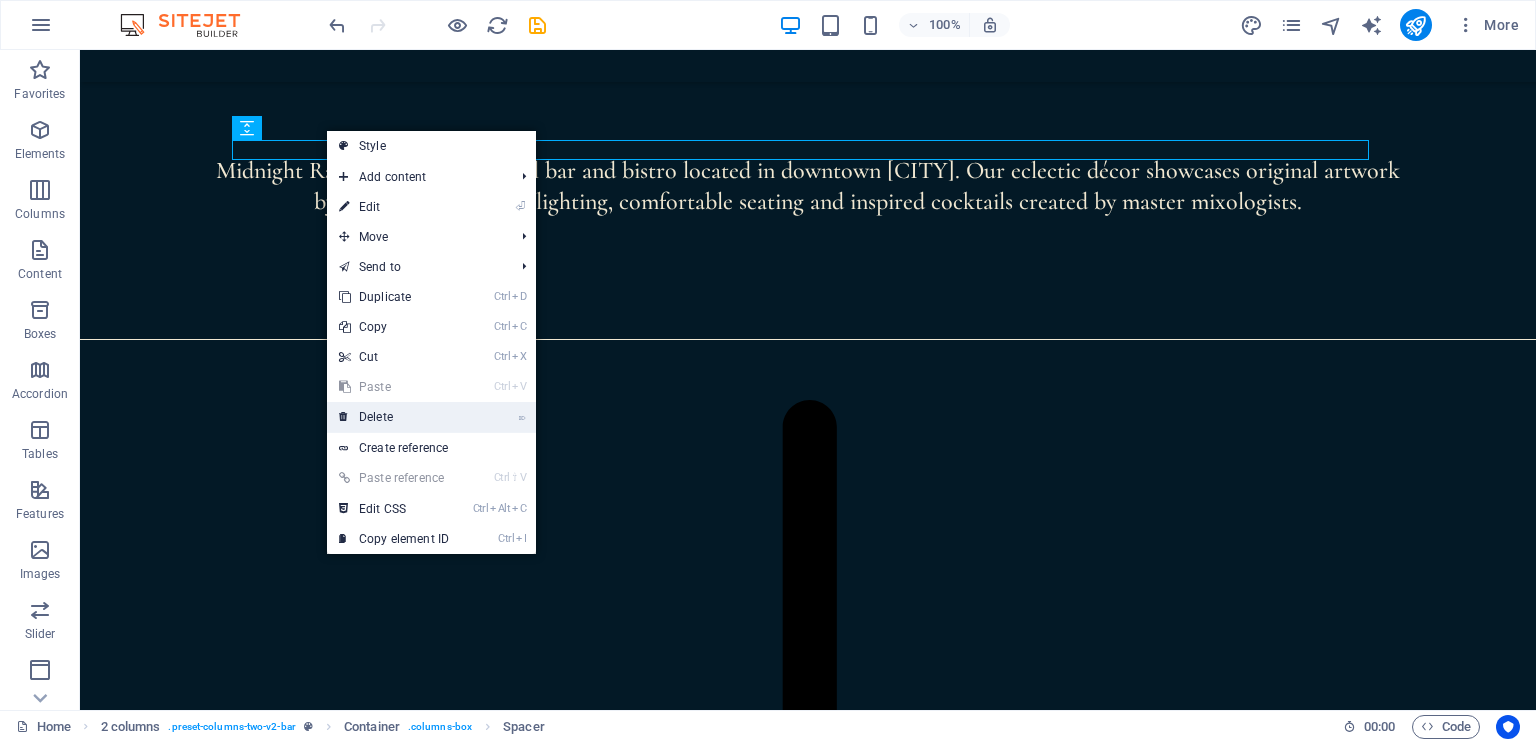 click on "⌦  Delete" at bounding box center [394, 417] 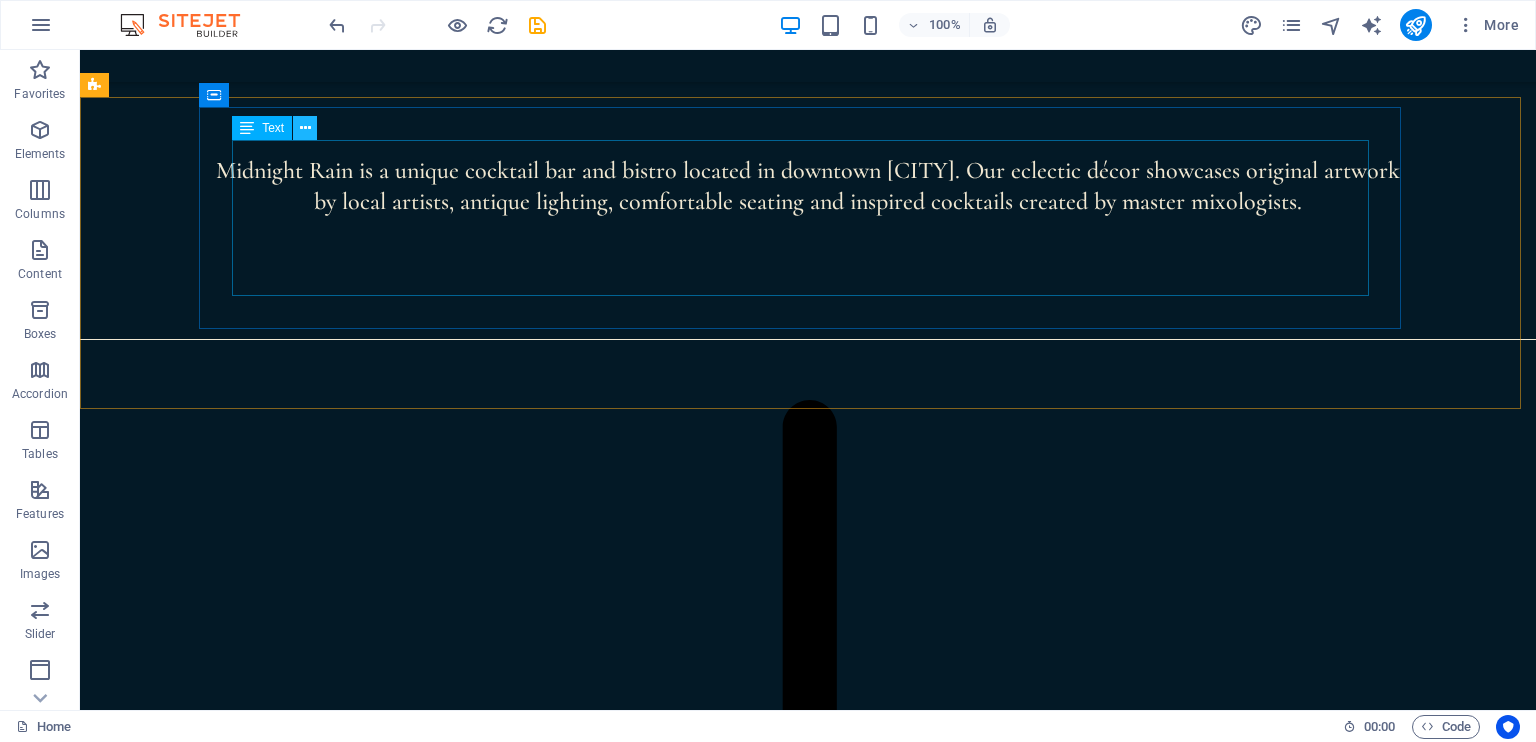 click at bounding box center (305, 128) 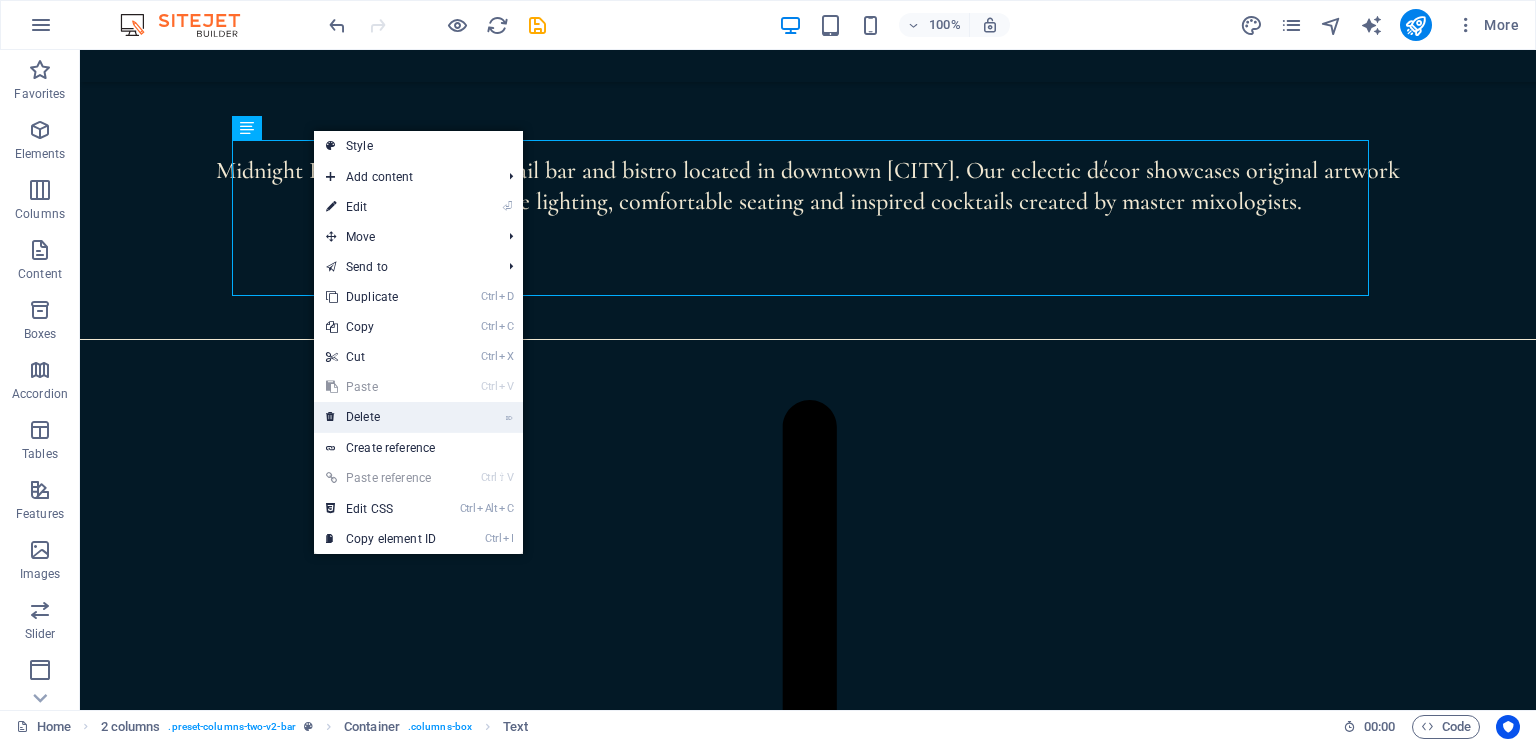 click on "⌦  Delete" at bounding box center (381, 417) 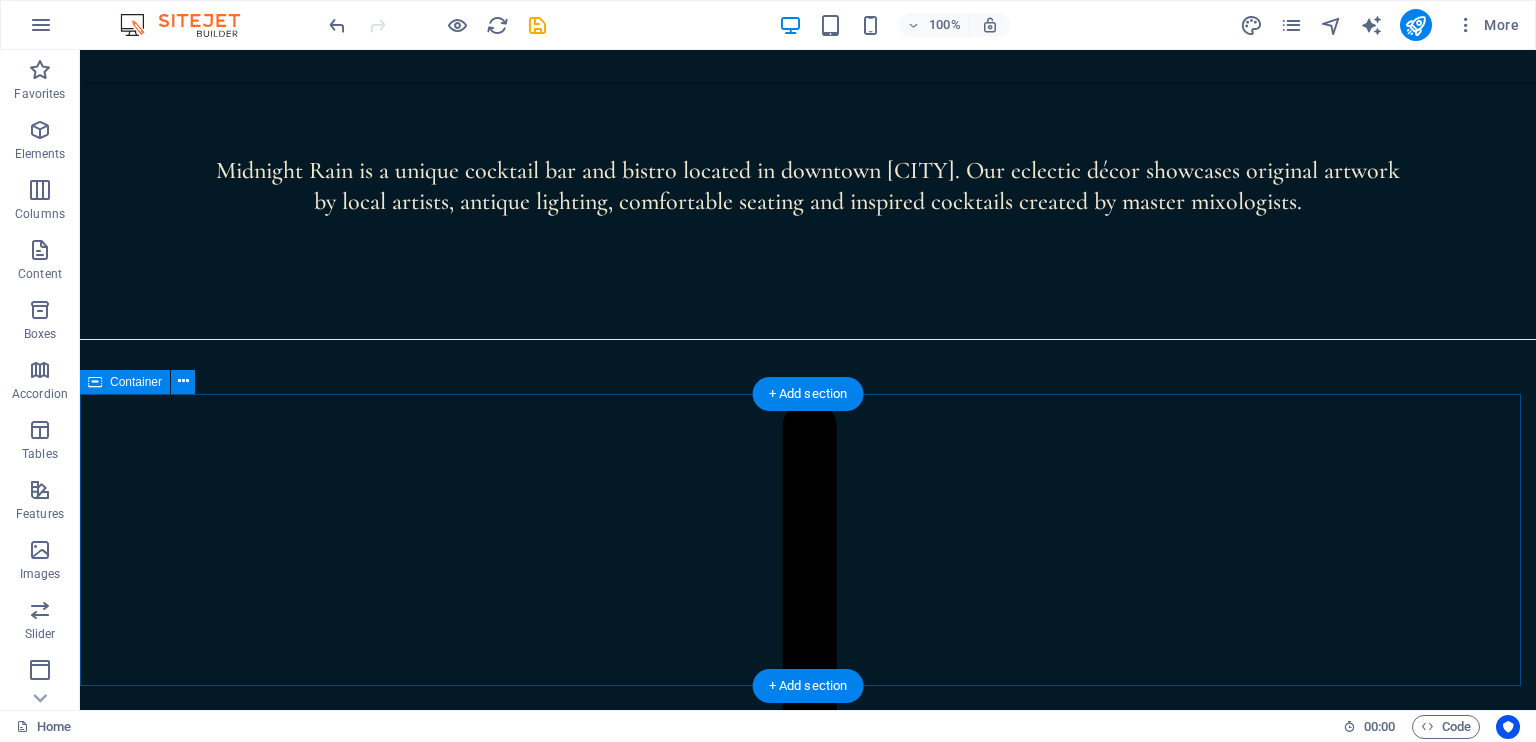 click on "book a table Reservations will be held for 15 minutes before being released to walk-in guests. If you are running late,  contact us to save your spot." at bounding box center (808, 4098) 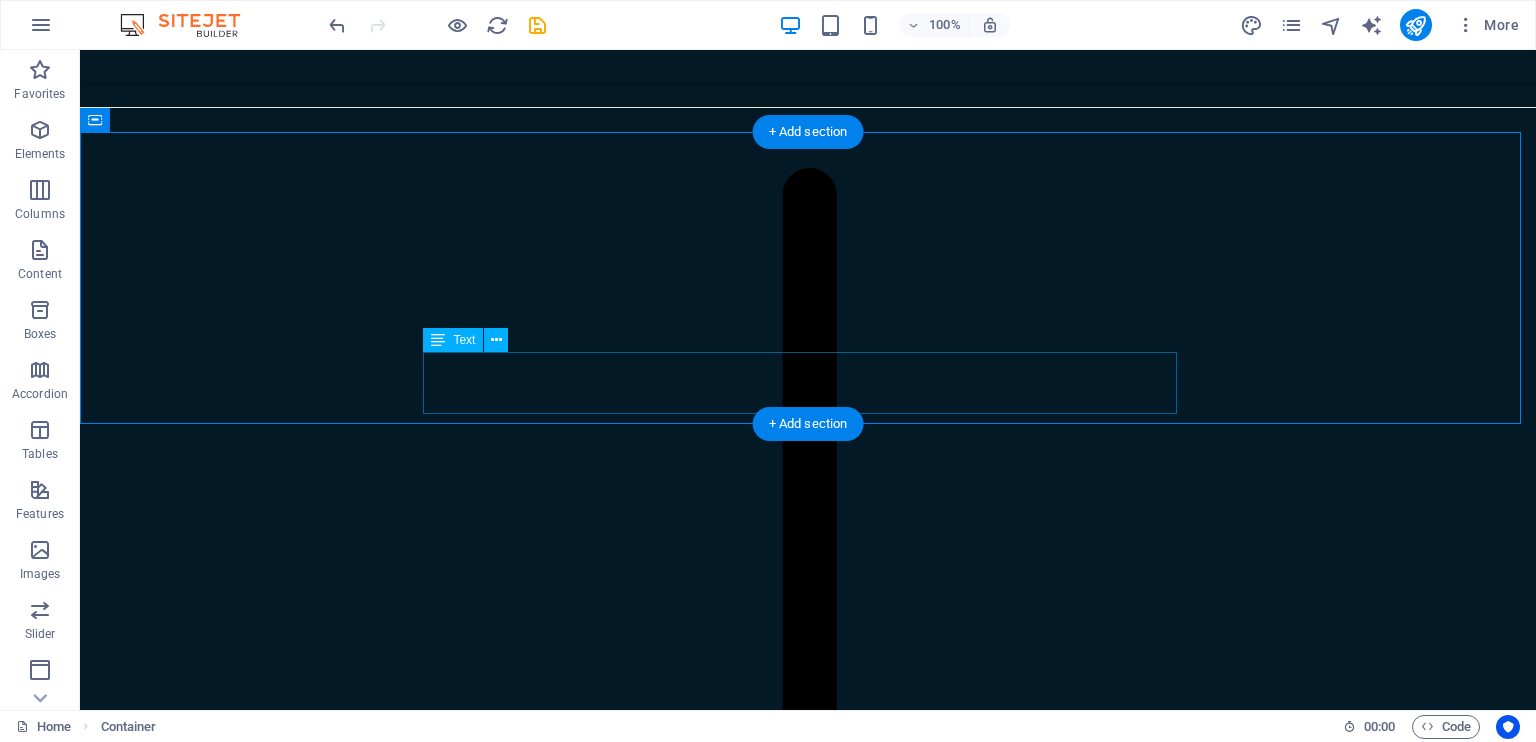 scroll, scrollTop: 1300, scrollLeft: 0, axis: vertical 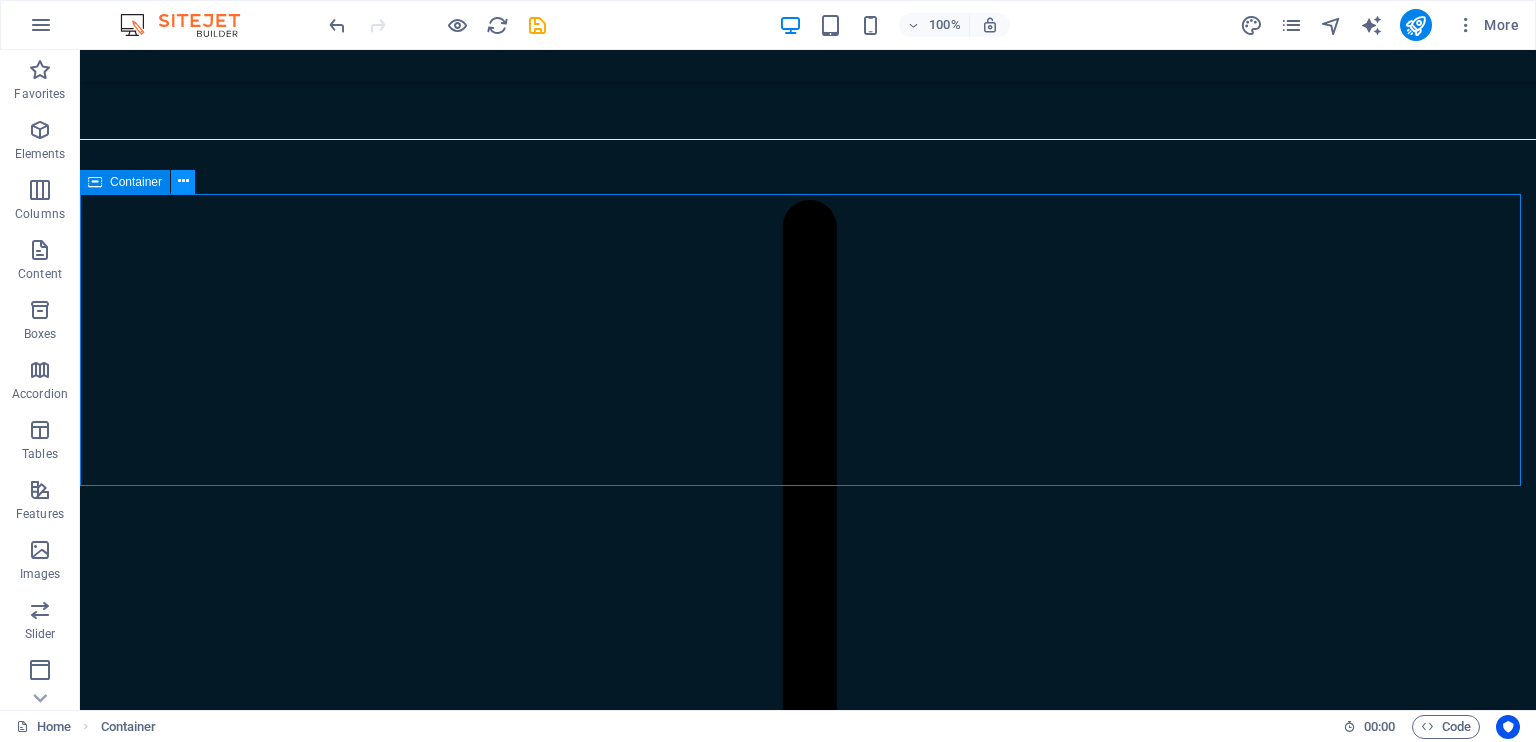 click at bounding box center [183, 181] 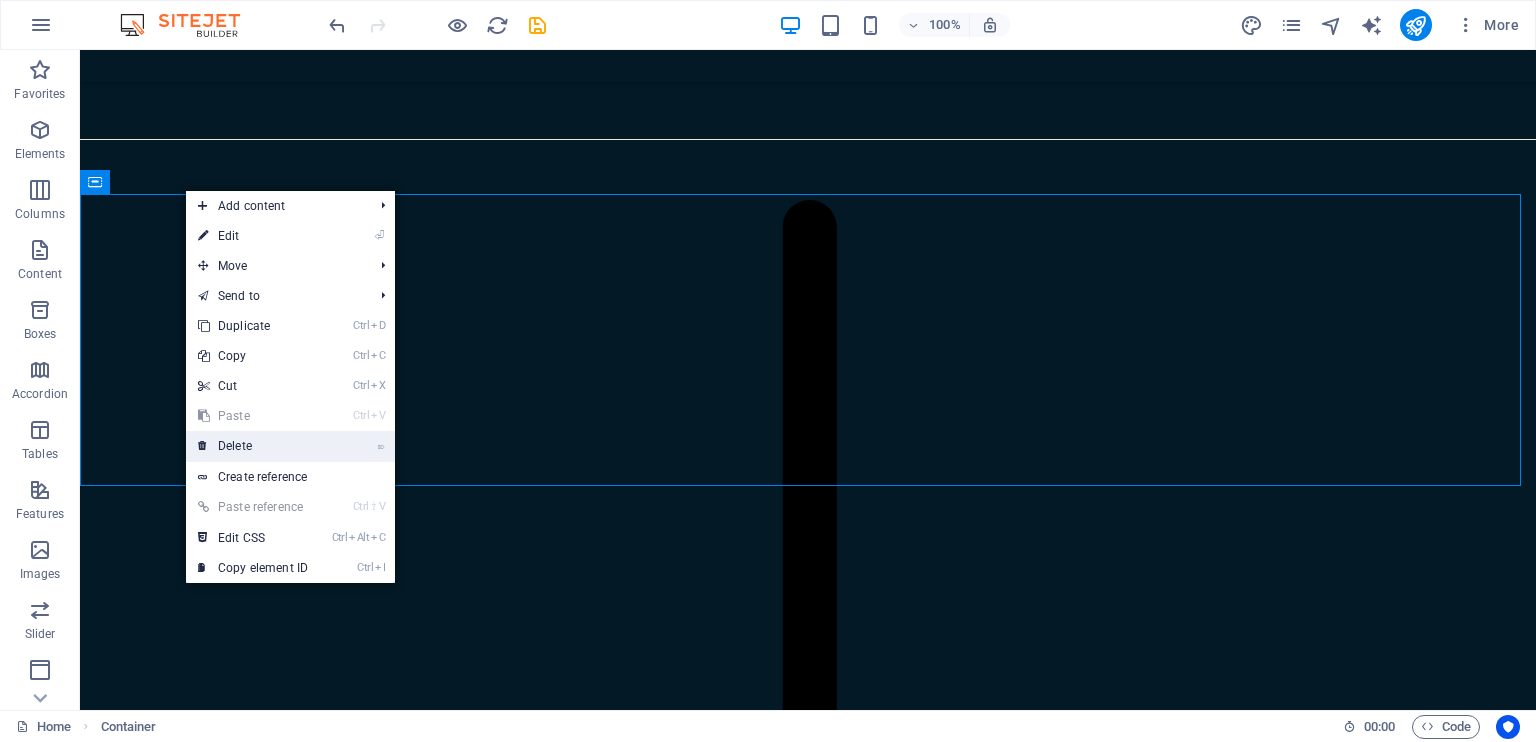 click on "⌦  Delete" at bounding box center (253, 446) 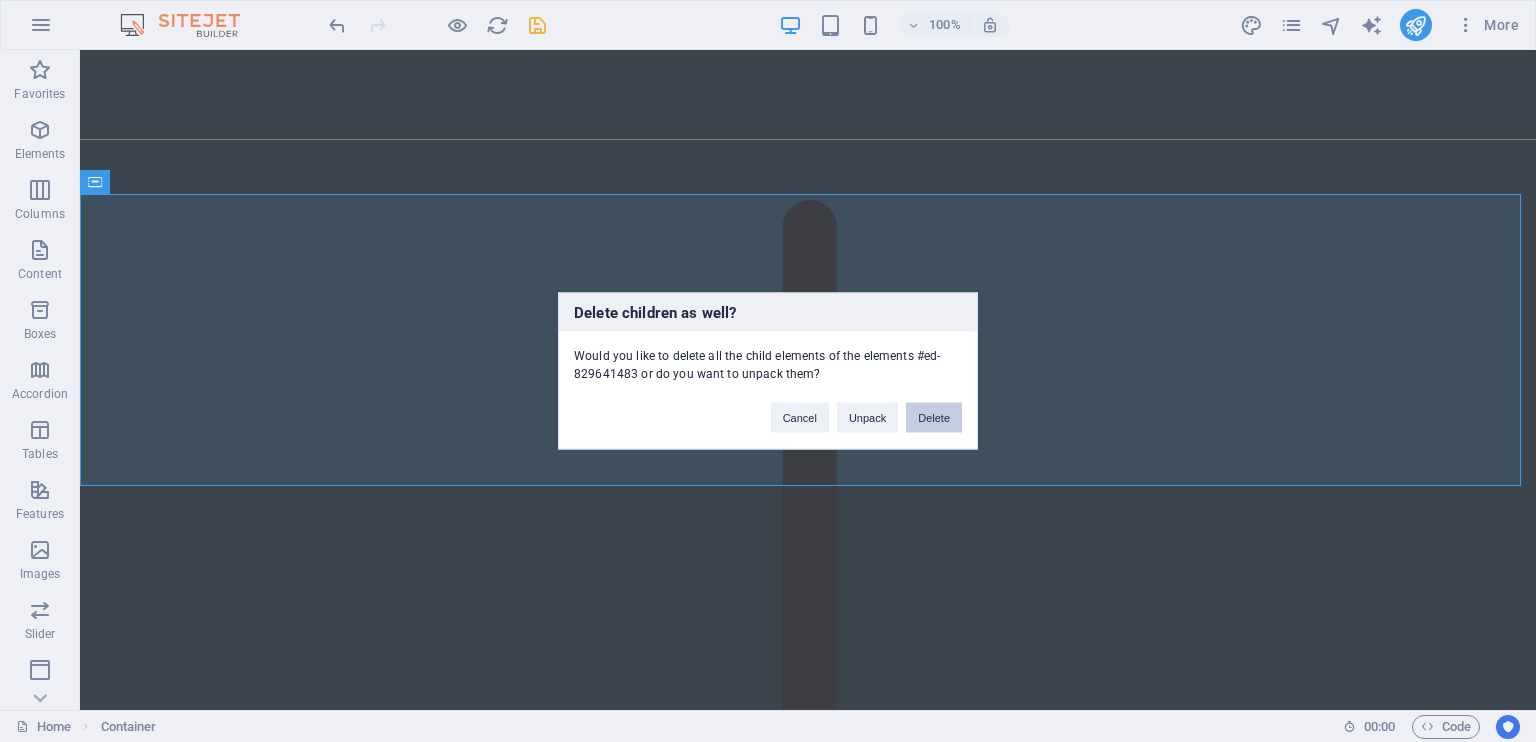 click on "Delete" at bounding box center [934, 418] 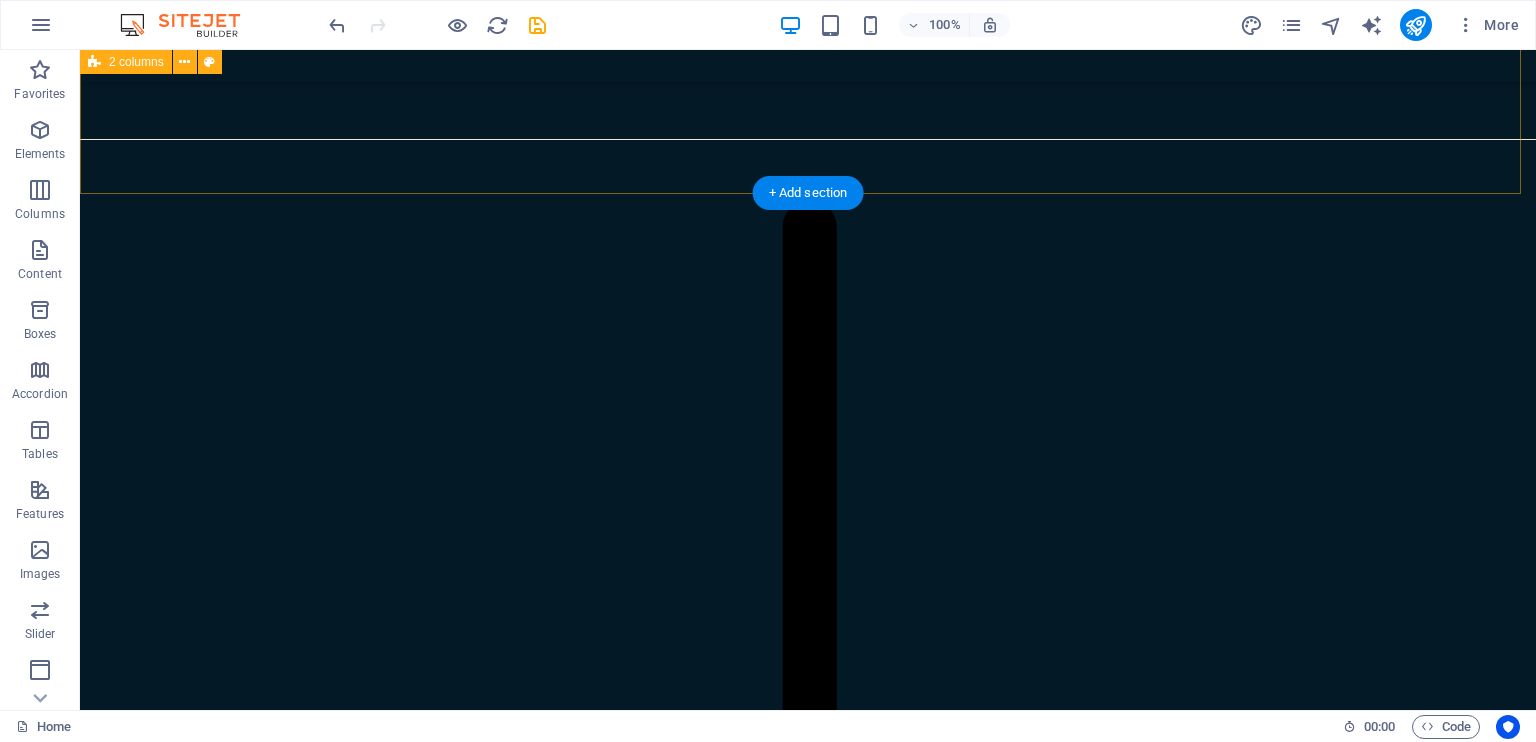 click on "Drop content here or  Add elements  Paste clipboard" at bounding box center [808, 3603] 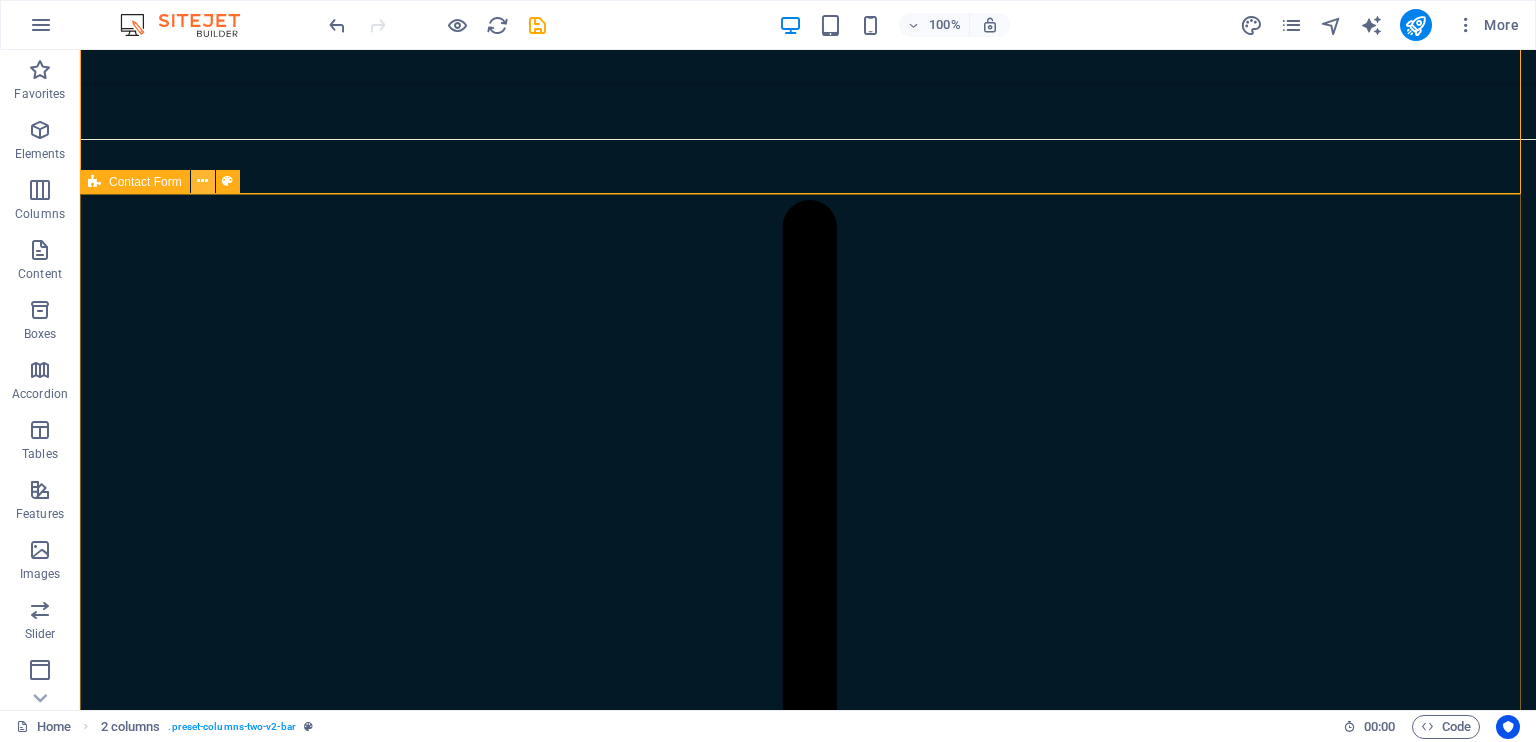 drag, startPoint x: 127, startPoint y: 144, endPoint x: 206, endPoint y: 185, distance: 89.005615 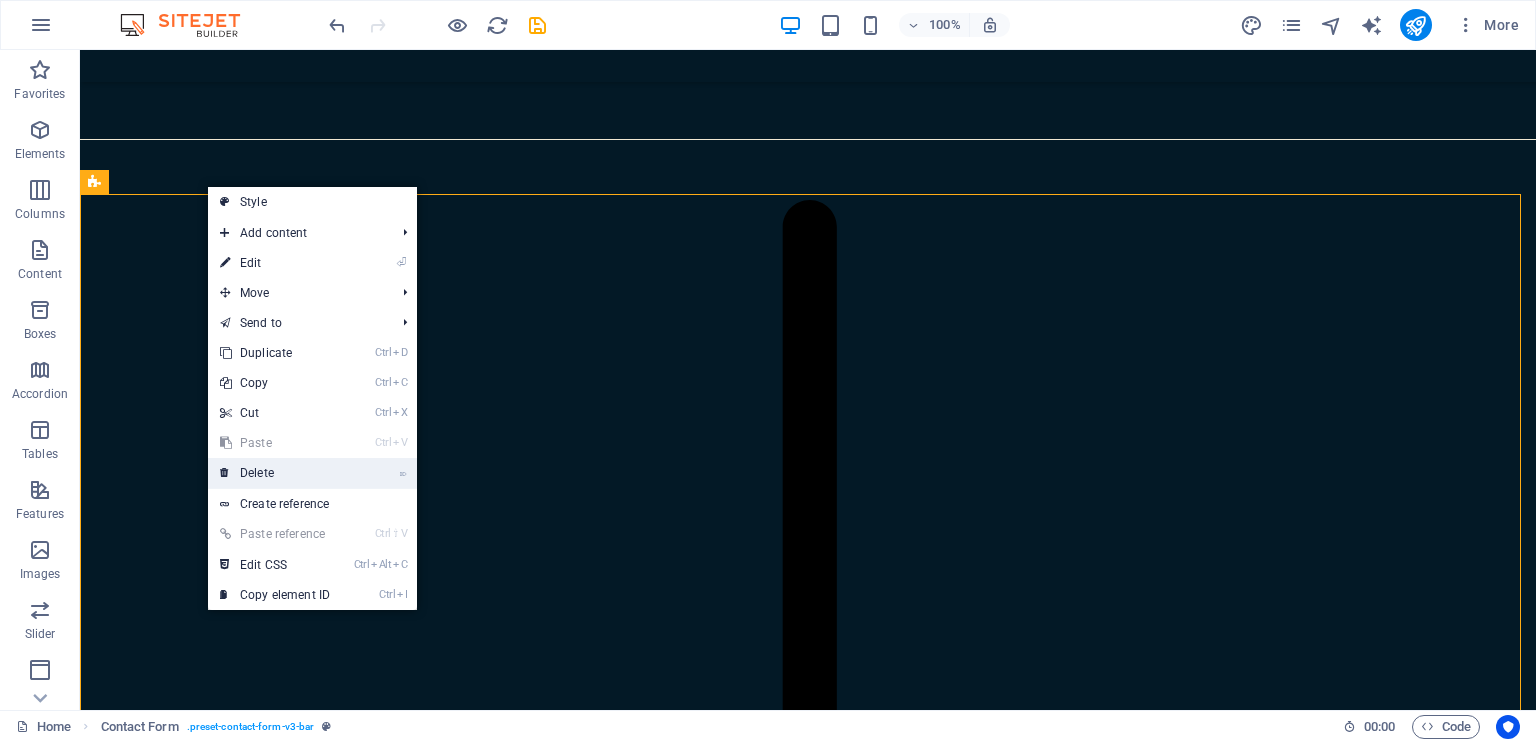 click on "⌦  Delete" at bounding box center (275, 473) 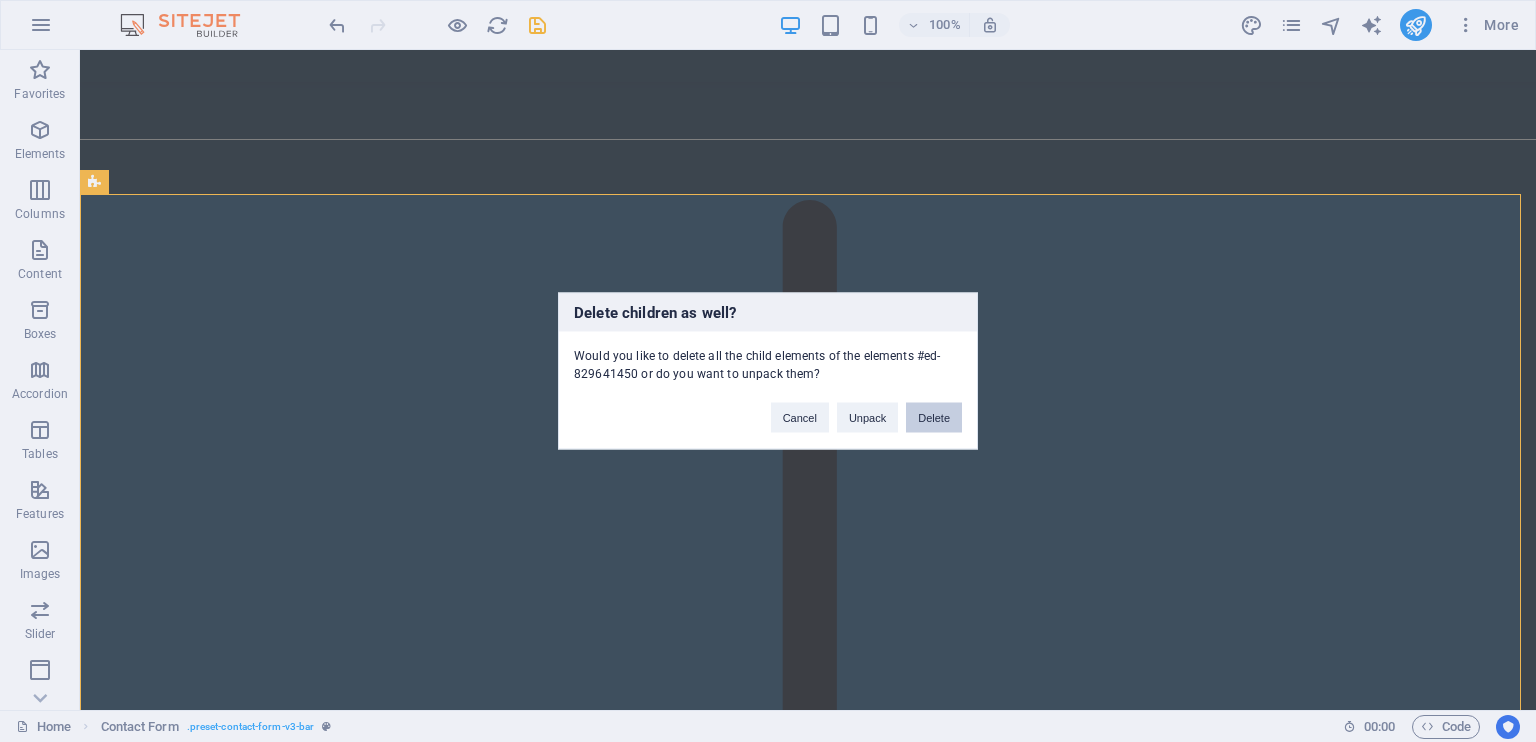 click on "Delete" at bounding box center (934, 418) 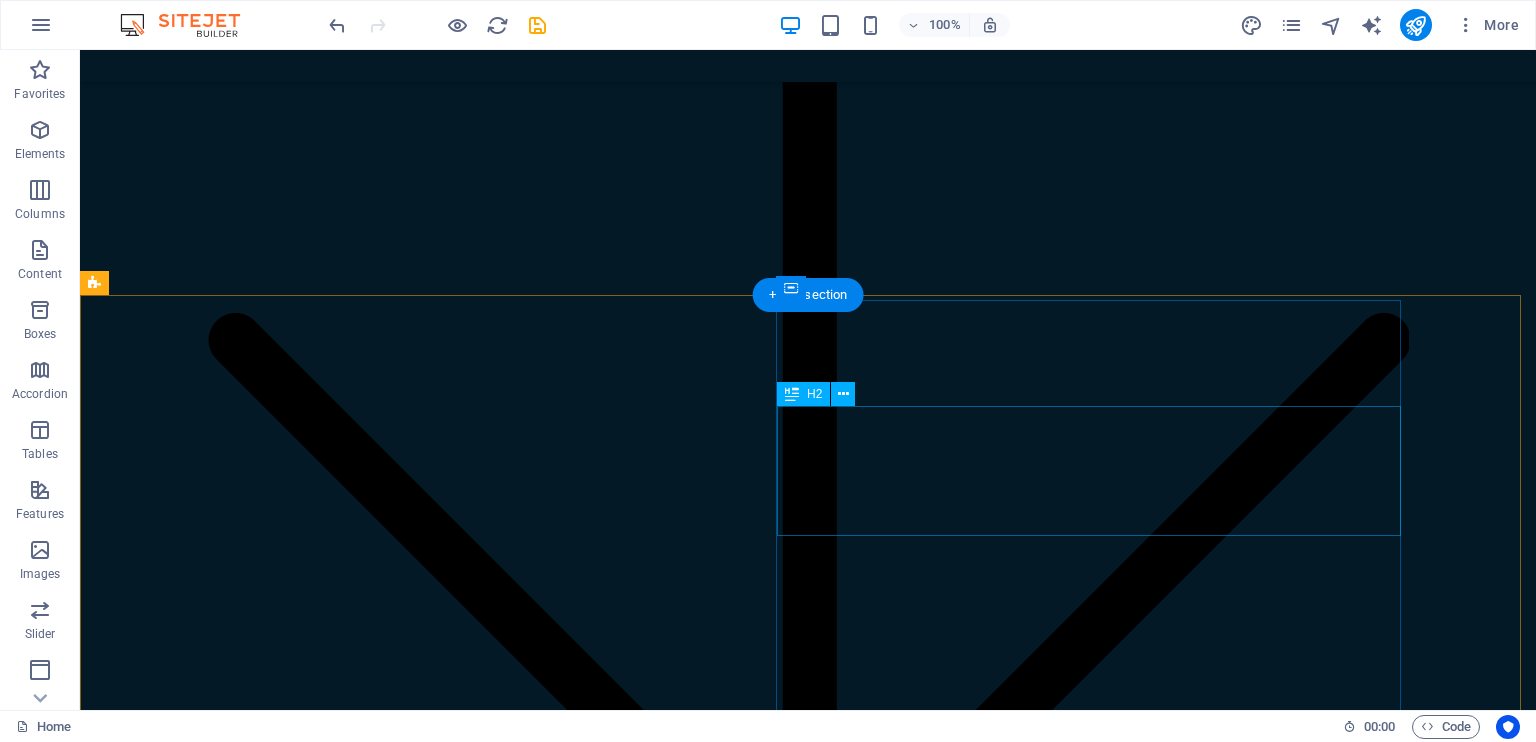 scroll, scrollTop: 2100, scrollLeft: 0, axis: vertical 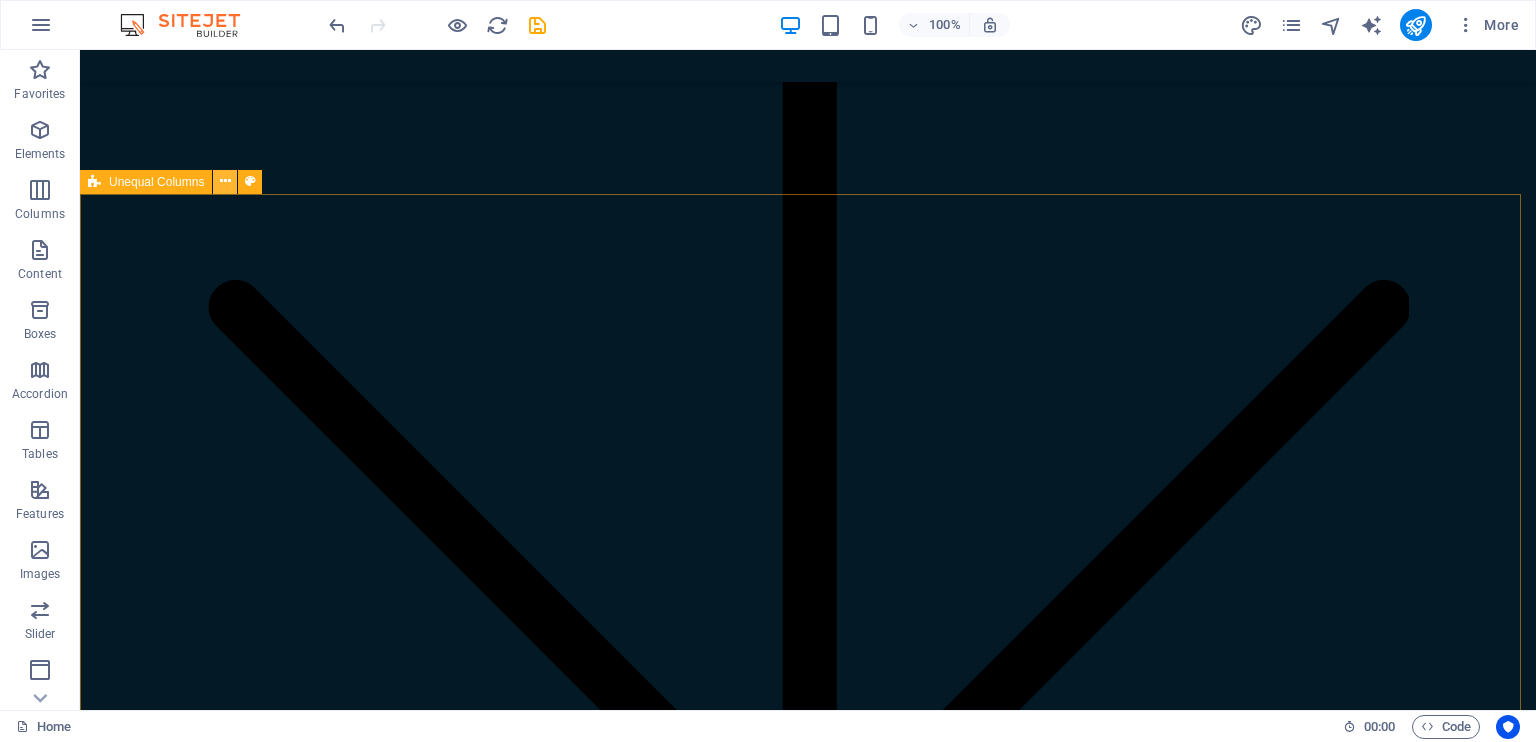 click at bounding box center (225, 181) 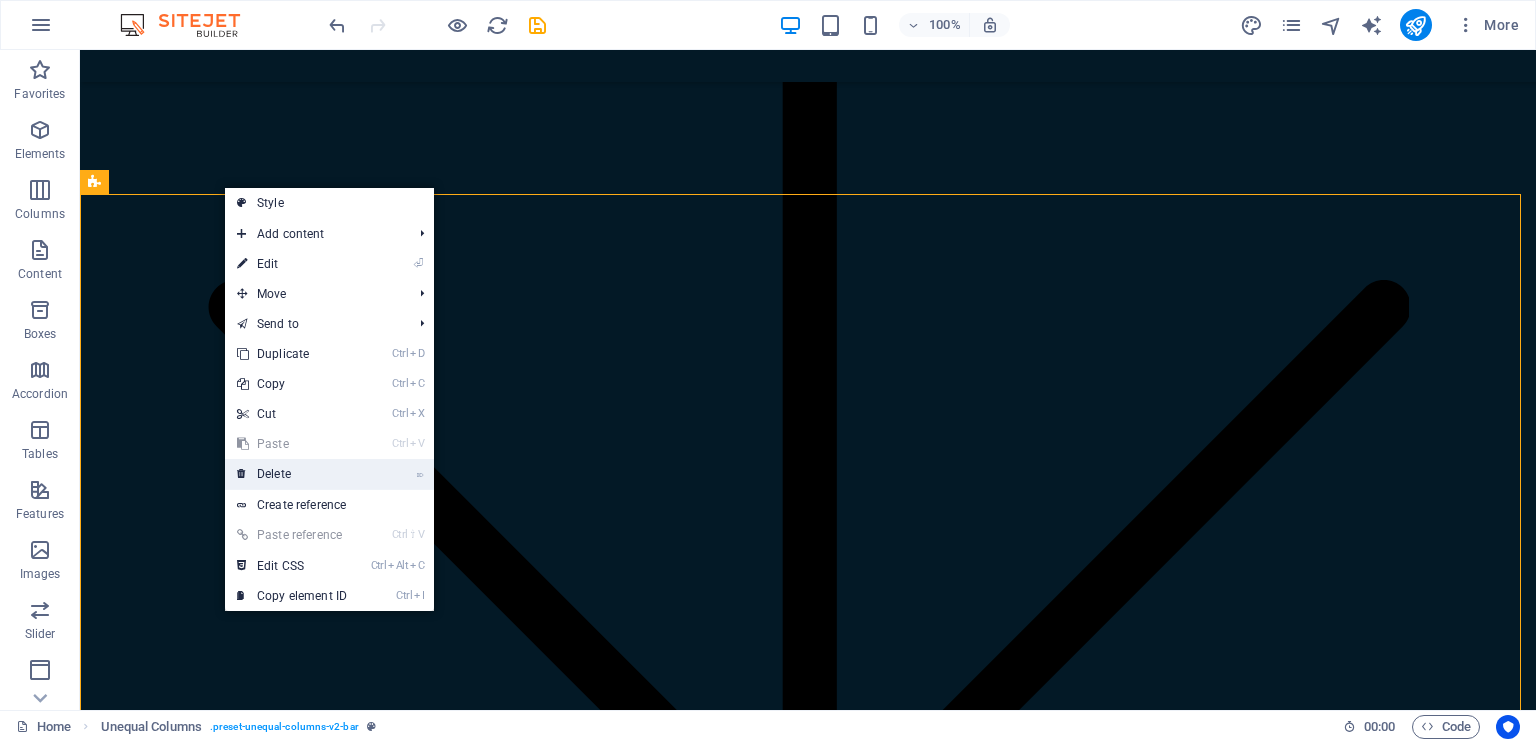 click on "⌦  Delete" at bounding box center [292, 474] 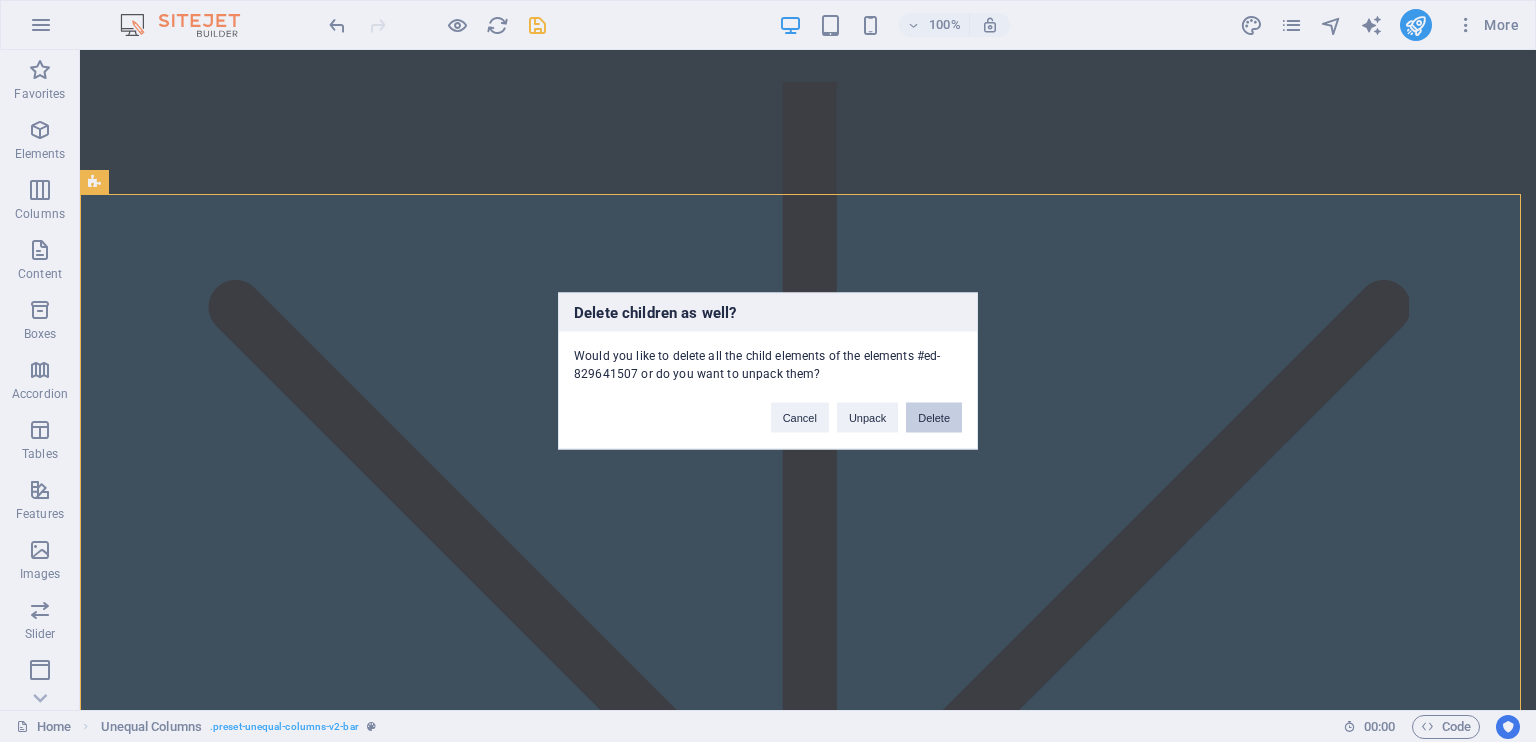 click on "Delete" at bounding box center [934, 418] 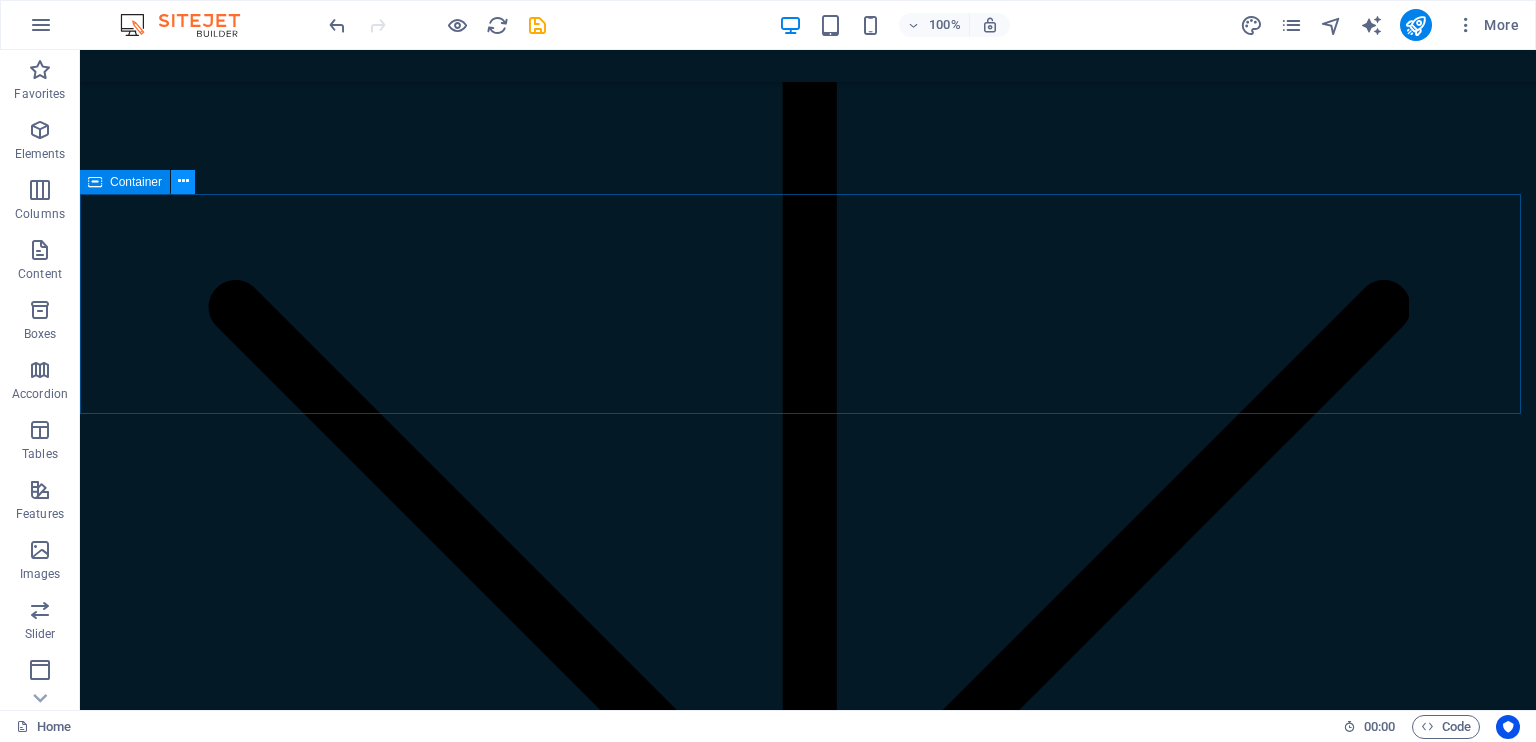 click at bounding box center [183, 181] 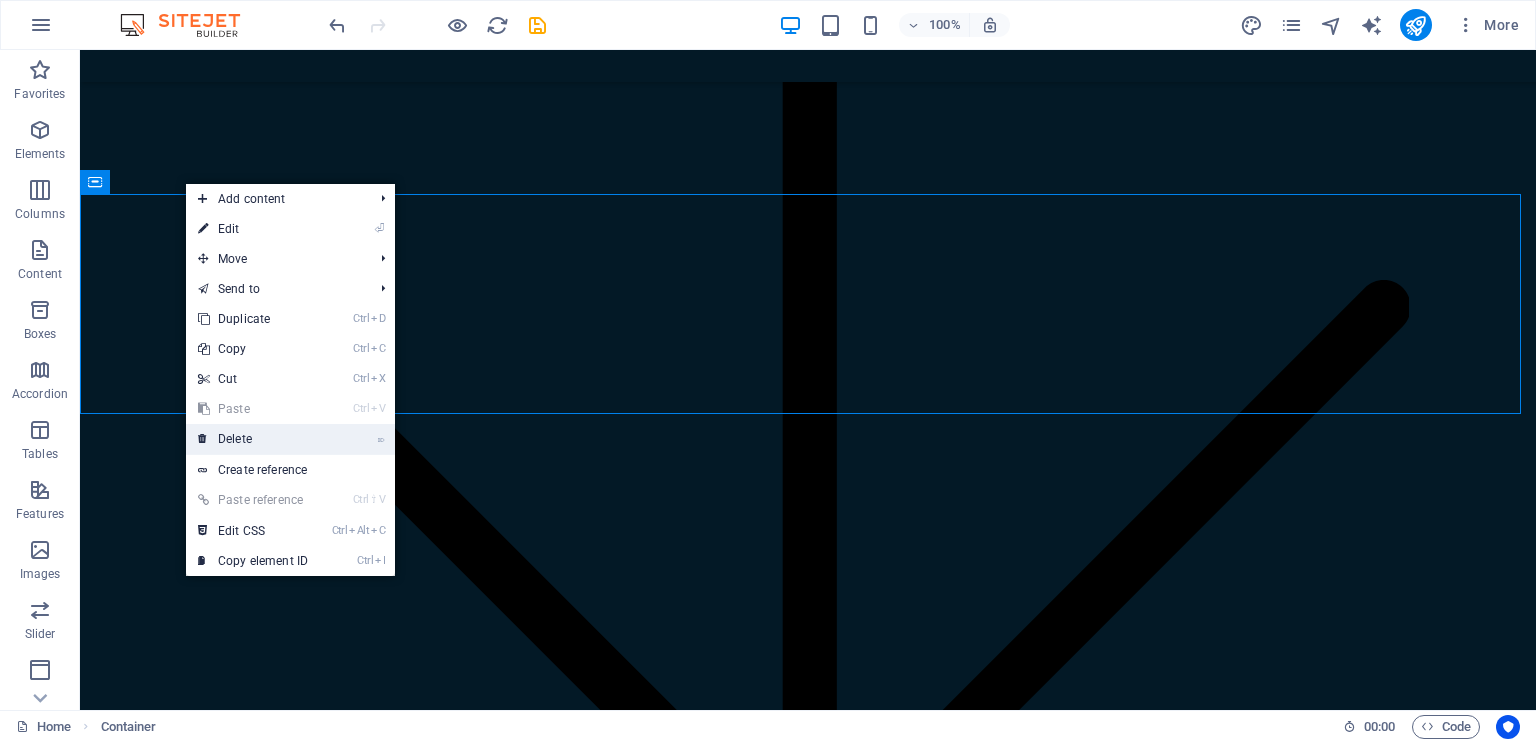 click on "⌦  Delete" at bounding box center [253, 439] 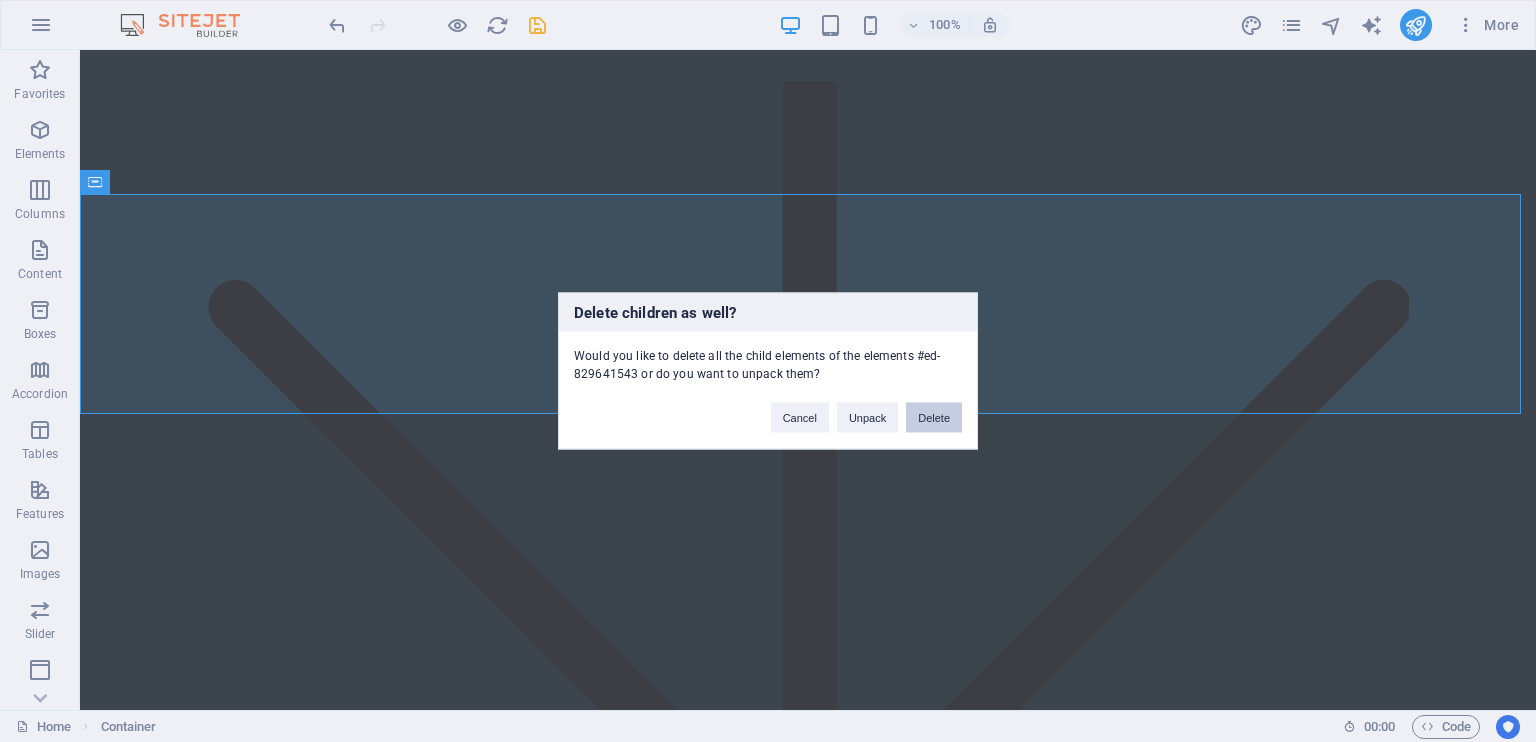 click on "Delete" at bounding box center [934, 418] 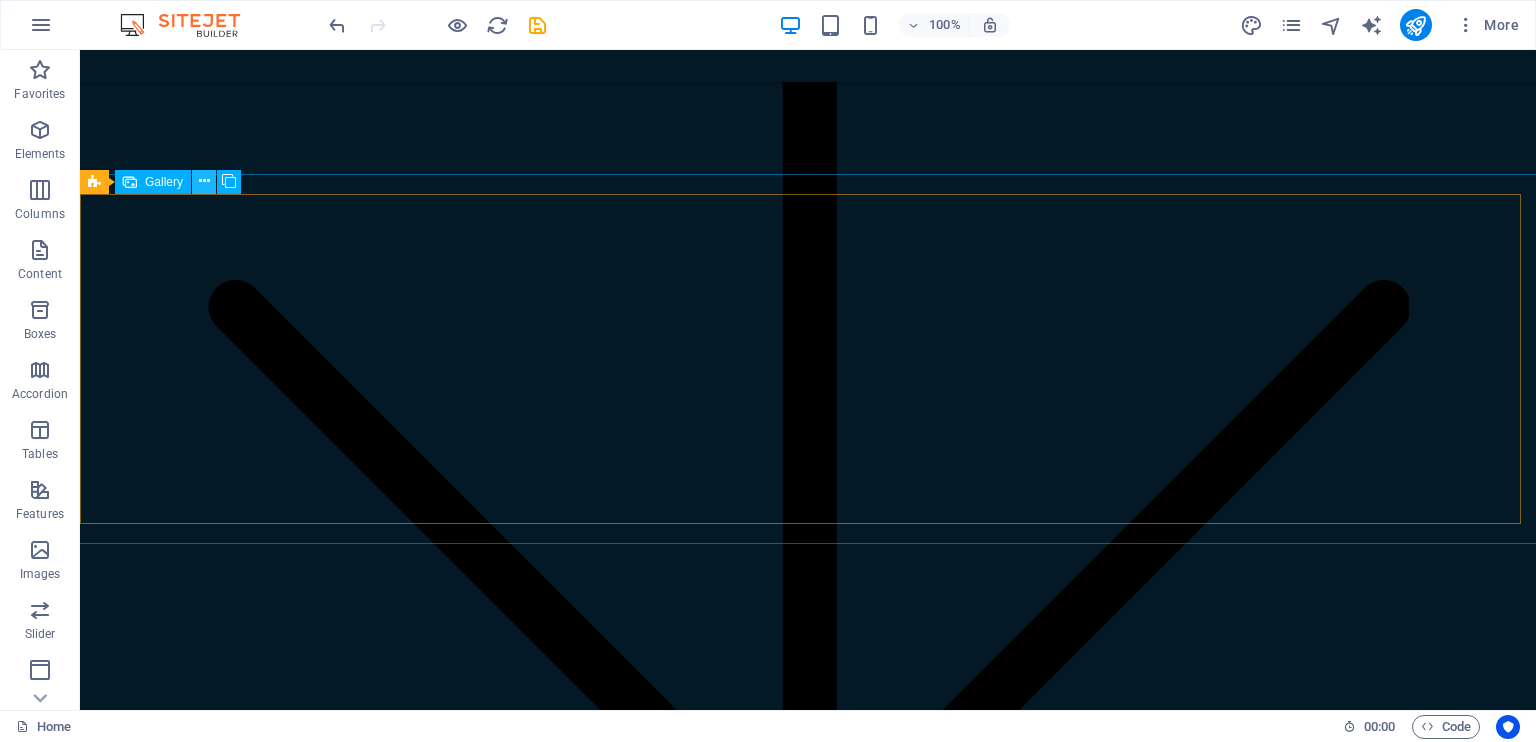click at bounding box center (204, 181) 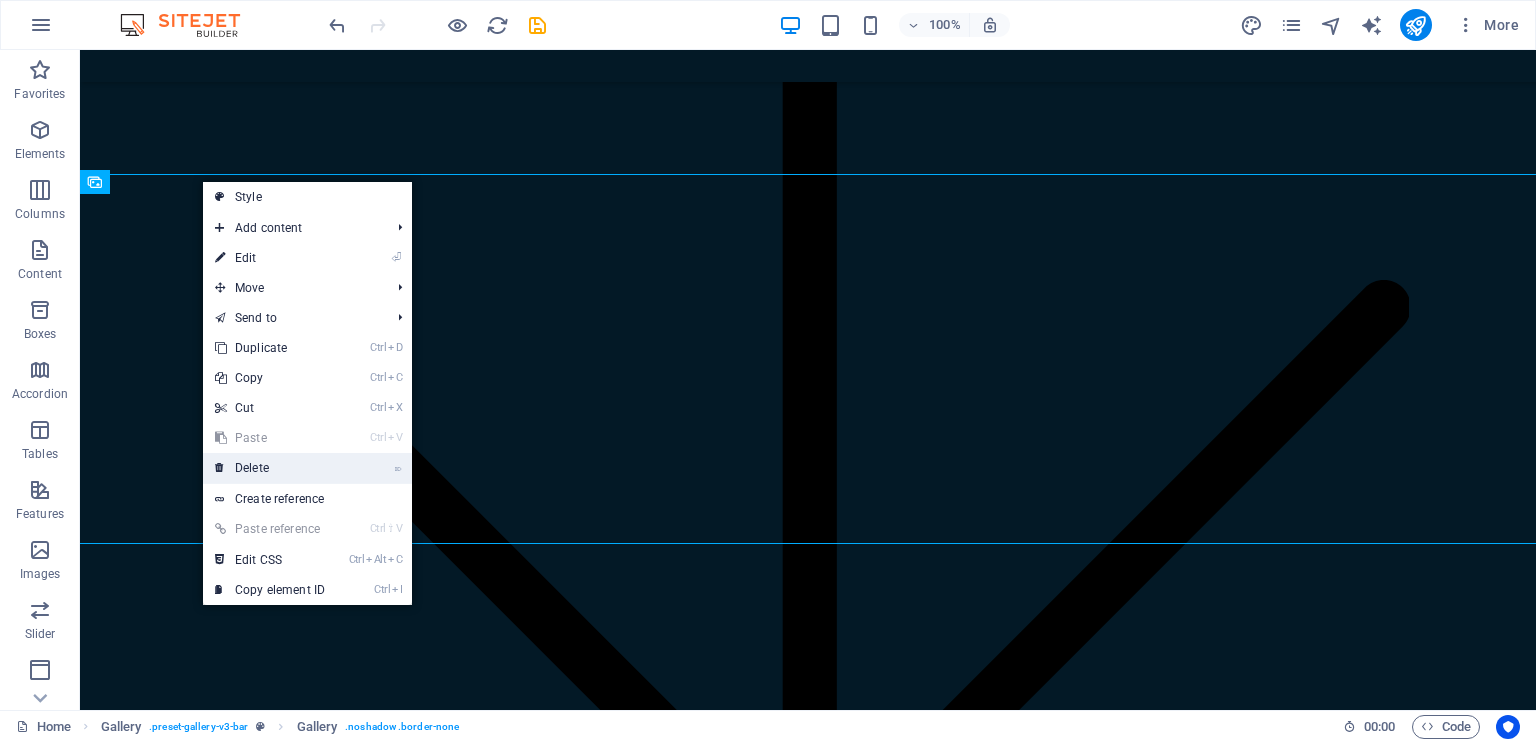 click on "⌦  Delete" at bounding box center [270, 468] 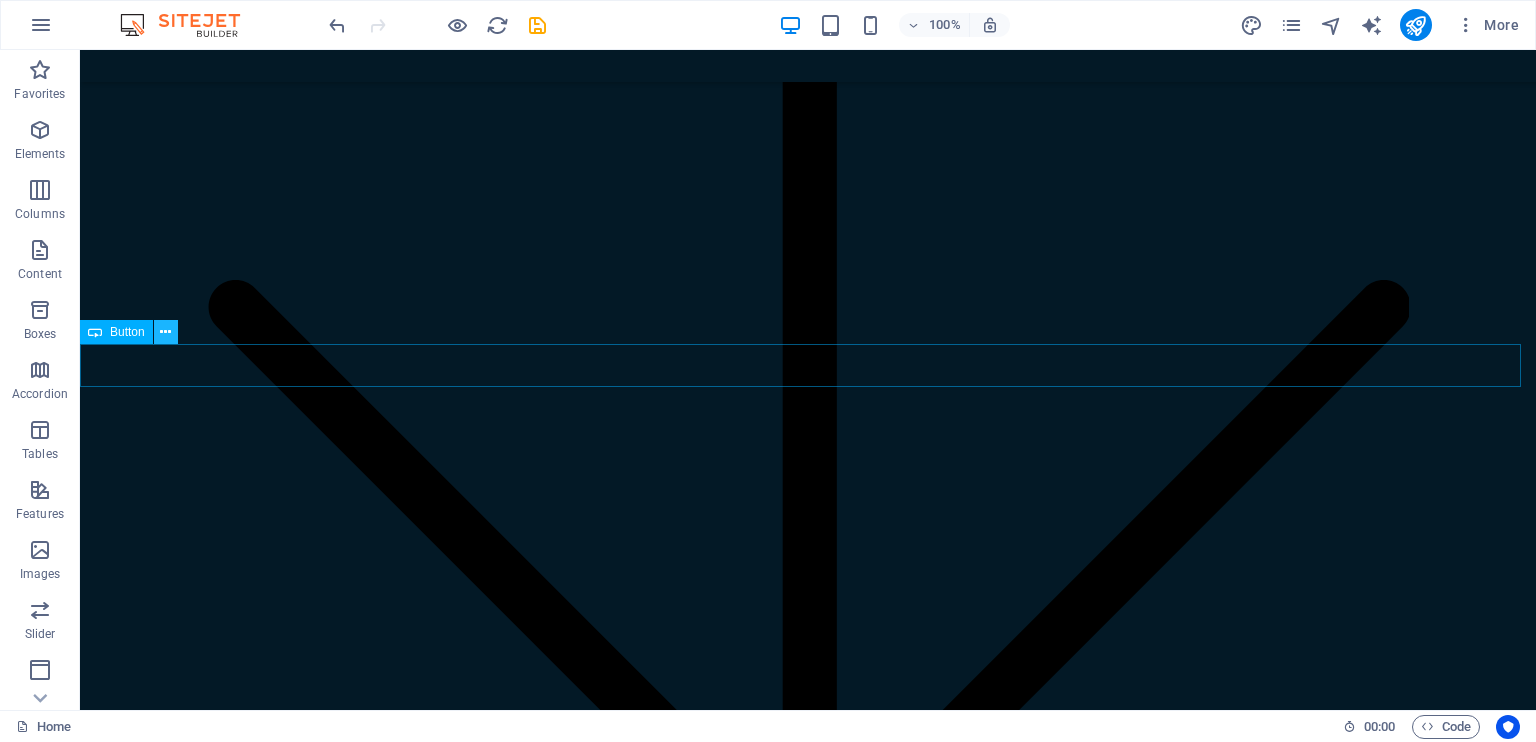 click at bounding box center [165, 332] 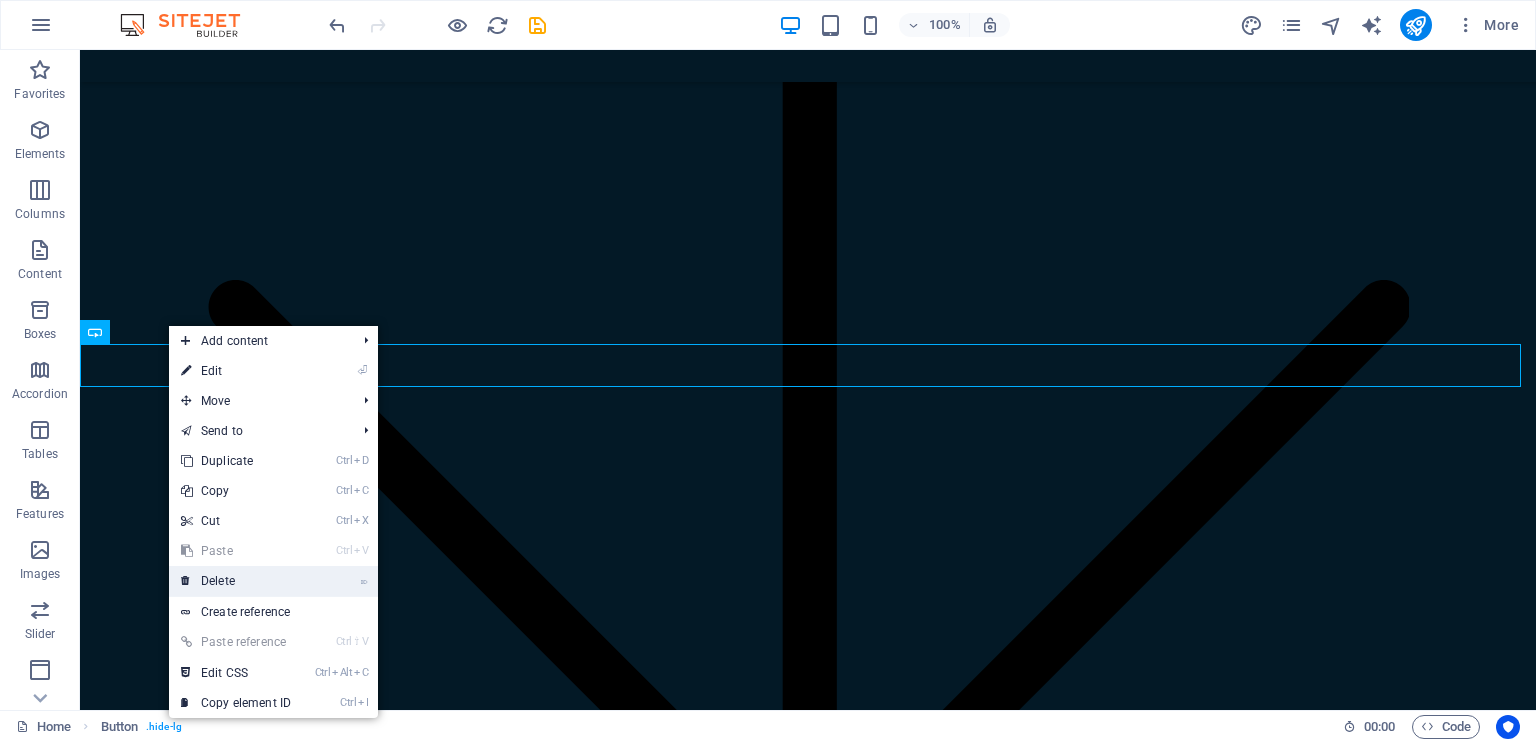 click on "⌦  Delete" at bounding box center (236, 581) 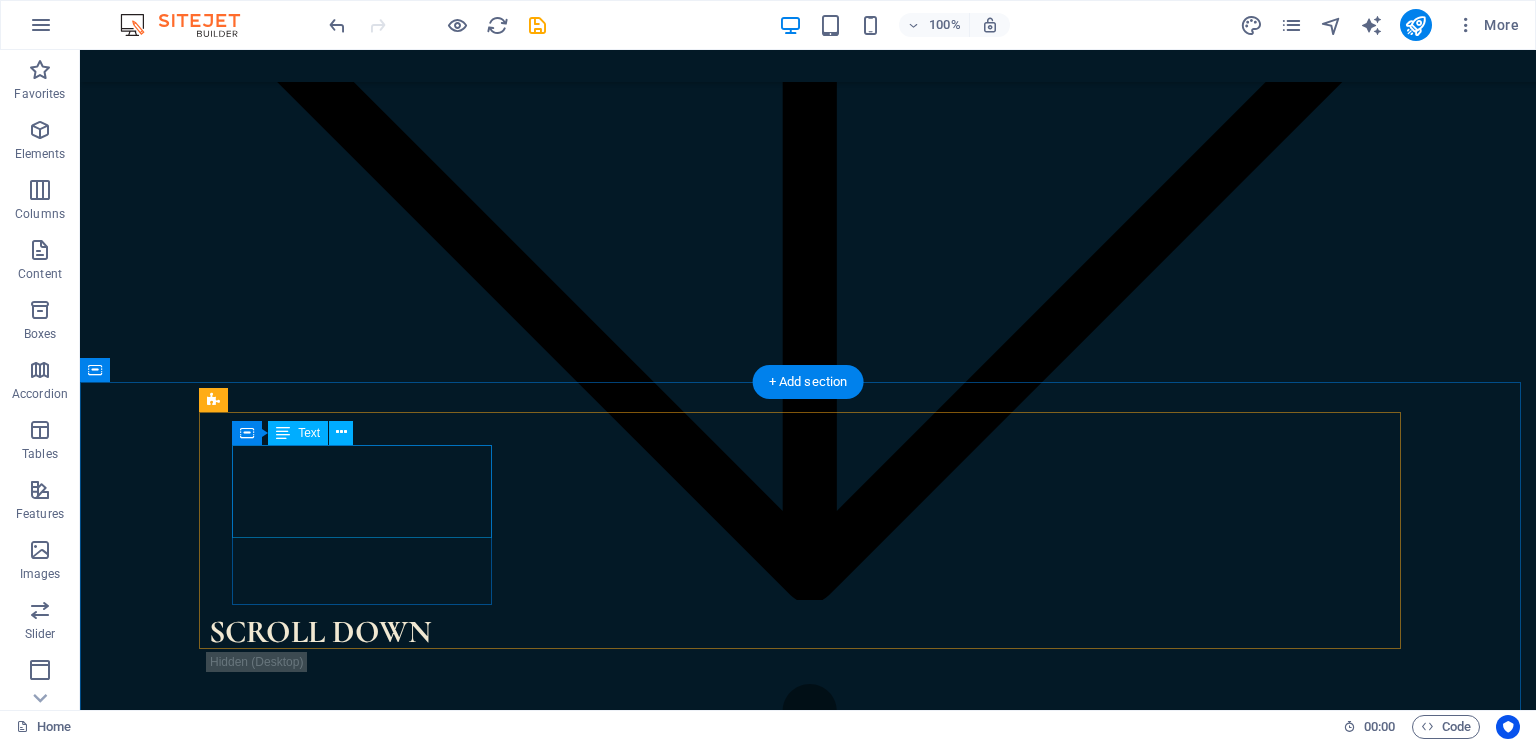 scroll, scrollTop: 2408, scrollLeft: 0, axis: vertical 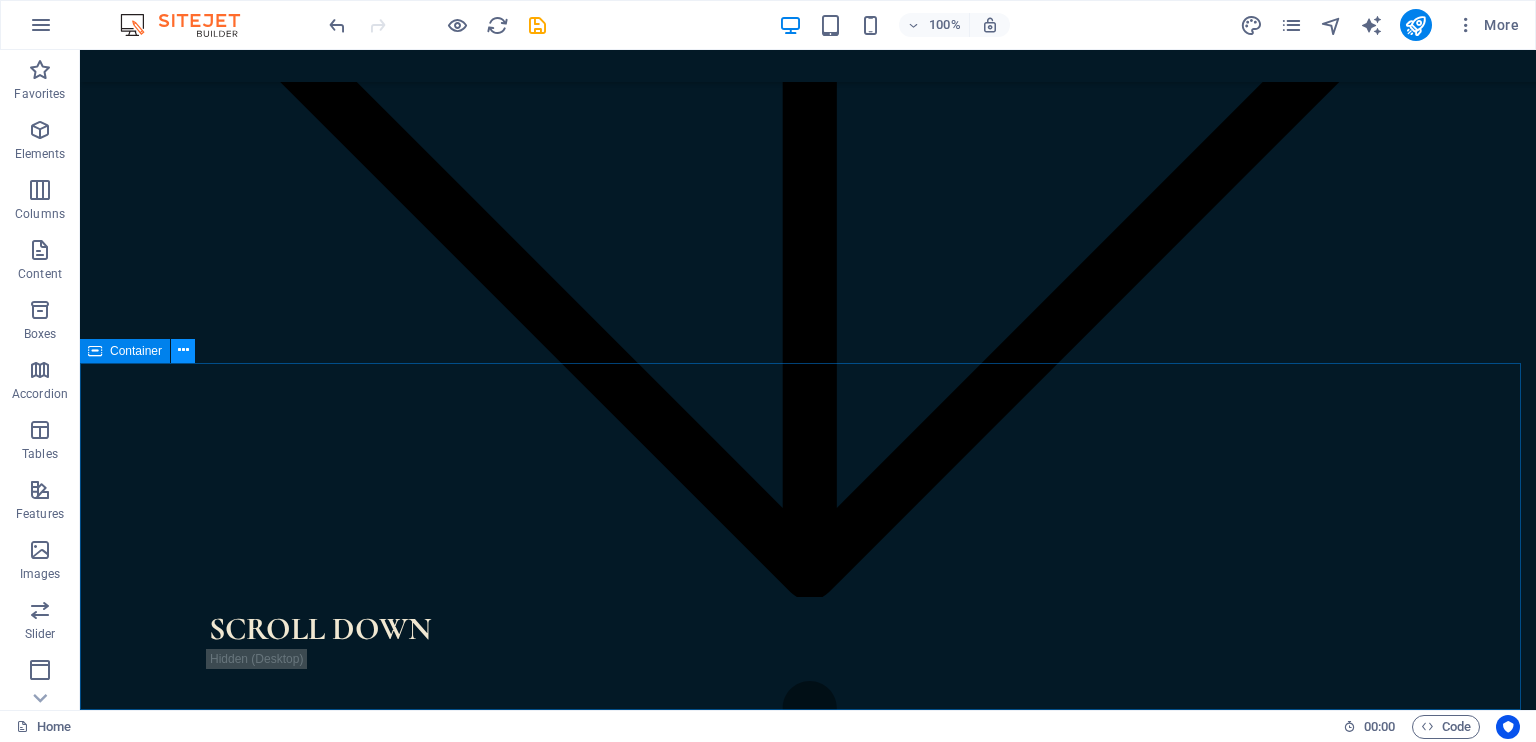 click at bounding box center [183, 351] 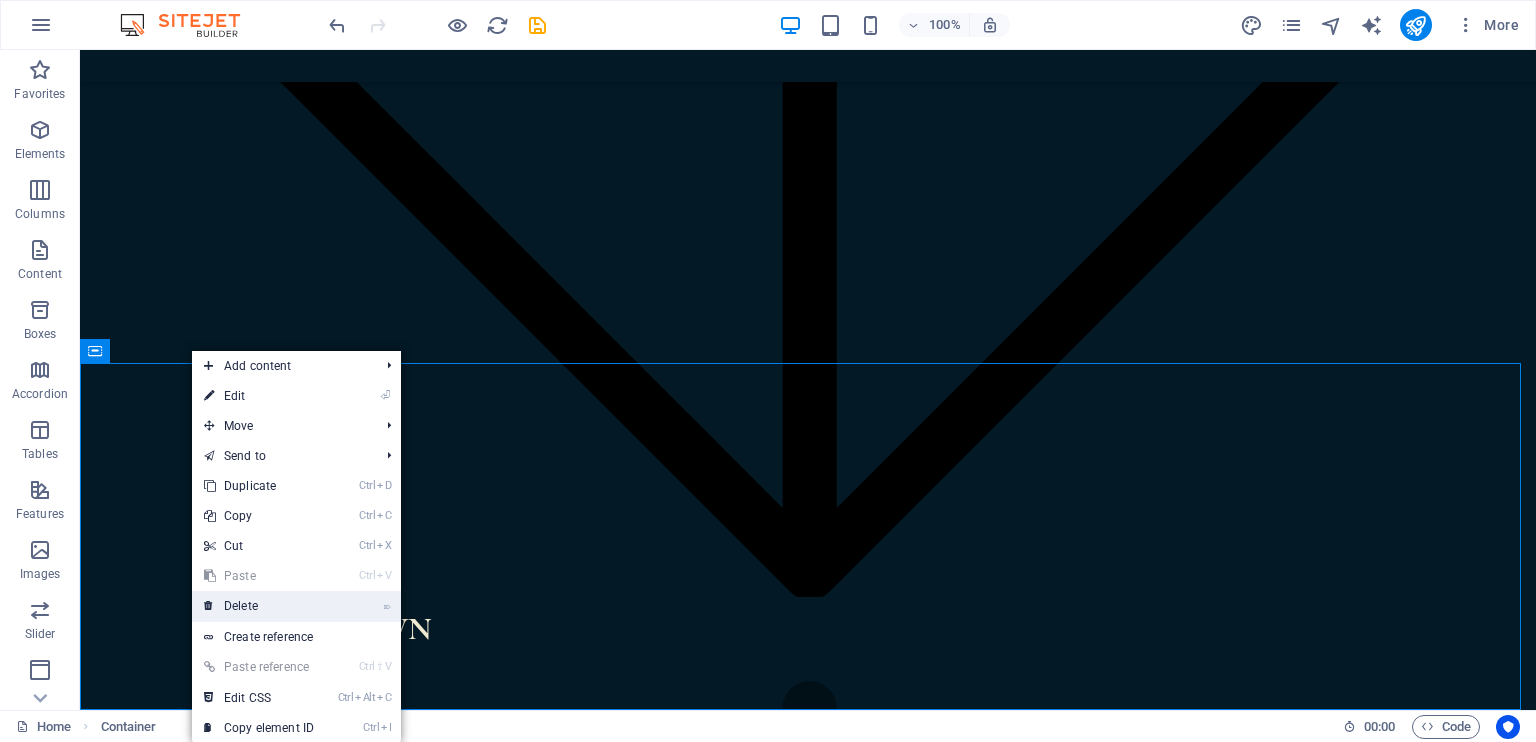 click on "⌦  Delete" at bounding box center [259, 606] 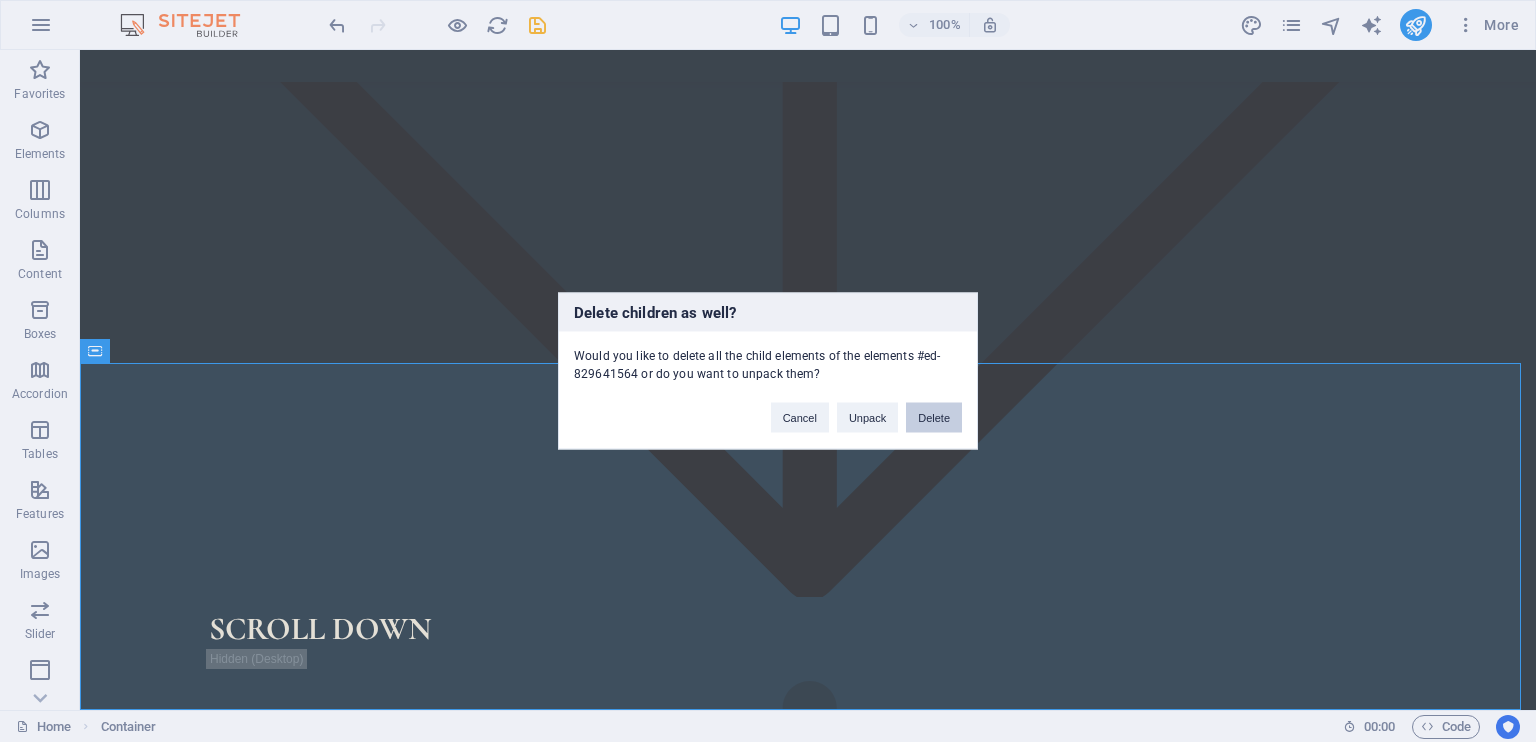 click on "Delete" at bounding box center (934, 418) 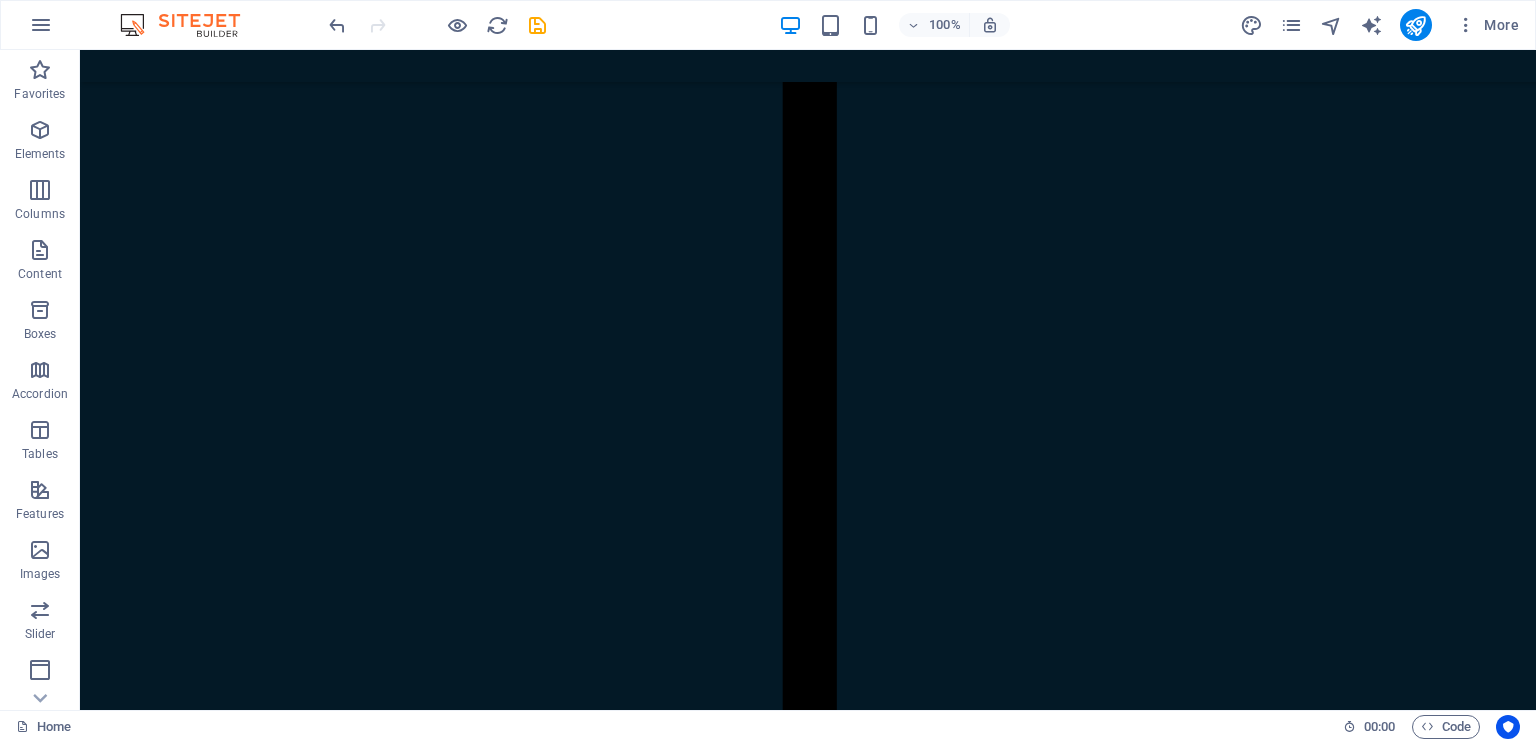 scroll, scrollTop: 2061, scrollLeft: 0, axis: vertical 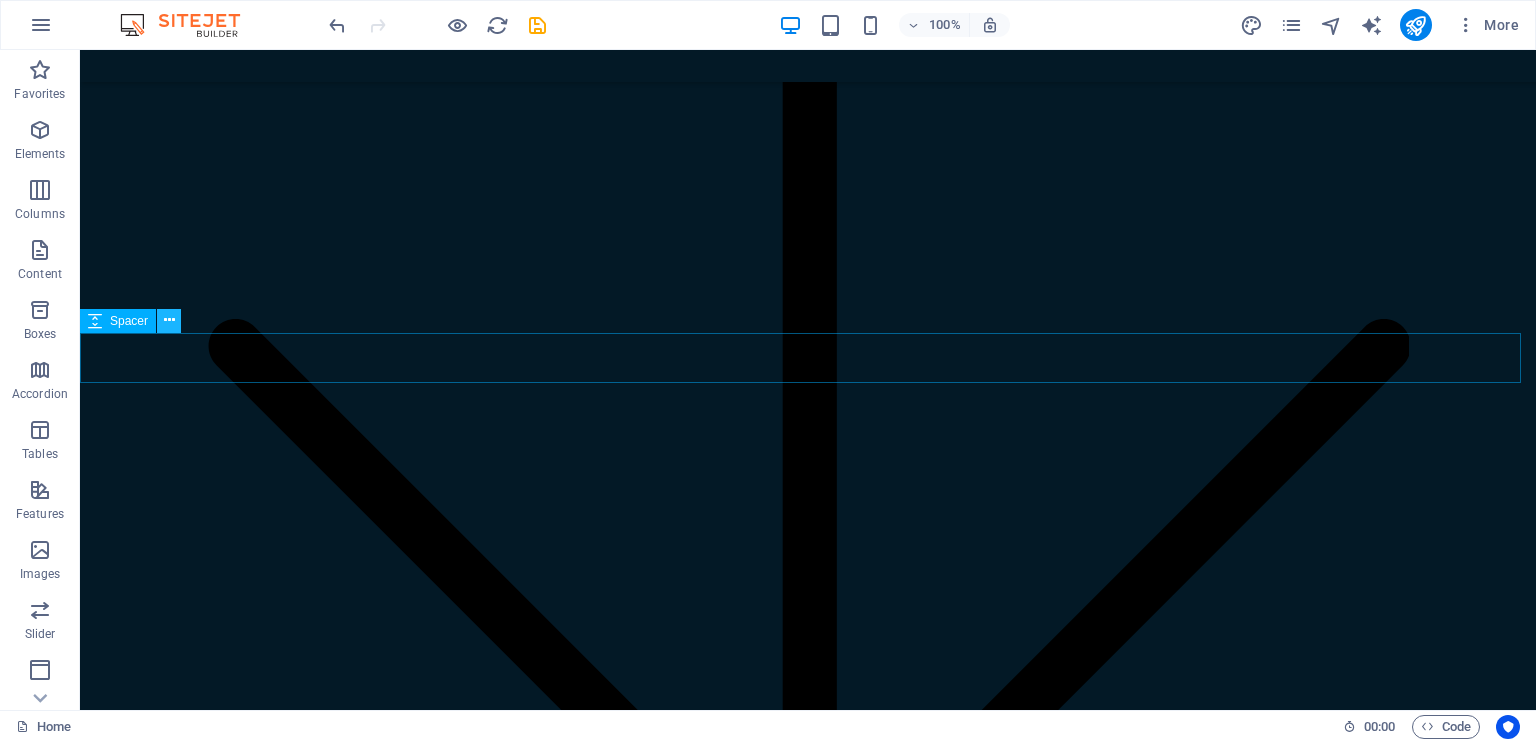 click at bounding box center (169, 320) 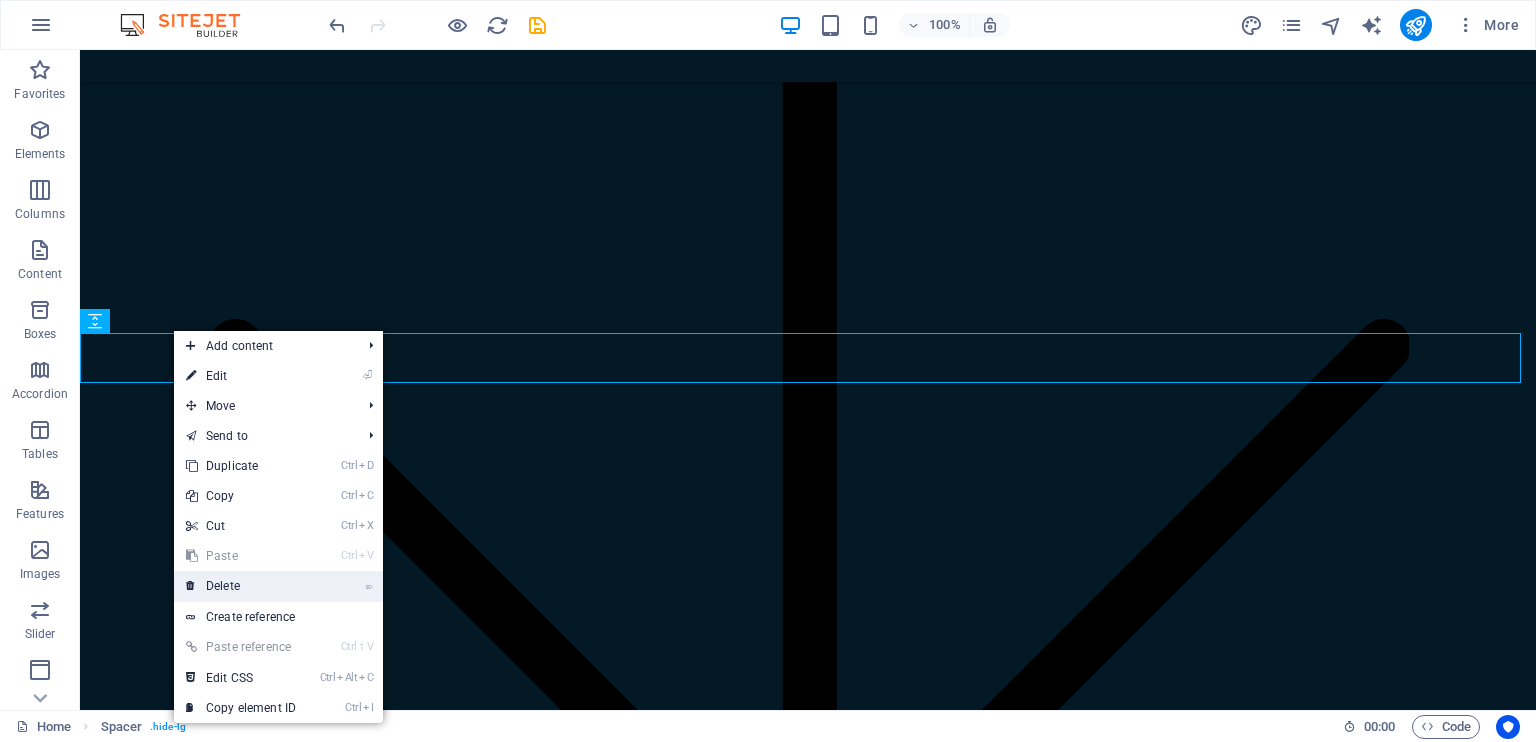 click on "⌦  Delete" at bounding box center (241, 586) 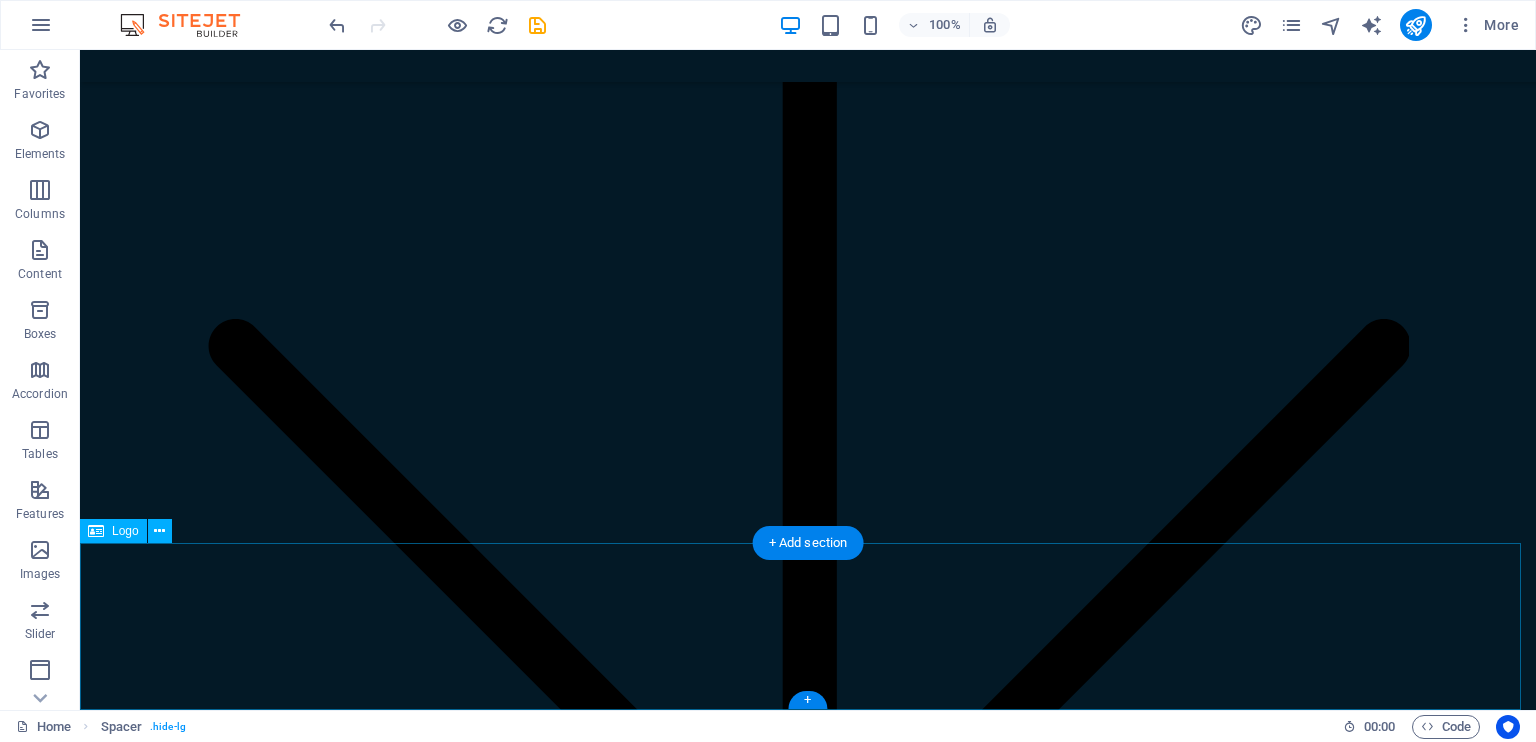 scroll, scrollTop: 2011, scrollLeft: 0, axis: vertical 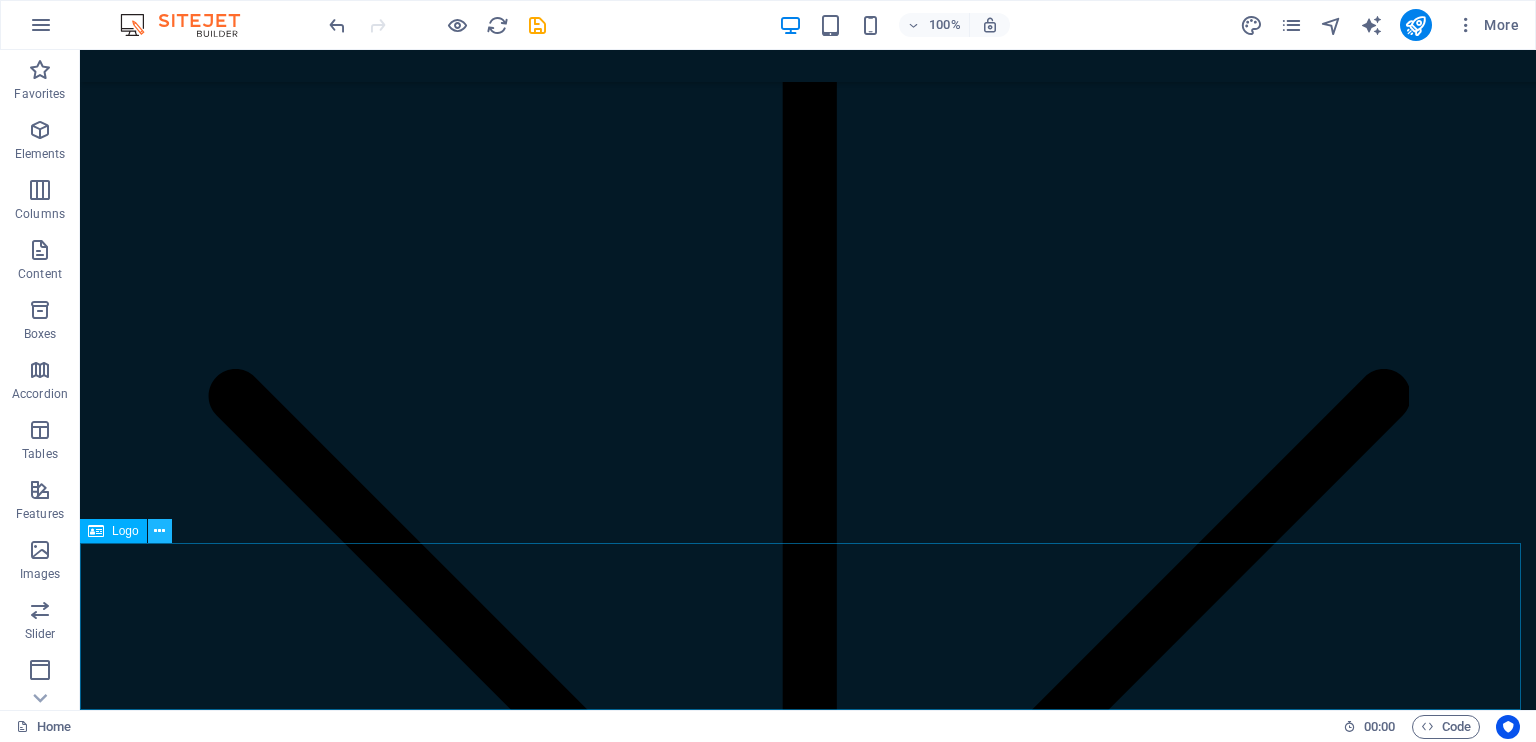 click at bounding box center (159, 531) 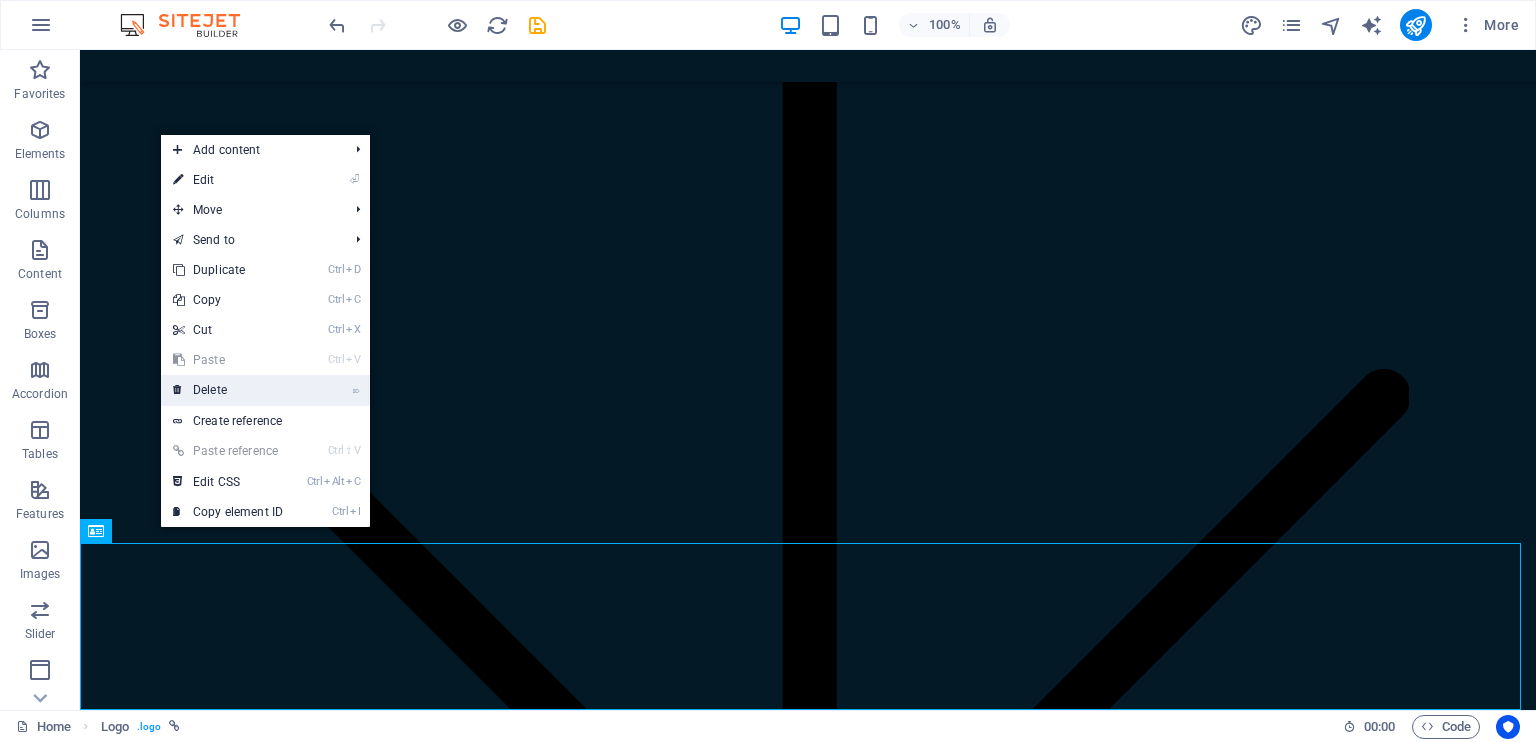 click on "⌦  Delete" at bounding box center [228, 390] 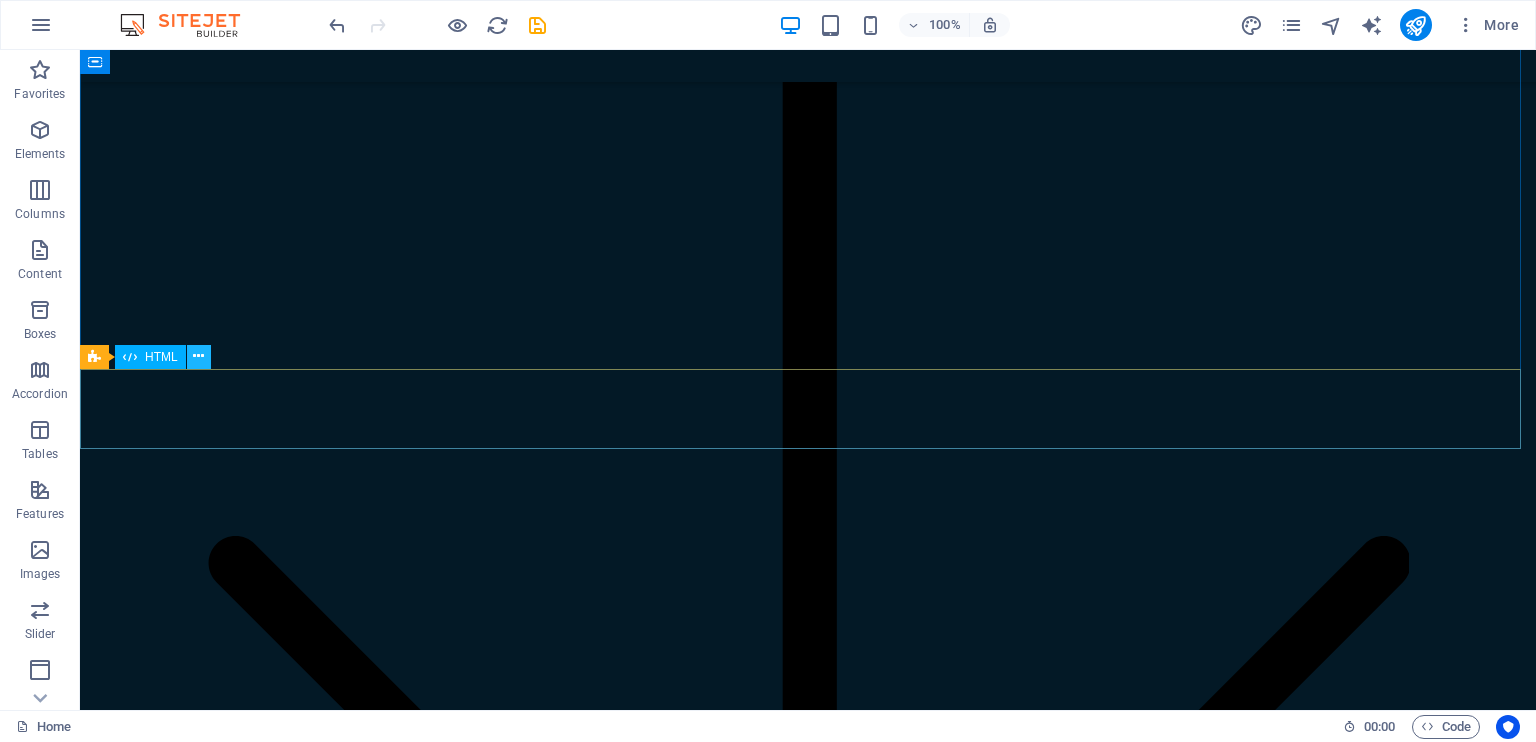 click at bounding box center (199, 357) 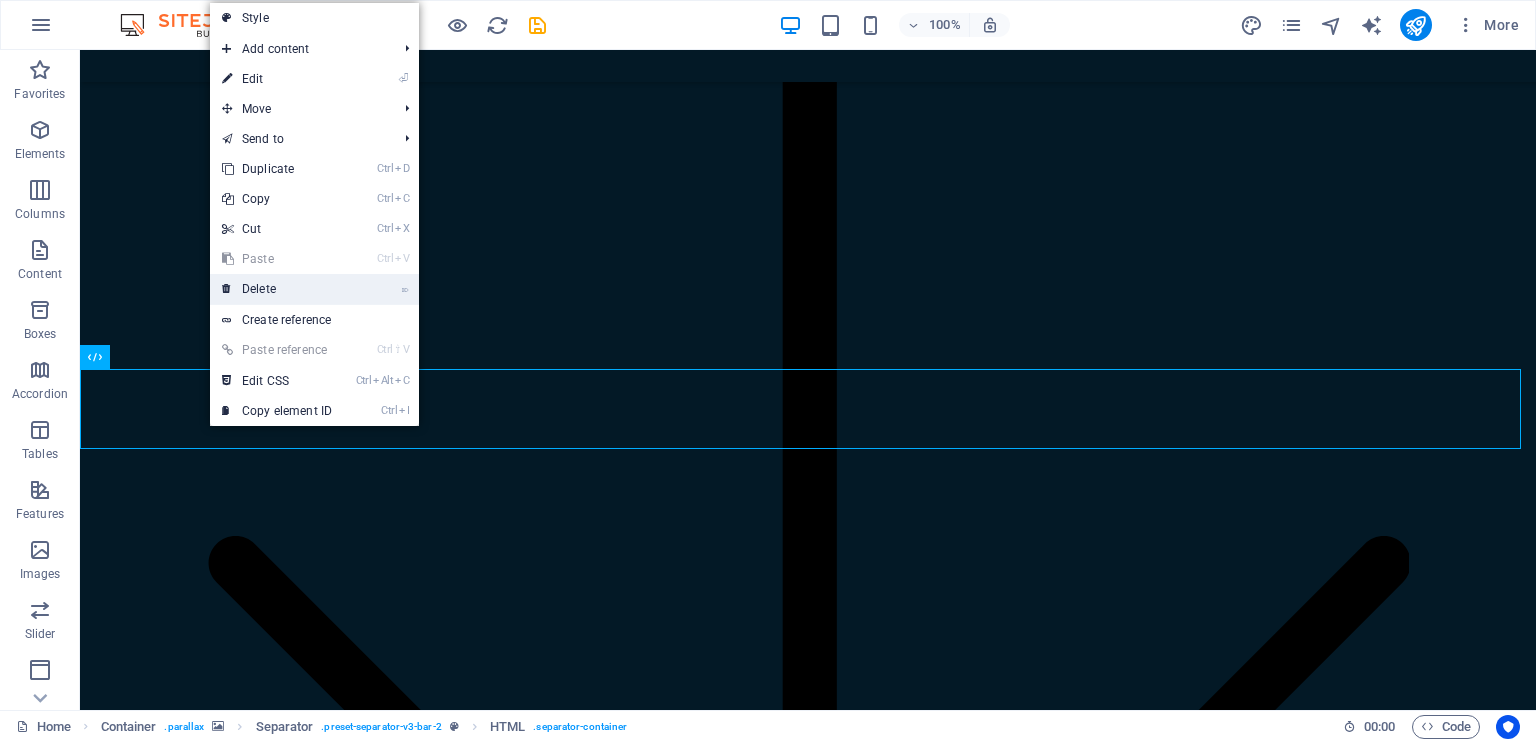 click on "⌦  Delete" at bounding box center [277, 289] 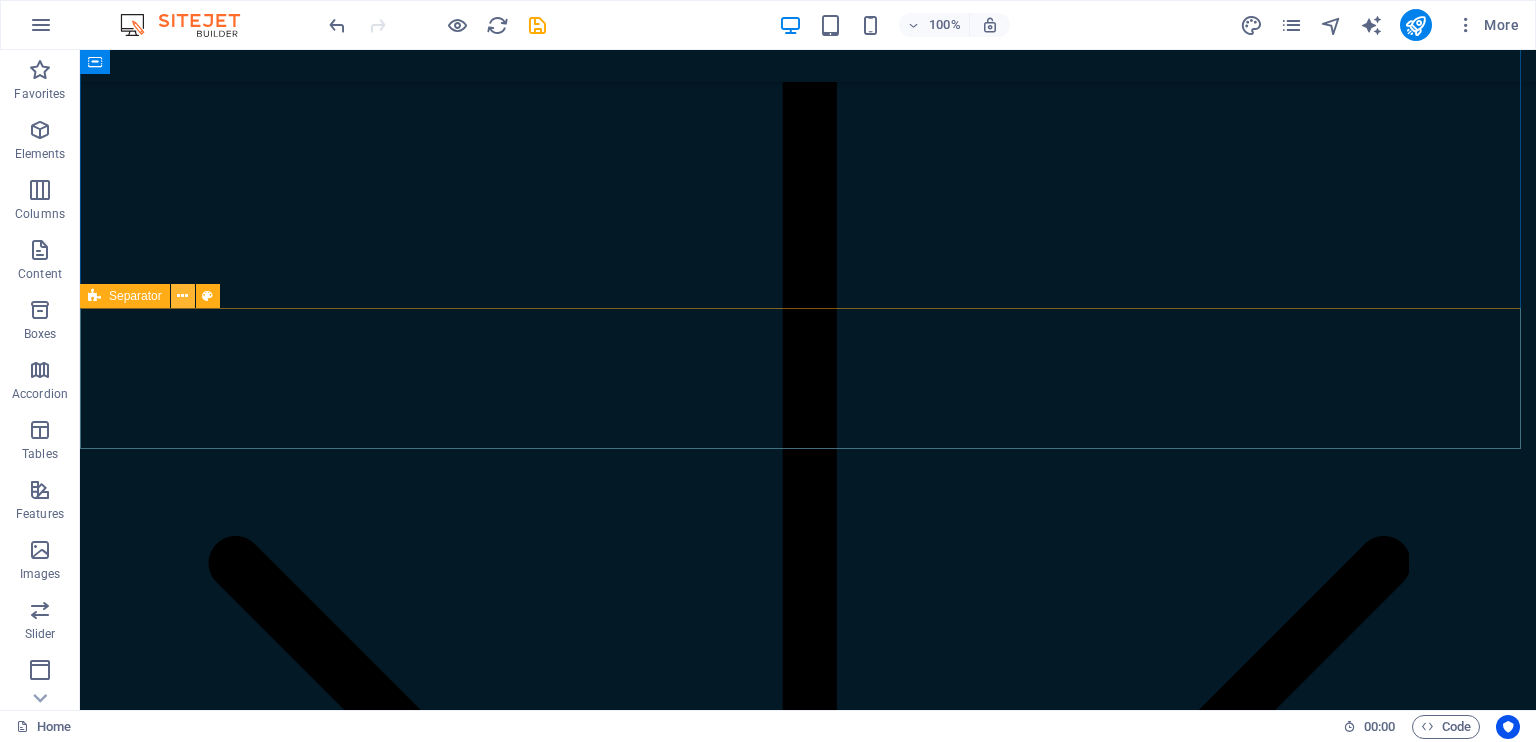 click at bounding box center [182, 296] 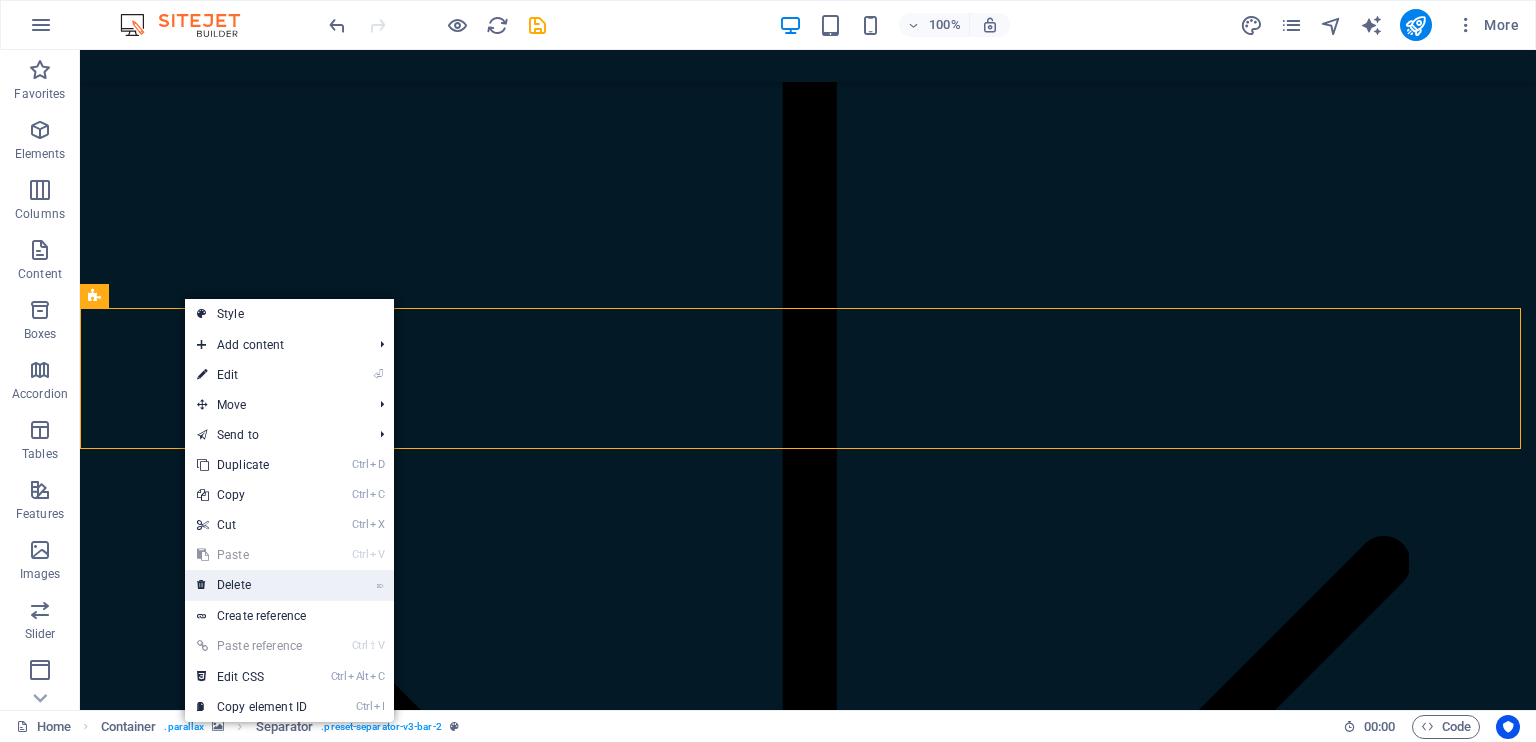click on "⌦  Delete" at bounding box center [252, 585] 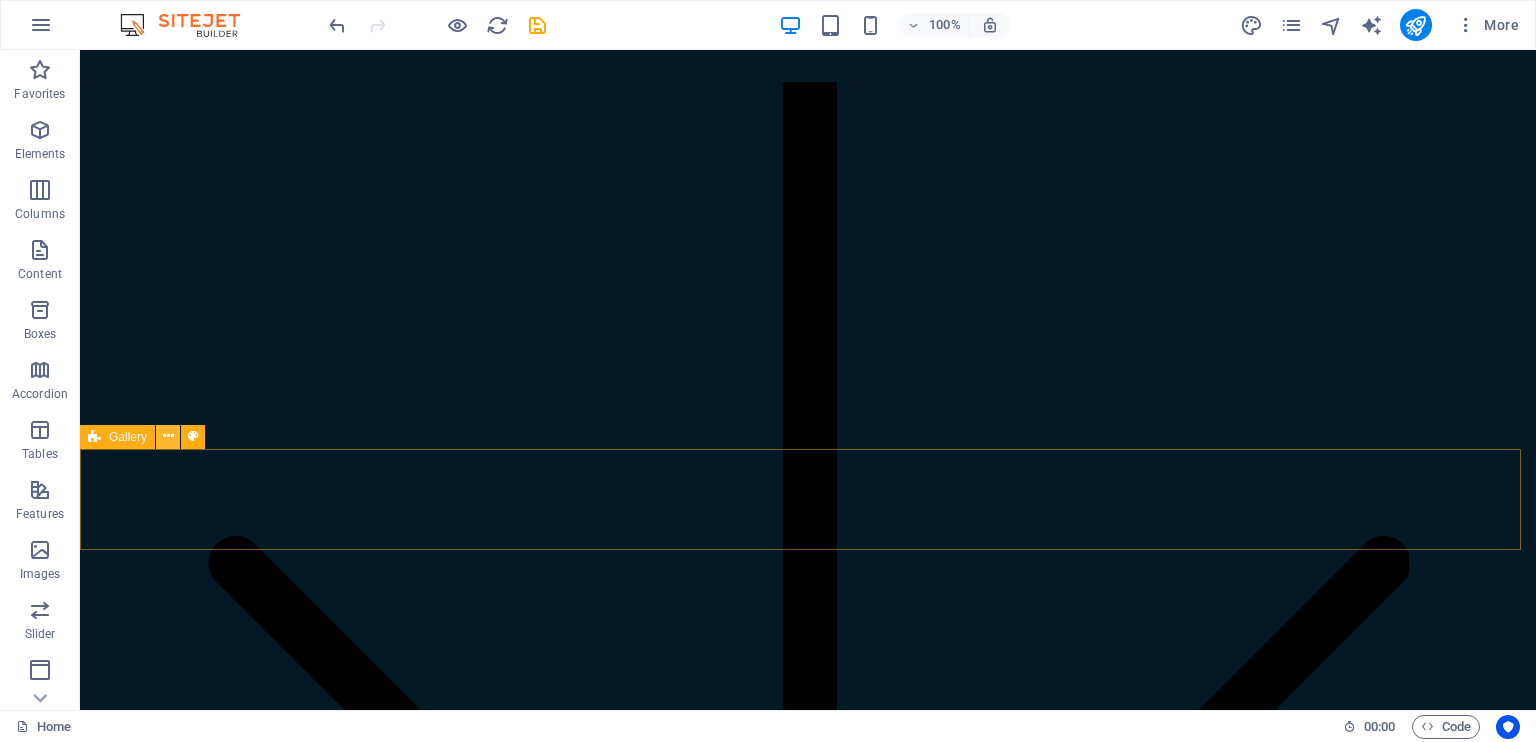 click at bounding box center (168, 436) 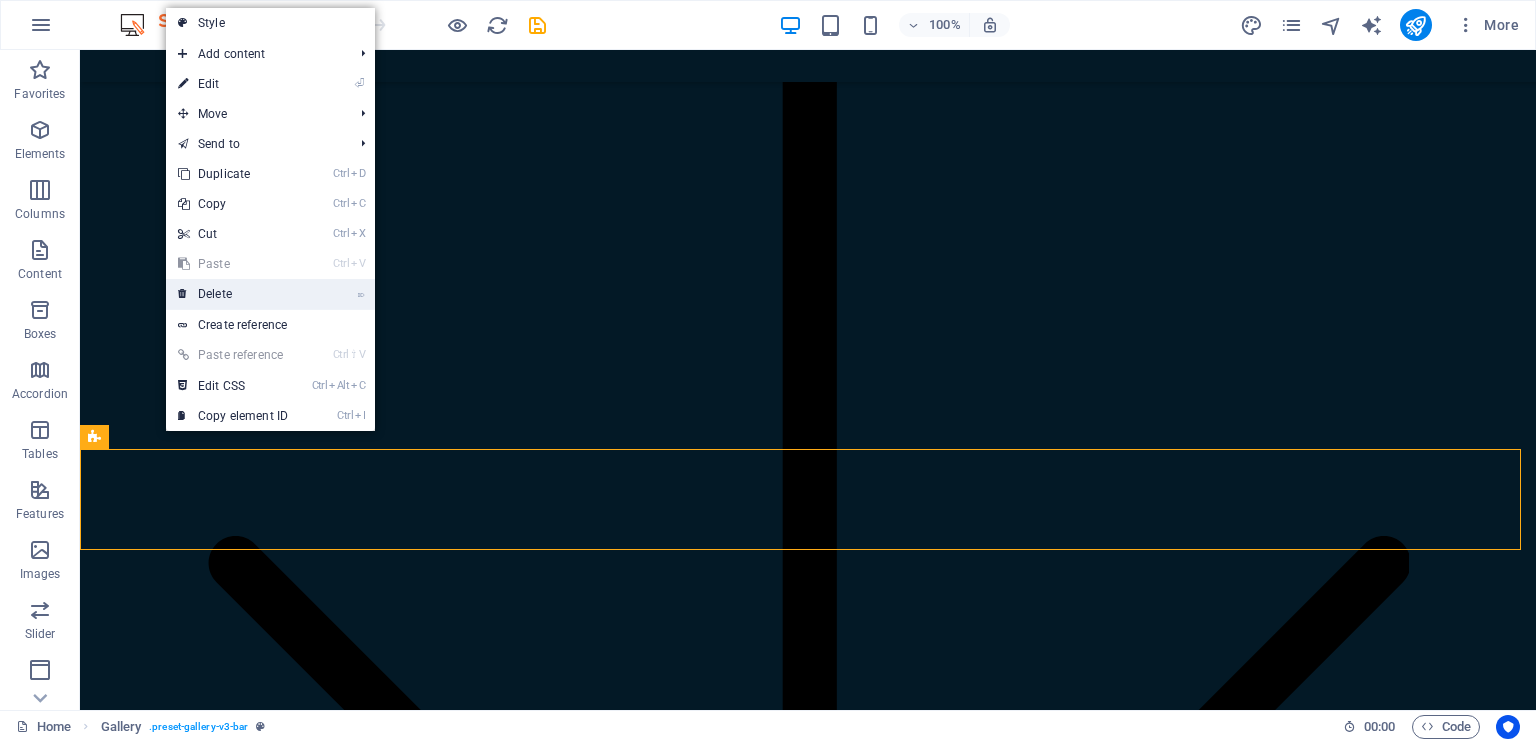 click on "⌦  Delete" at bounding box center [233, 294] 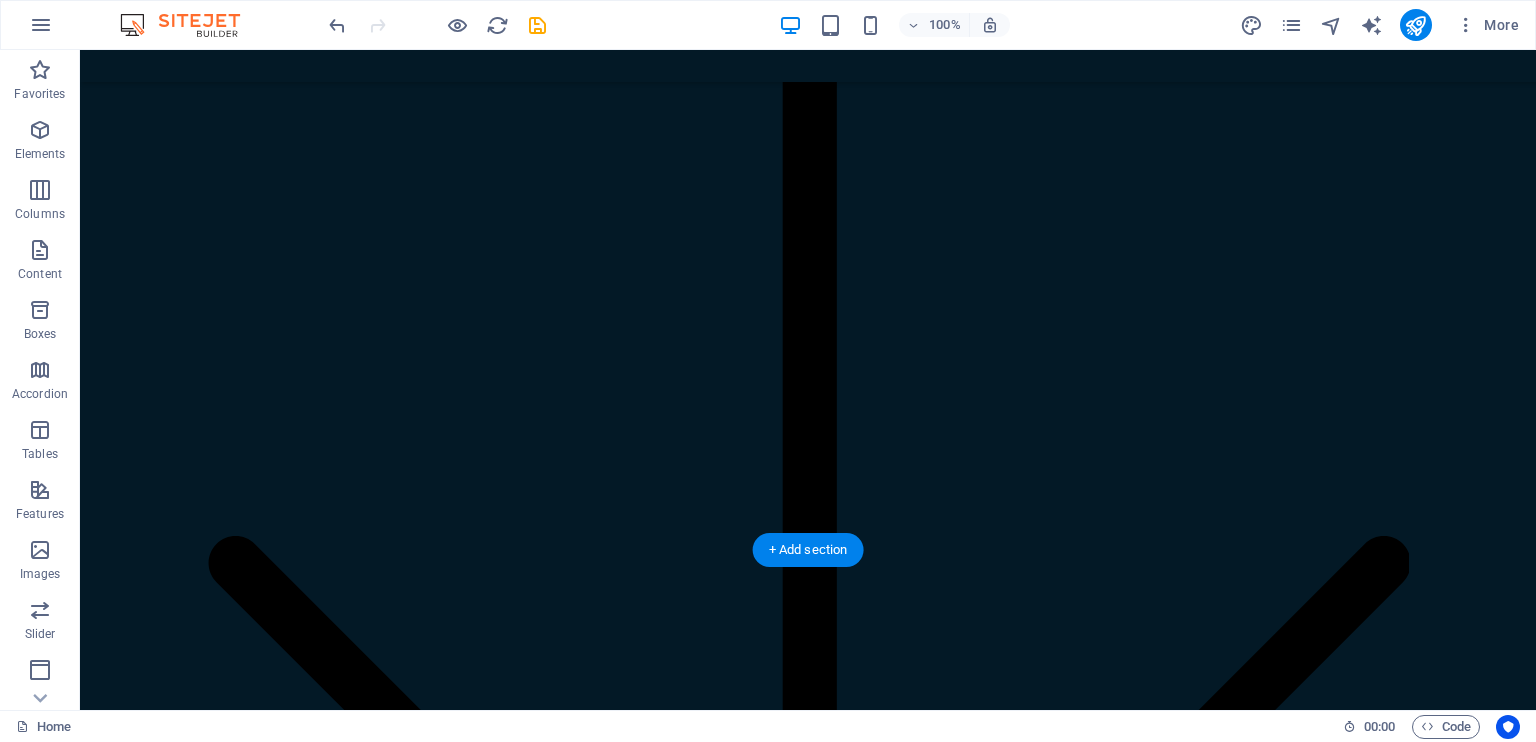 scroll, scrollTop: 1744, scrollLeft: 0, axis: vertical 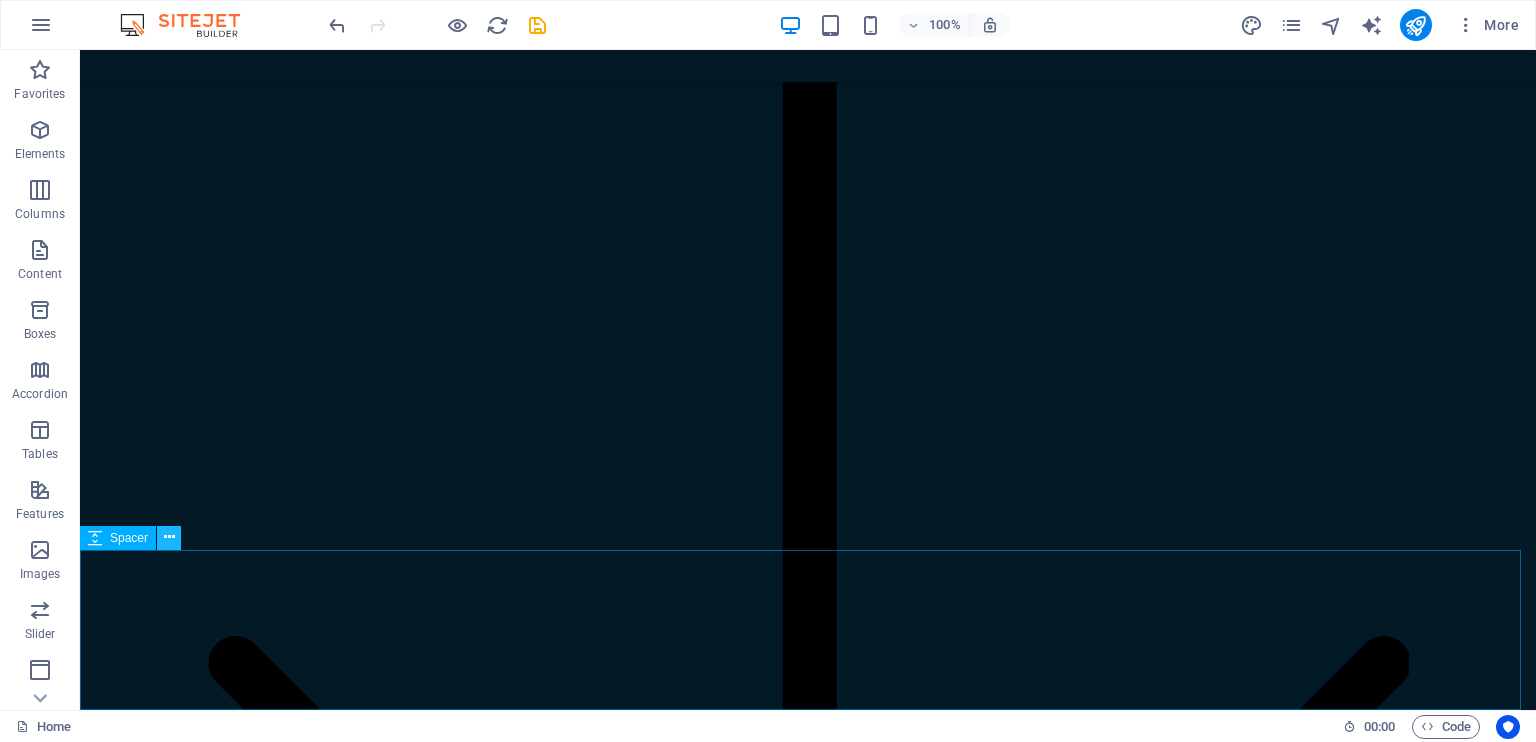 click at bounding box center (169, 537) 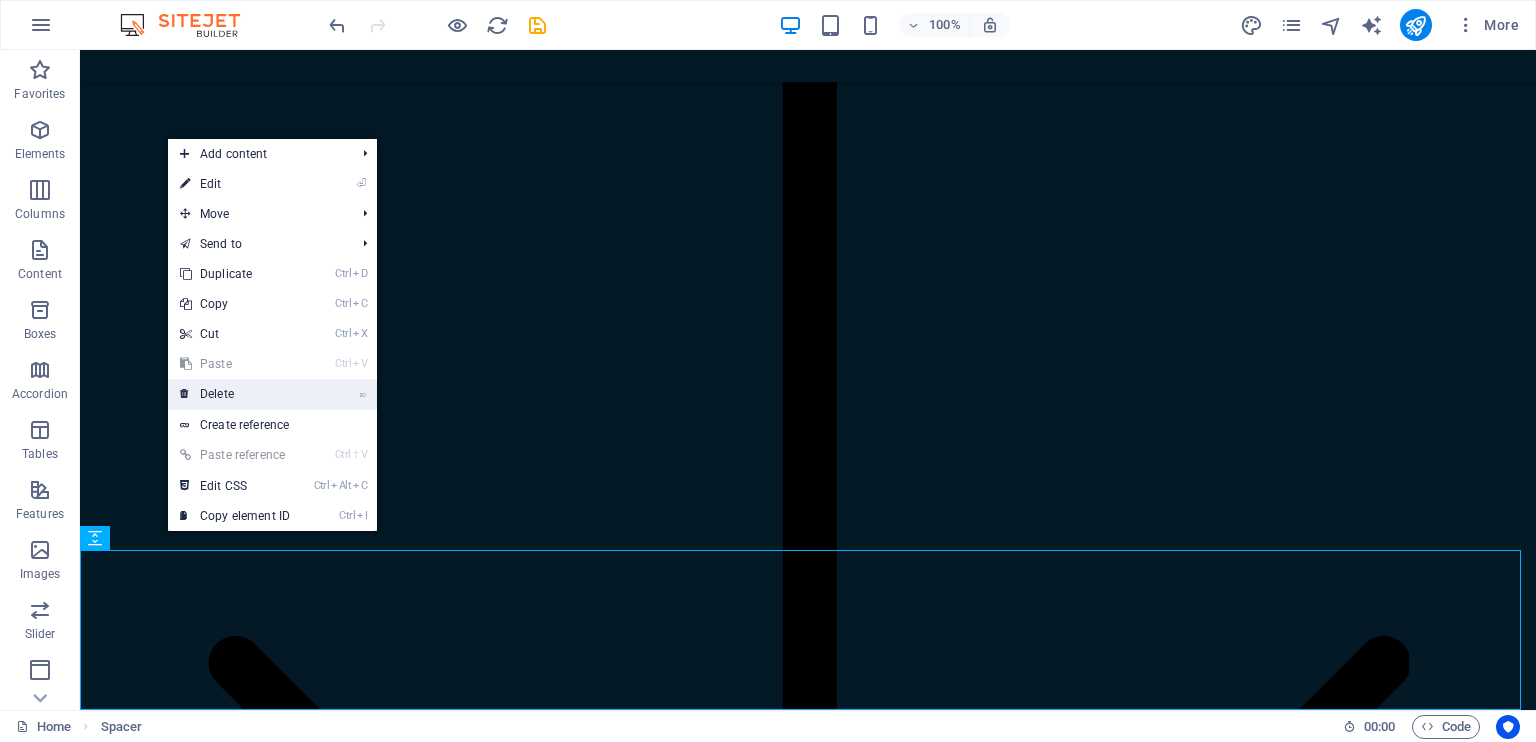 click on "⌦  Delete" at bounding box center [235, 394] 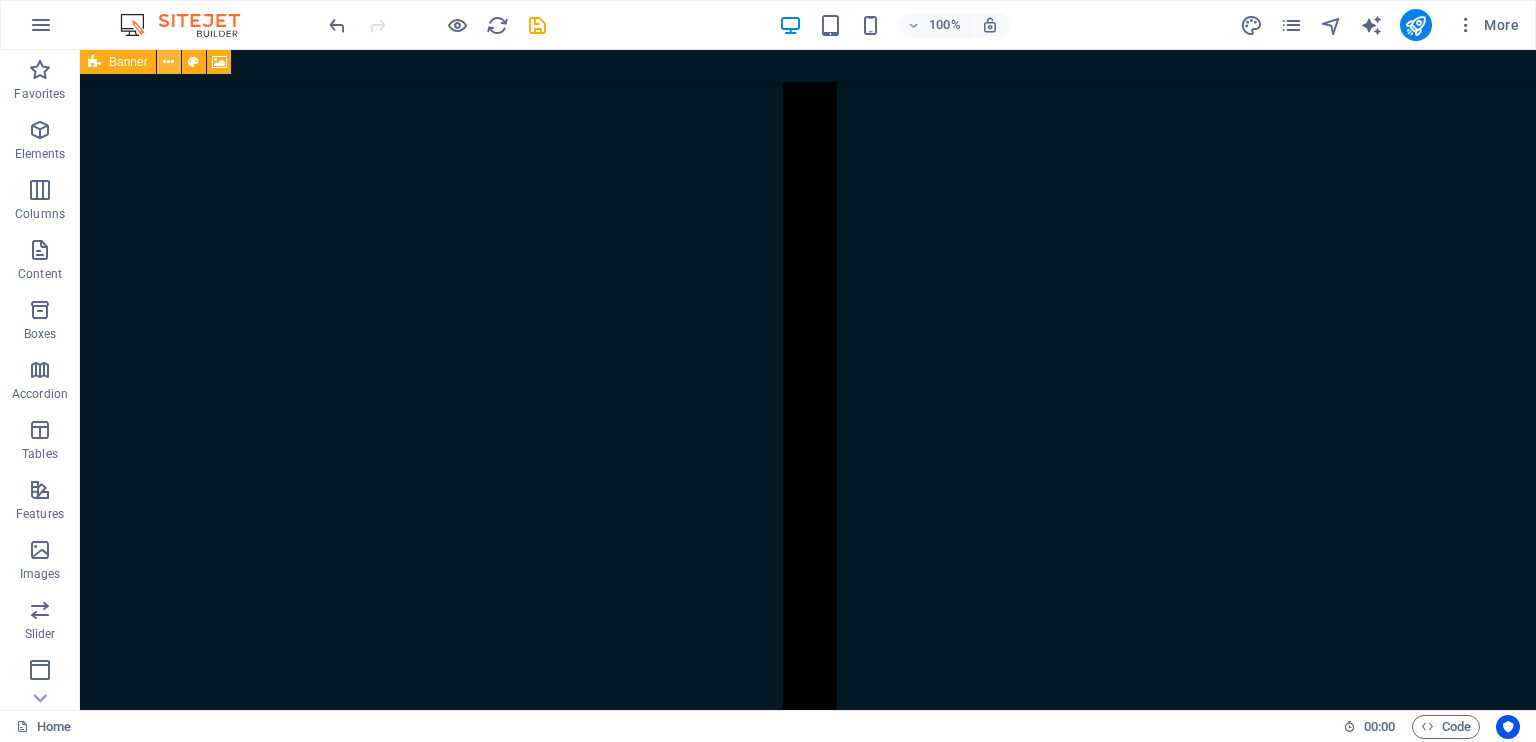 click at bounding box center [168, 62] 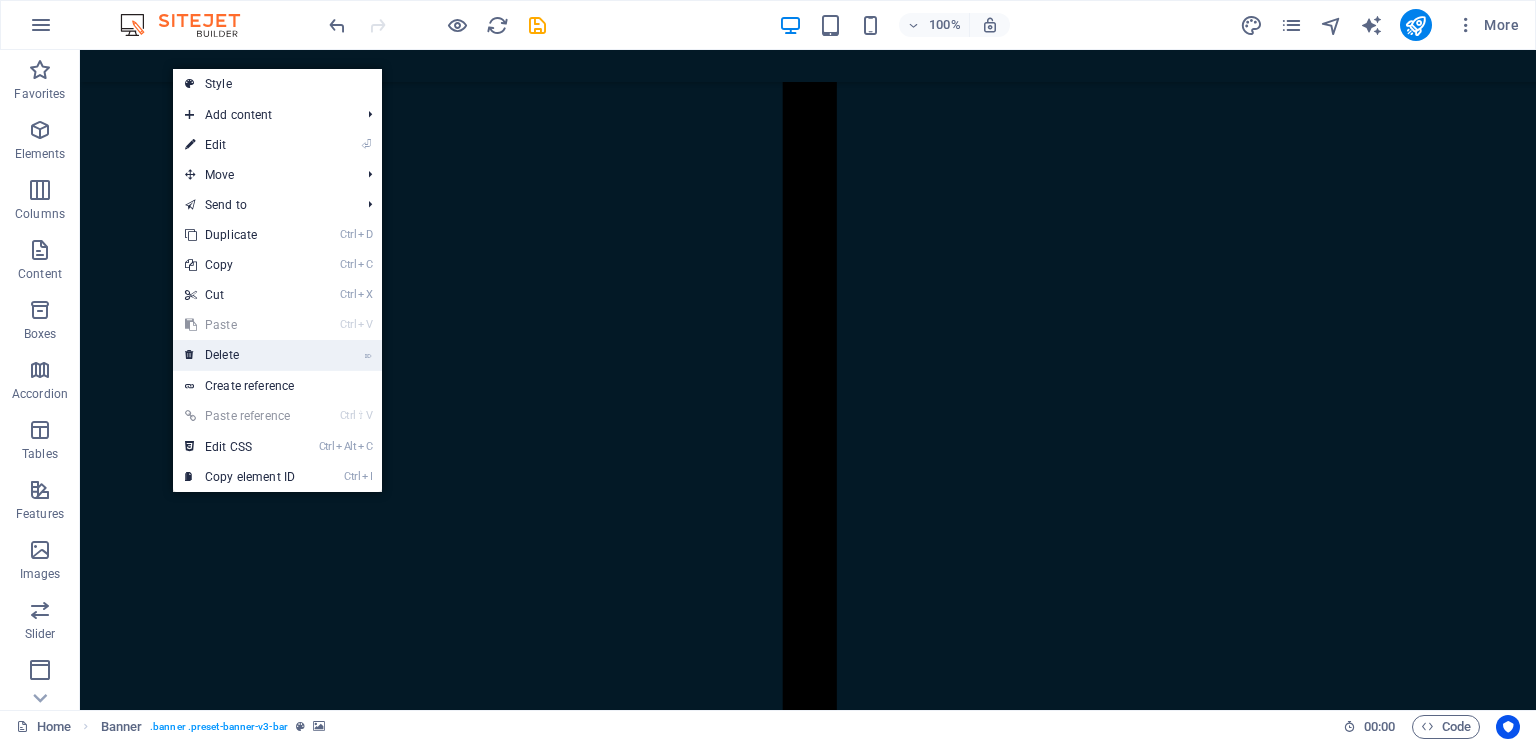 click on "⌦  Delete" at bounding box center (240, 355) 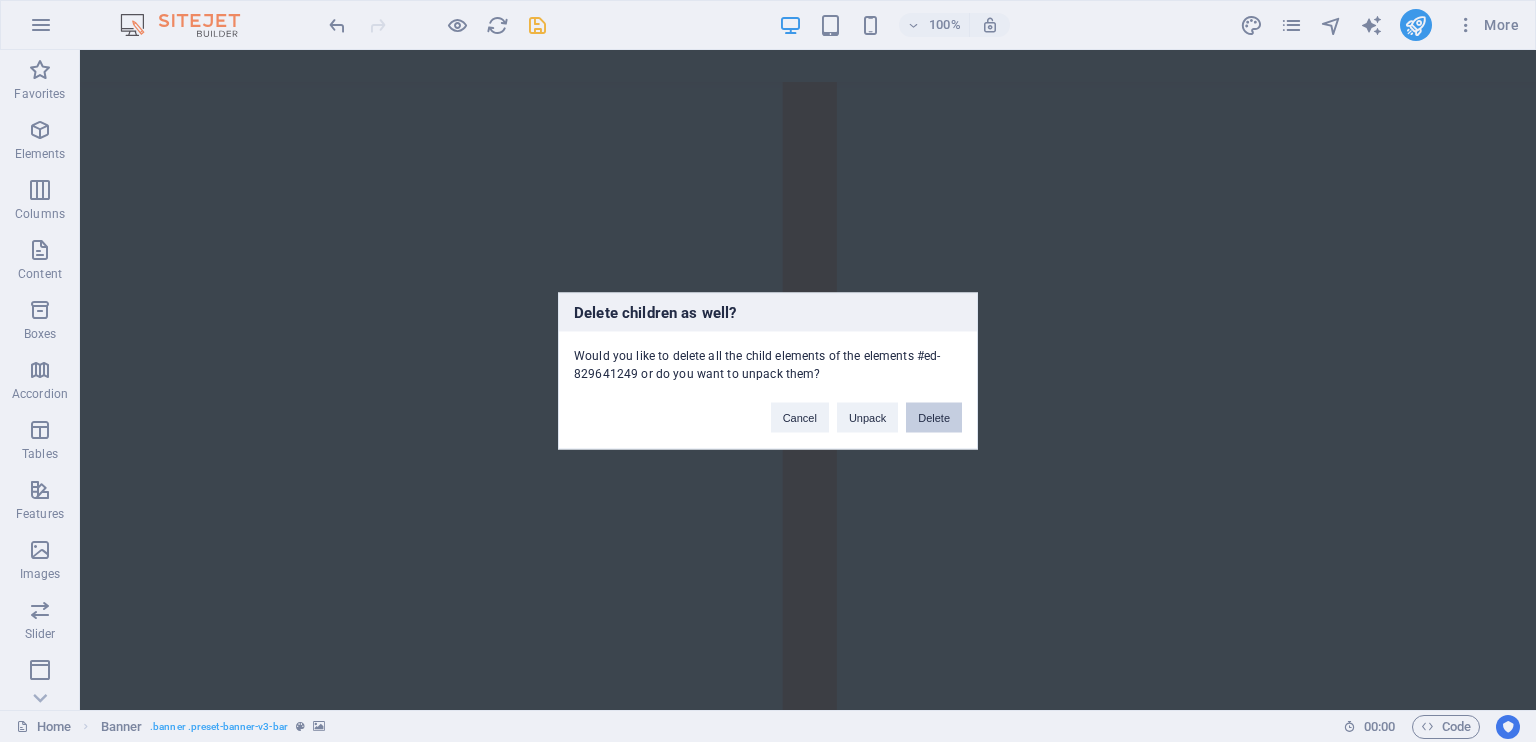 drag, startPoint x: 938, startPoint y: 421, endPoint x: 858, endPoint y: 369, distance: 95.41489 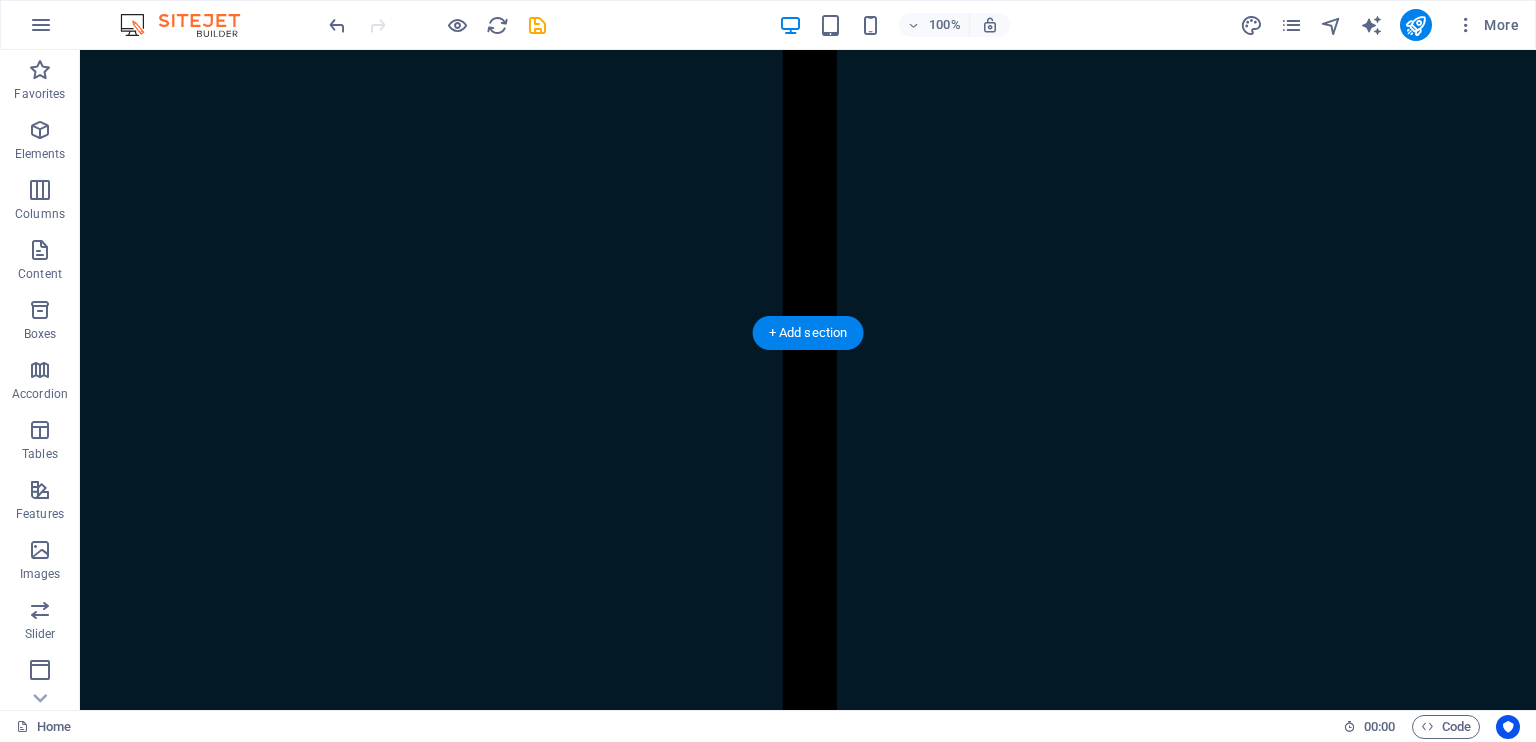scroll, scrollTop: 300, scrollLeft: 0, axis: vertical 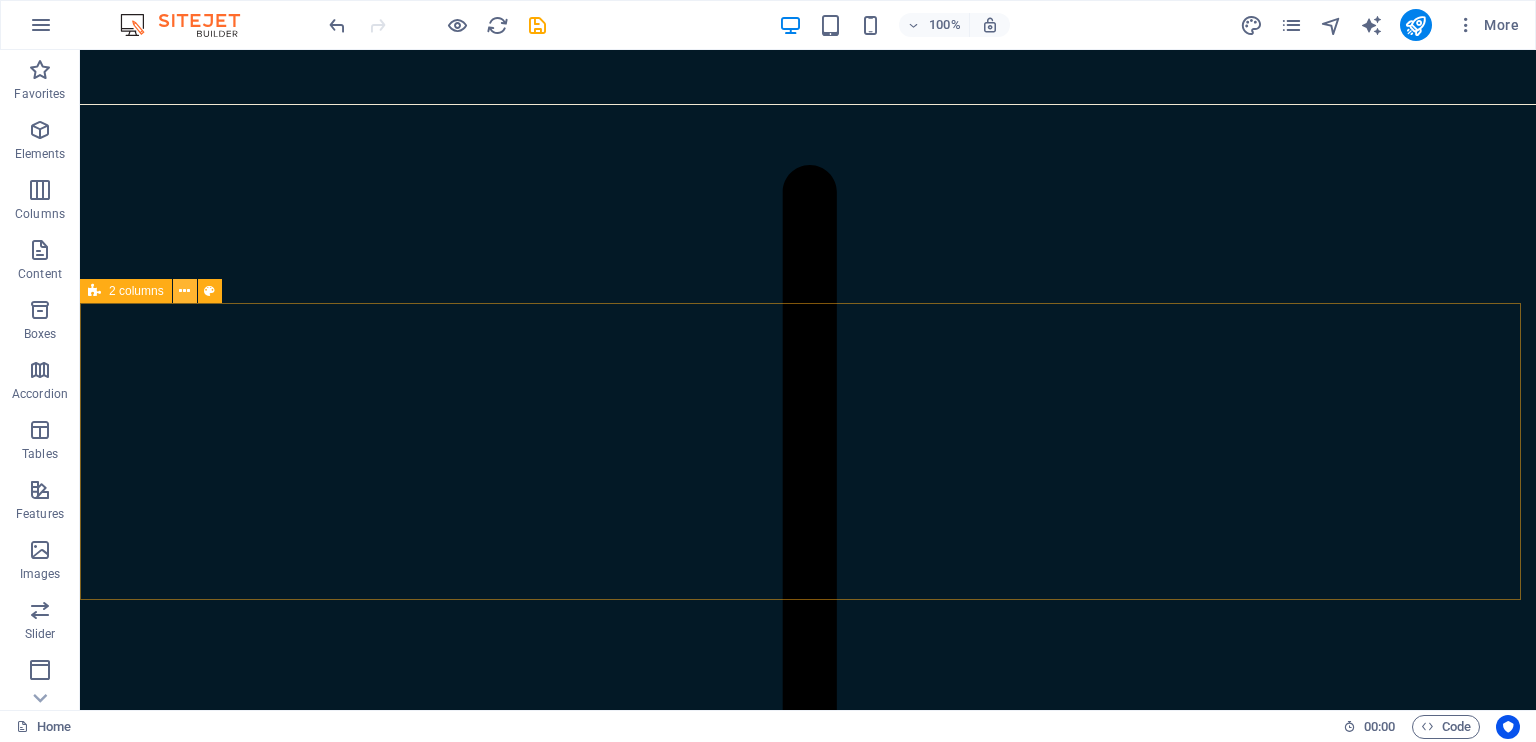 click at bounding box center (184, 291) 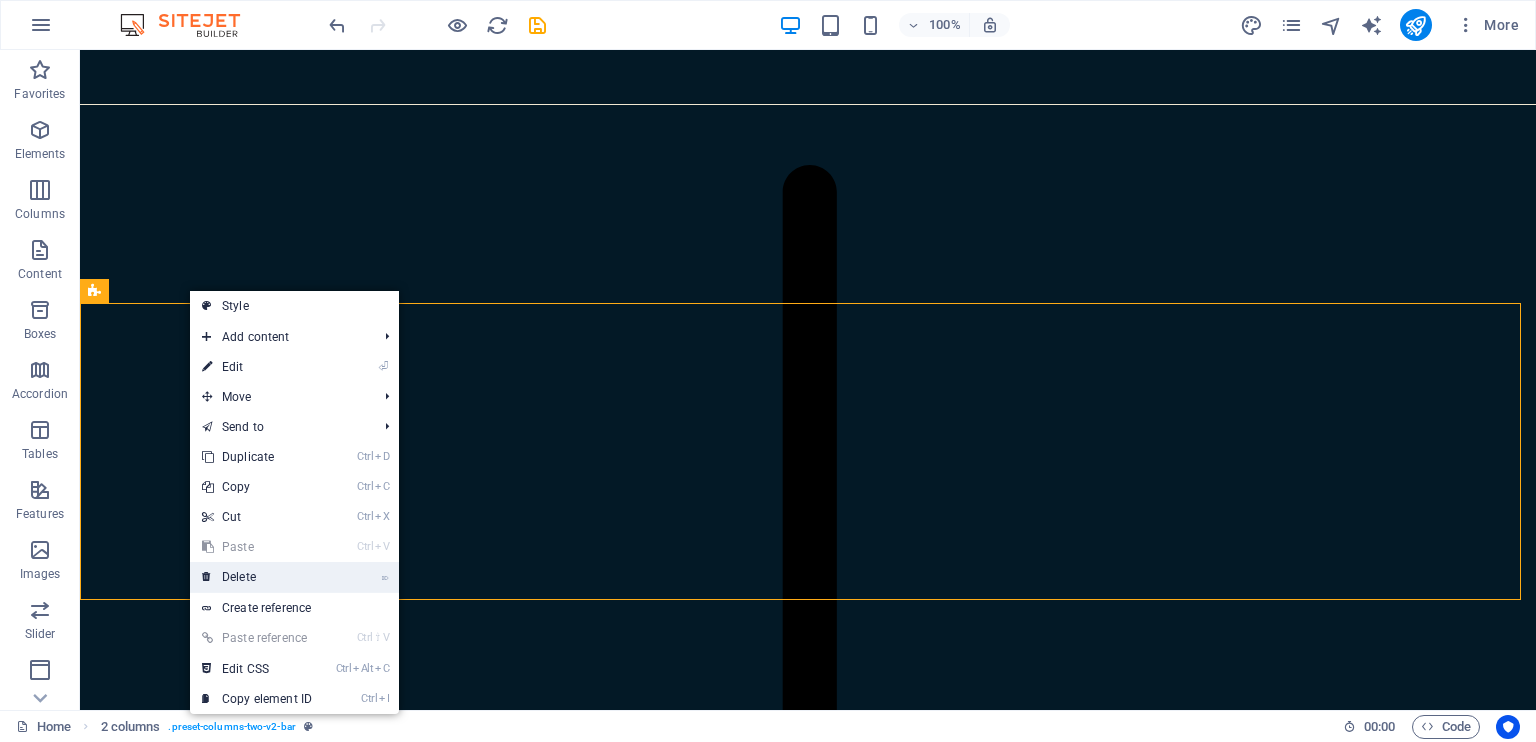 click on "⌦  Delete" at bounding box center [257, 577] 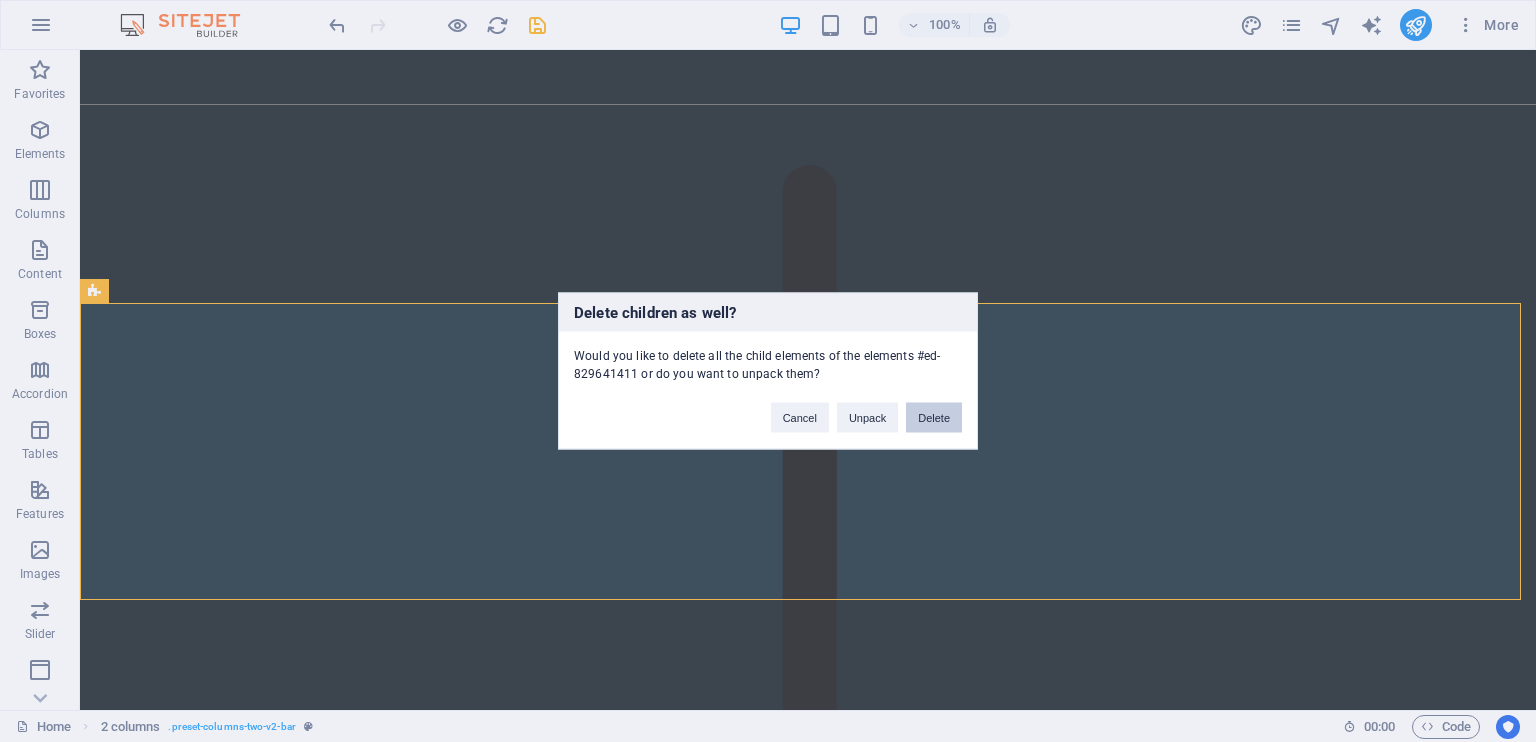 click on "Delete" at bounding box center (934, 418) 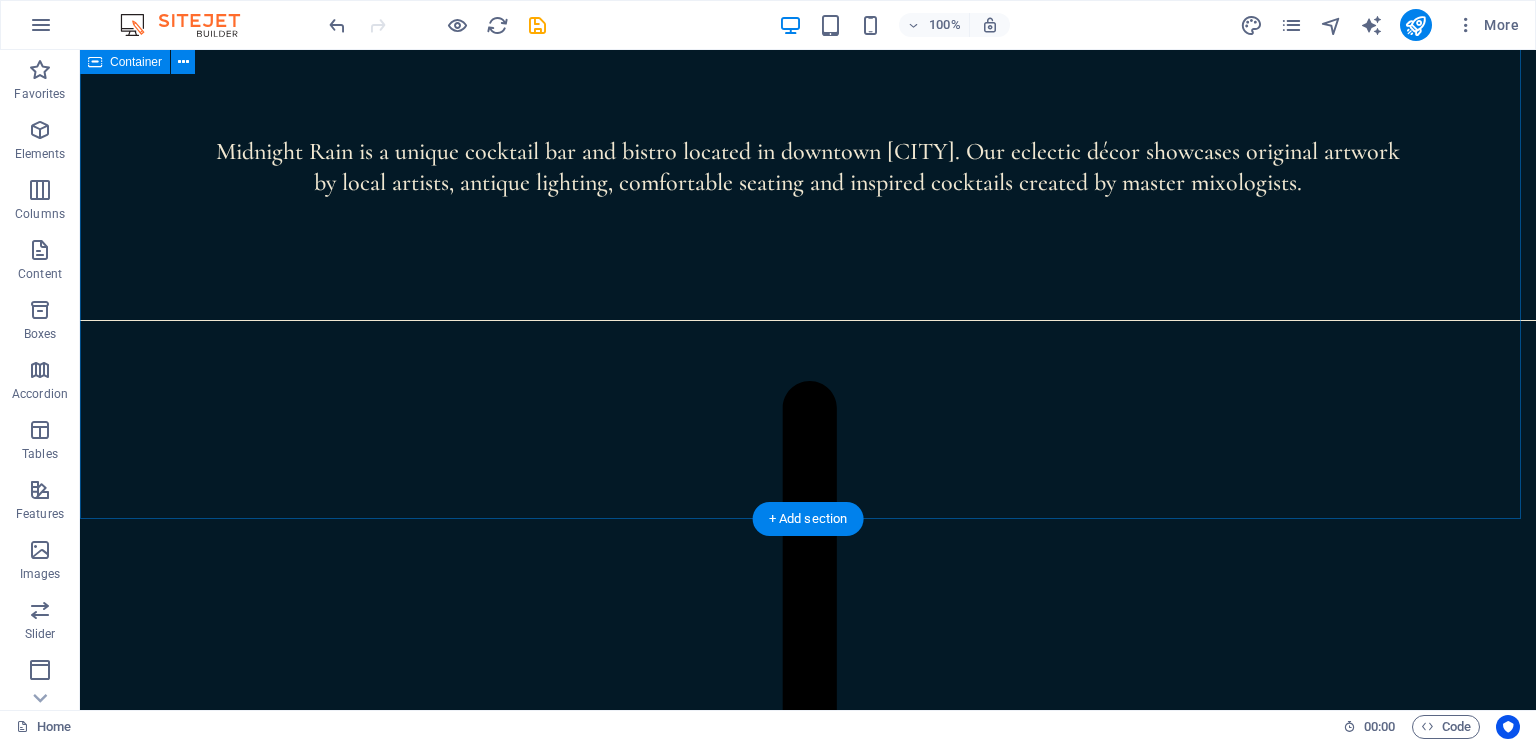 scroll, scrollTop: 0, scrollLeft: 0, axis: both 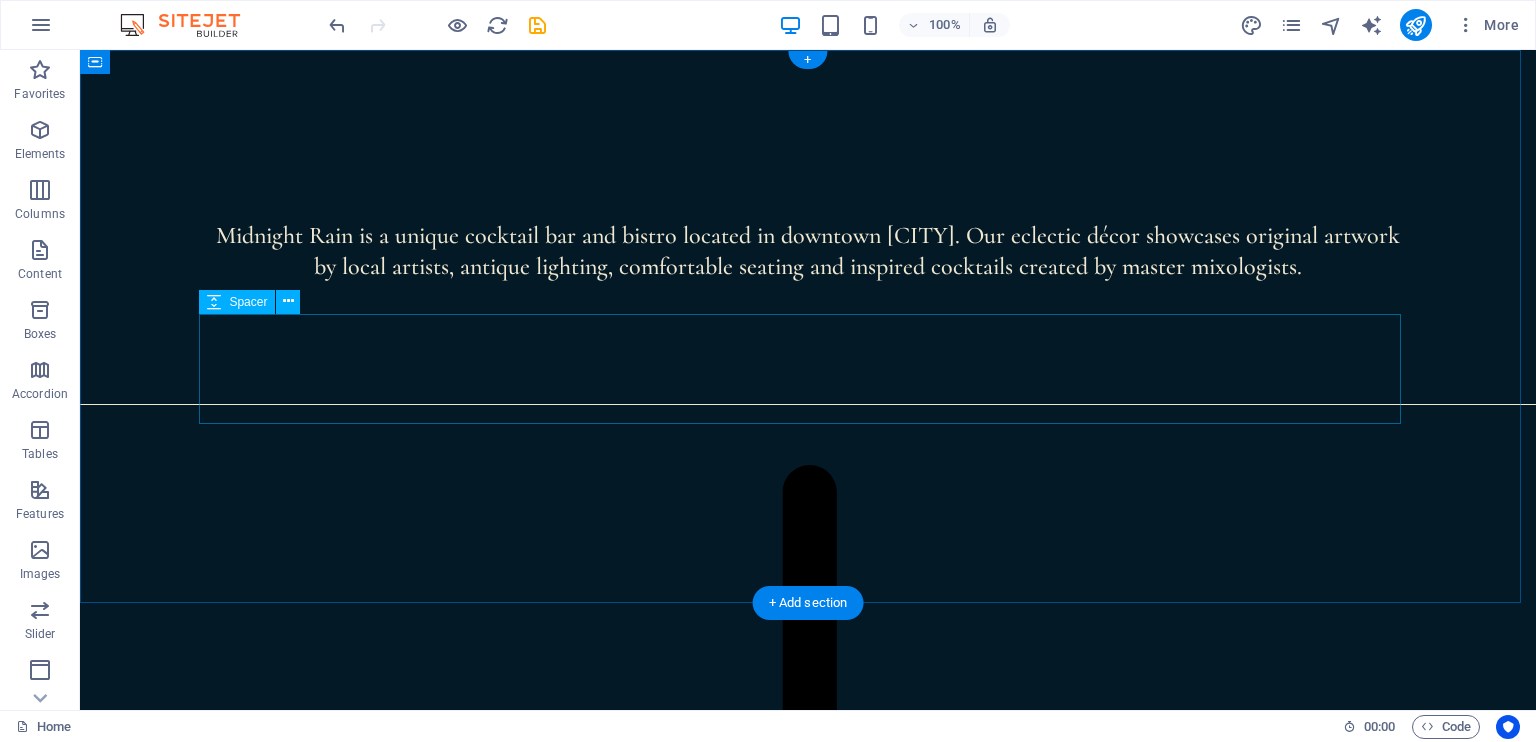 click at bounding box center (808, 337) 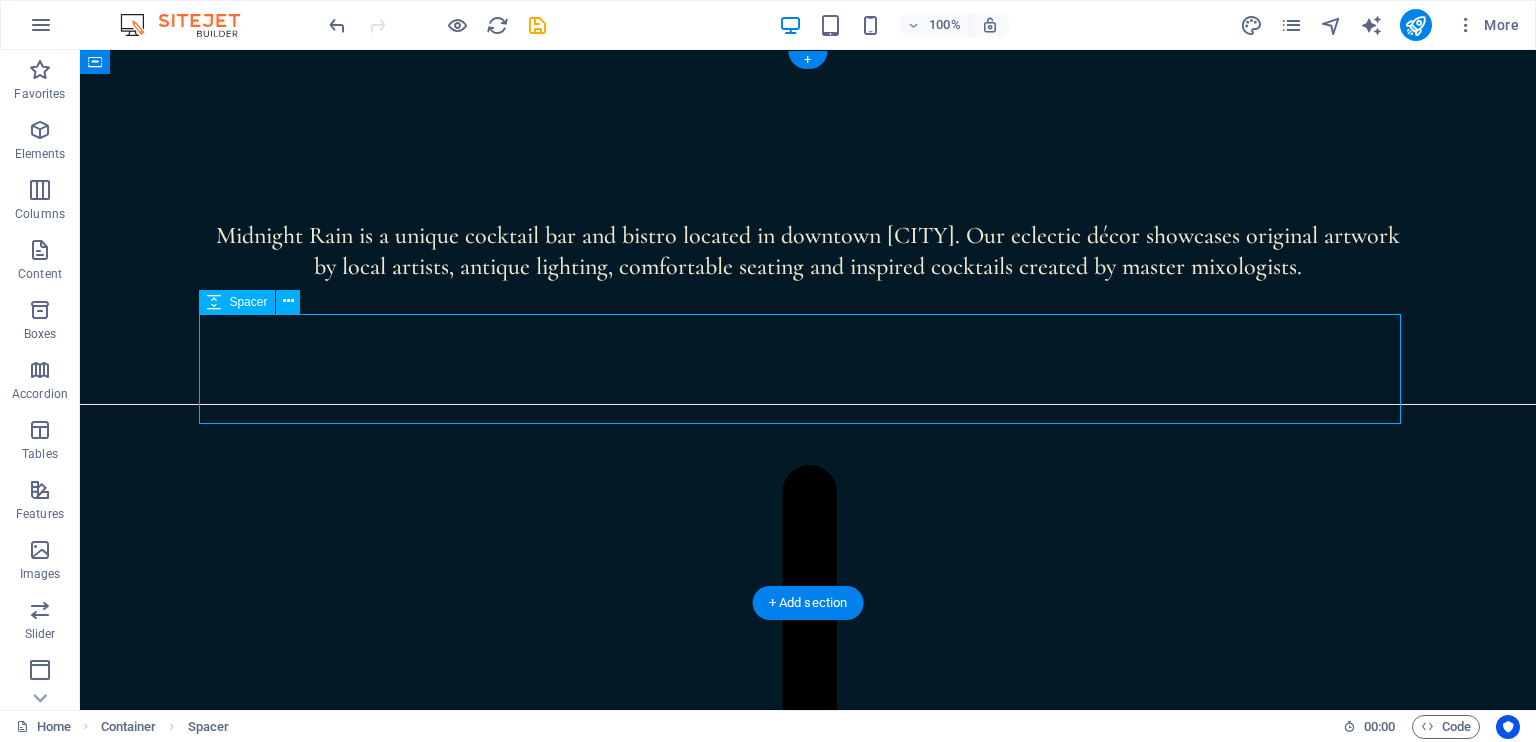 click at bounding box center [808, 337] 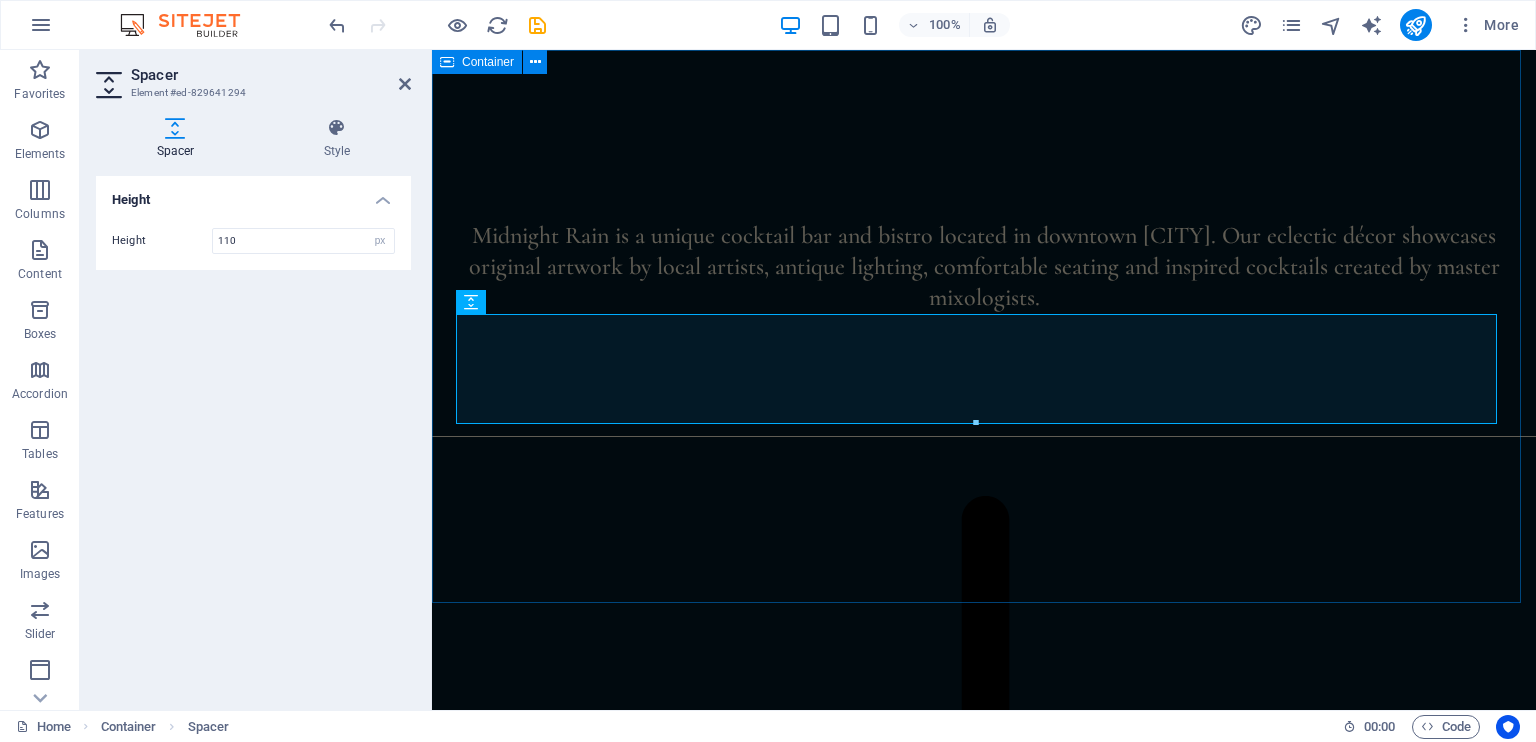 drag, startPoint x: 521, startPoint y: 148, endPoint x: 726, endPoint y: 77, distance: 216.94699 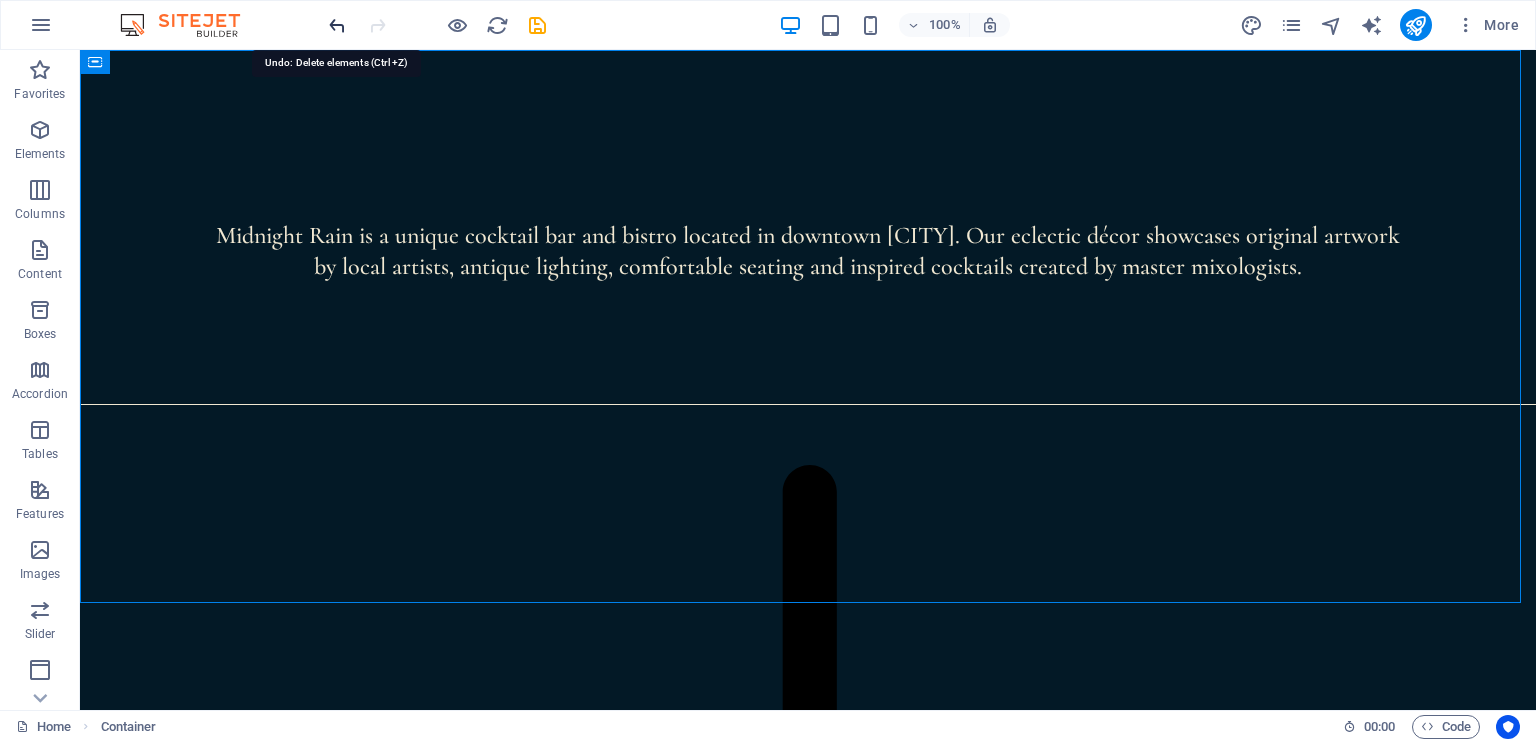 click at bounding box center (337, 25) 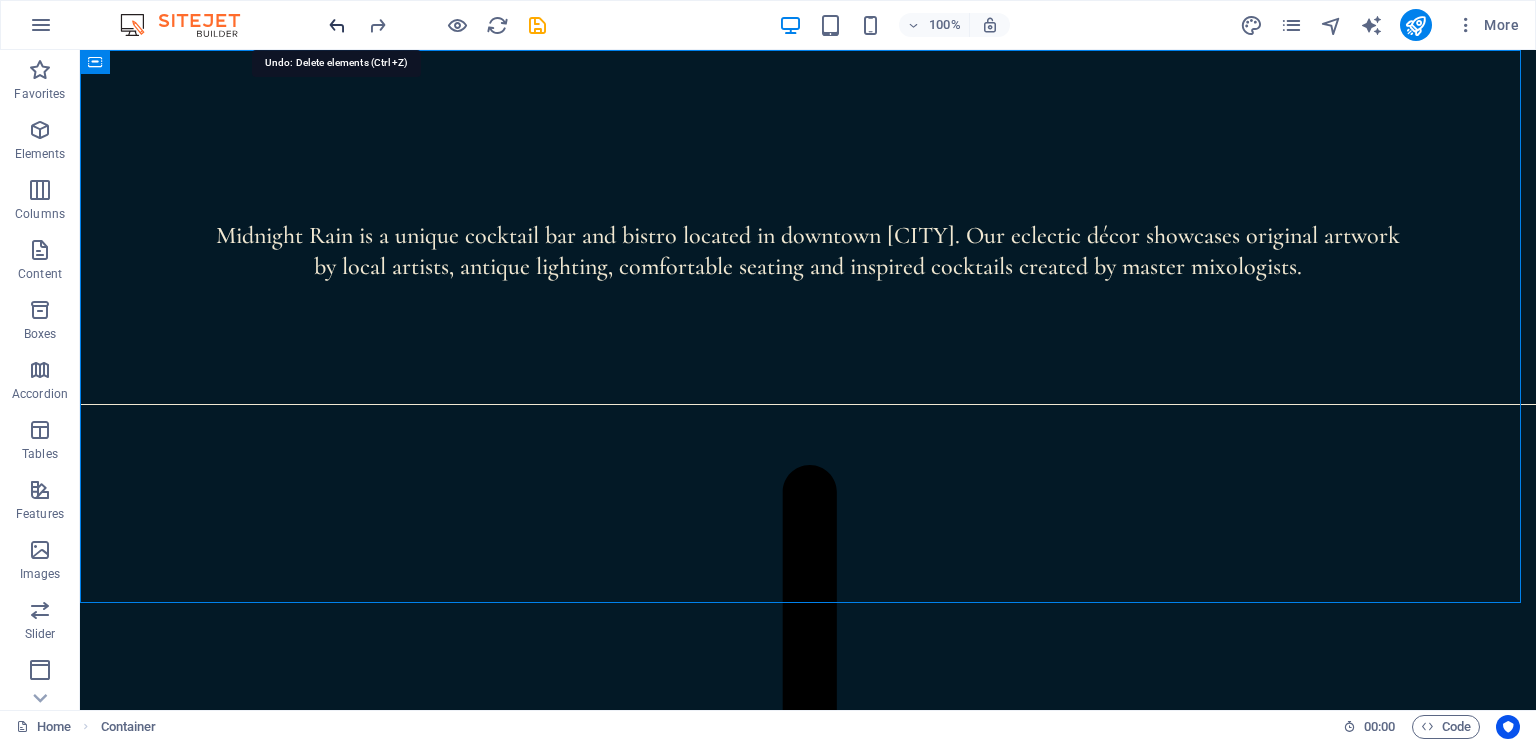 click at bounding box center (337, 25) 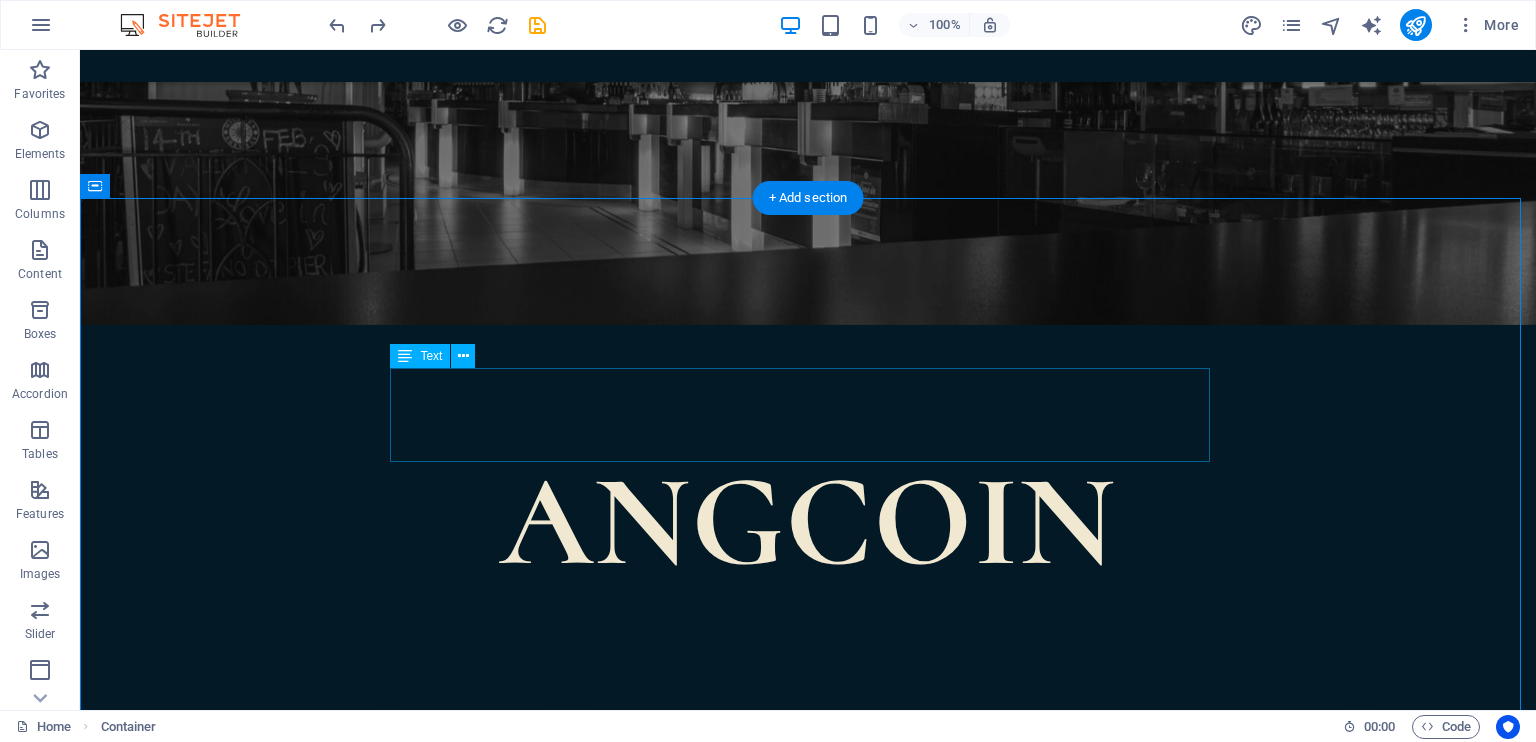 scroll, scrollTop: 500, scrollLeft: 0, axis: vertical 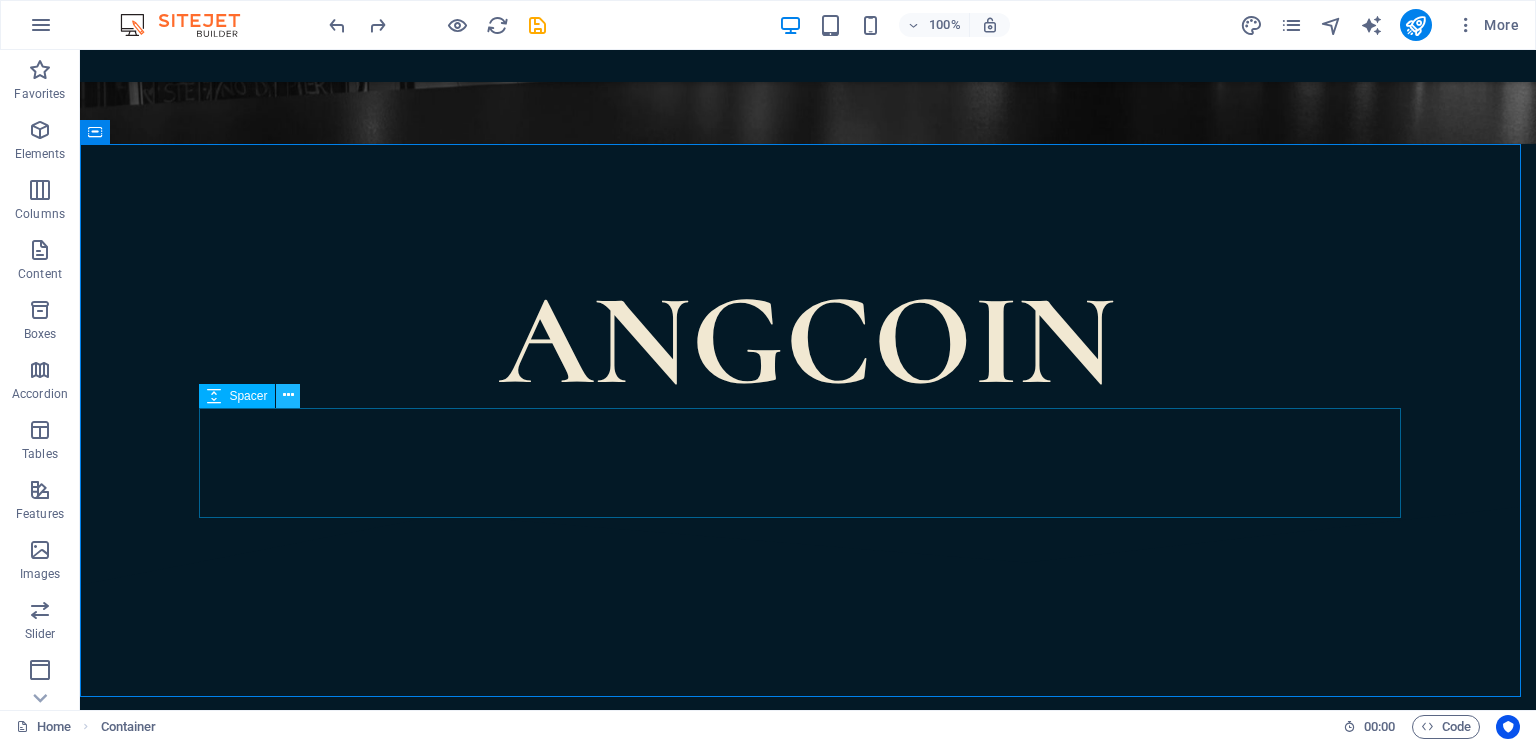 click at bounding box center (288, 395) 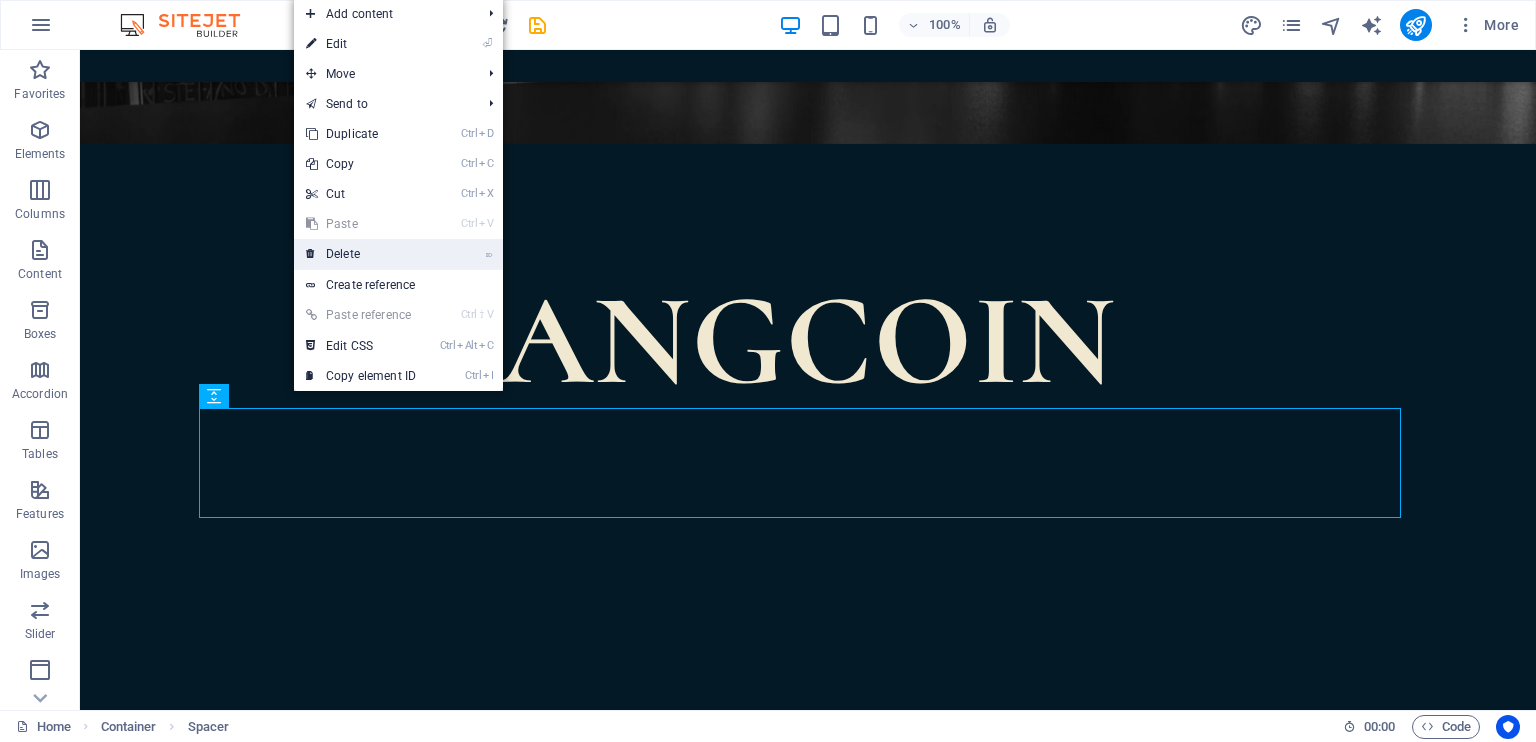 click on "⌦  Delete" at bounding box center [361, 254] 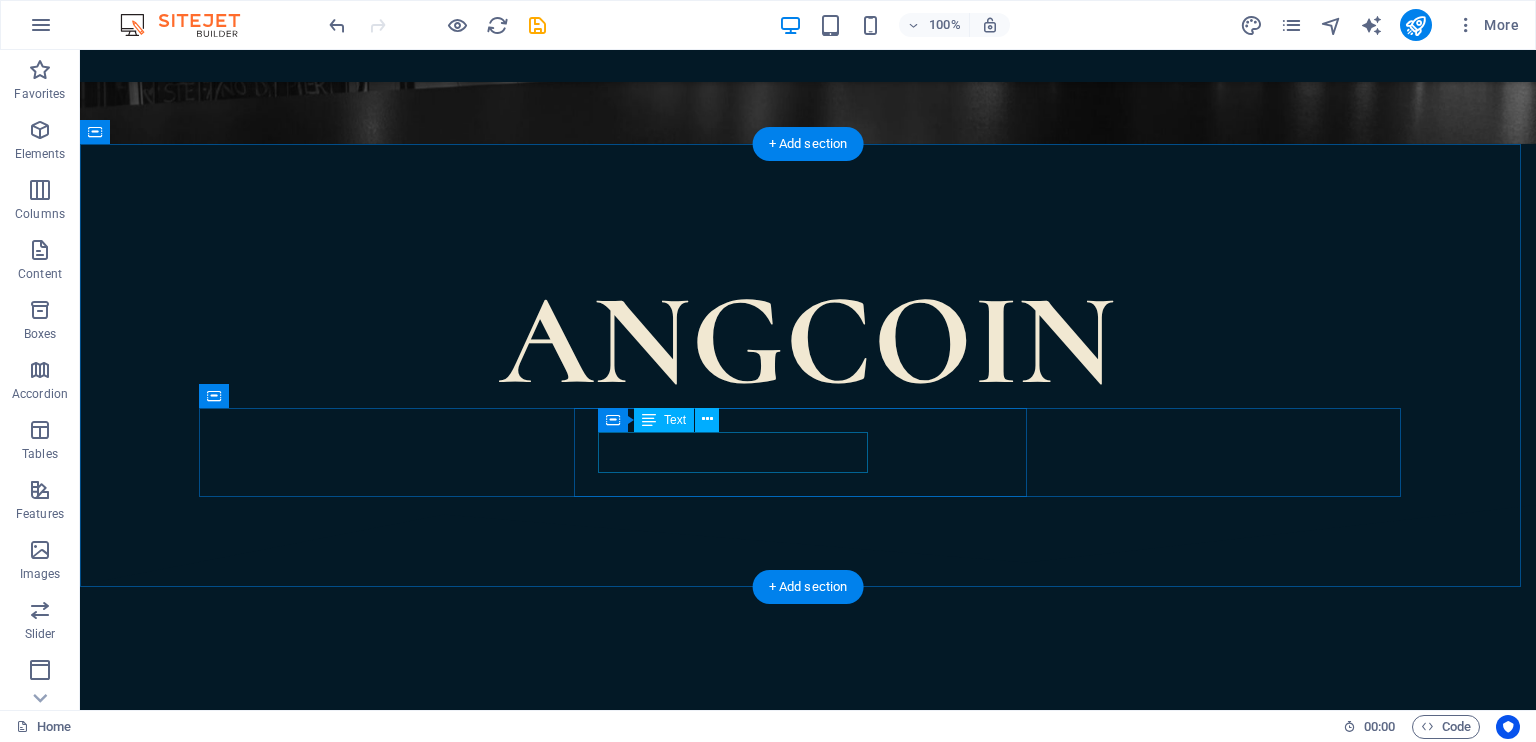 click on "SCROLL DOWN" at bounding box center [808, 1648] 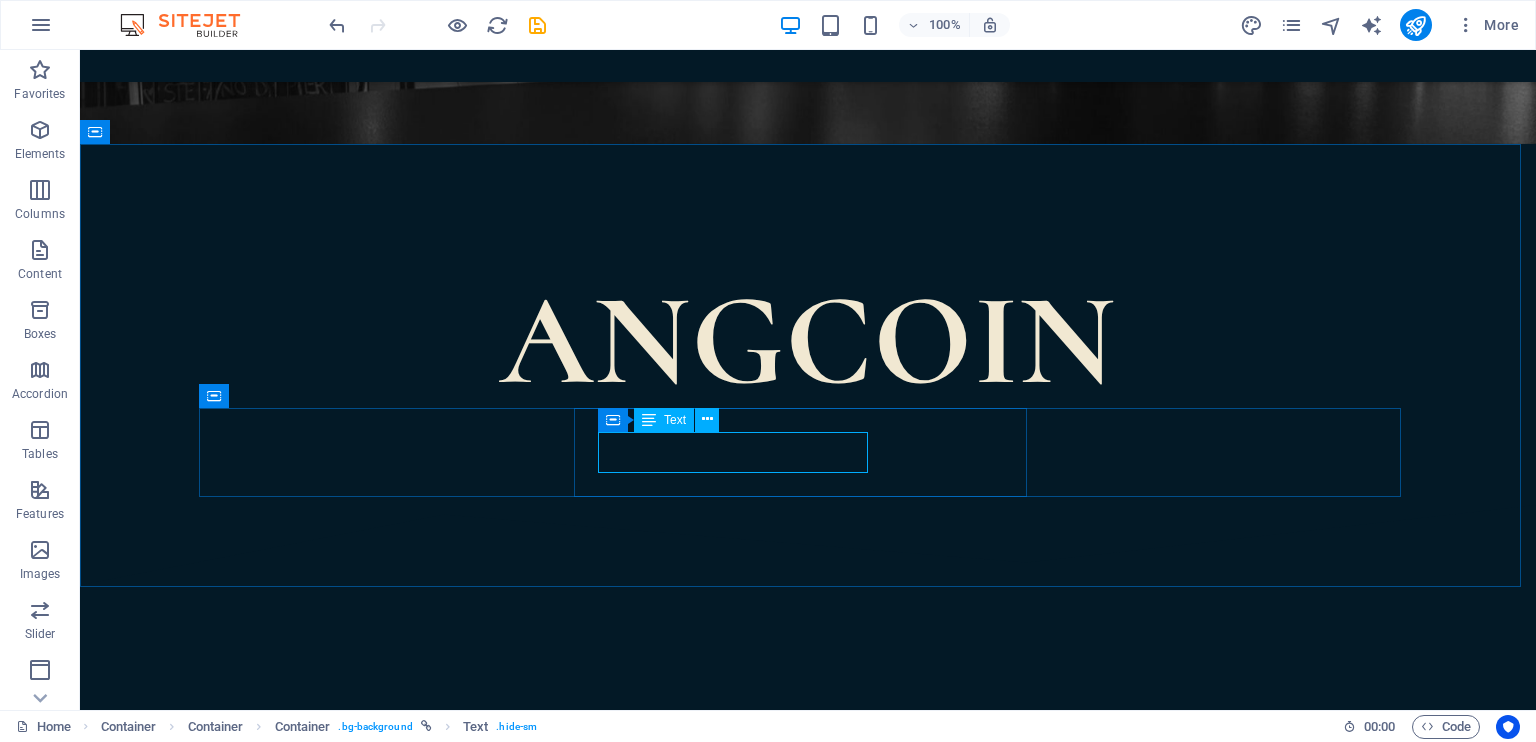 click on "Text" at bounding box center [675, 420] 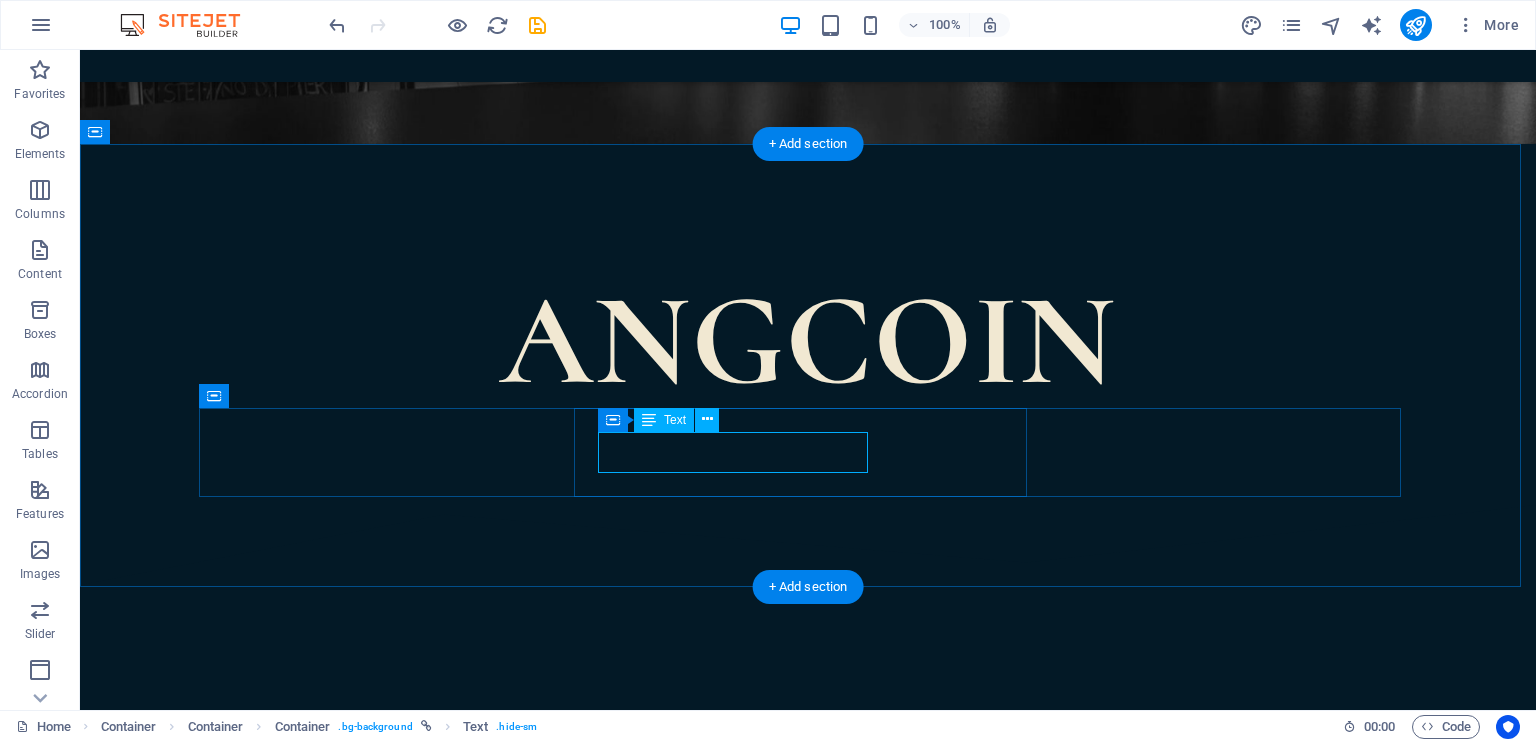 click on "SCROLL DOWN" at bounding box center (808, 1648) 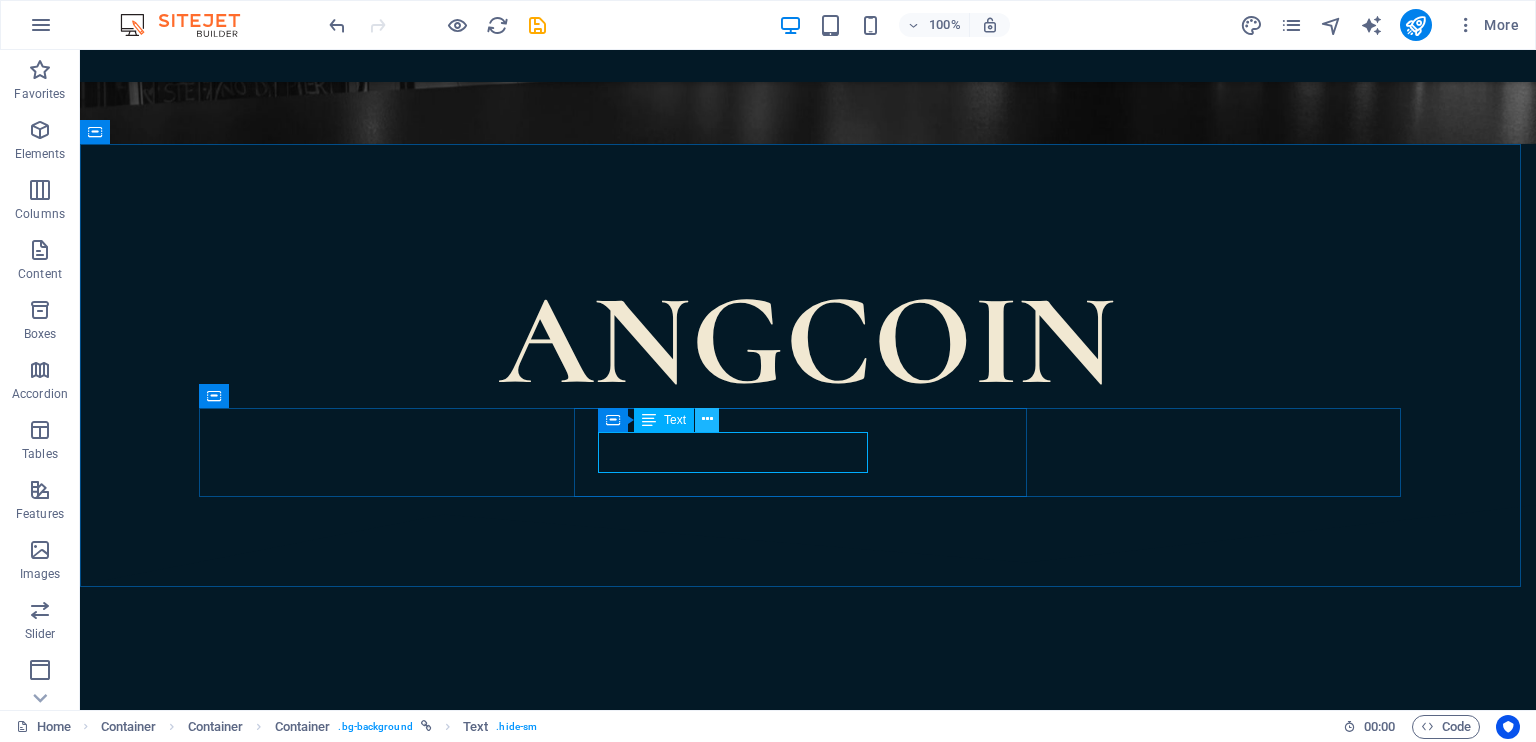 click at bounding box center [707, 420] 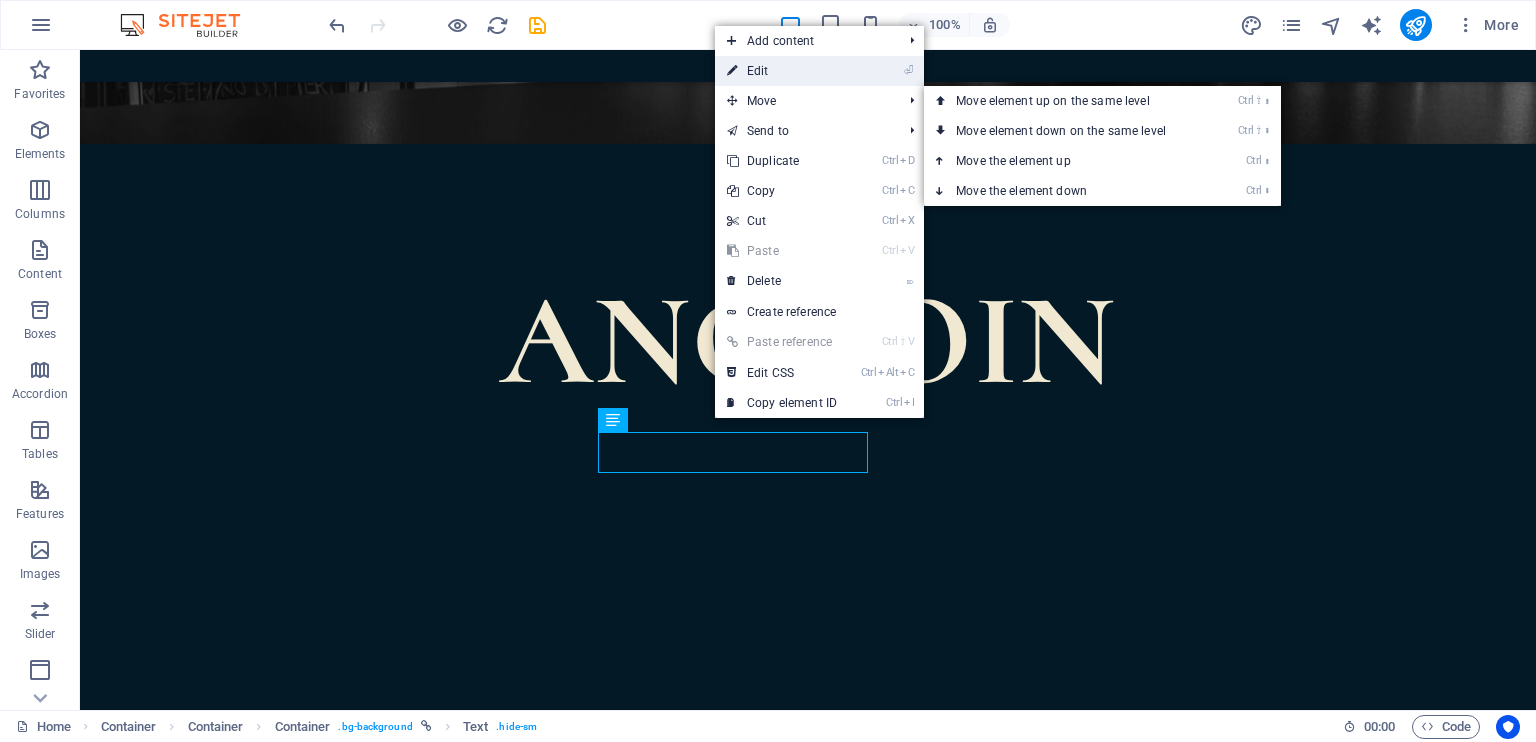 click on "⏎  Edit" at bounding box center [782, 71] 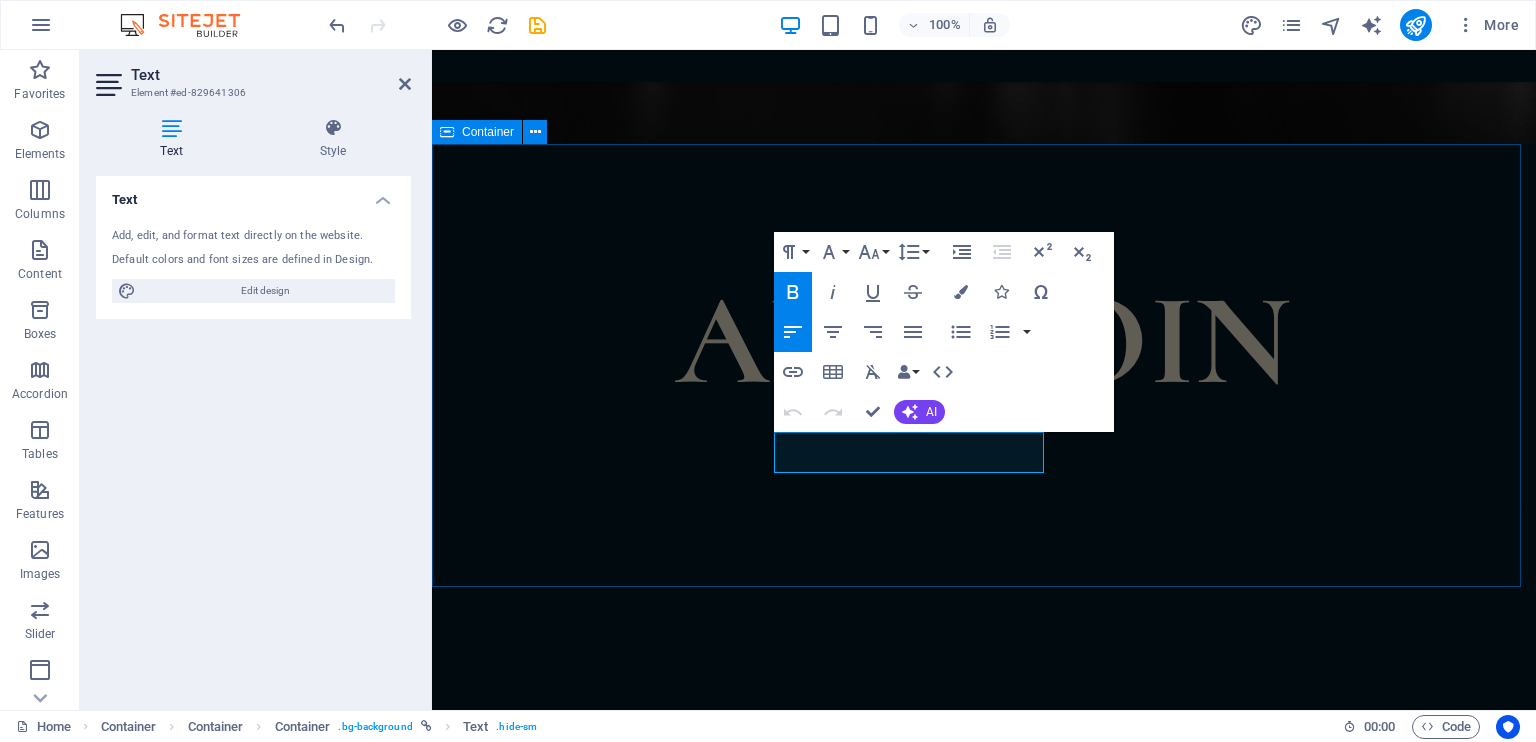 drag, startPoint x: 488, startPoint y: 170, endPoint x: 667, endPoint y: 163, distance: 179.13683 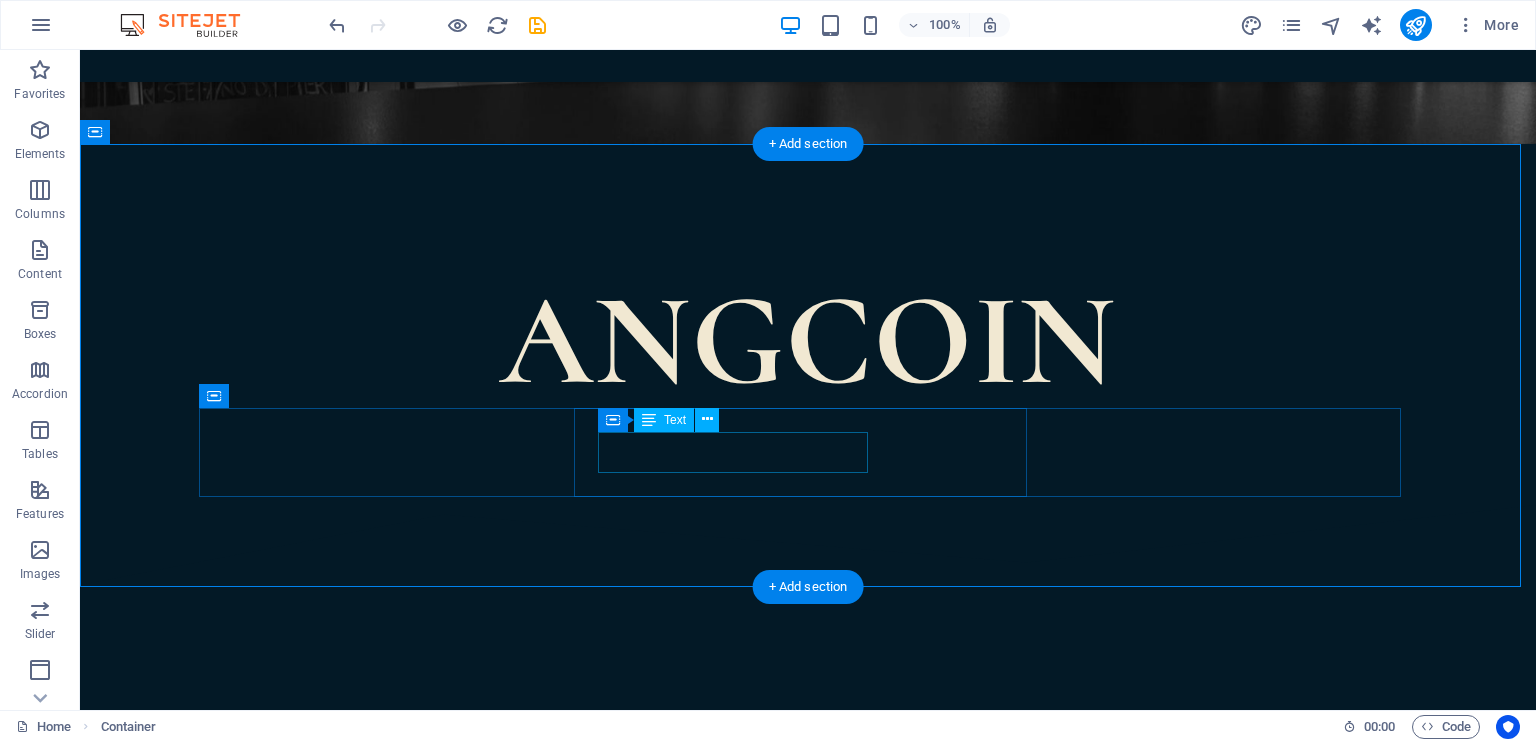 click on "SCROLL DOWN" at bounding box center [808, 1648] 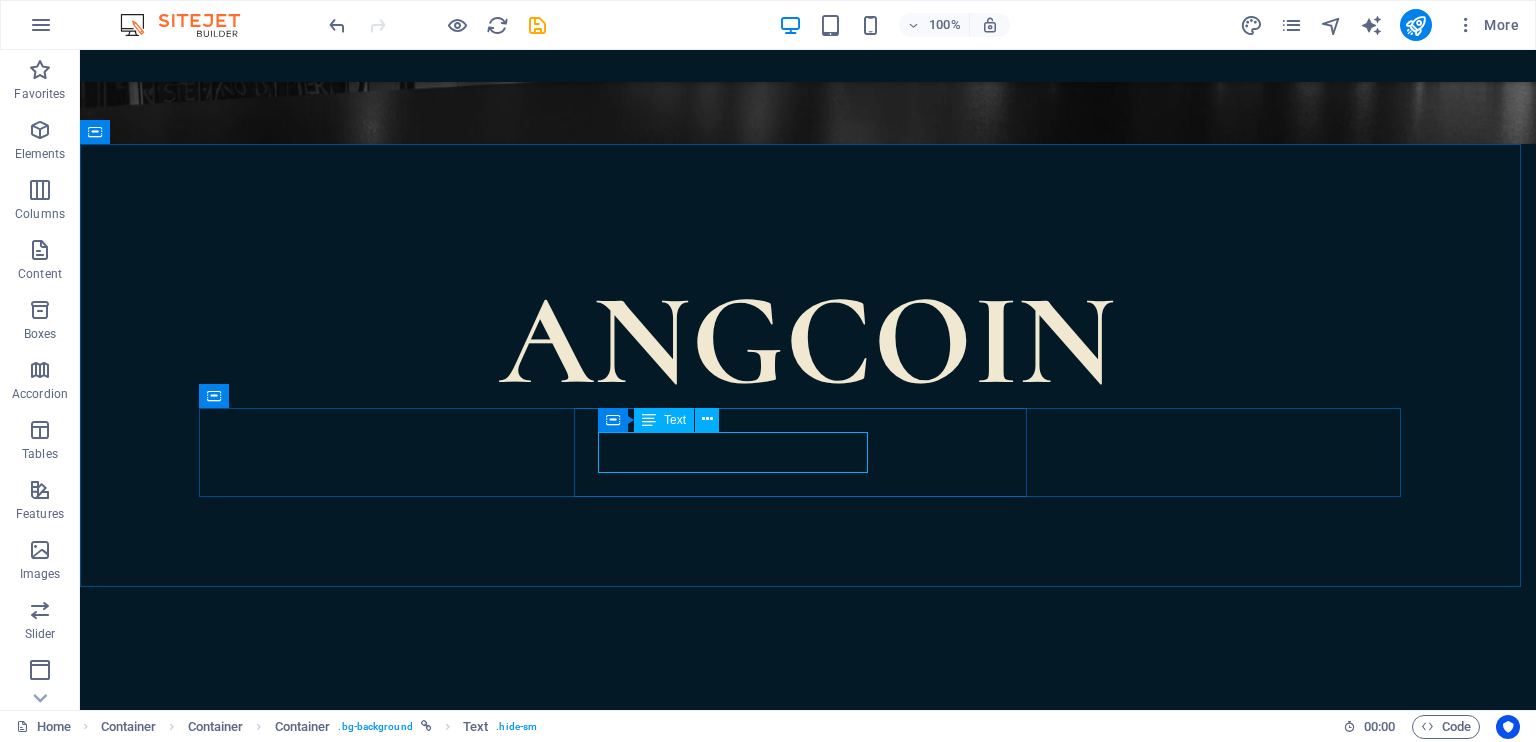 click on "Text" at bounding box center (664, 420) 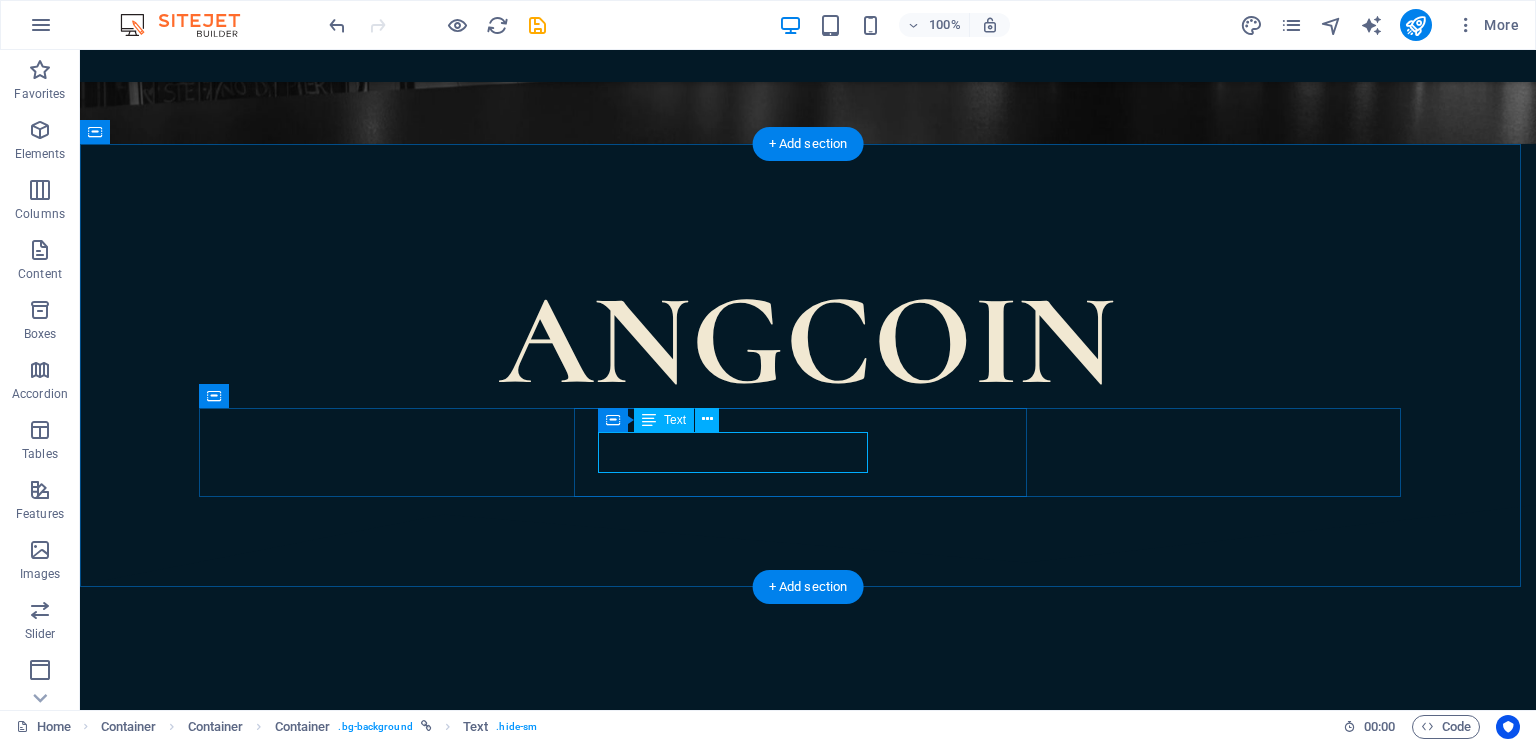 click on "SCROLL DOWN" at bounding box center [808, 1648] 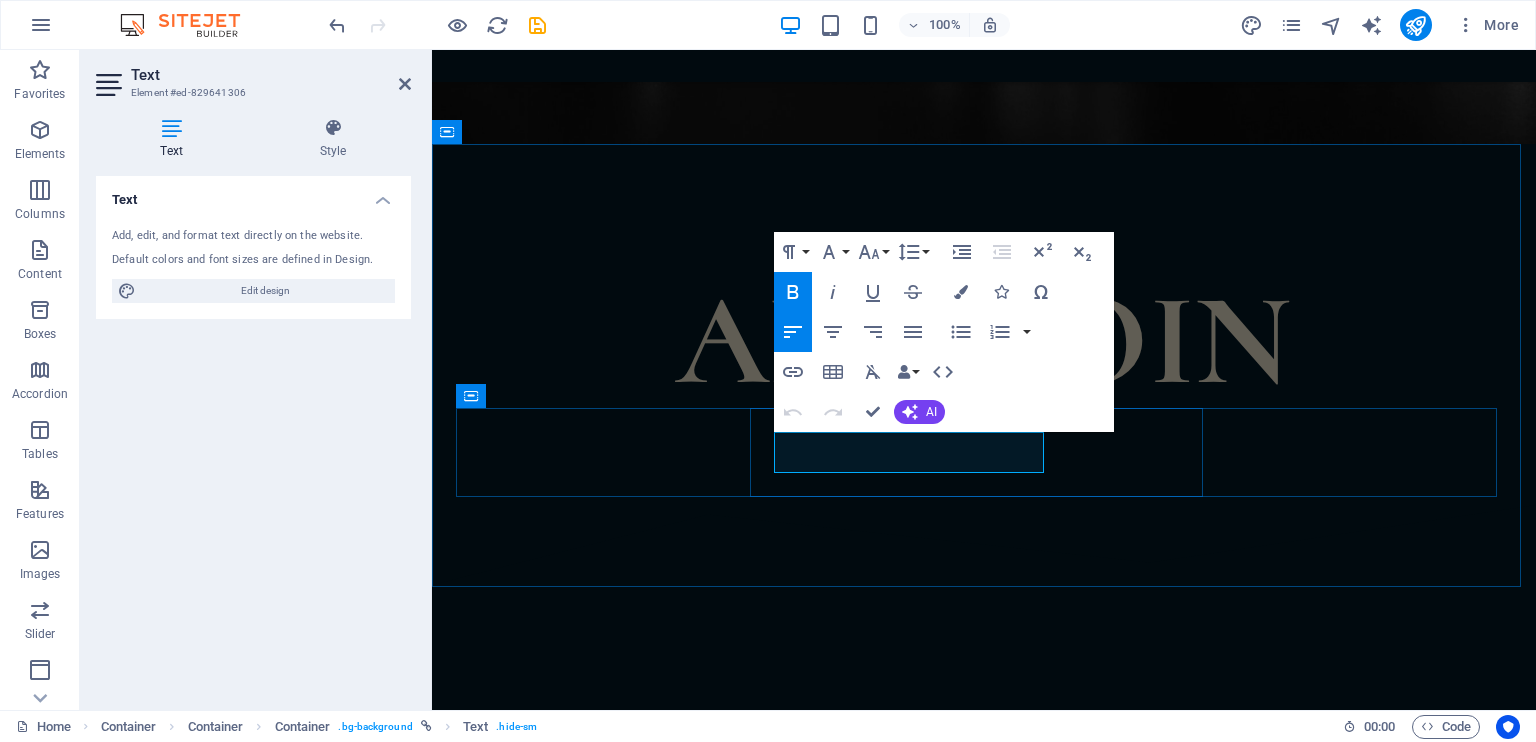 click on "SCROLL DOWN" at bounding box center (984, 1587) 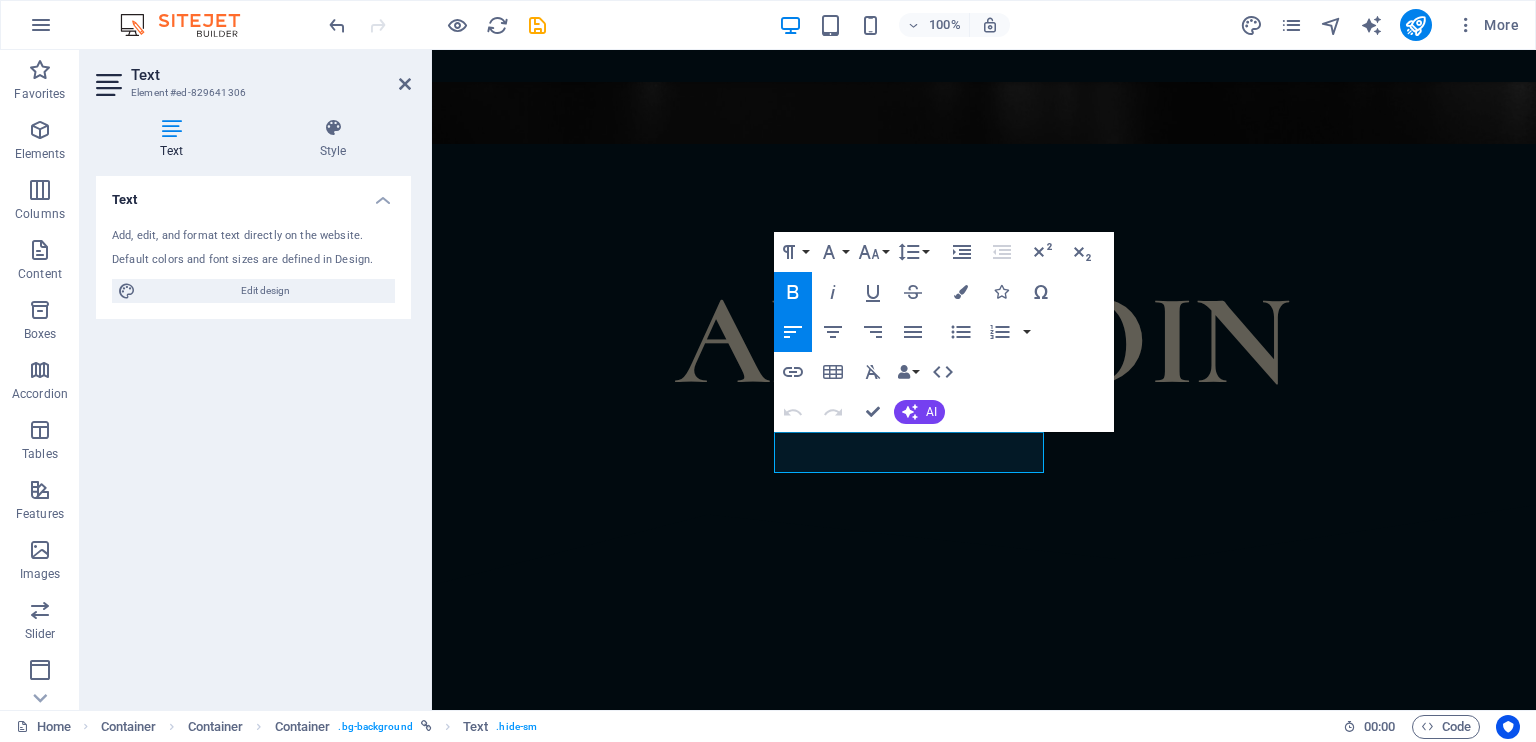 click on "Text Element #ed-829641306 Text Style Text Add, edit, and format text directly on the website. Default colors and font sizes are defined in Design. Edit design Alignment Left aligned Centered Right aligned Preset Element Layout How this element expands within the layout (Flexbox). Size Default auto px % 1/1 1/2 1/3 1/4 1/5 1/6 1/7 1/8 1/9 1/10 Grow Shrink Order Container layout Visible Visible Opacity 100 % Overflow Spacing Margin Default auto px % rem vw vh Custom Custom auto px % rem vw vh auto px % rem vw vh auto px % rem vw vh auto px % rem vw vh Padding Default px rem % vh vw Custom Custom px rem % vh vw px rem % vh vw px rem % vh vw px rem % vh vw Border Style              - Width 1 auto px rem % vh vw Custom Custom 1 auto px rem % vh vw 1 auto px rem % vh vw 1 auto px rem % vh vw 1 auto px rem % vh vw  - Color Round corners Default px rem % vh vw Custom Custom px rem % vh vw px rem % vh vw px rem % vh vw px rem % vh vw Shadow Default None Outside Inside Color X offset 0 px rem vh vw Y offset" at bounding box center [256, 380] 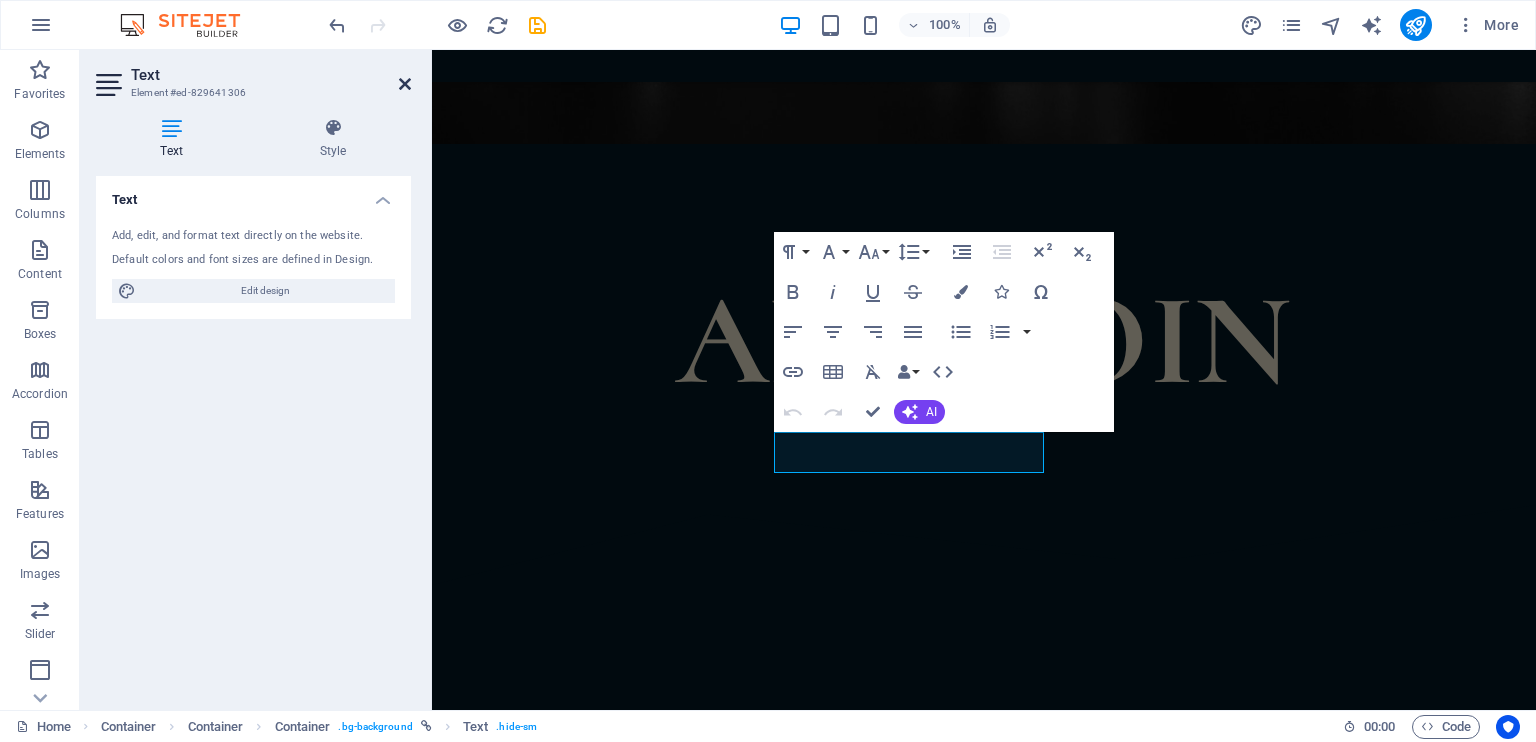 drag, startPoint x: 408, startPoint y: 83, endPoint x: 327, endPoint y: 33, distance: 95.189285 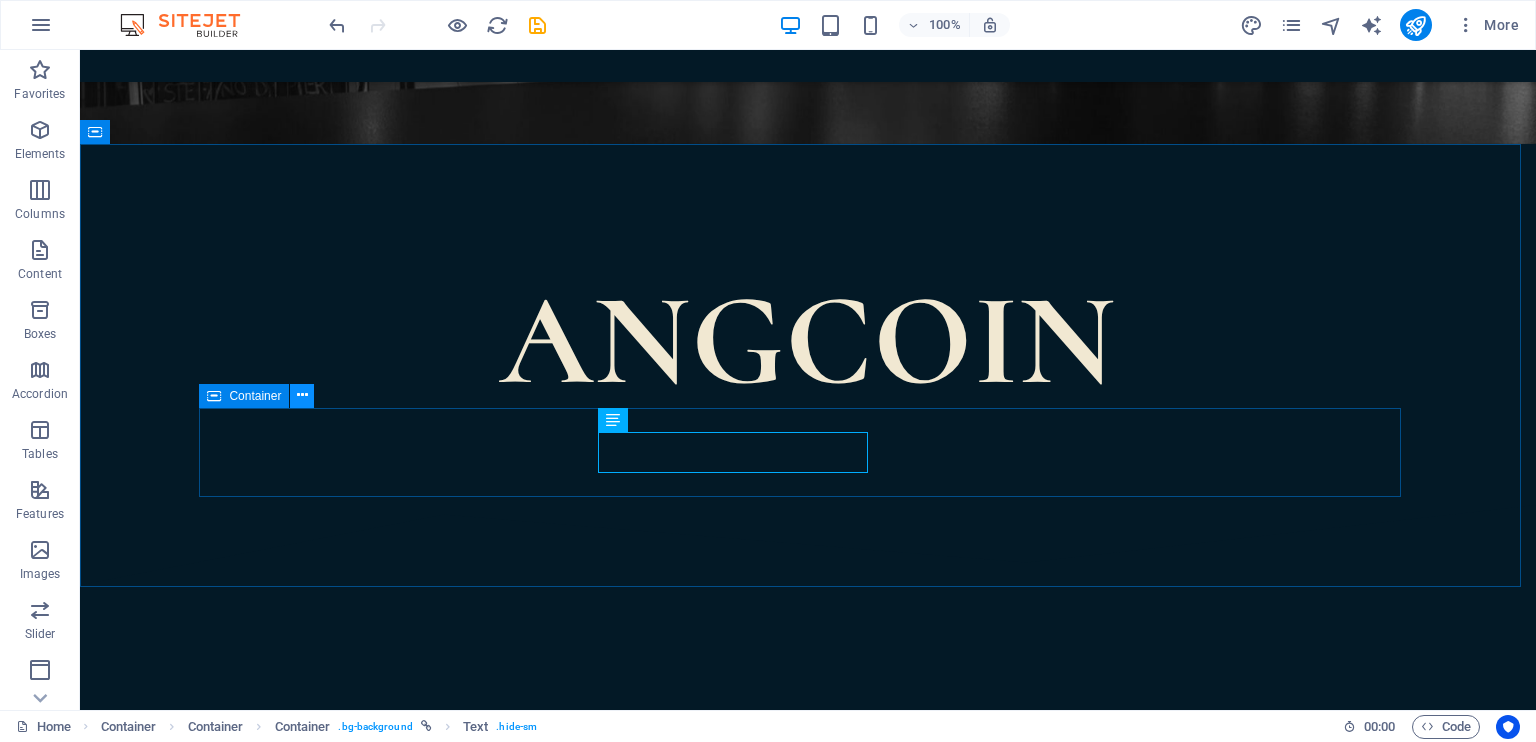 click at bounding box center [302, 395] 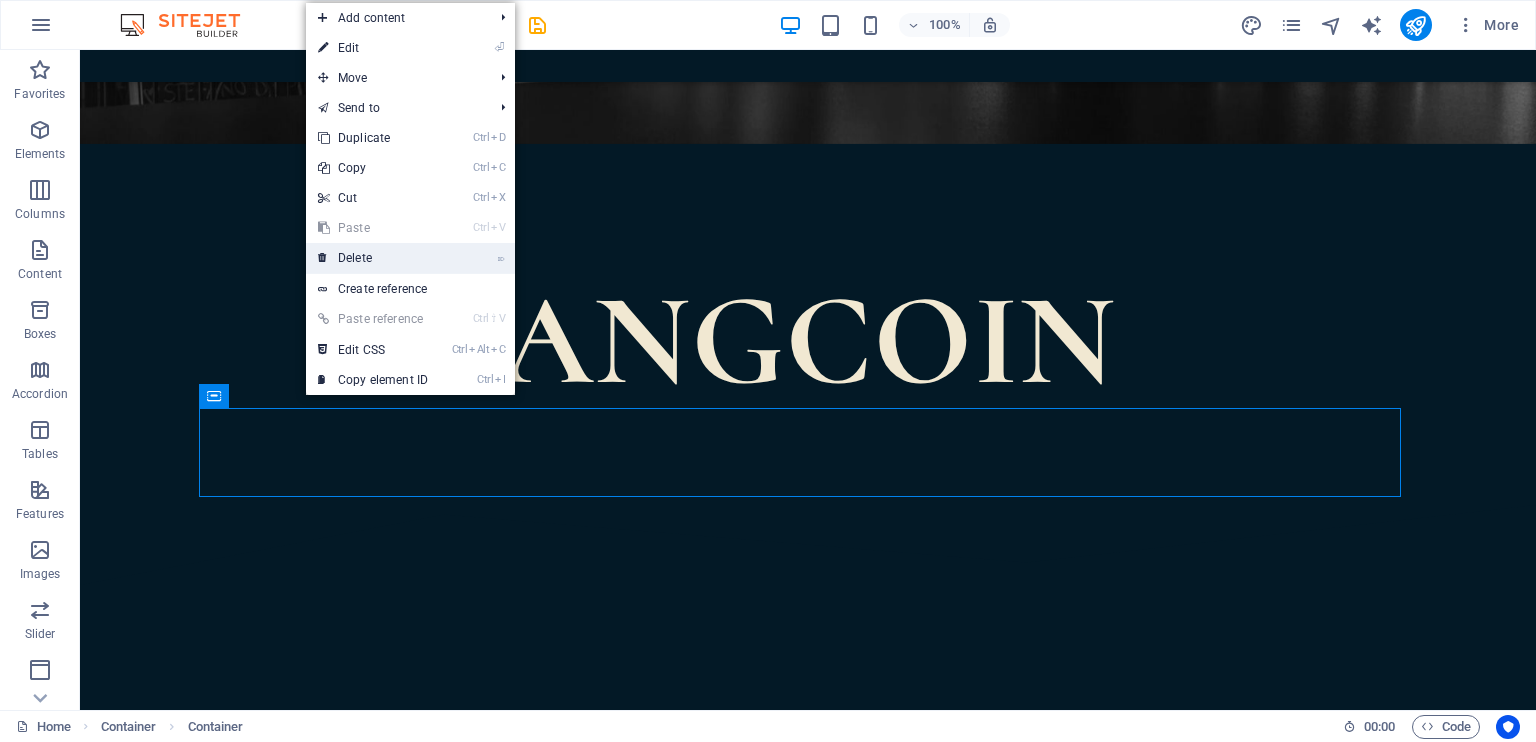 click on "⌦  Delete" at bounding box center [373, 258] 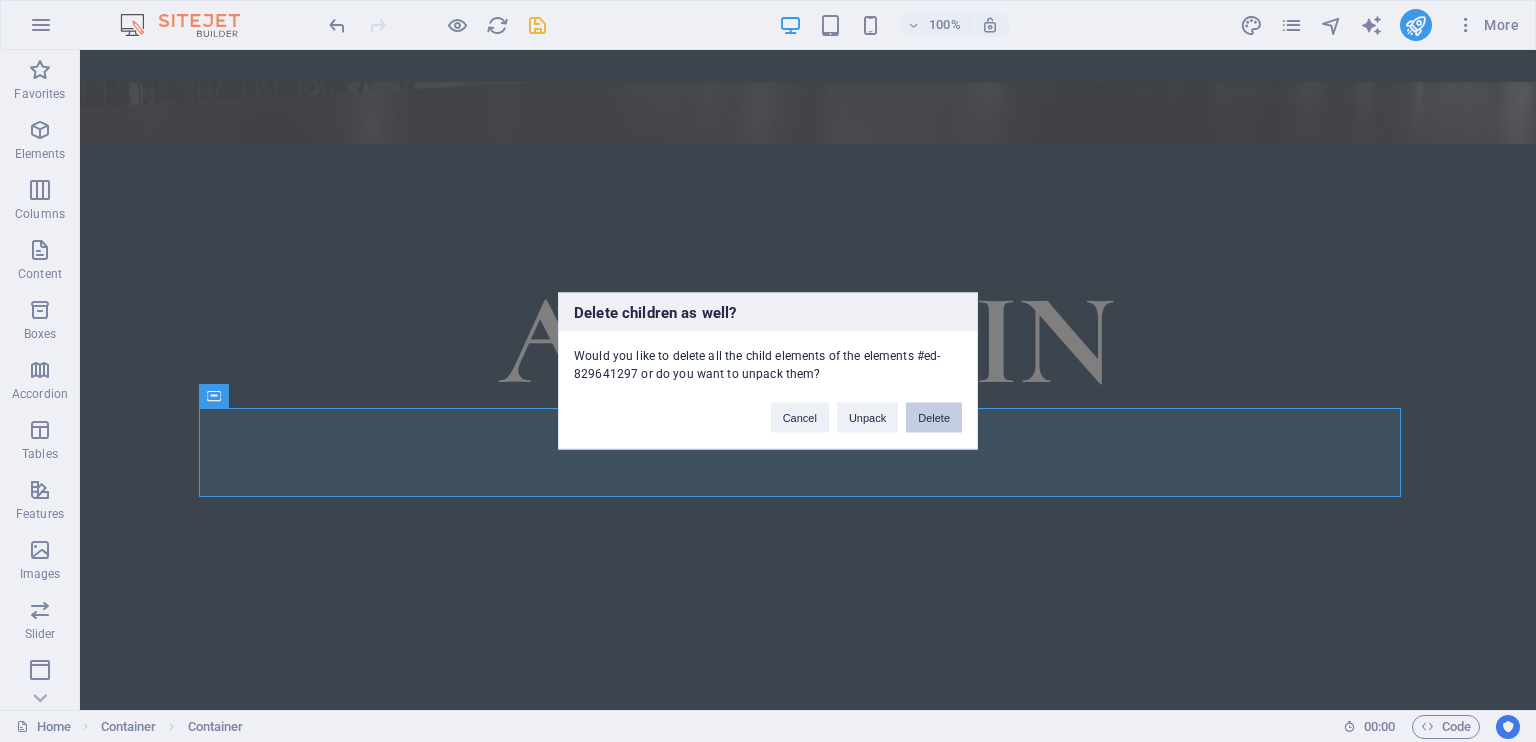 click on "Delete" at bounding box center (934, 418) 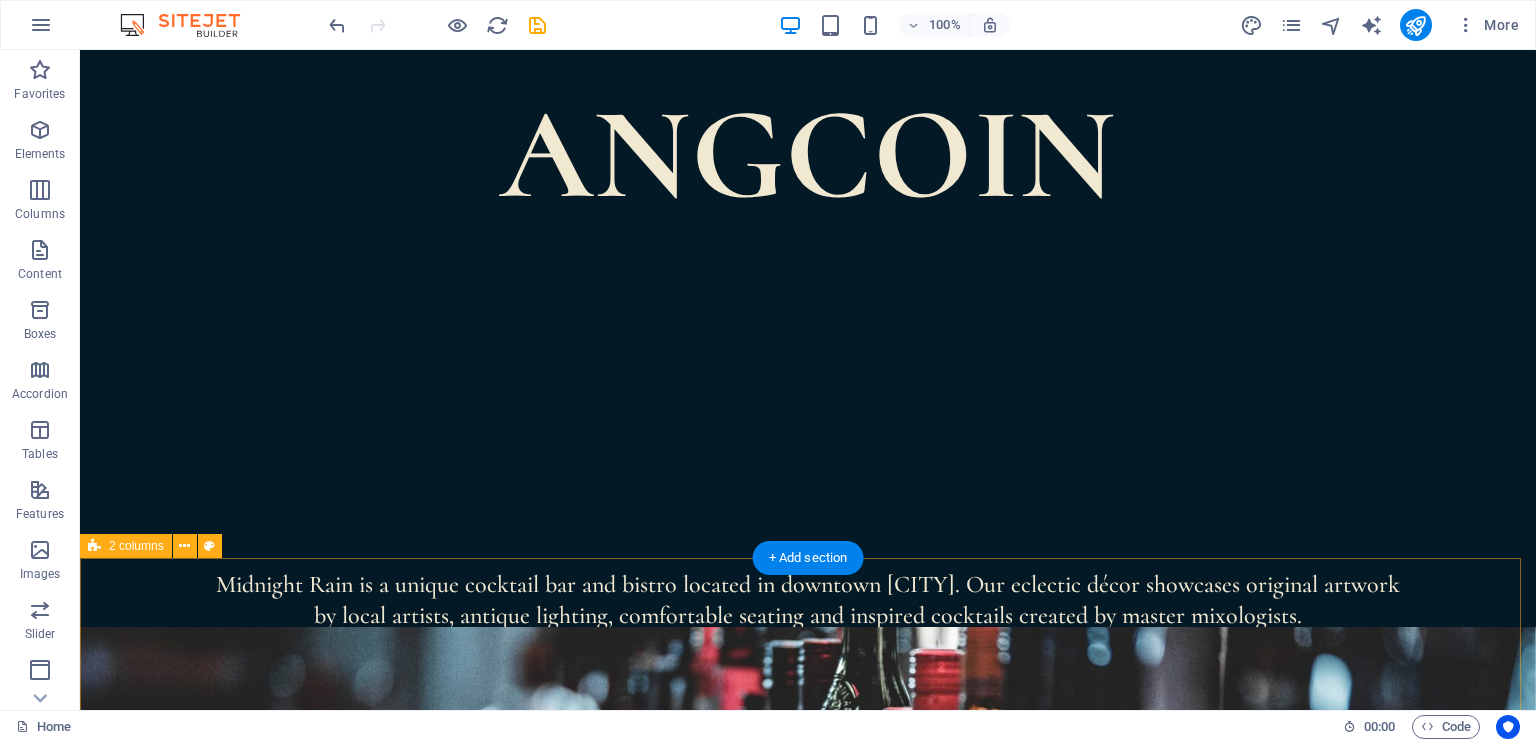 scroll, scrollTop: 700, scrollLeft: 0, axis: vertical 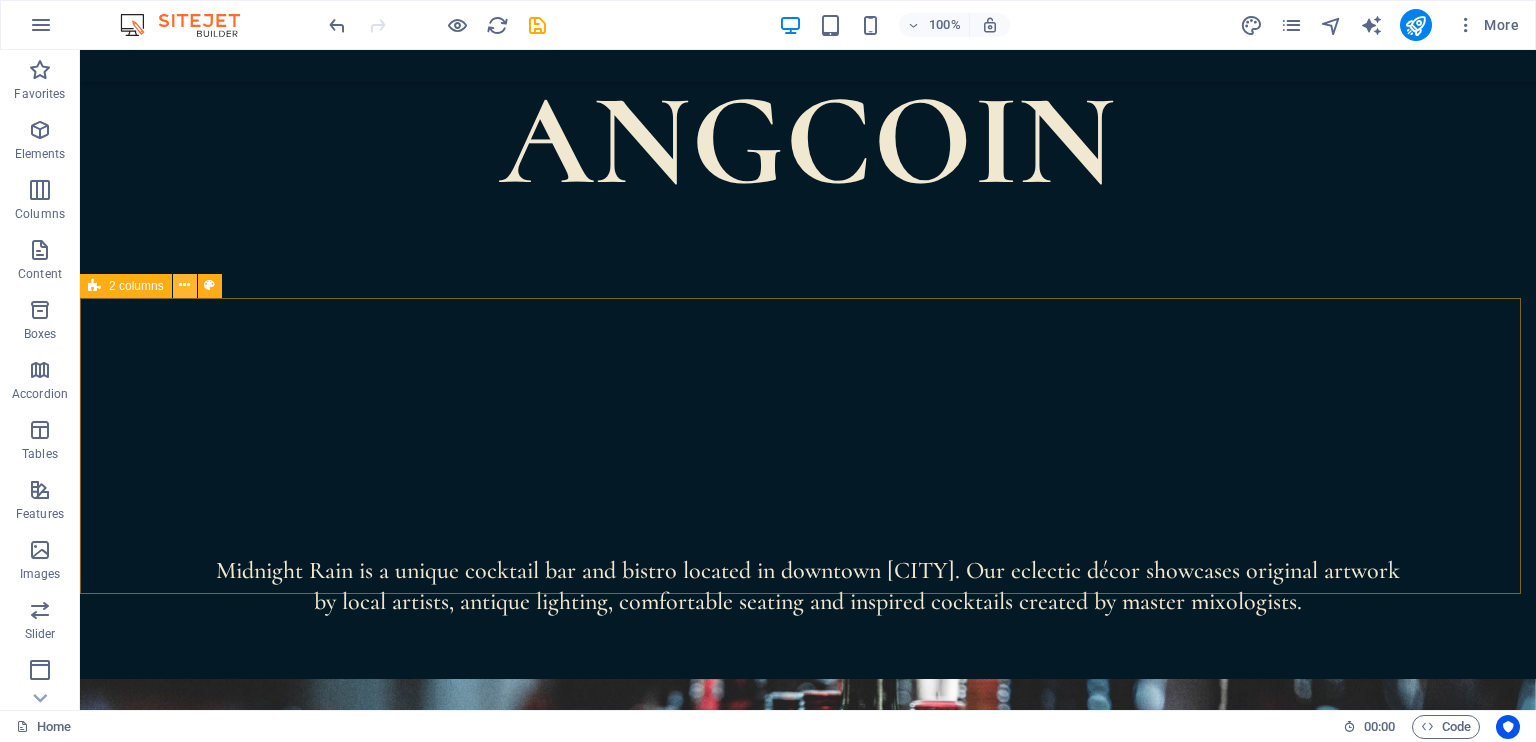 click at bounding box center [184, 285] 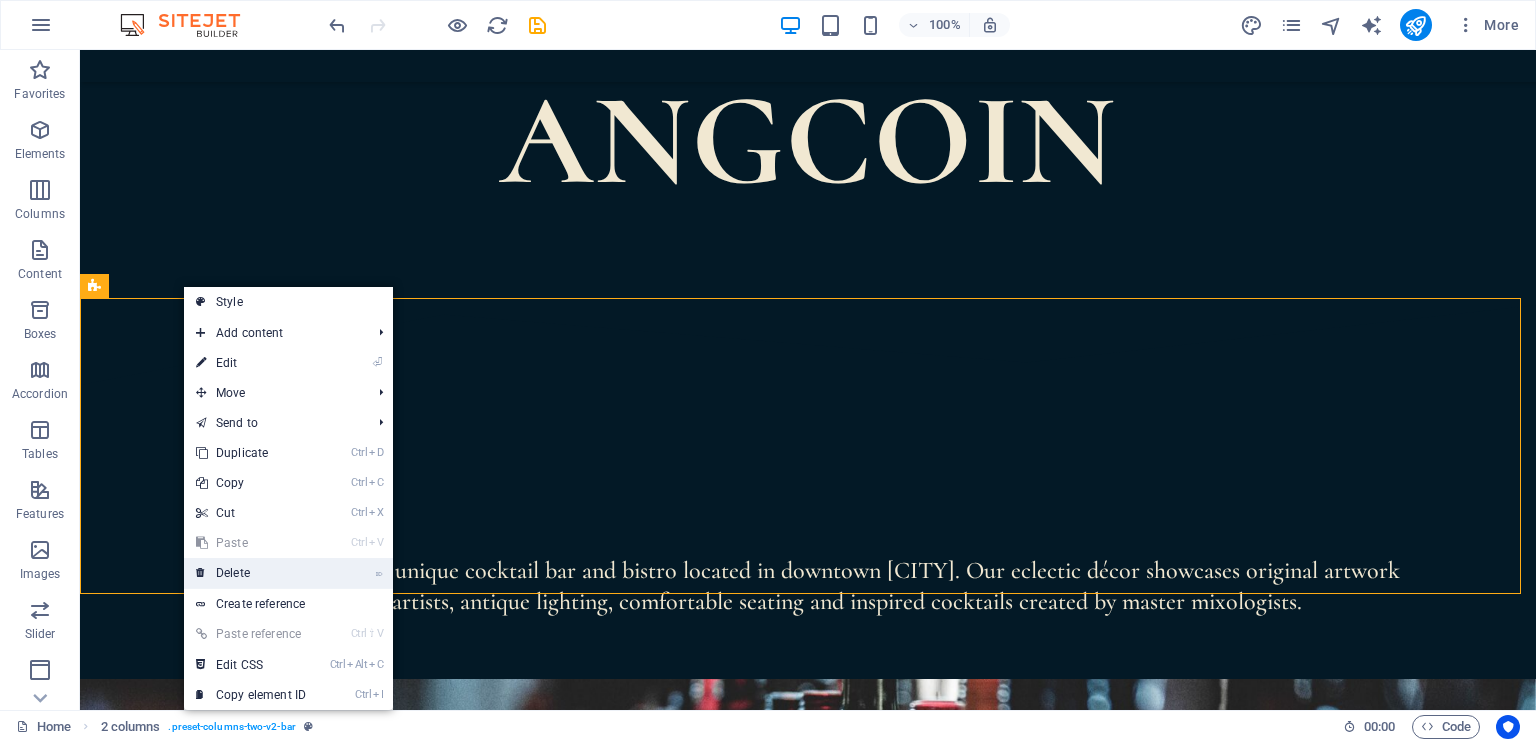 click on "⌦  Delete" at bounding box center [251, 573] 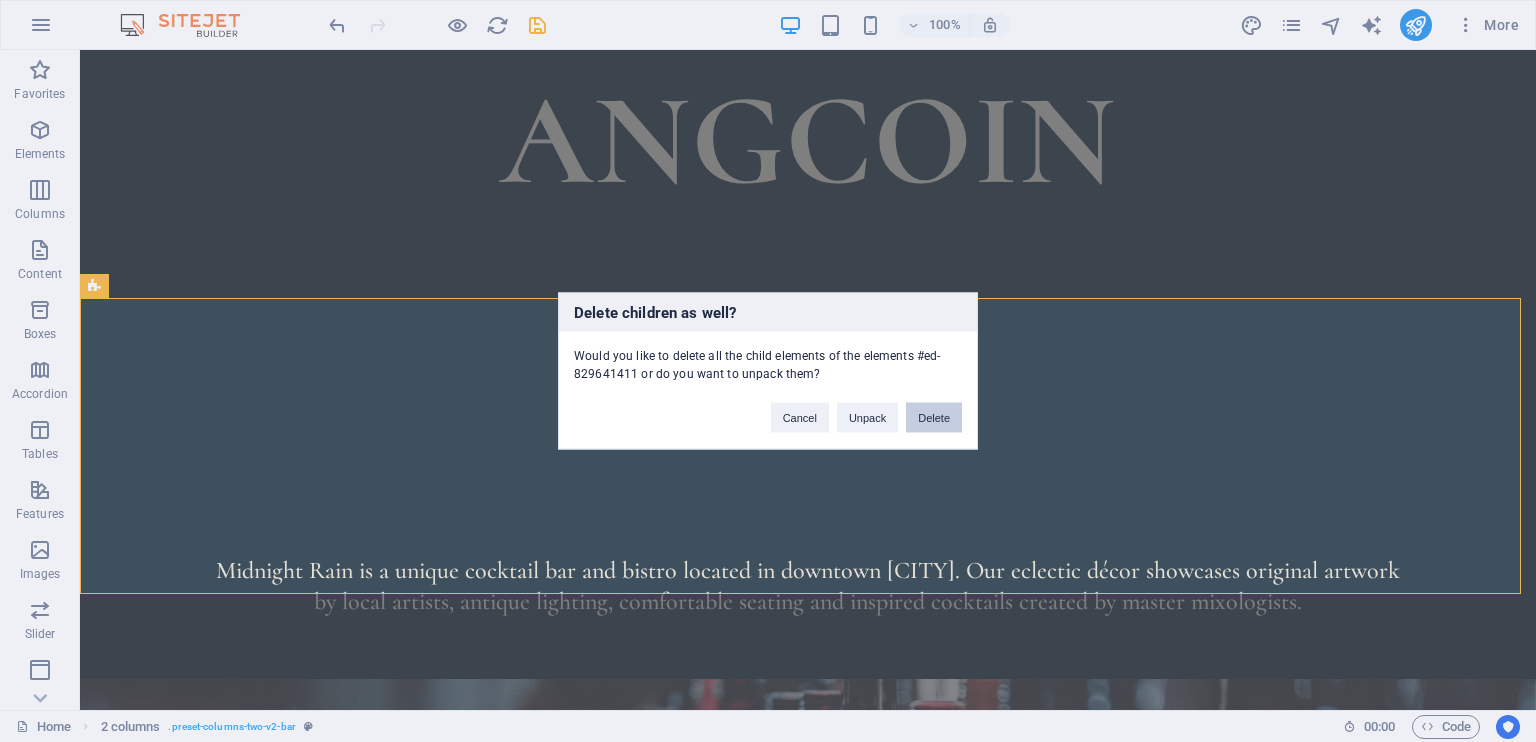 click on "Delete" at bounding box center (934, 418) 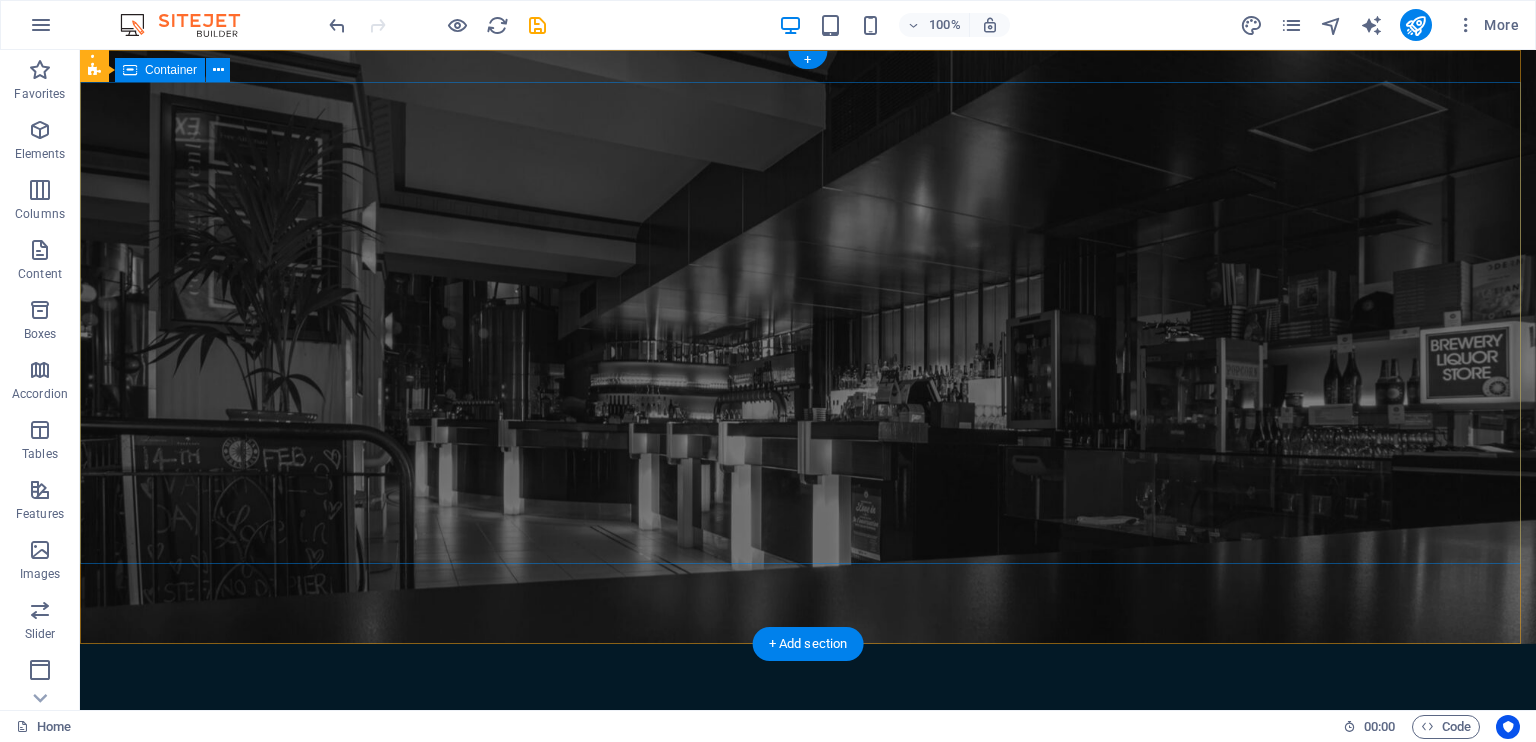 scroll, scrollTop: 400, scrollLeft: 0, axis: vertical 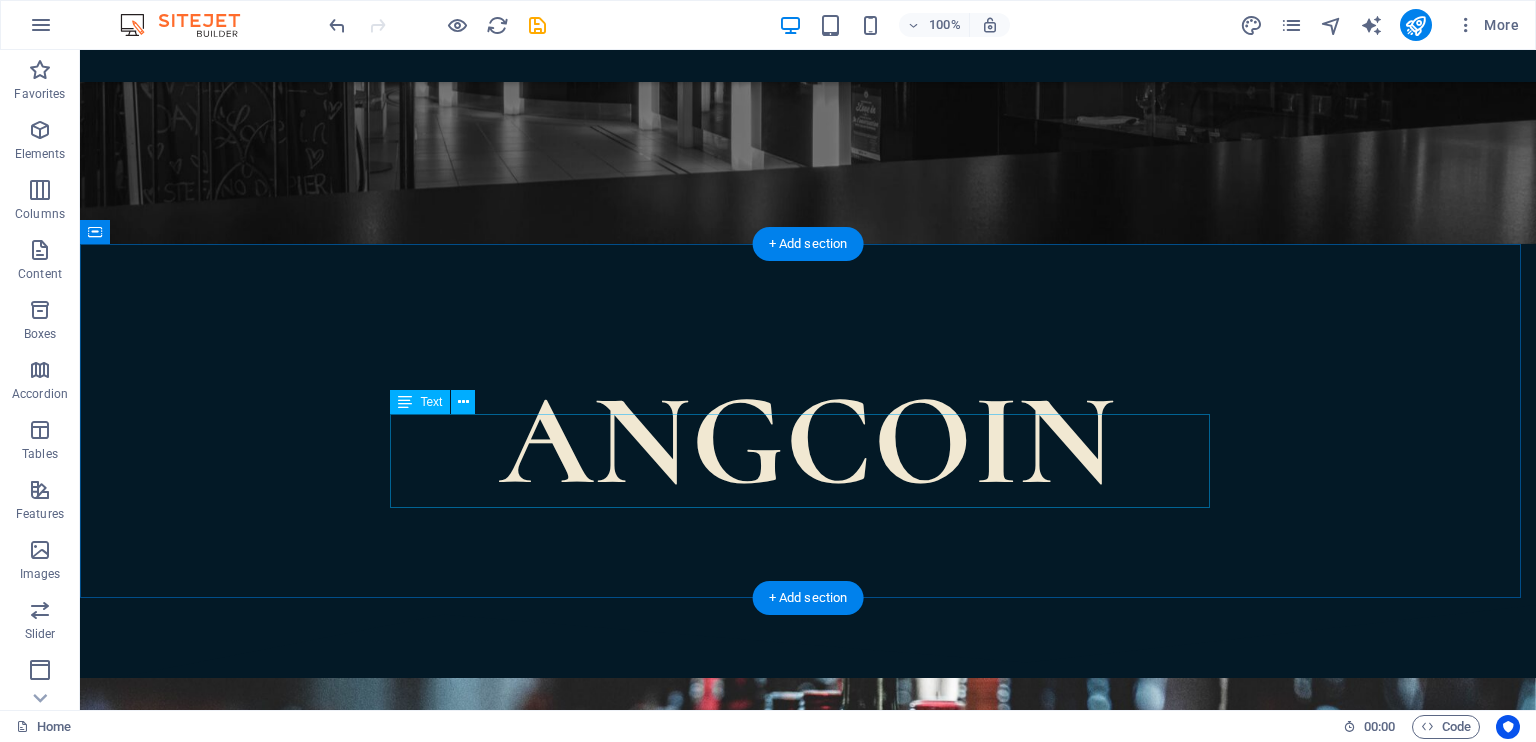 click on "Midnight Rain is a unique cocktail bar and bistro located in downtown [CITY]. Our eclectic décor showcases original artwork by local artists, antique lighting, comfortable seating and inspired cocktails created by master mixologists." at bounding box center [808, 886] 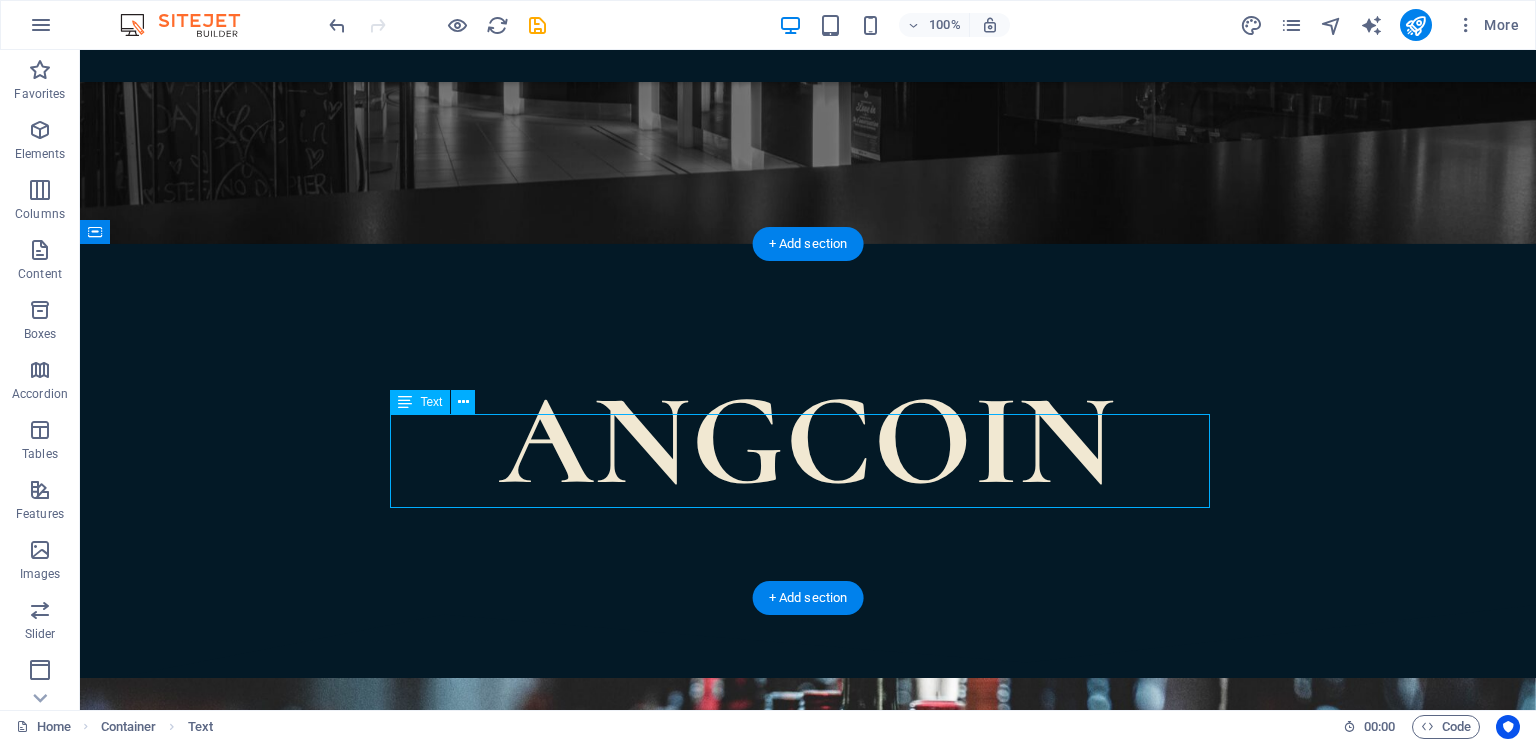 click on "Midnight Rain is a unique cocktail bar and bistro located in downtown [CITY]. Our eclectic décor showcases original artwork by local artists, antique lighting, comfortable seating and inspired cocktails created by master mixologists." at bounding box center (808, 886) 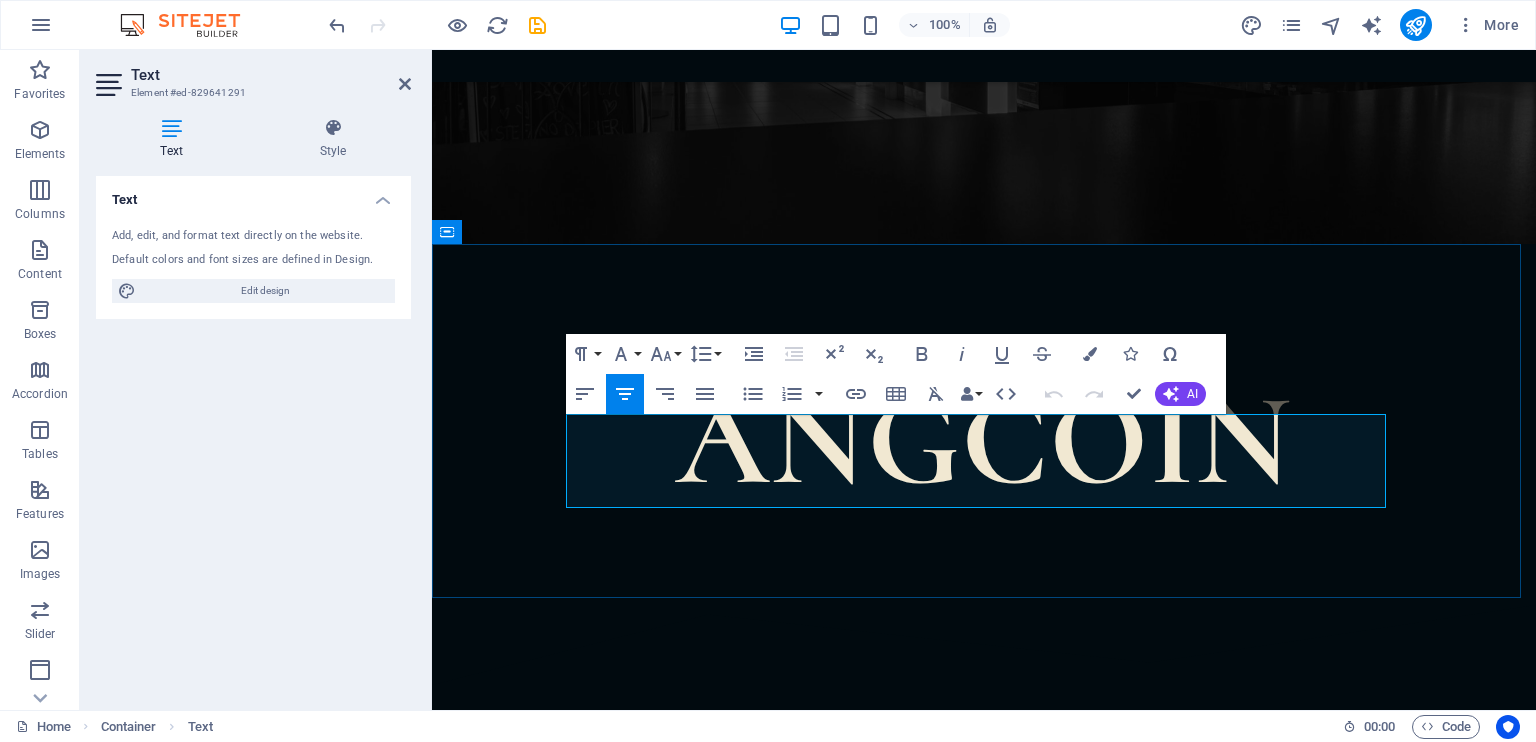 drag, startPoint x: 1317, startPoint y: 493, endPoint x: 571, endPoint y: 427, distance: 748.9139 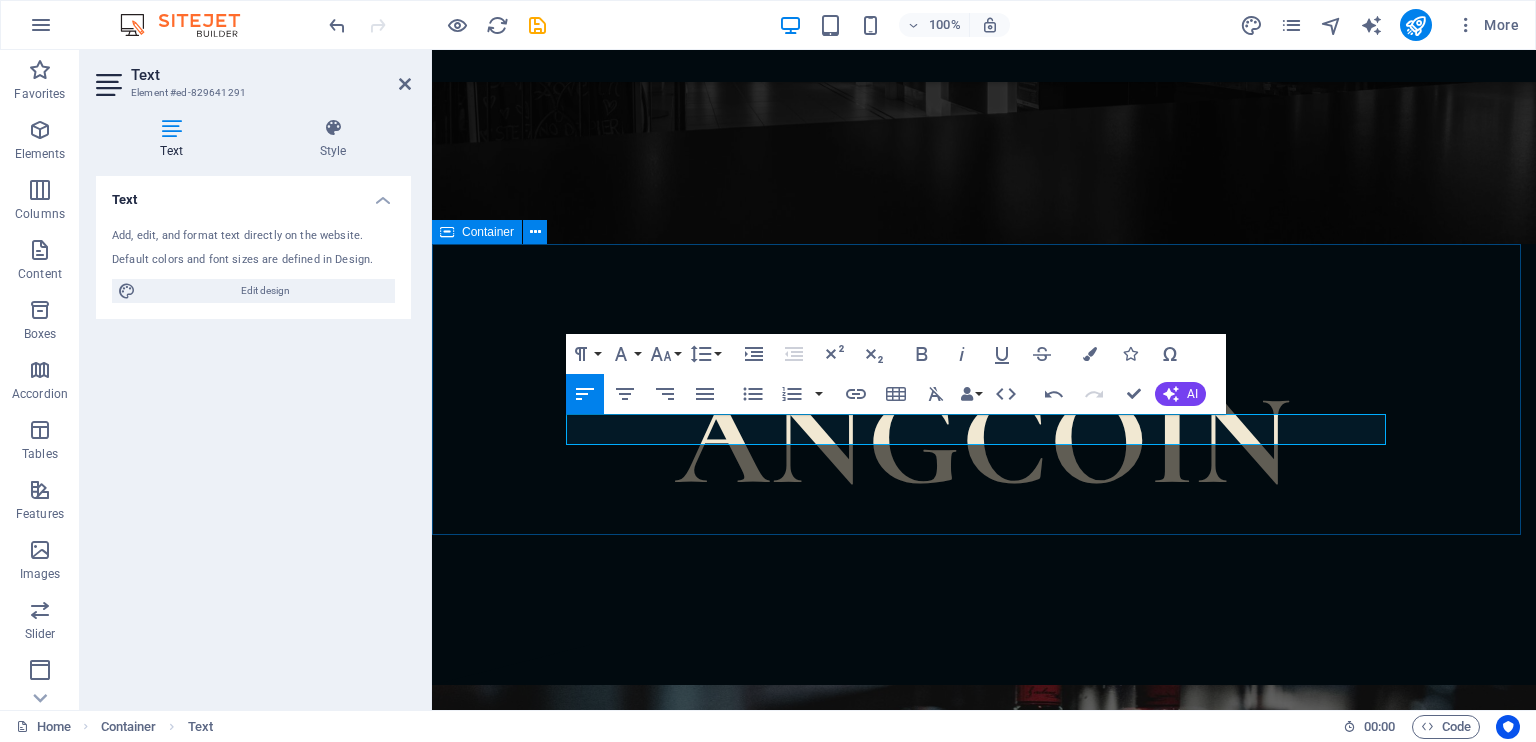 drag, startPoint x: 693, startPoint y: 433, endPoint x: 595, endPoint y: 415, distance: 99.63935 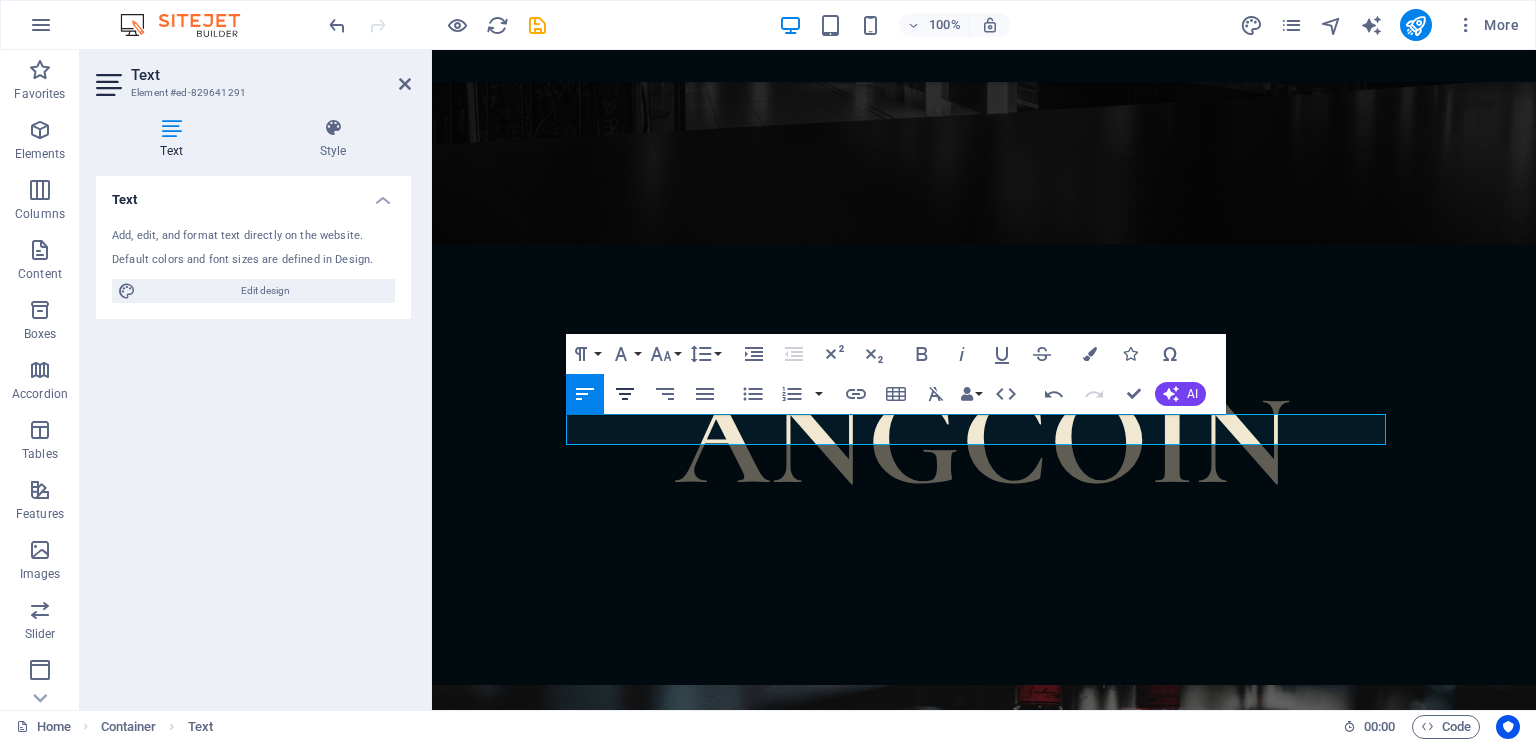 click 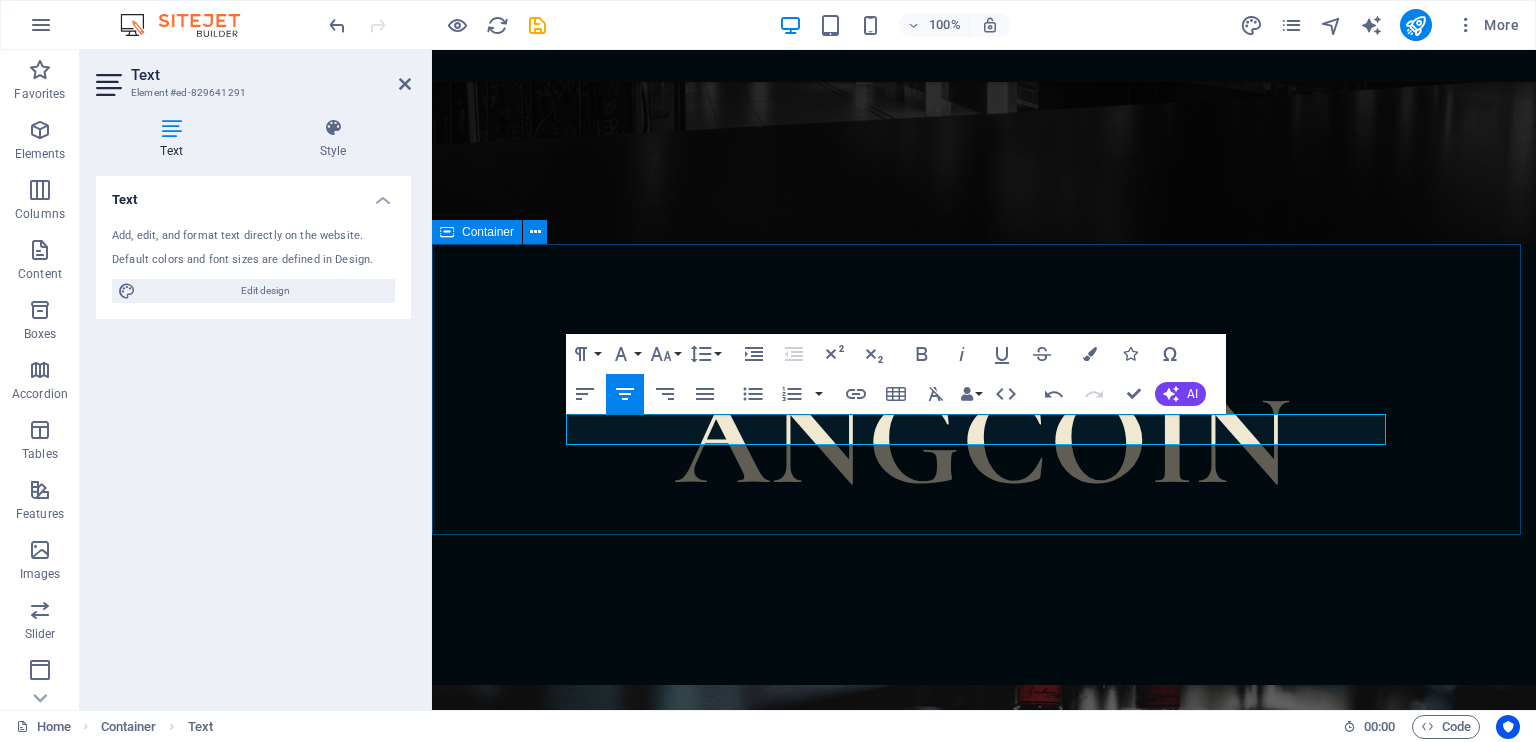 click on "Coming Soon" at bounding box center (984, 830) 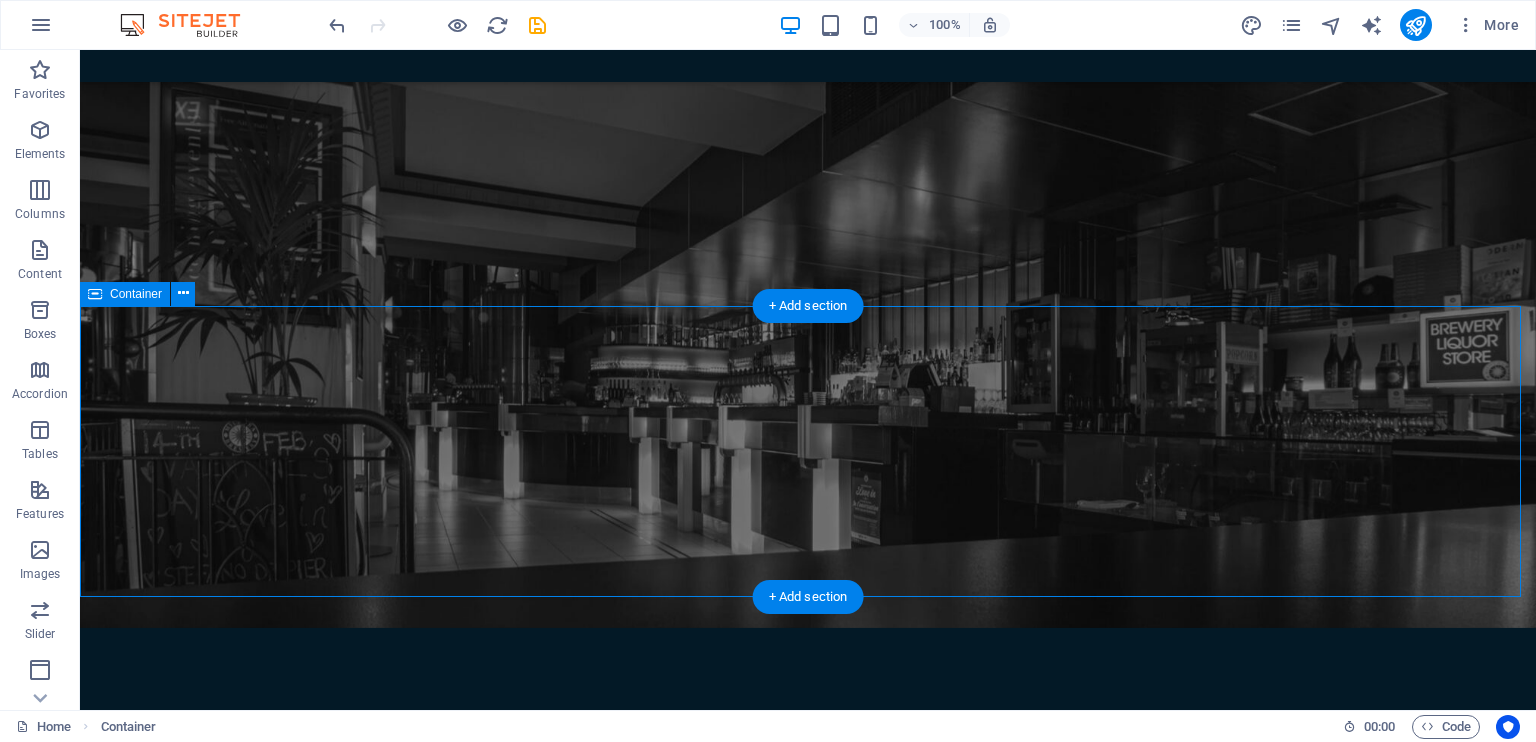 scroll, scrollTop: 0, scrollLeft: 0, axis: both 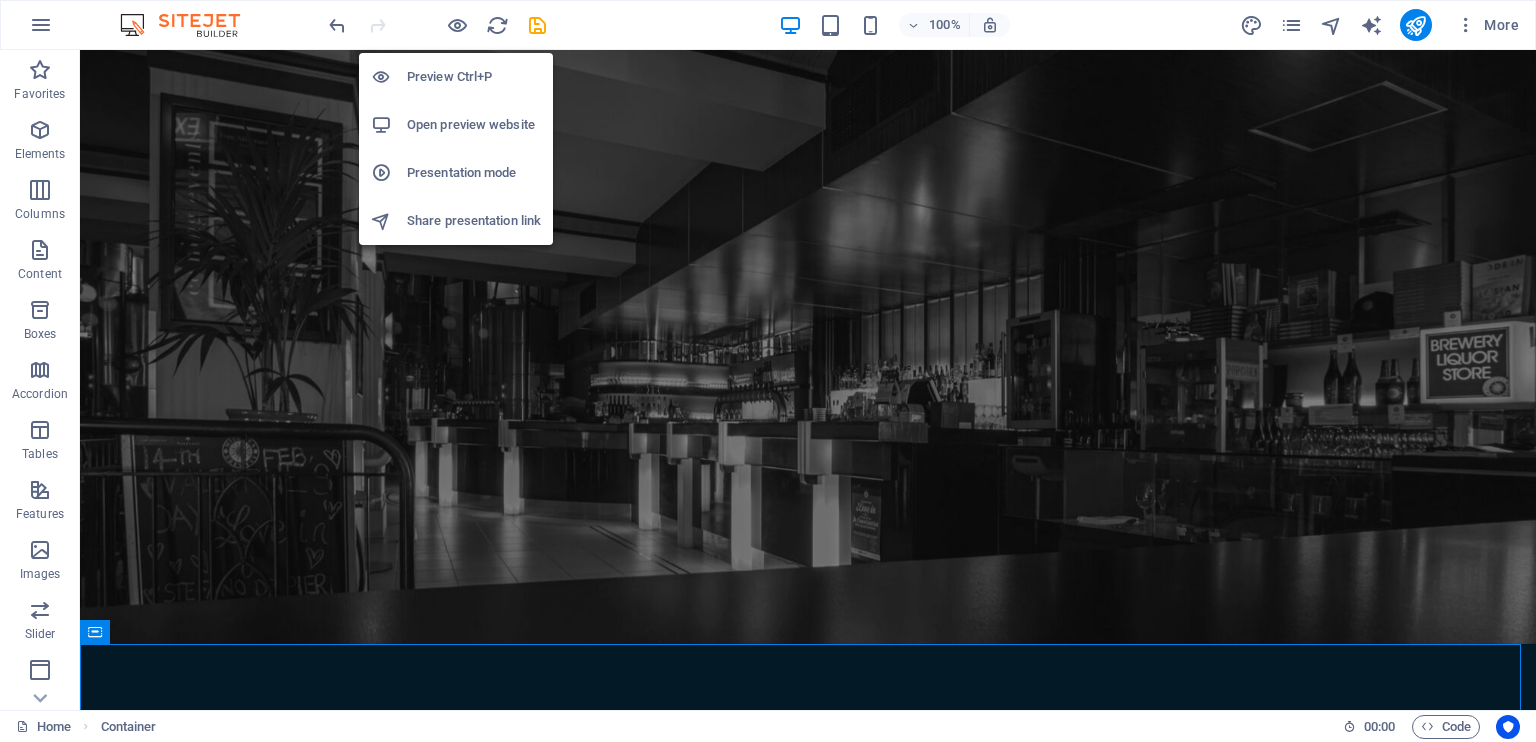 click on "Preview Ctrl+P" at bounding box center [474, 77] 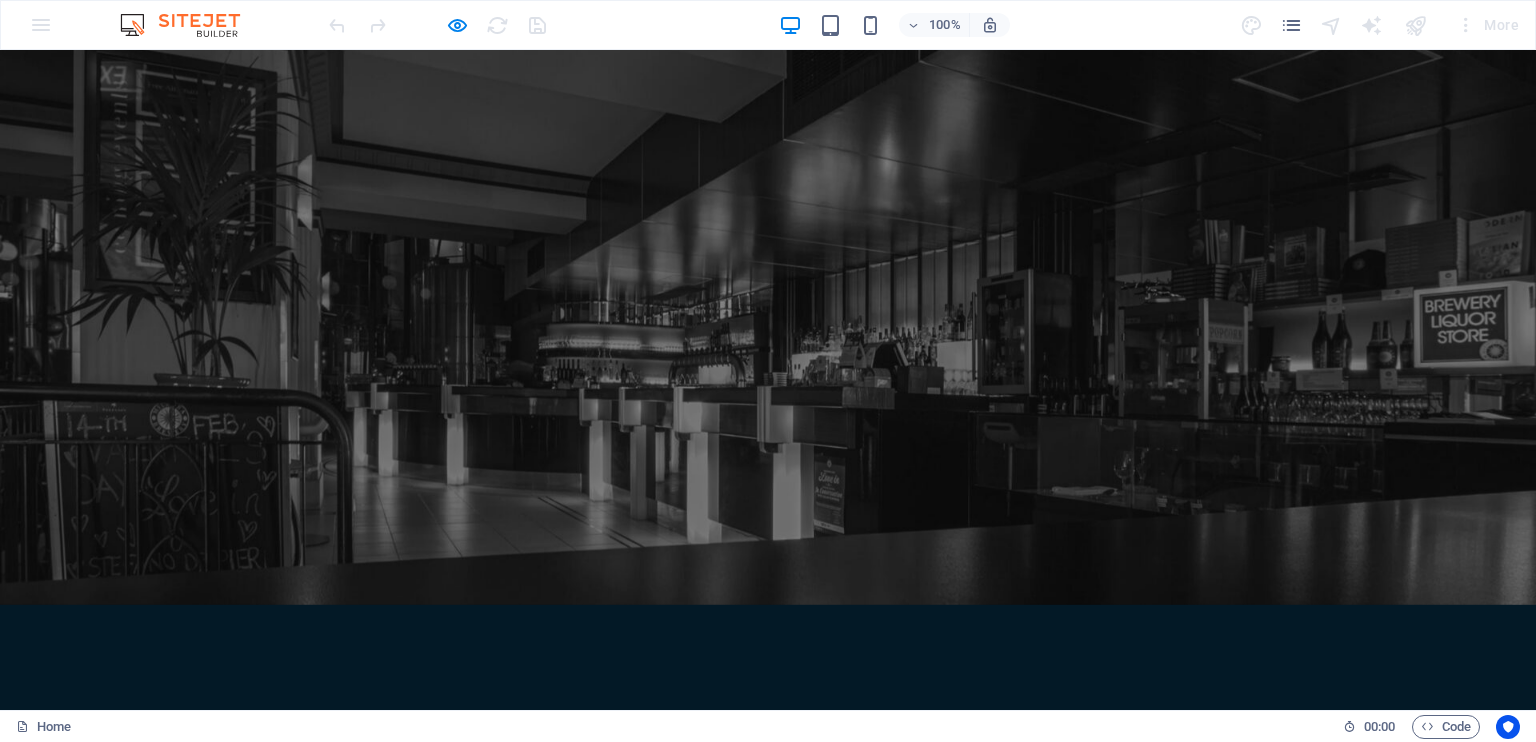 scroll, scrollTop: 0, scrollLeft: 0, axis: both 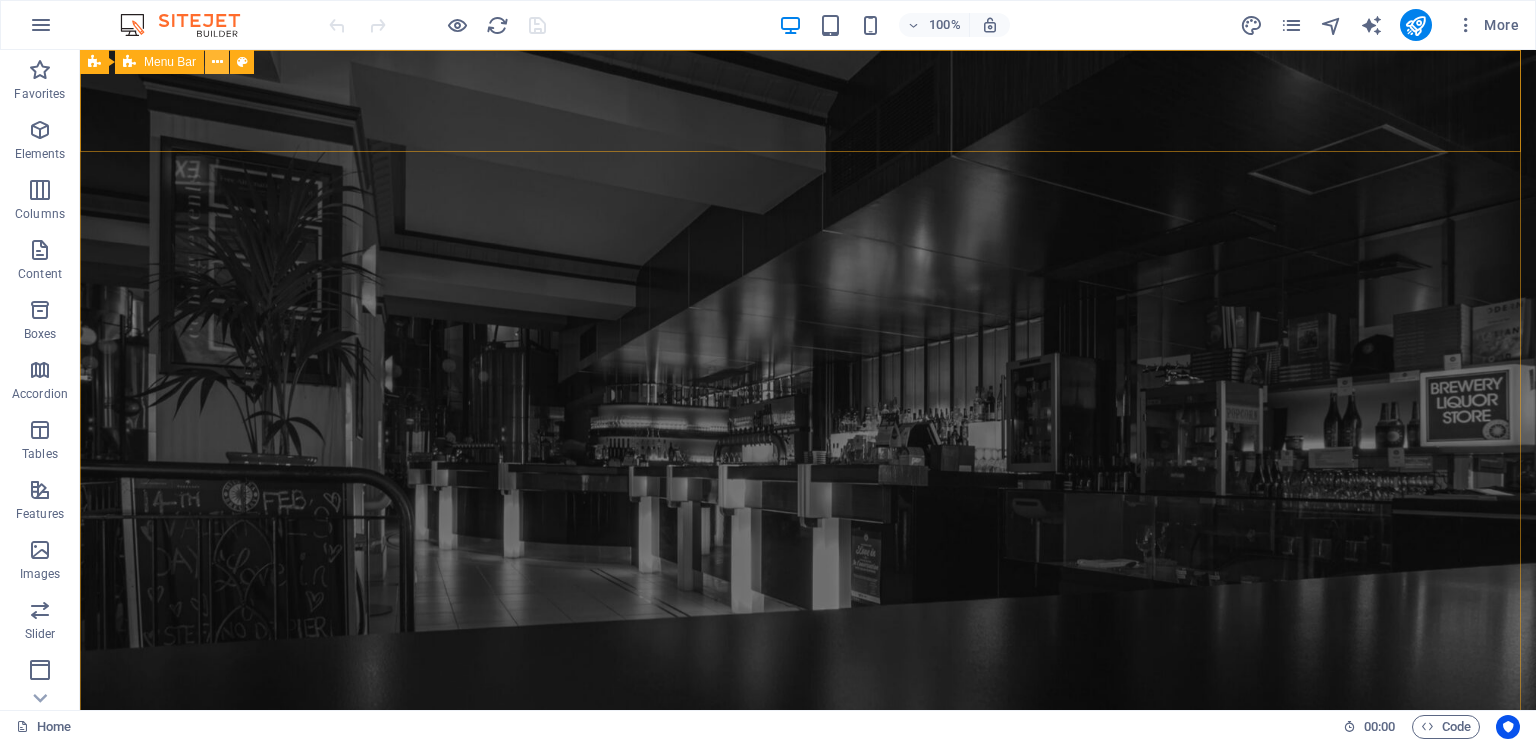 click at bounding box center [217, 62] 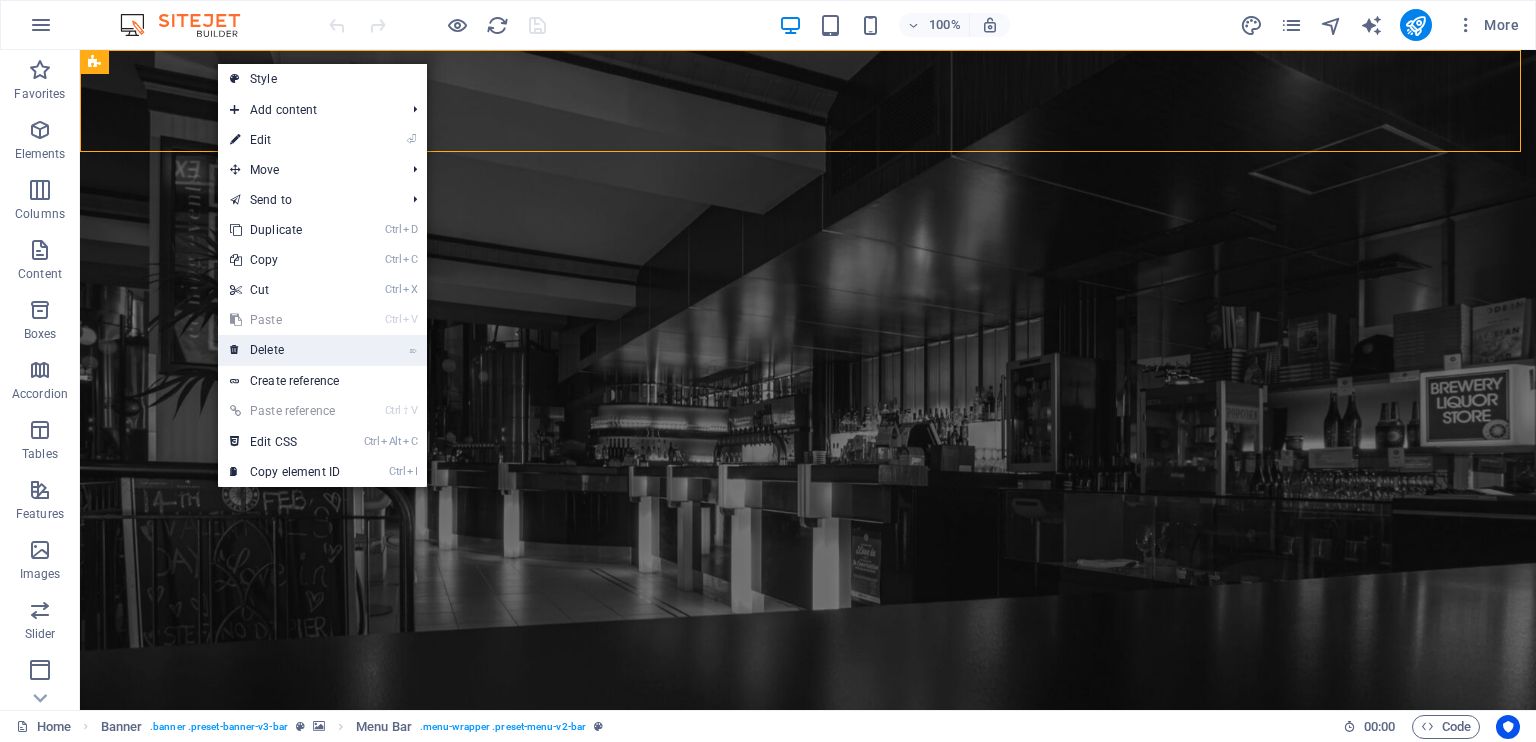 click on "⌦  Delete" at bounding box center [285, 350] 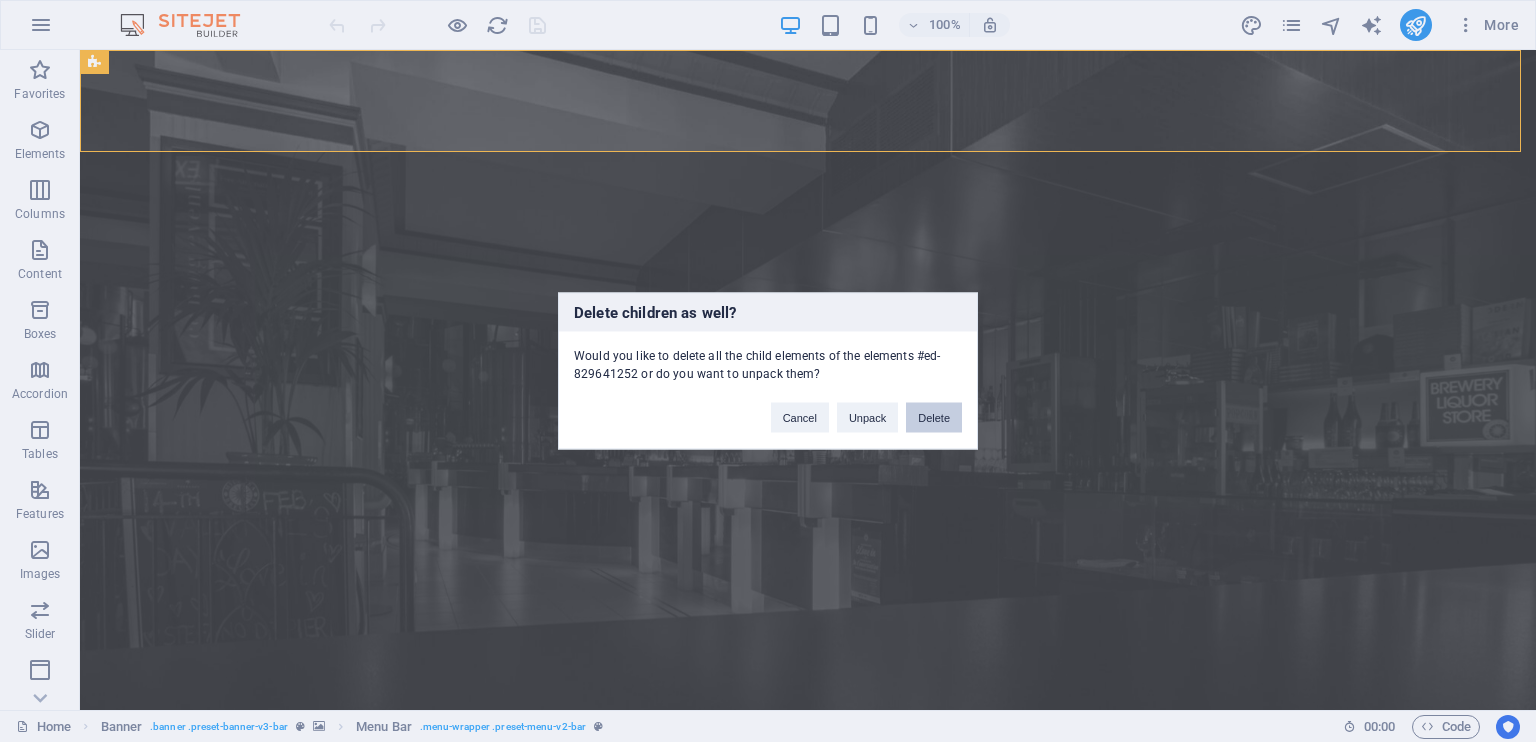 click on "Delete" at bounding box center (934, 418) 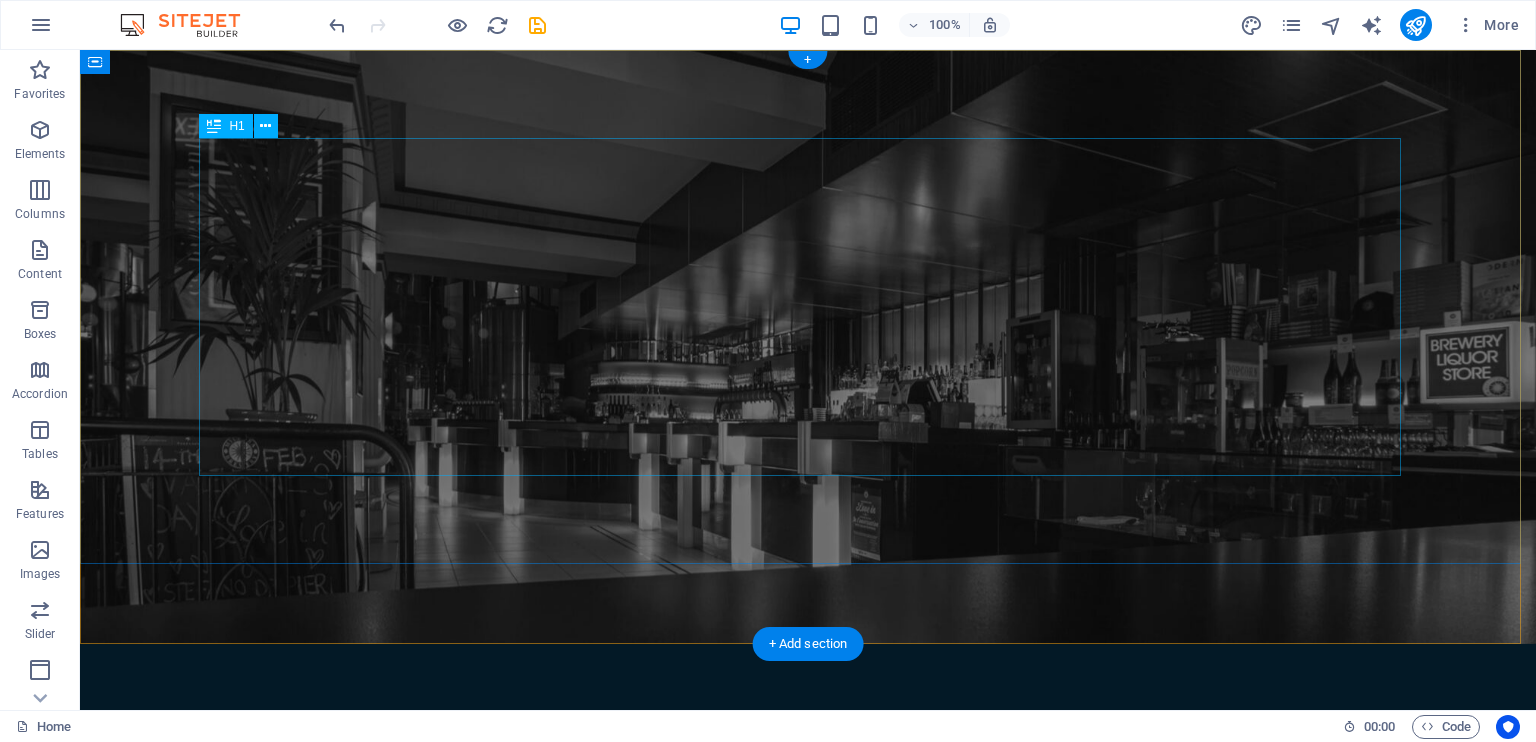 click on "unique cocktail bar & bistro" at bounding box center [808, 893] 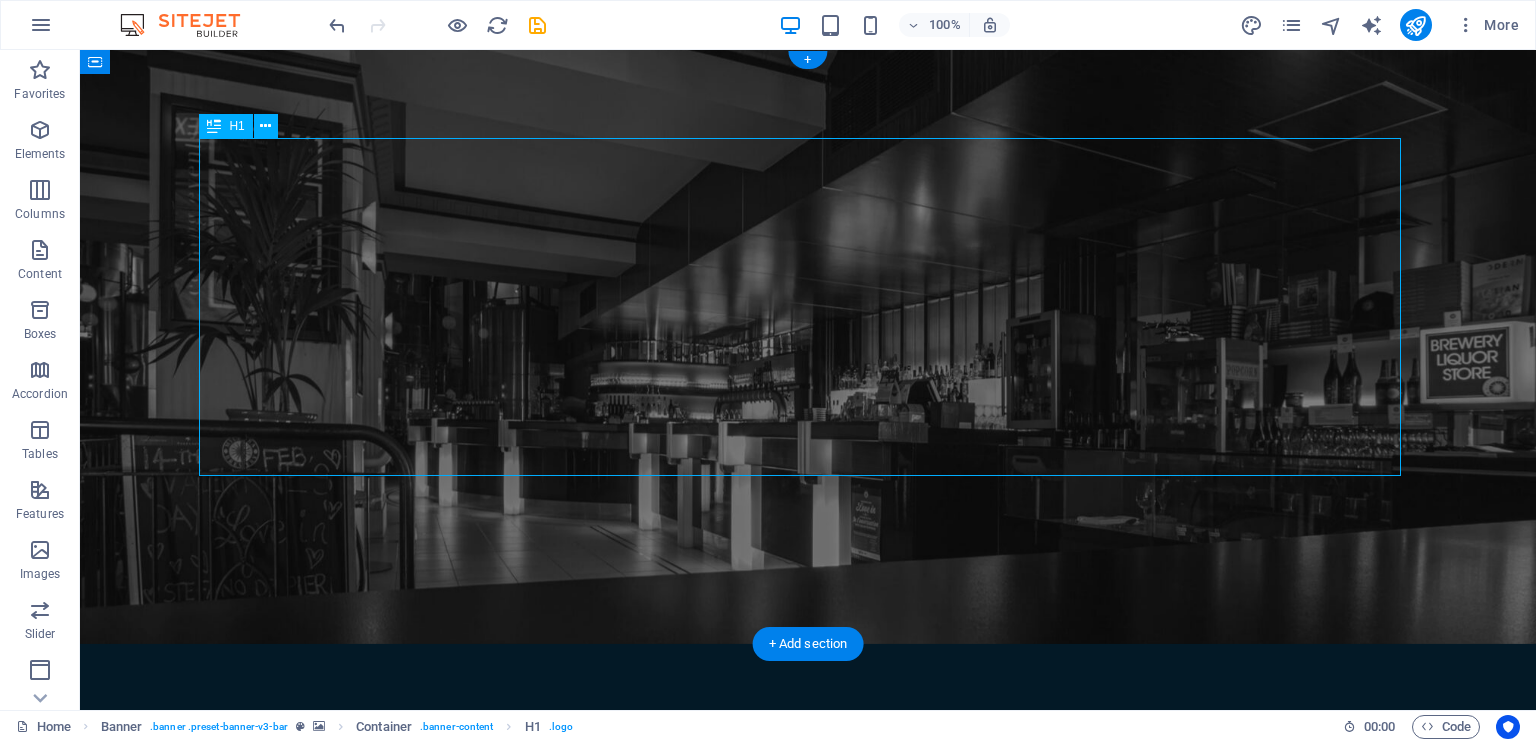 click on "unique cocktail bar & bistro" at bounding box center [808, 893] 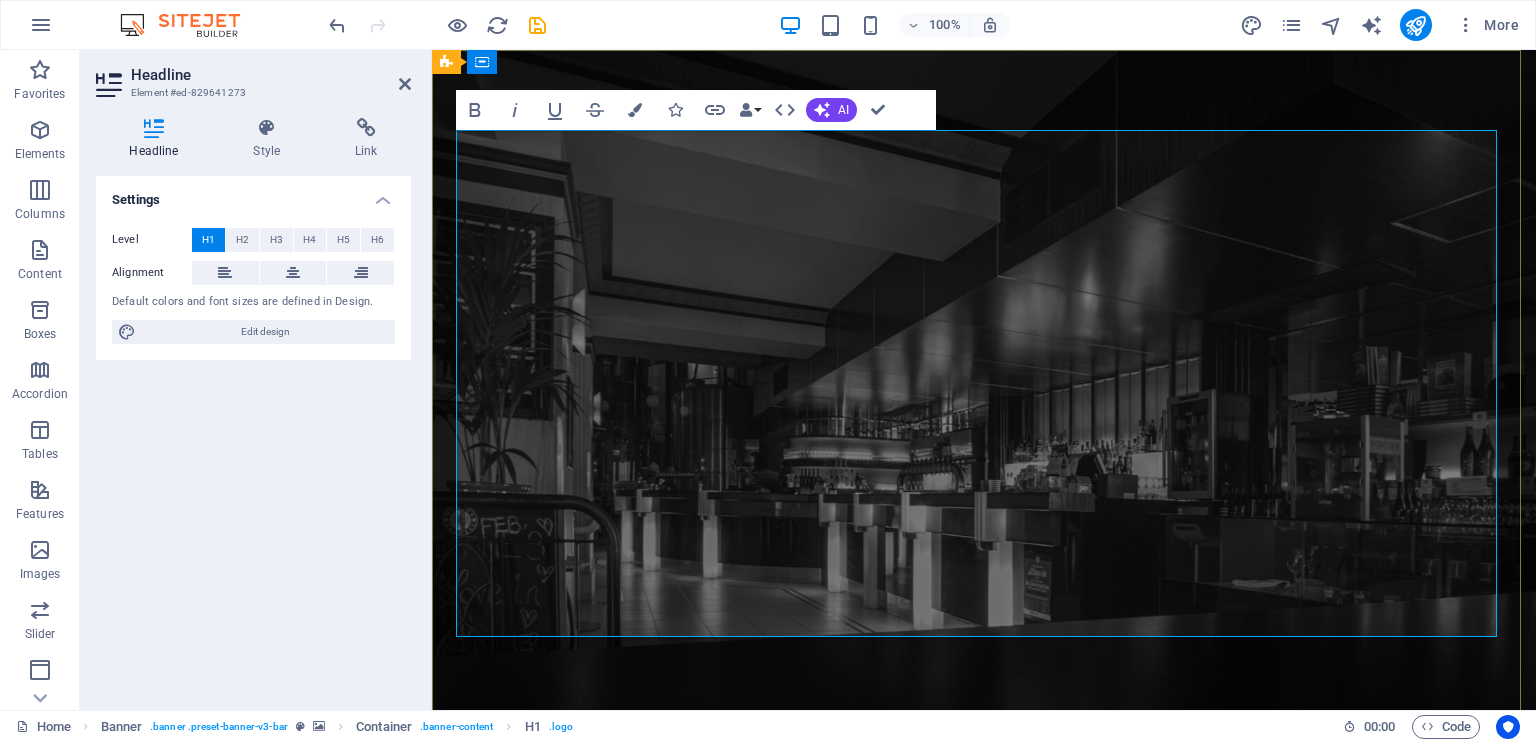 type 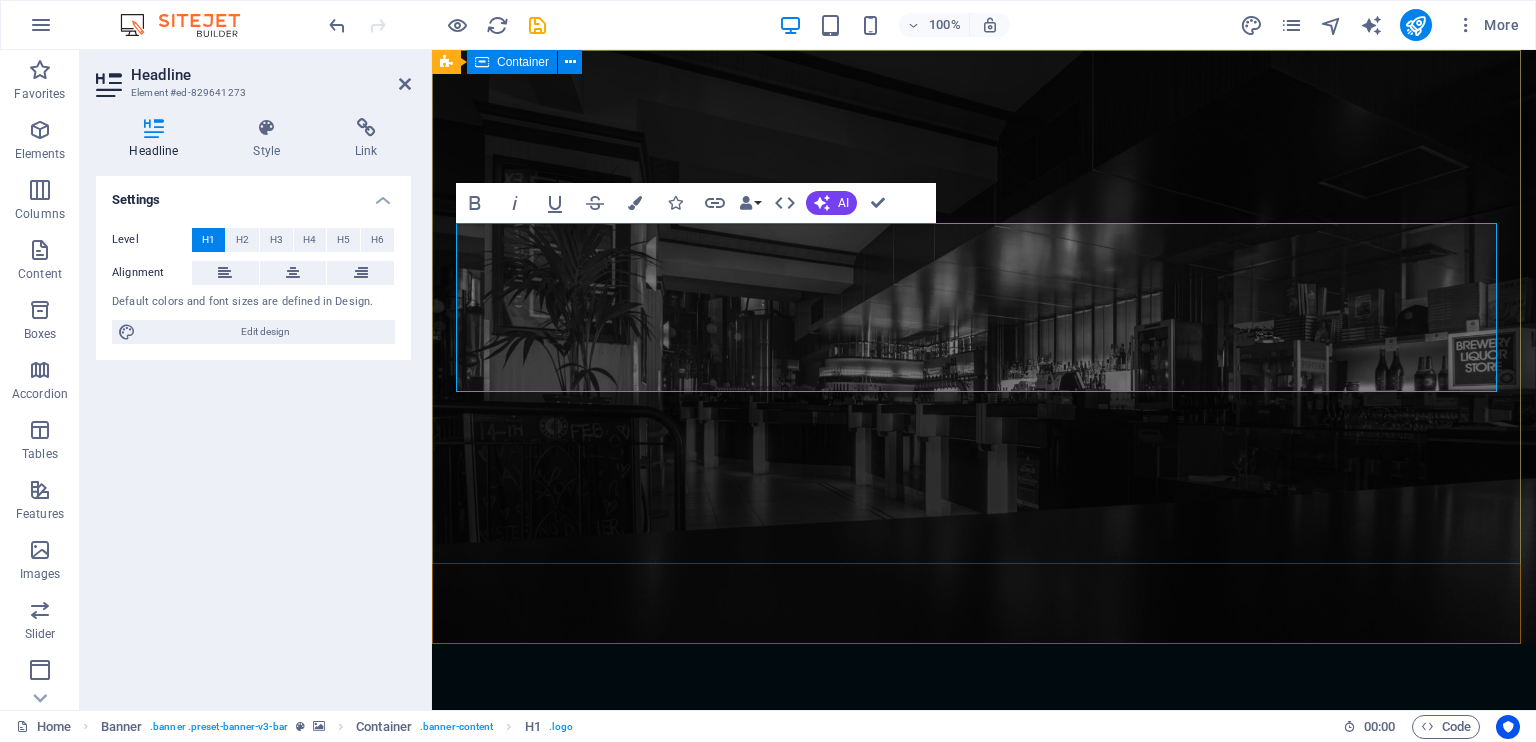 click on "ANGCOIN" at bounding box center (984, 808) 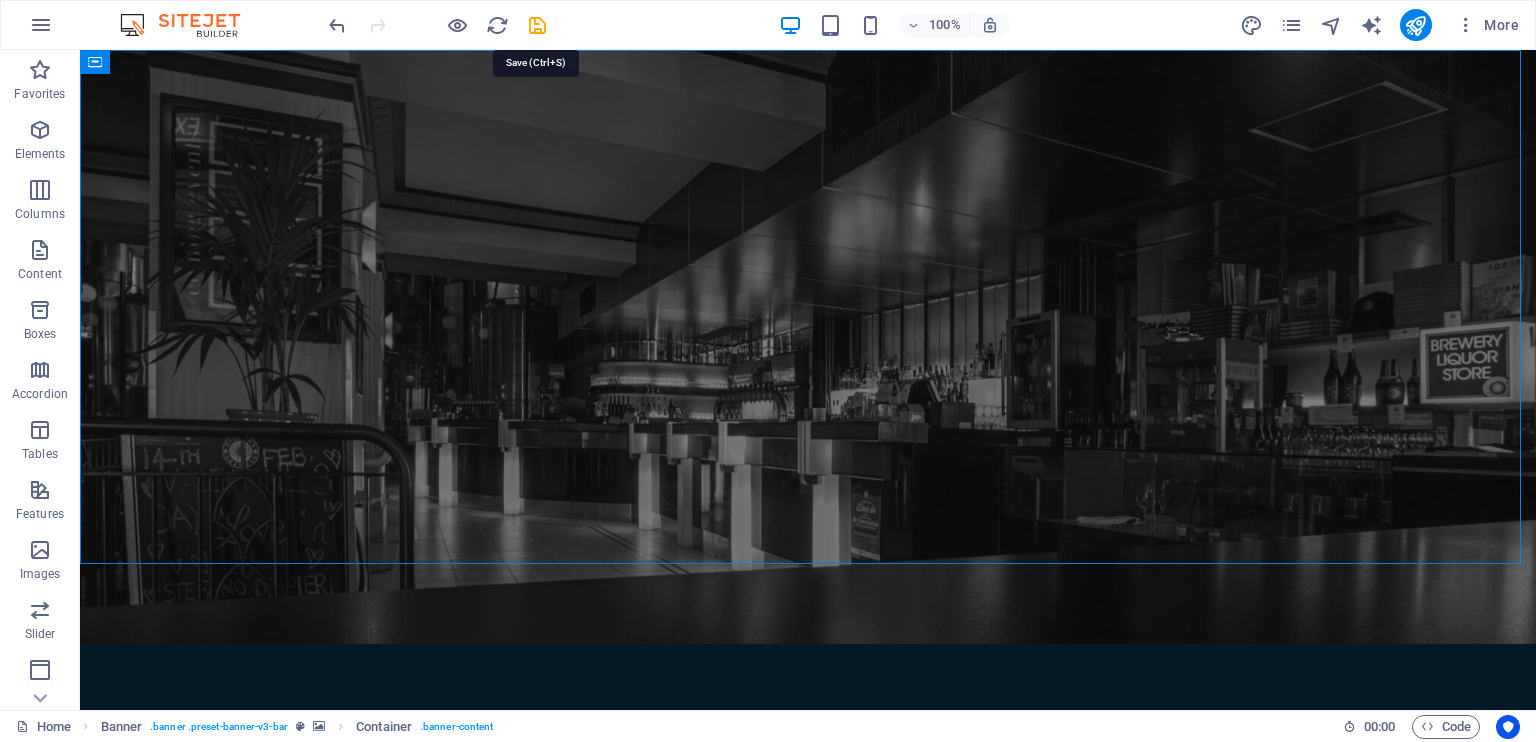 click at bounding box center [537, 25] 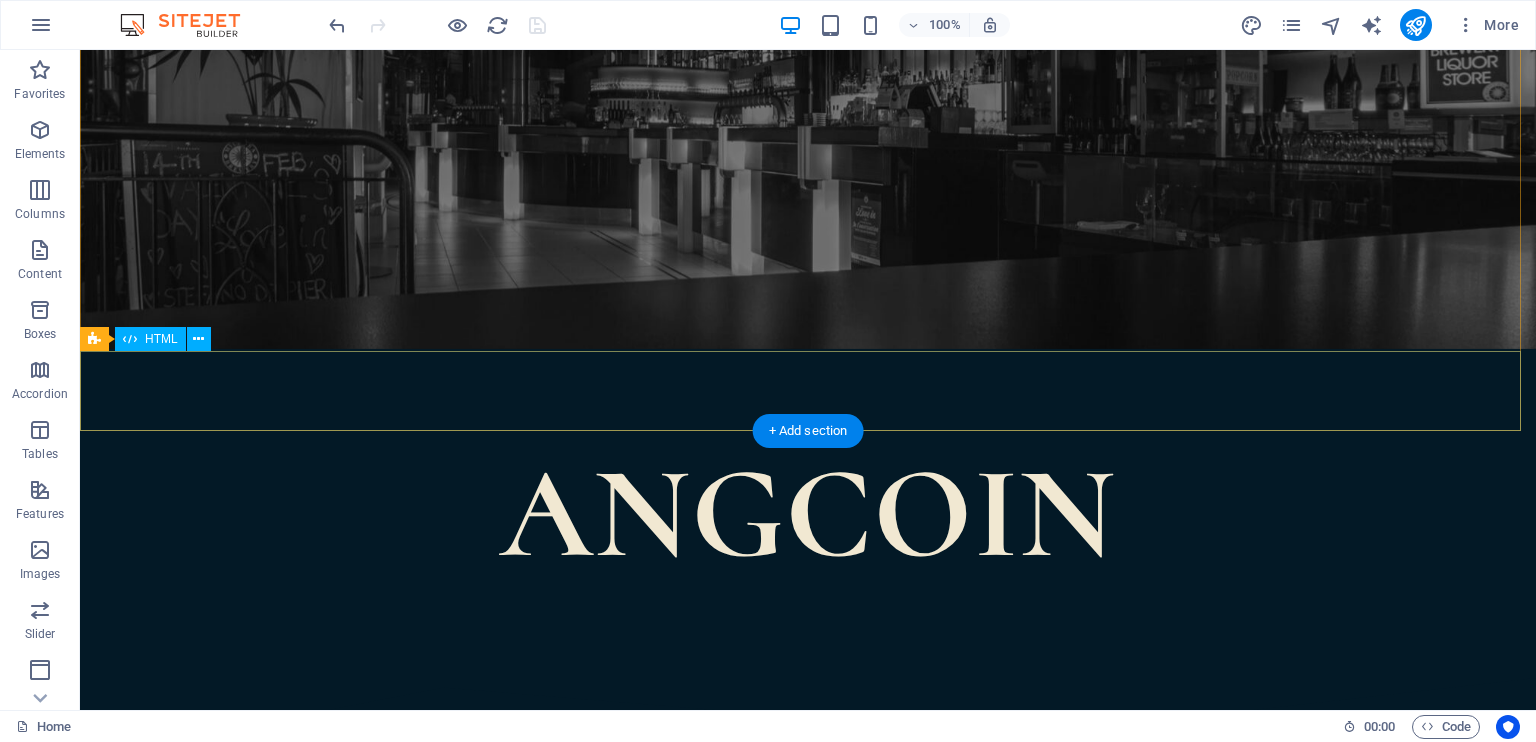 scroll, scrollTop: 500, scrollLeft: 0, axis: vertical 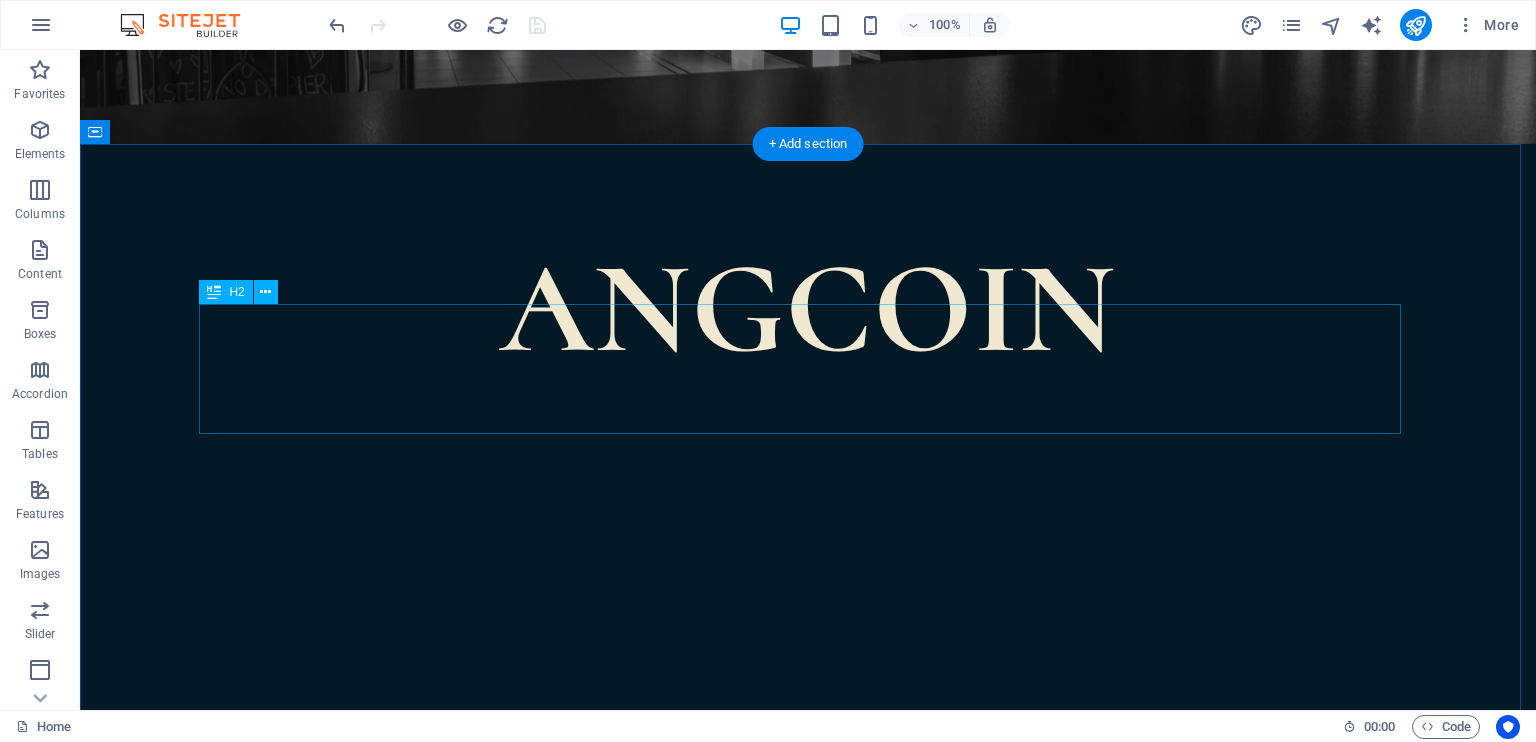 click on "A unique experience" at bounding box center (808, 778) 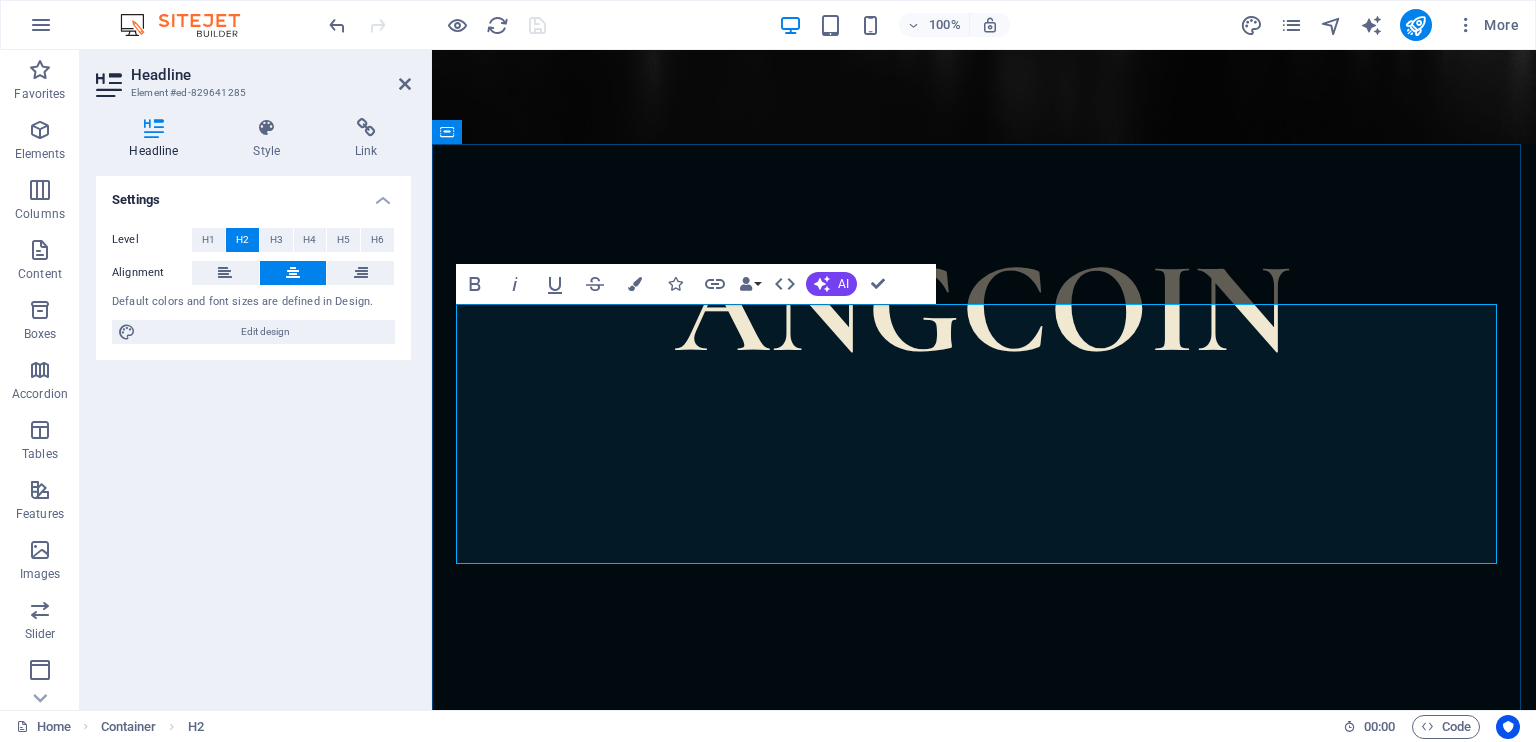 type 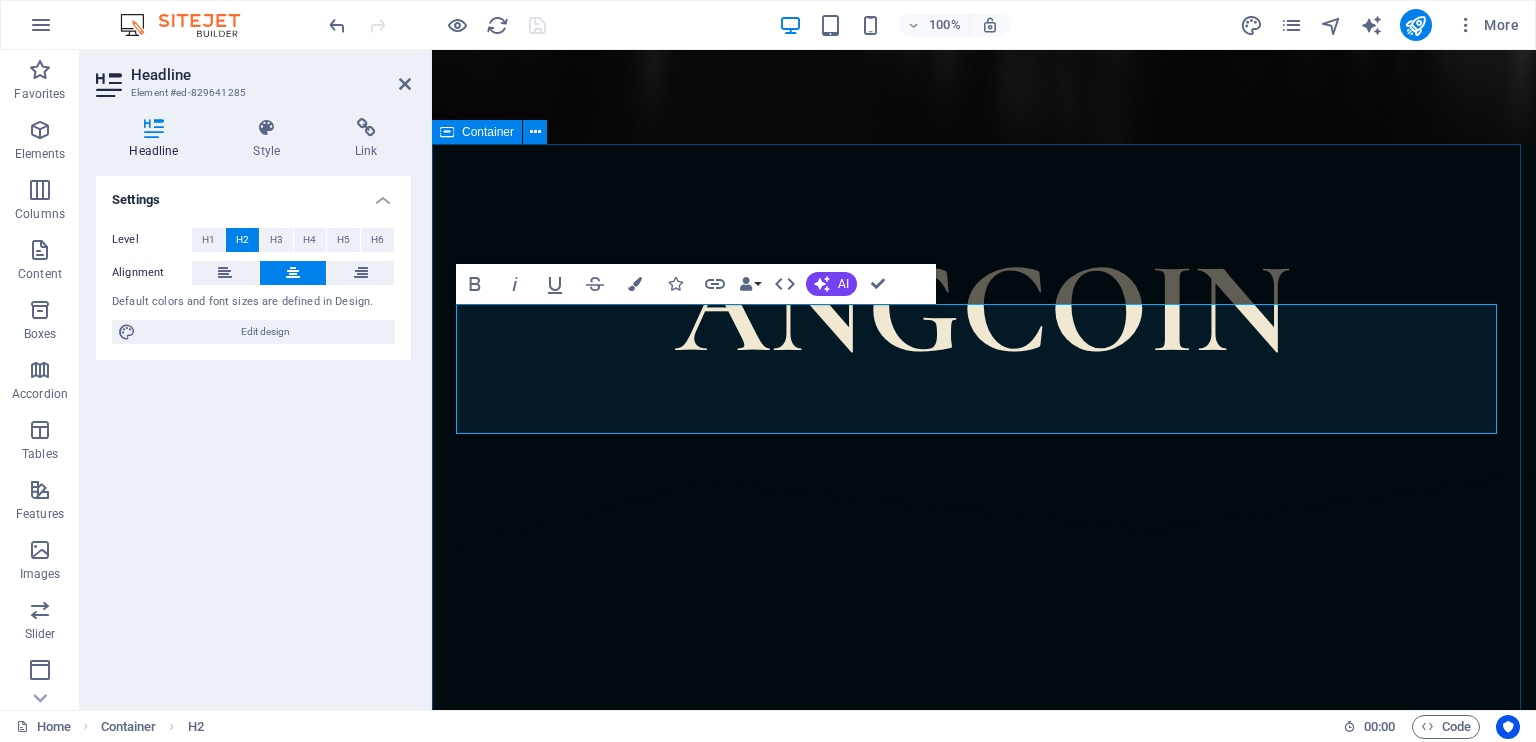 click on "Coming Soon !!! Midnight Rain is a unique cocktail bar and bistro located in downtown [CITY]. Our eclectic décor showcases original artwork by local artists, antique lighting, comfortable seating and inspired cocktails created by master mixologists.        SCROLL DOWN        SCROLL DOWN" at bounding box center [984, 2254] 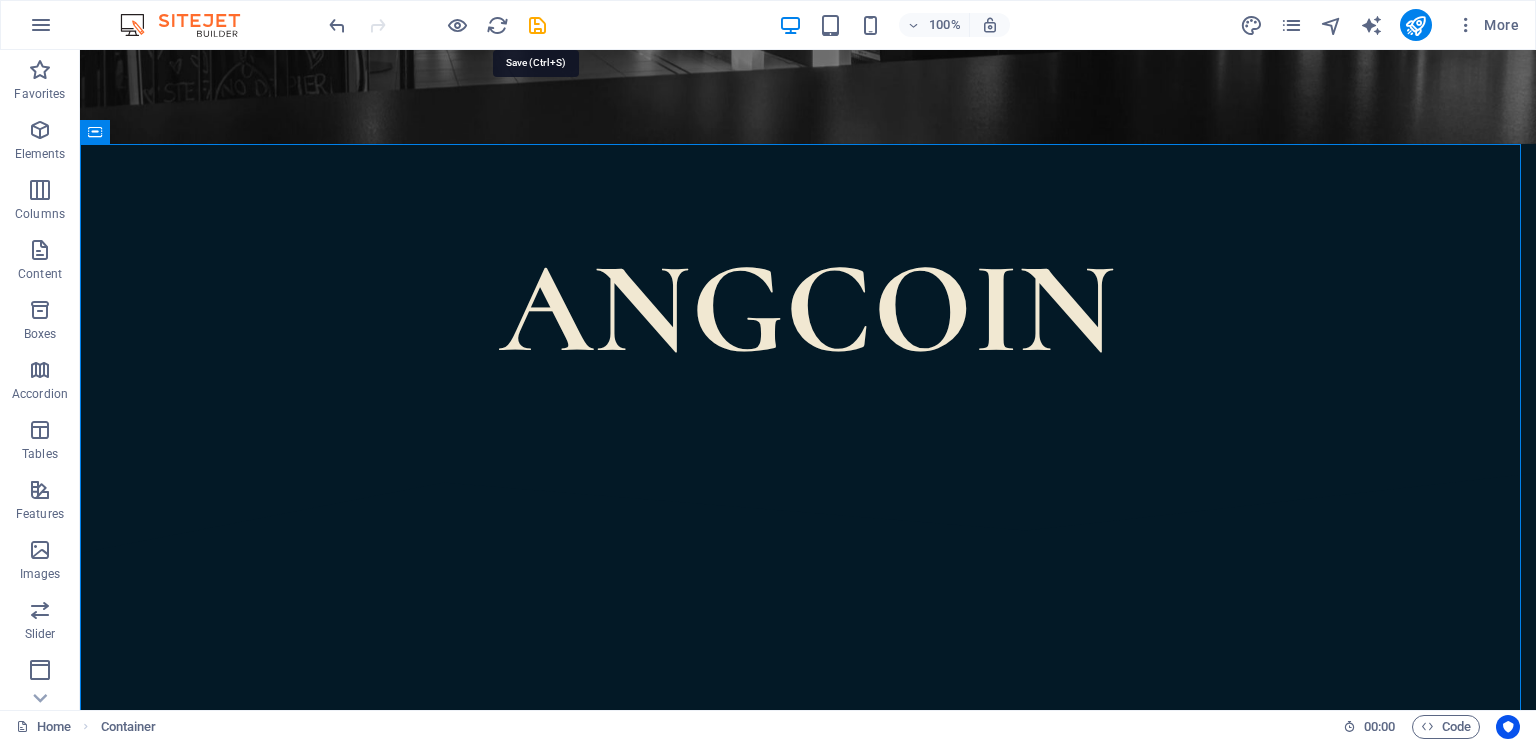 click at bounding box center (537, 25) 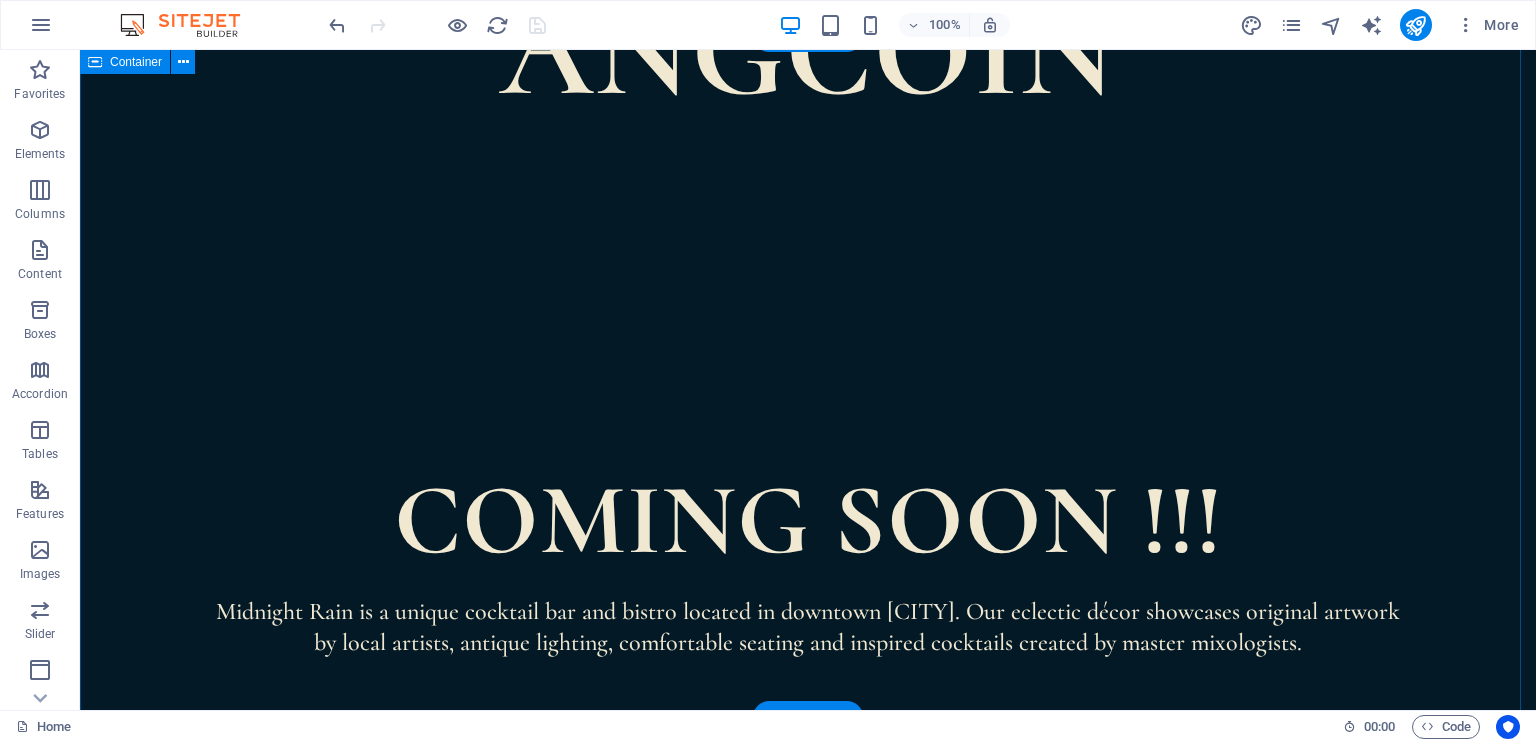 scroll, scrollTop: 600, scrollLeft: 0, axis: vertical 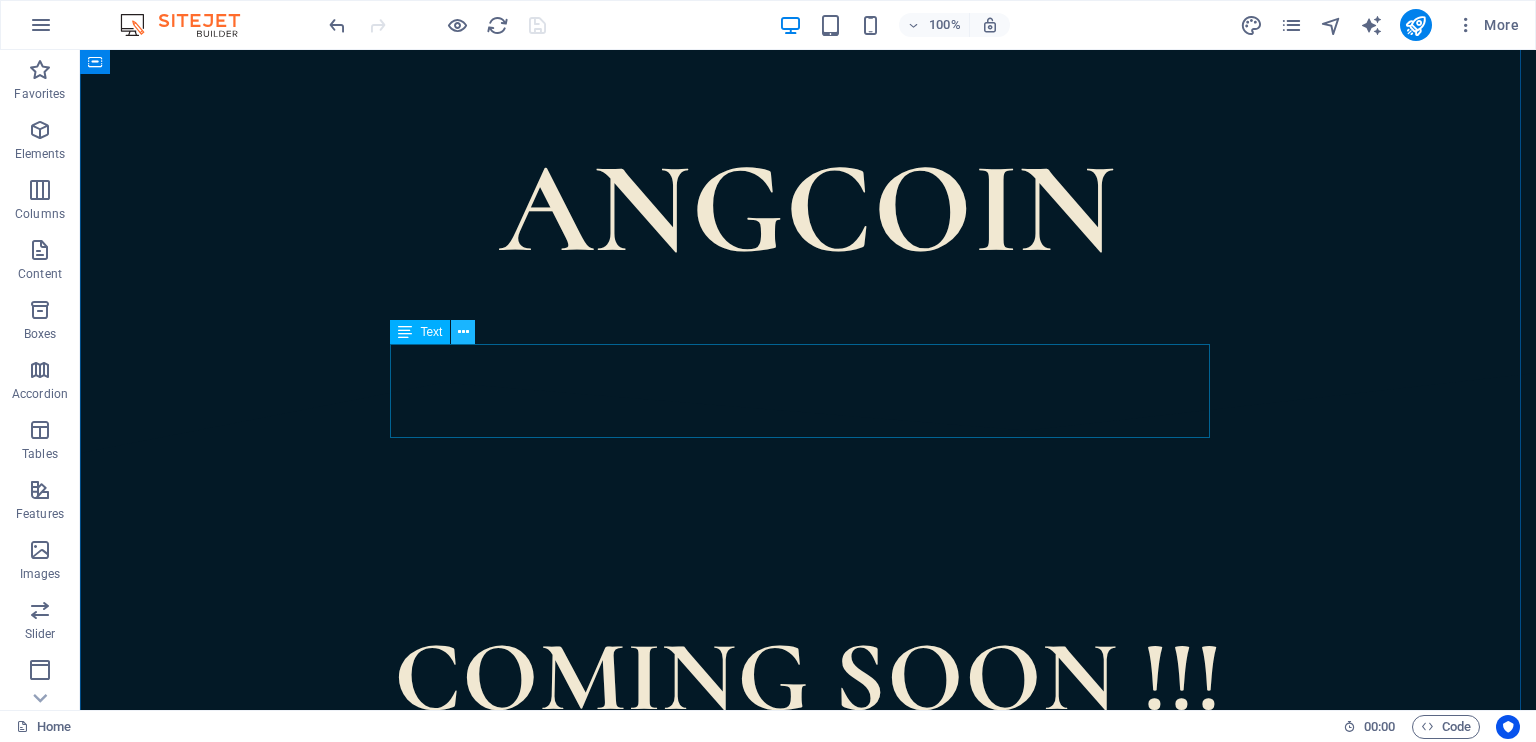 click at bounding box center [463, 332] 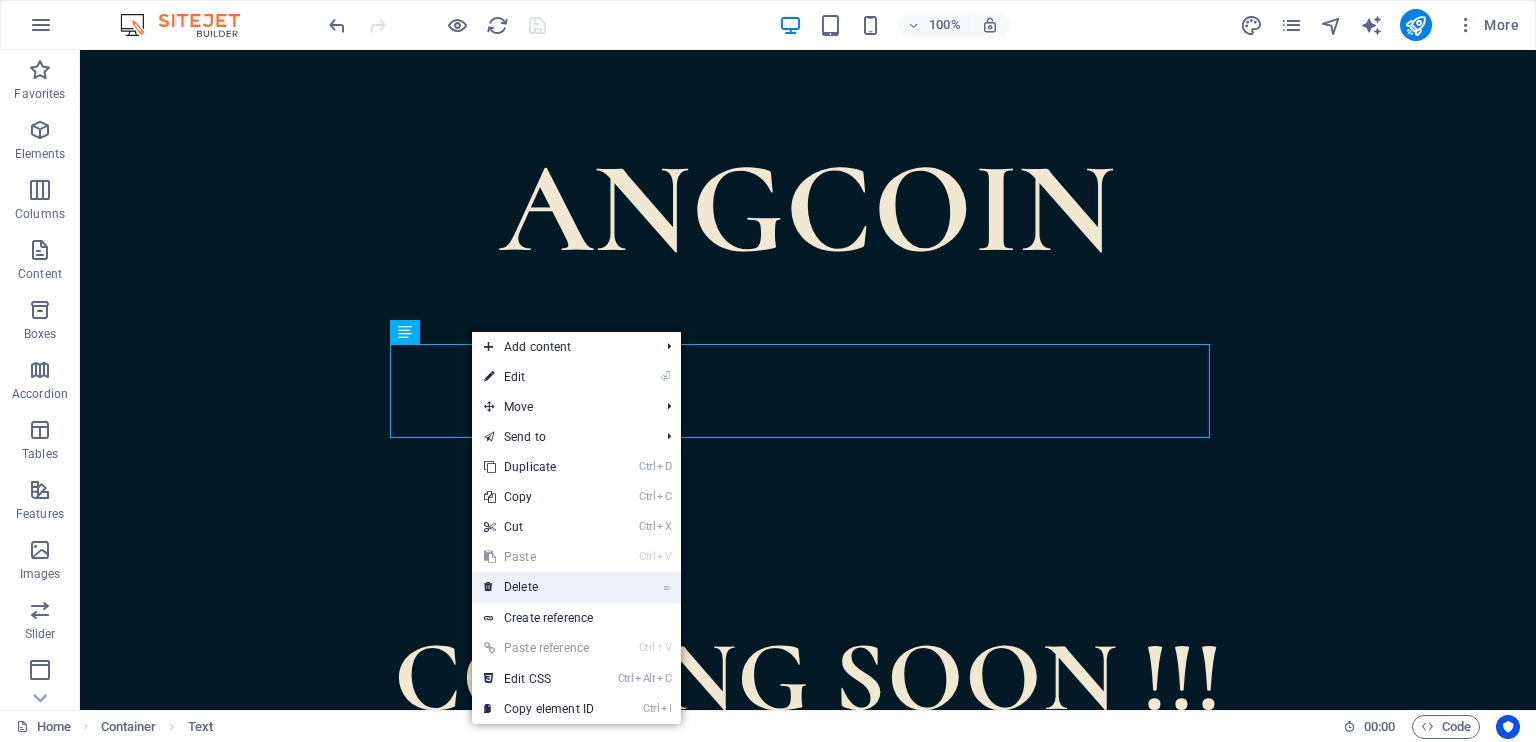 click on "⌦  Delete" at bounding box center (539, 587) 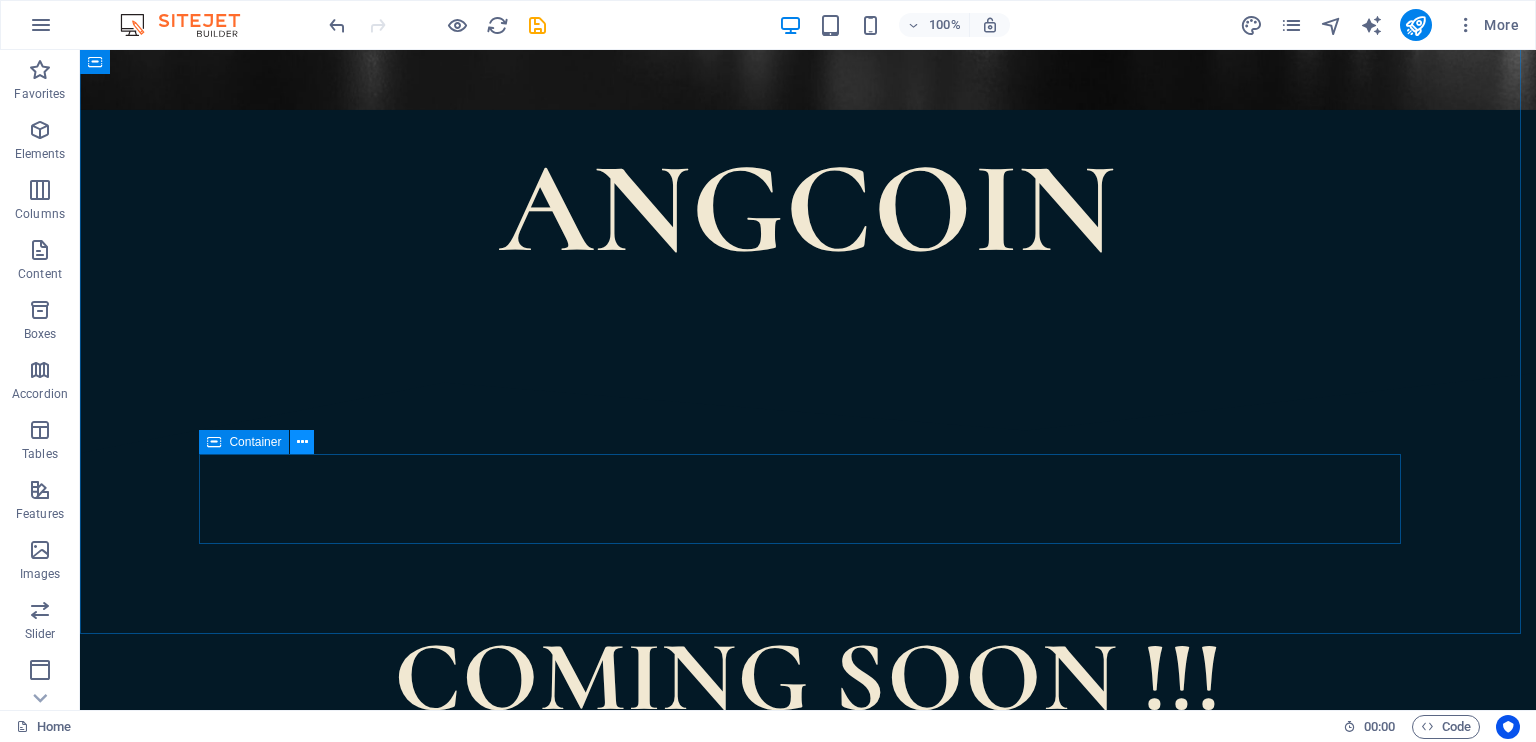 click at bounding box center [302, 442] 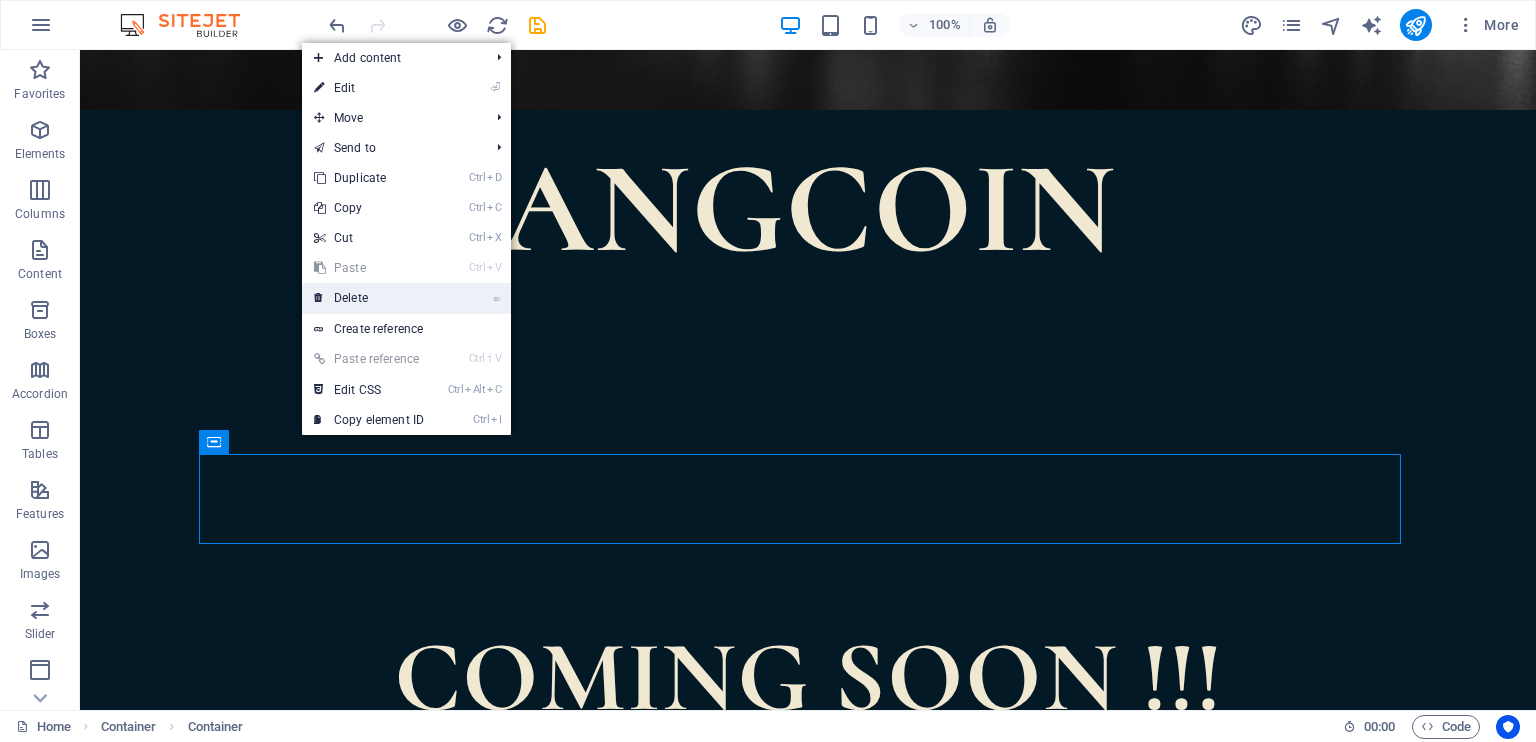 click on "⌦  Delete" at bounding box center (369, 298) 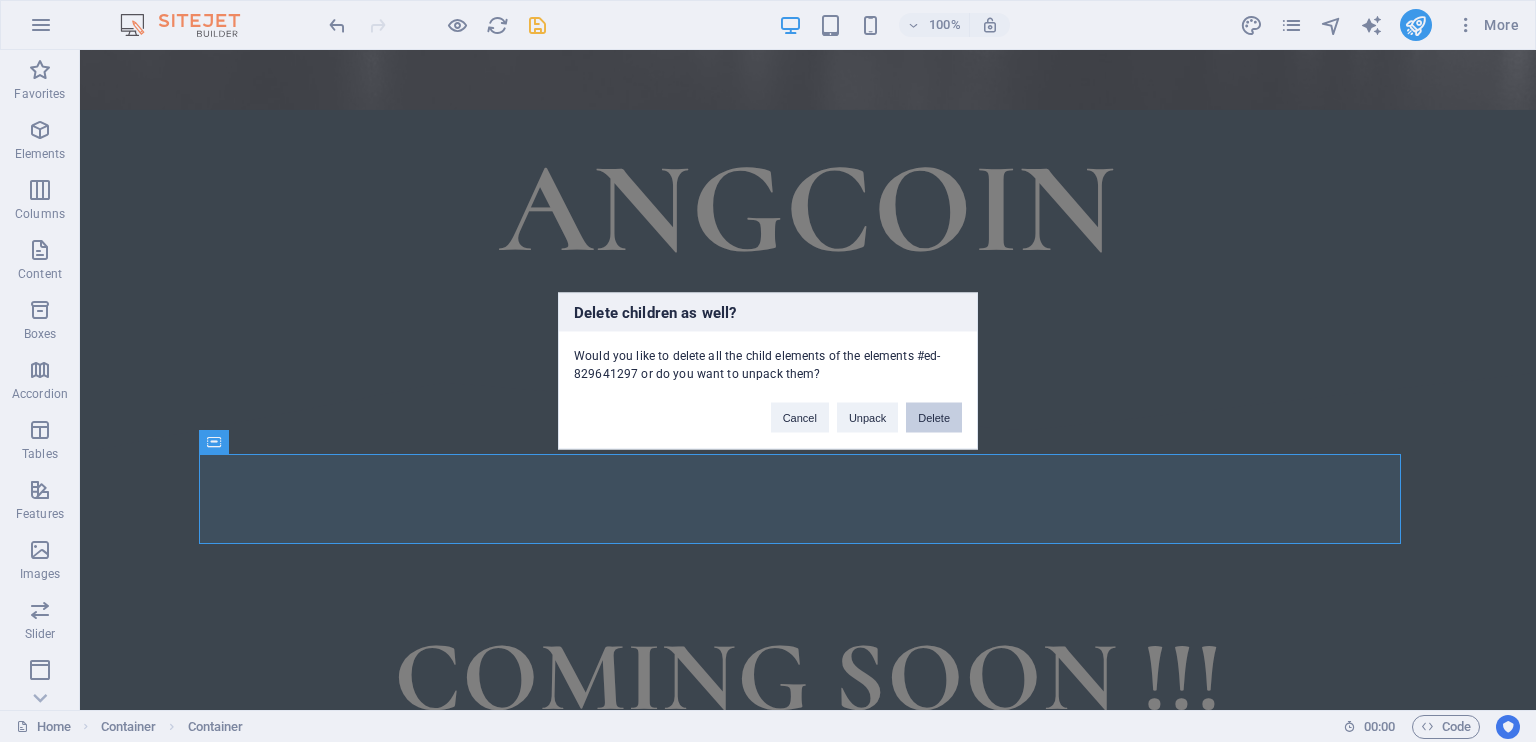 click on "Delete" at bounding box center (934, 418) 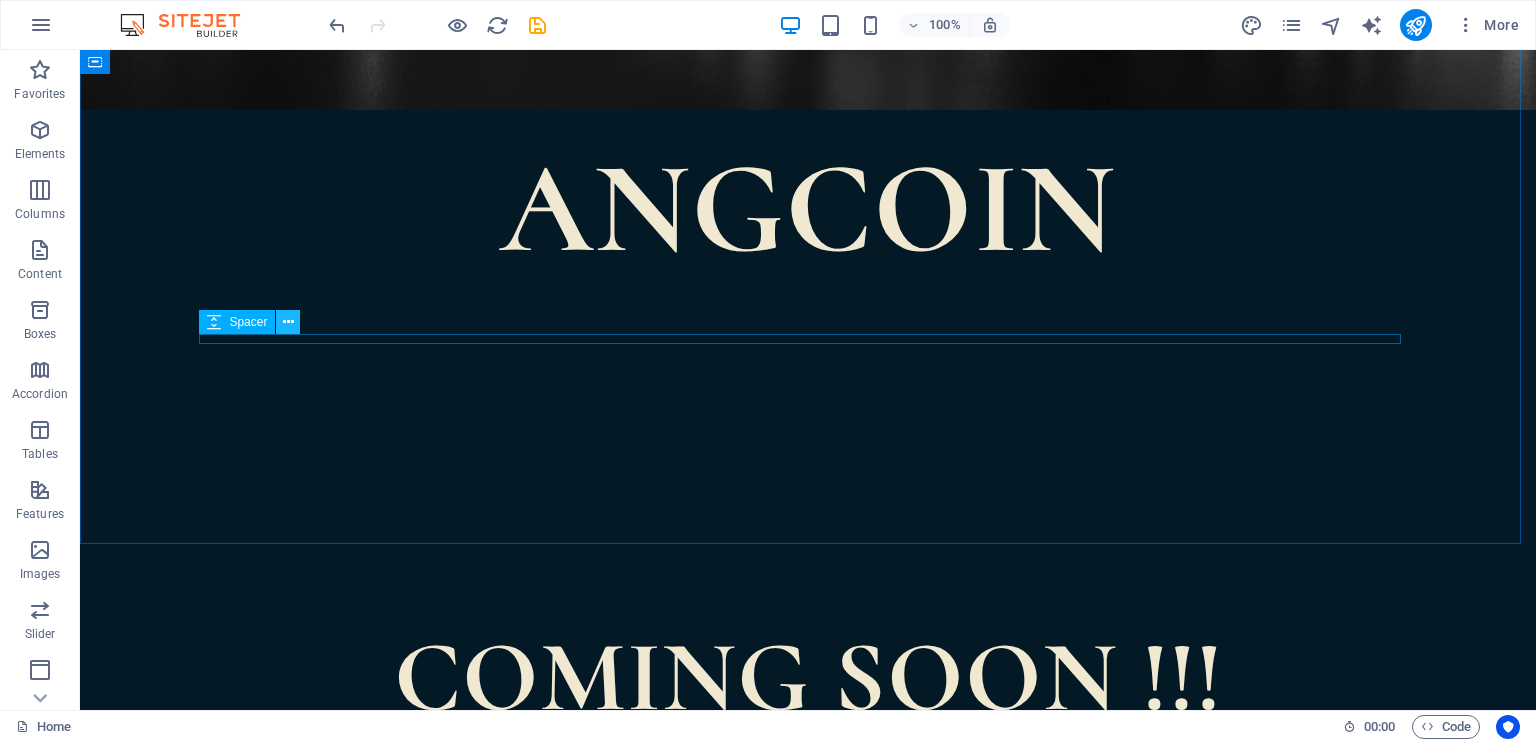 click at bounding box center [288, 322] 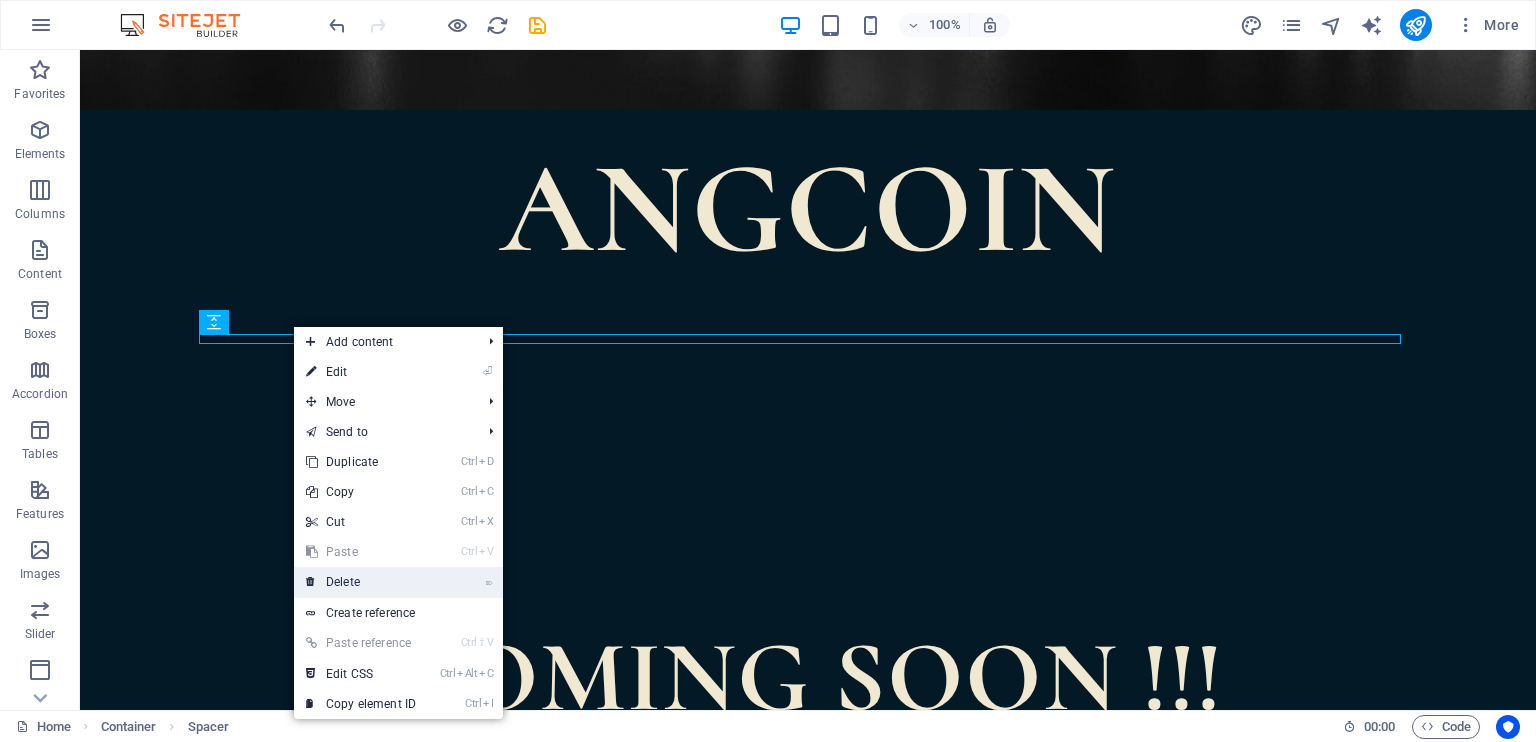 click on "⌦  Delete" at bounding box center (361, 582) 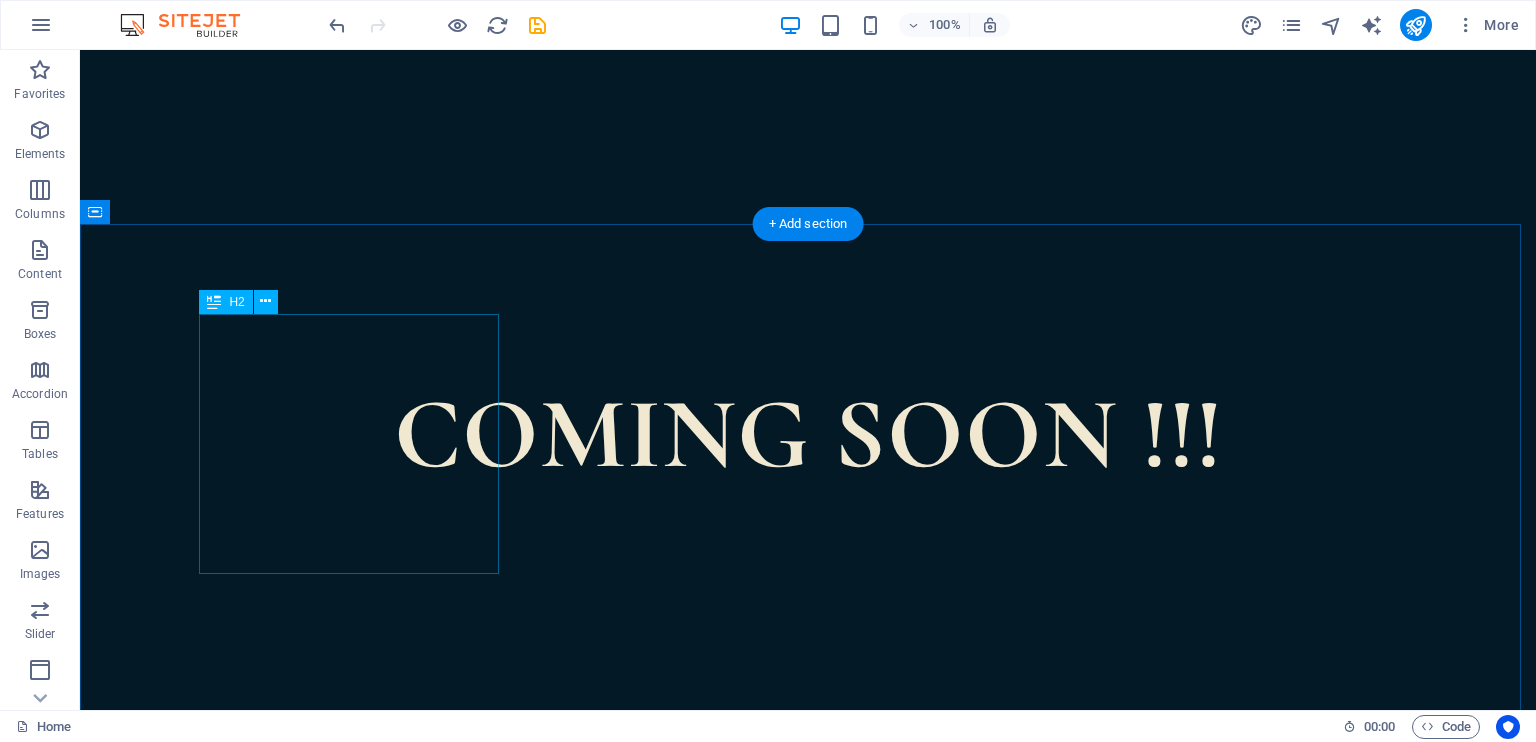 scroll, scrollTop: 800, scrollLeft: 0, axis: vertical 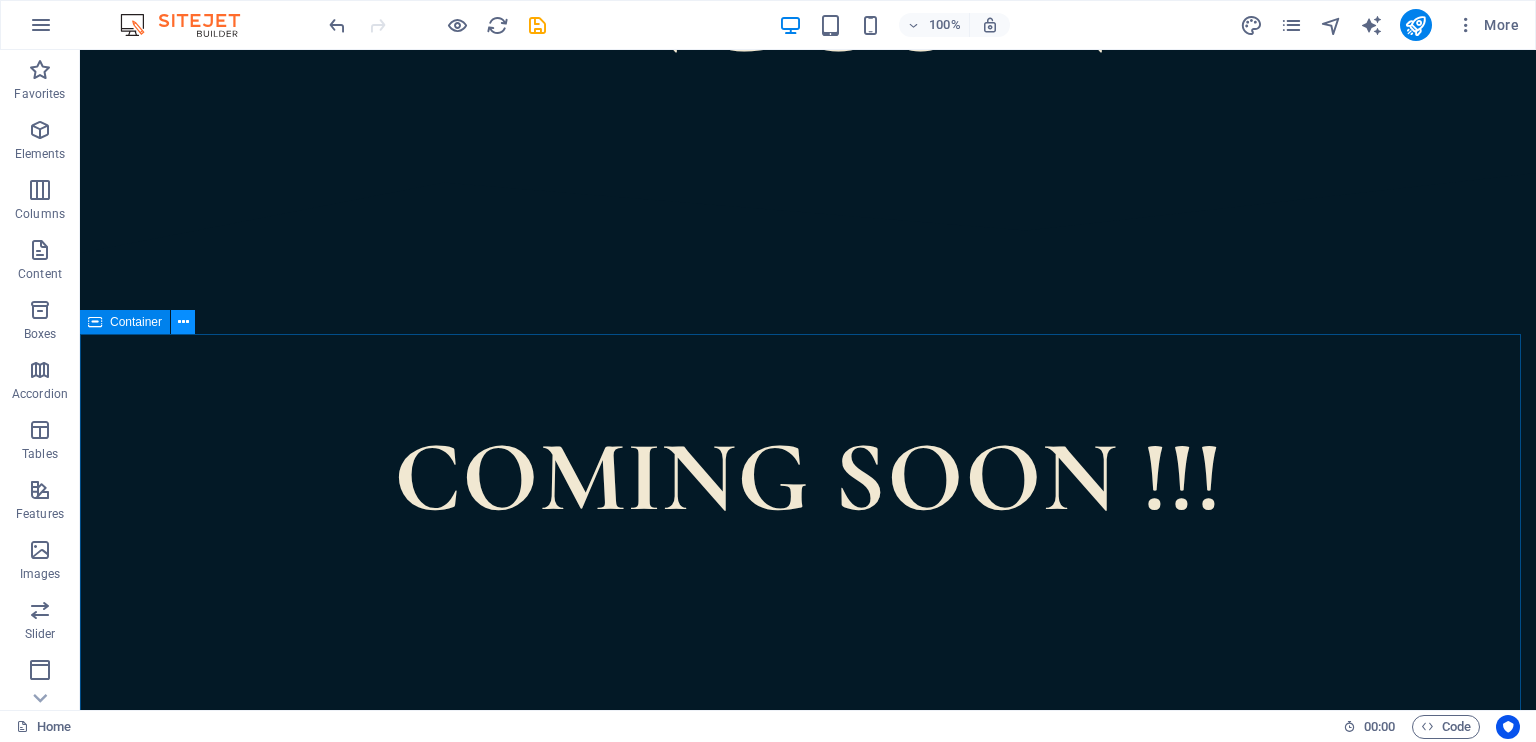 click at bounding box center (183, 322) 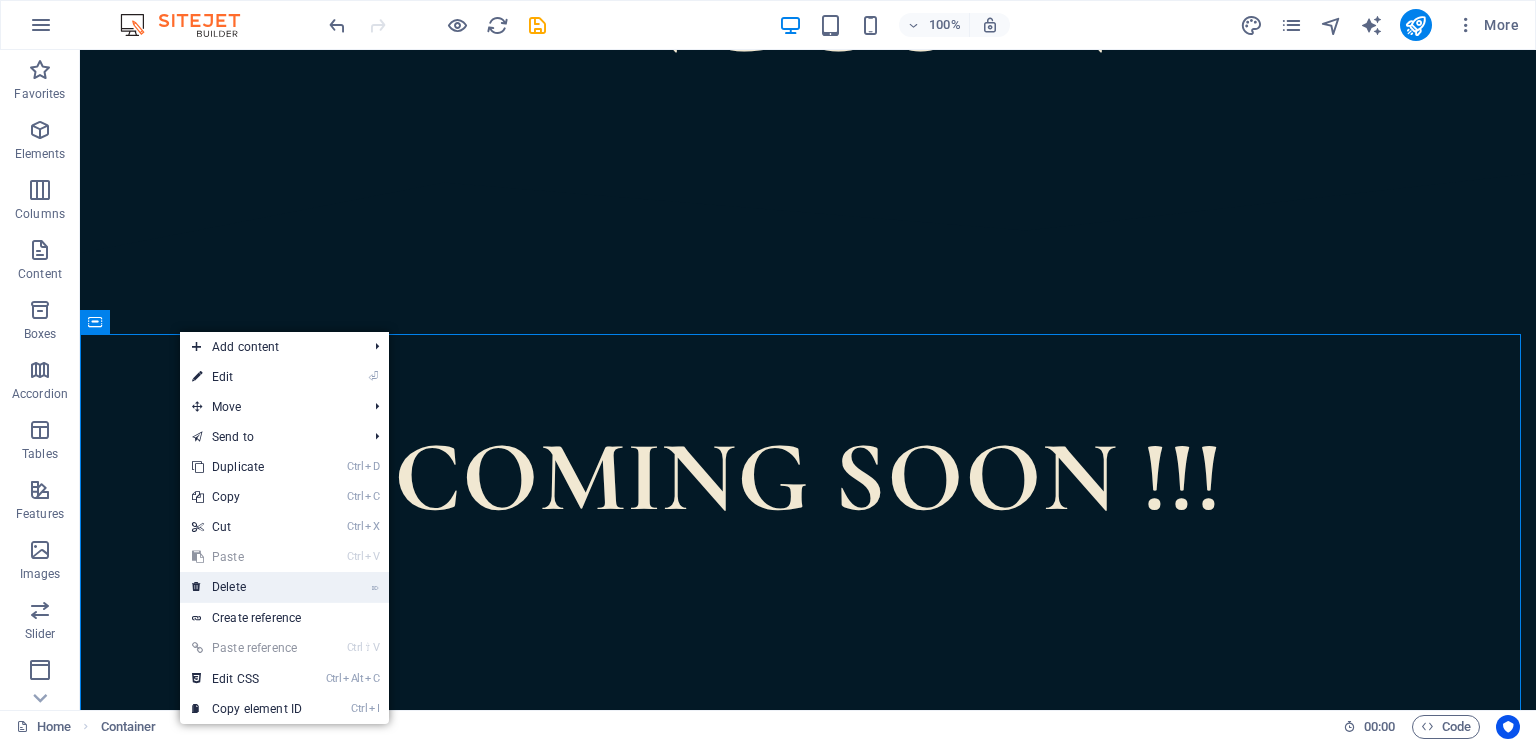 click on "⌦  Delete" at bounding box center (247, 587) 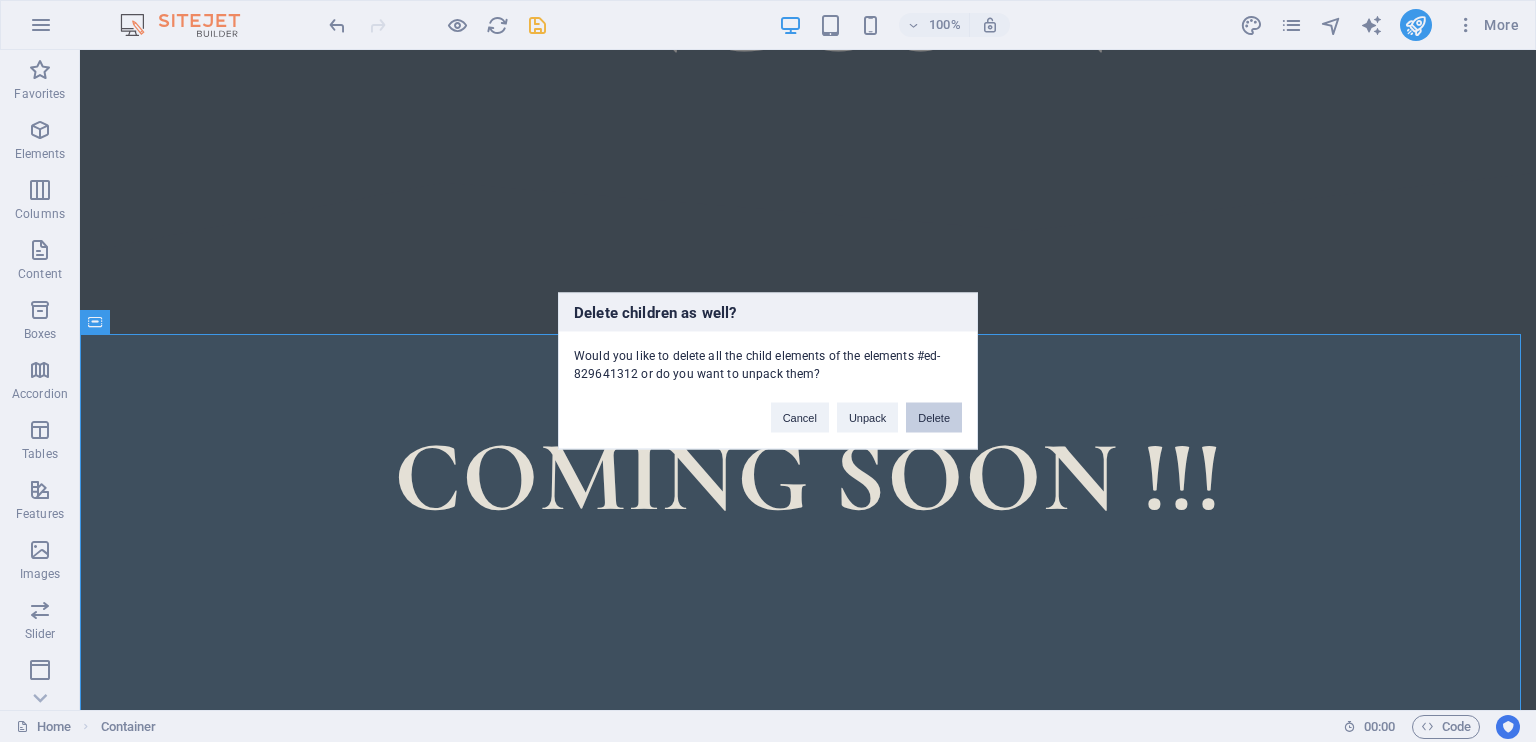 click on "Delete" at bounding box center (934, 418) 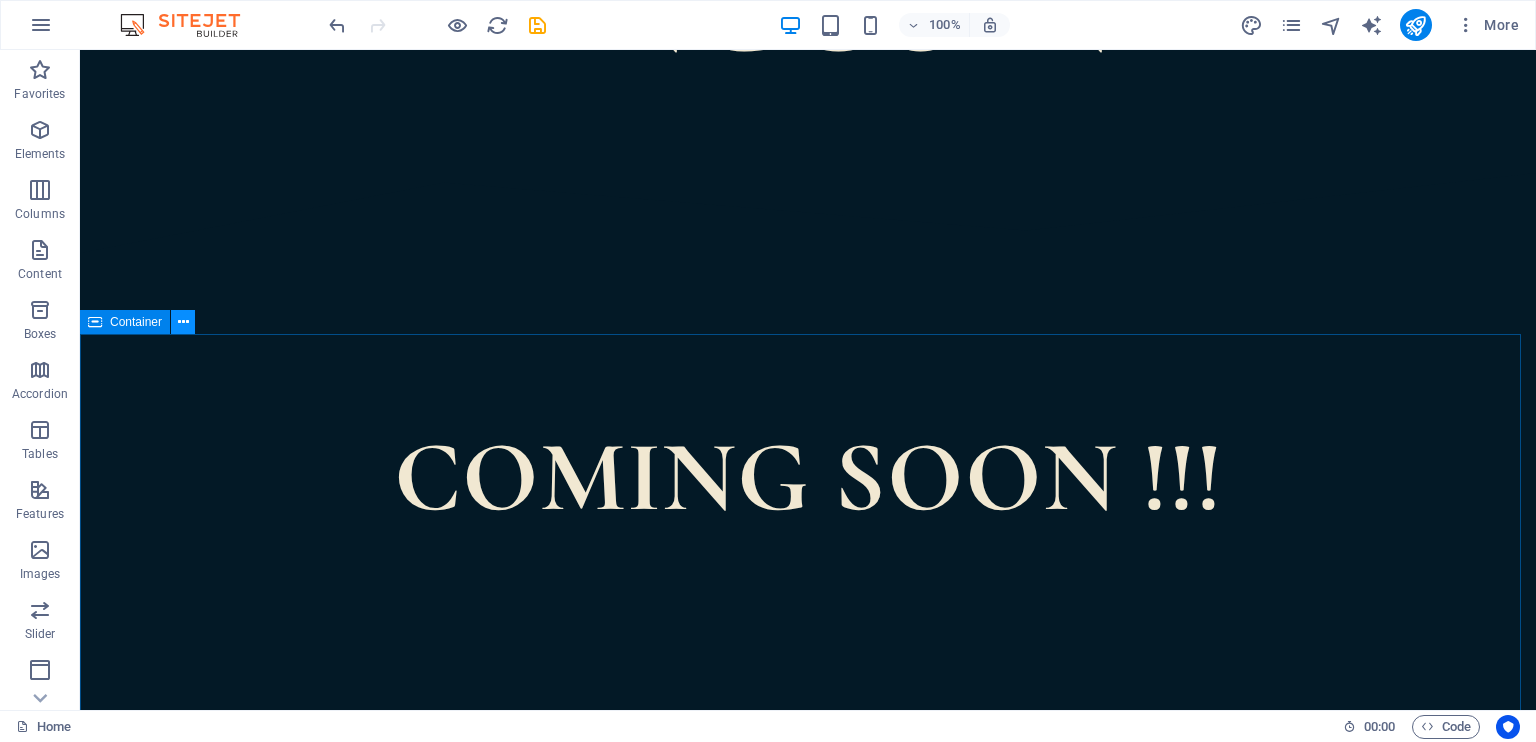 click at bounding box center [183, 322] 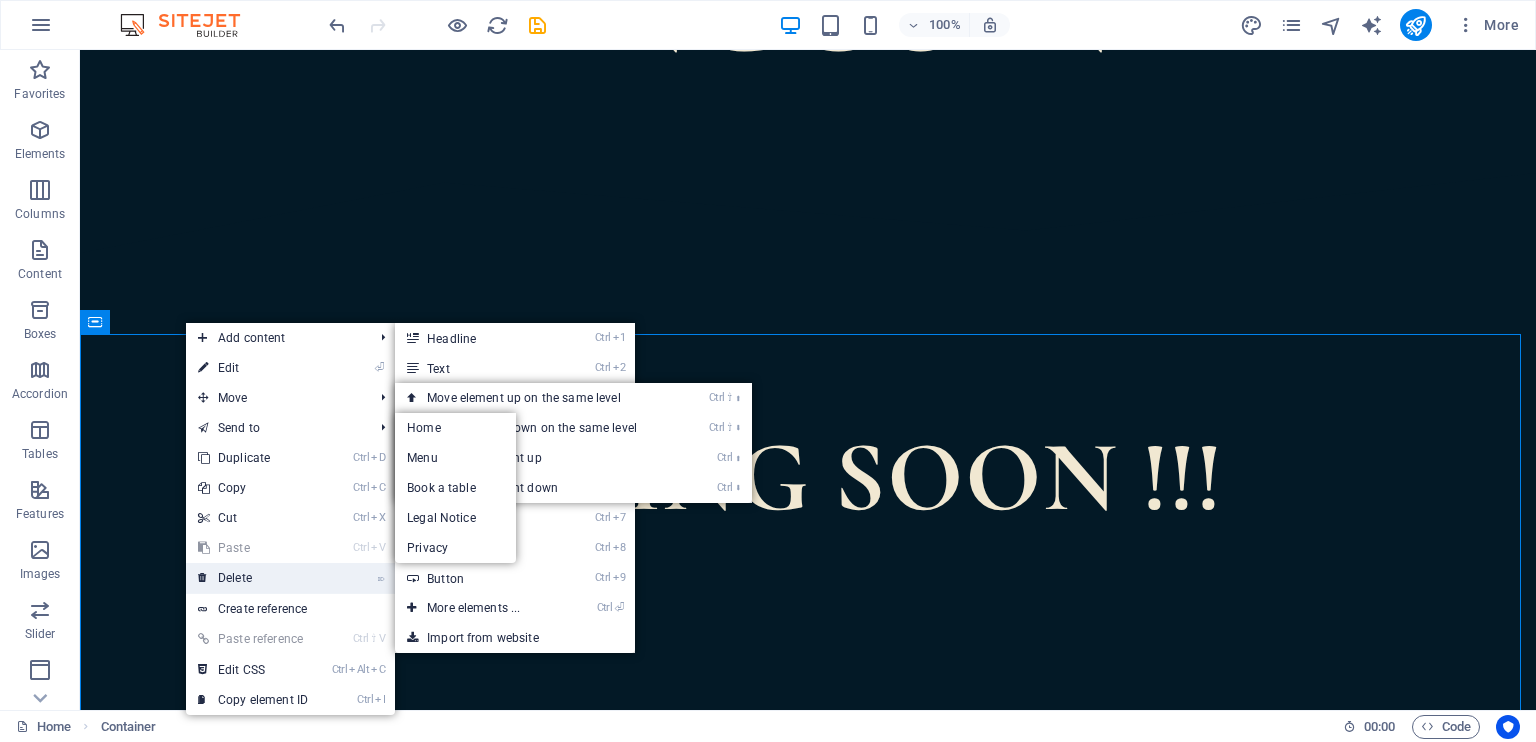 click on "⌦  Delete" at bounding box center (253, 578) 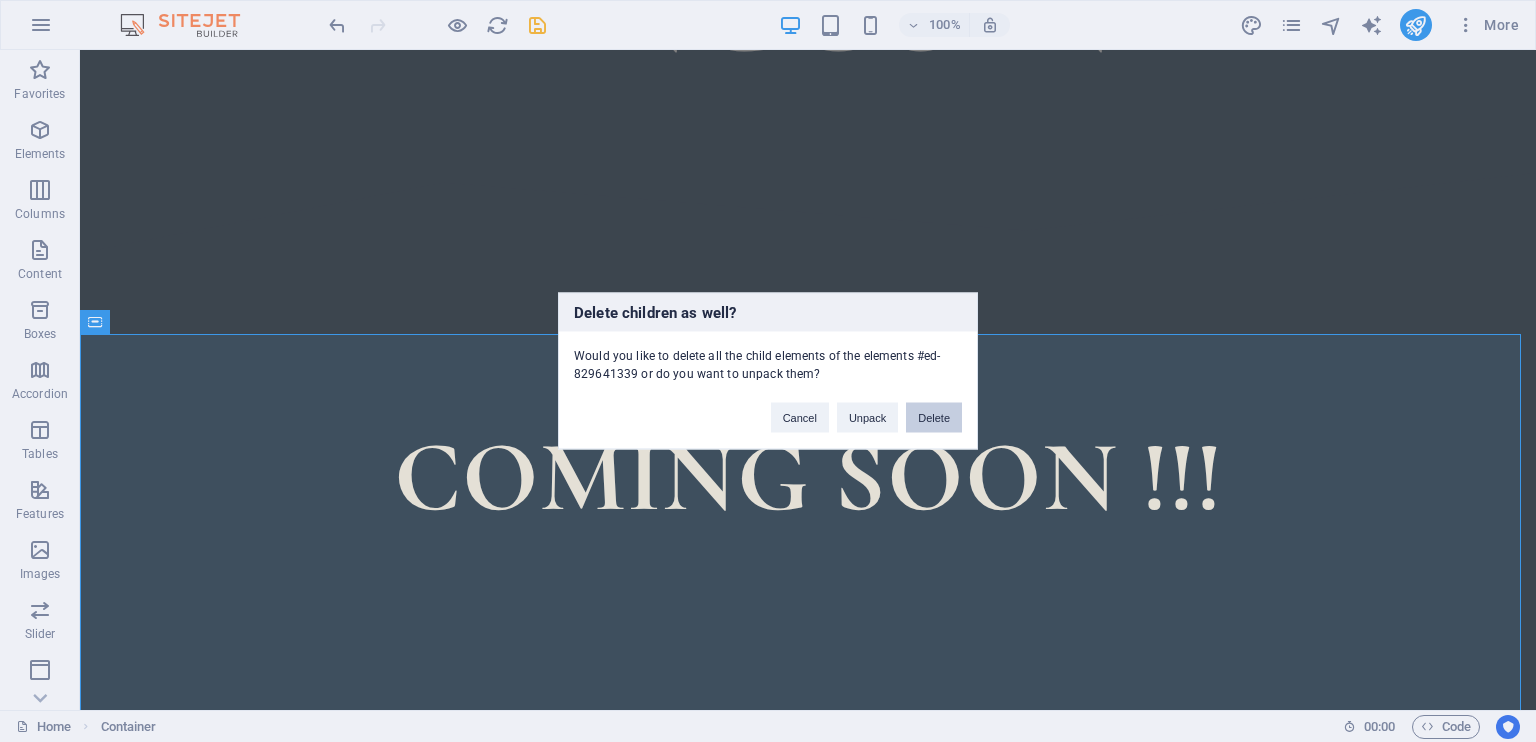 click on "Delete" at bounding box center [934, 418] 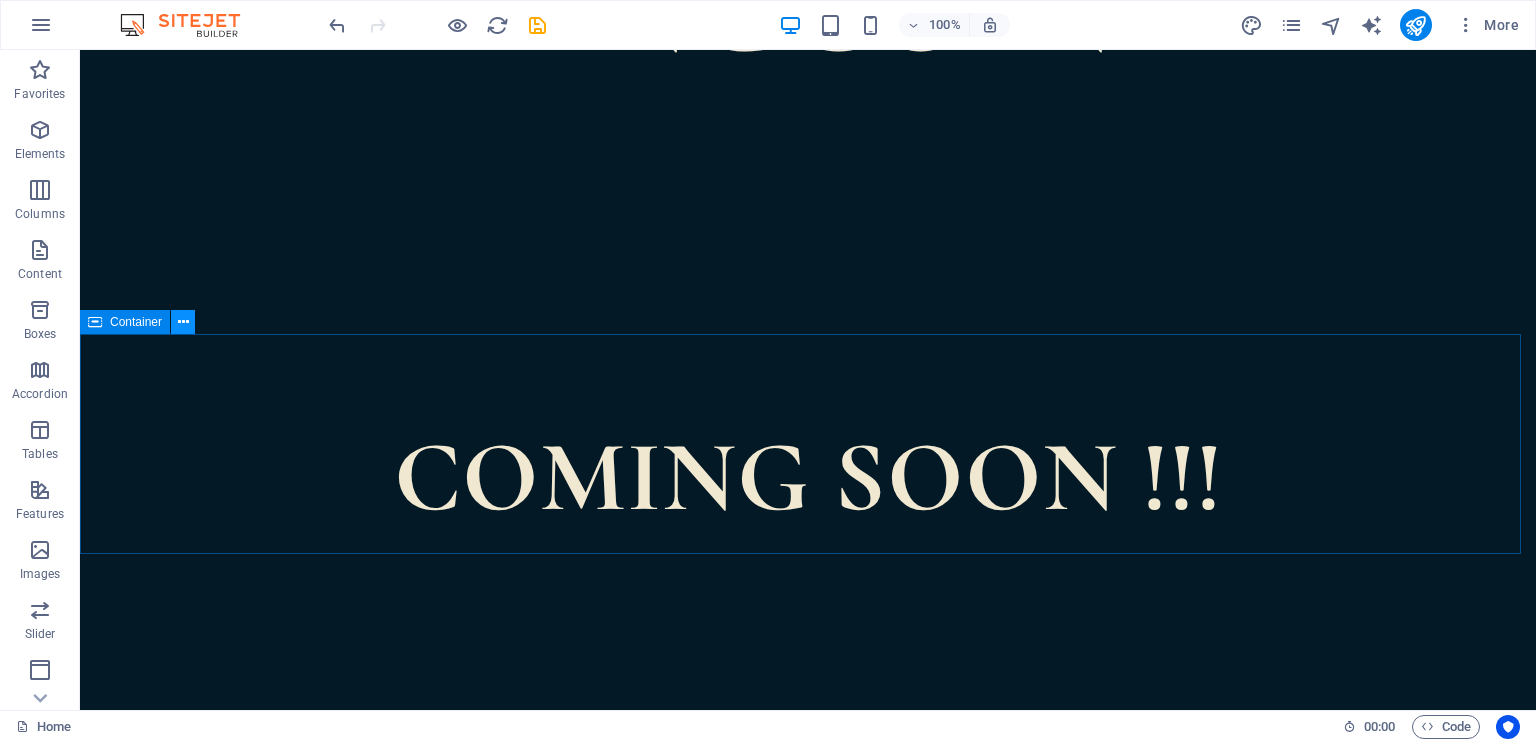 click at bounding box center (183, 322) 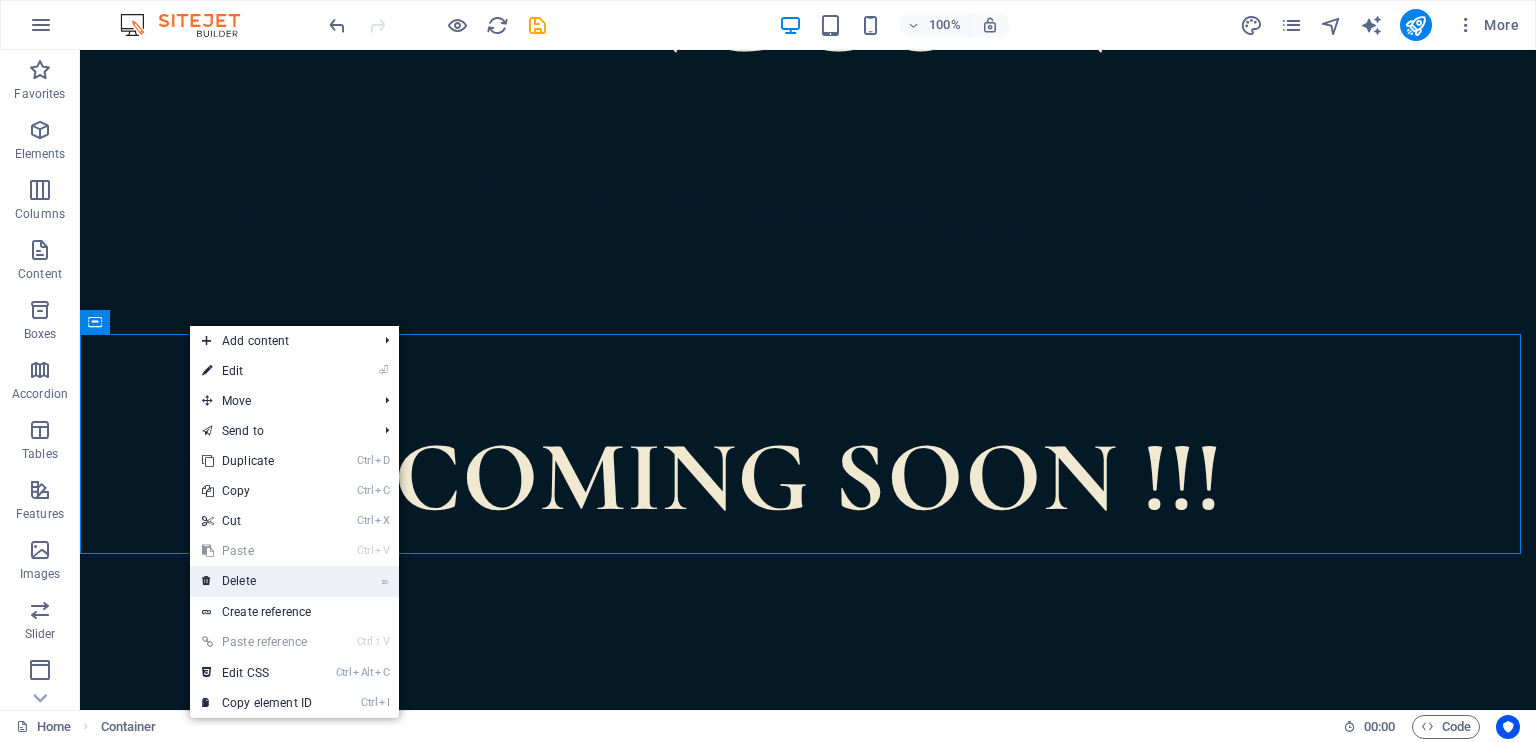click on "⌦  Delete" at bounding box center (257, 581) 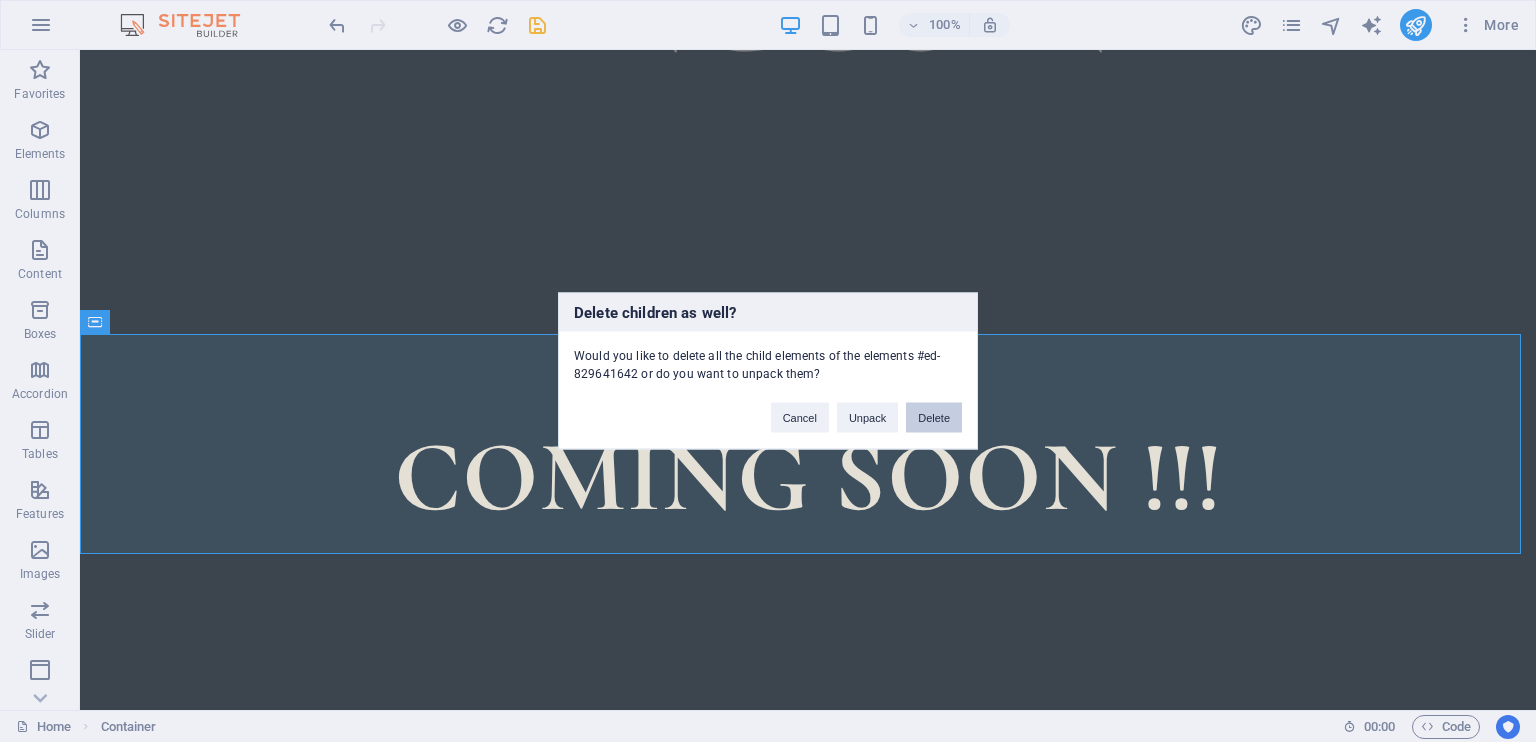 click on "Delete" at bounding box center [934, 418] 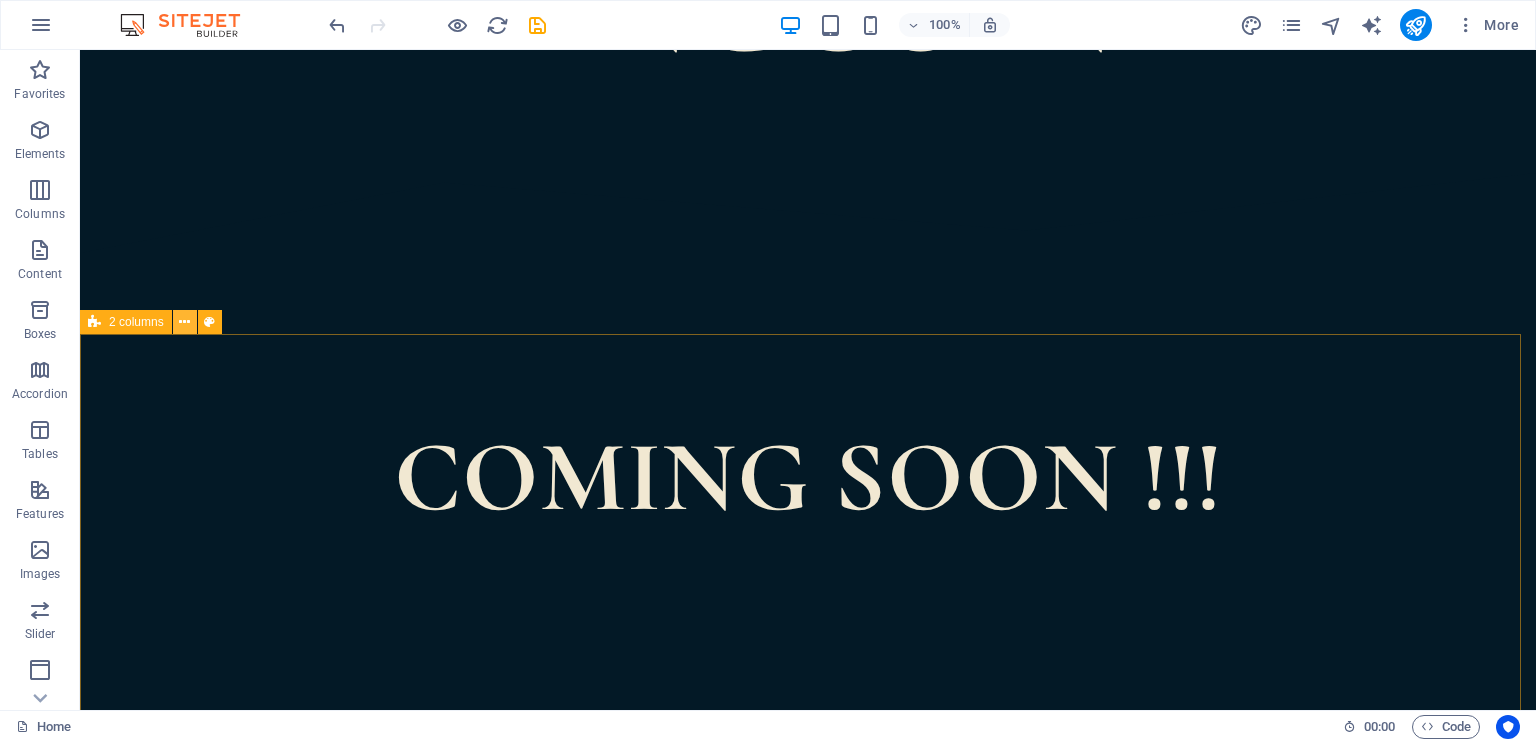 click at bounding box center [185, 322] 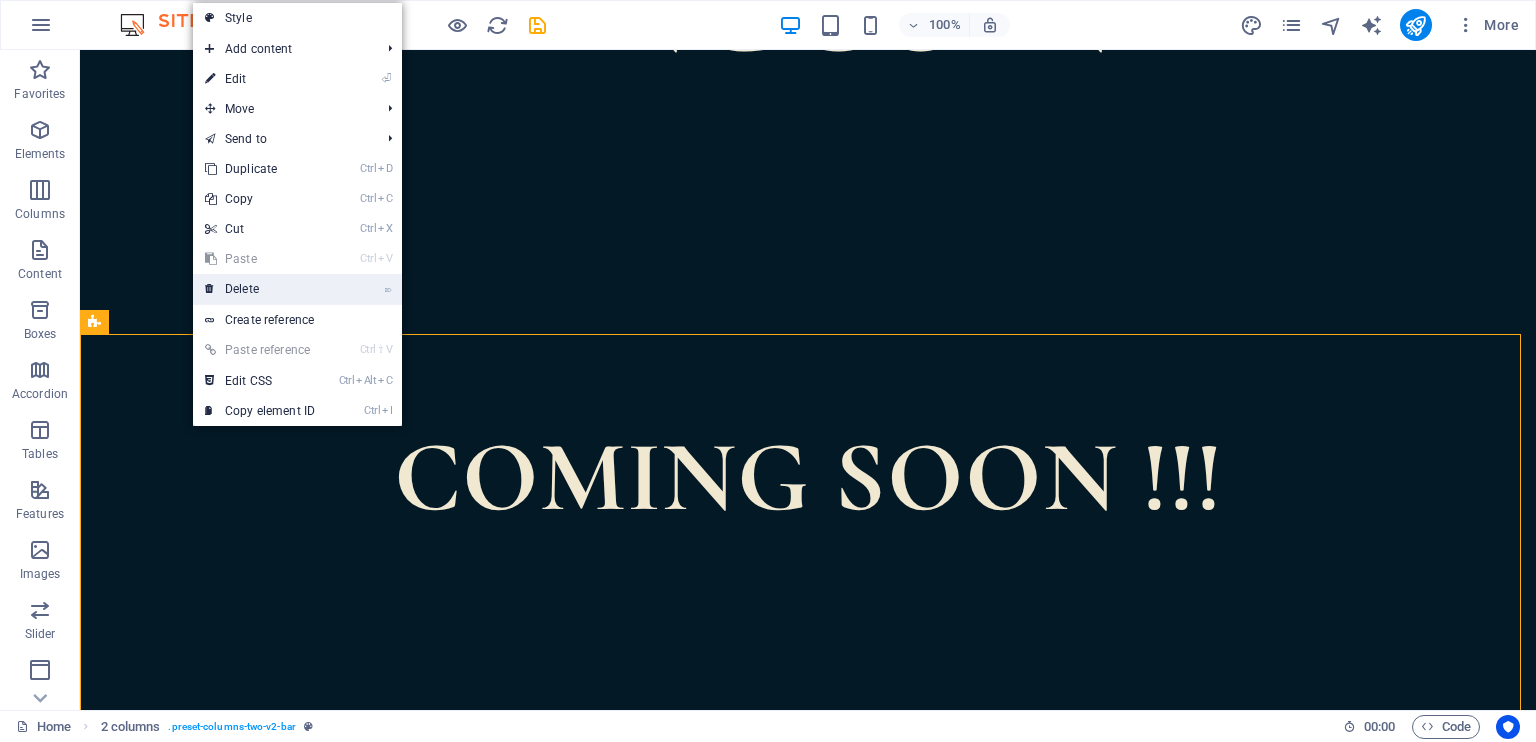 click on "⌦  Delete" at bounding box center (260, 289) 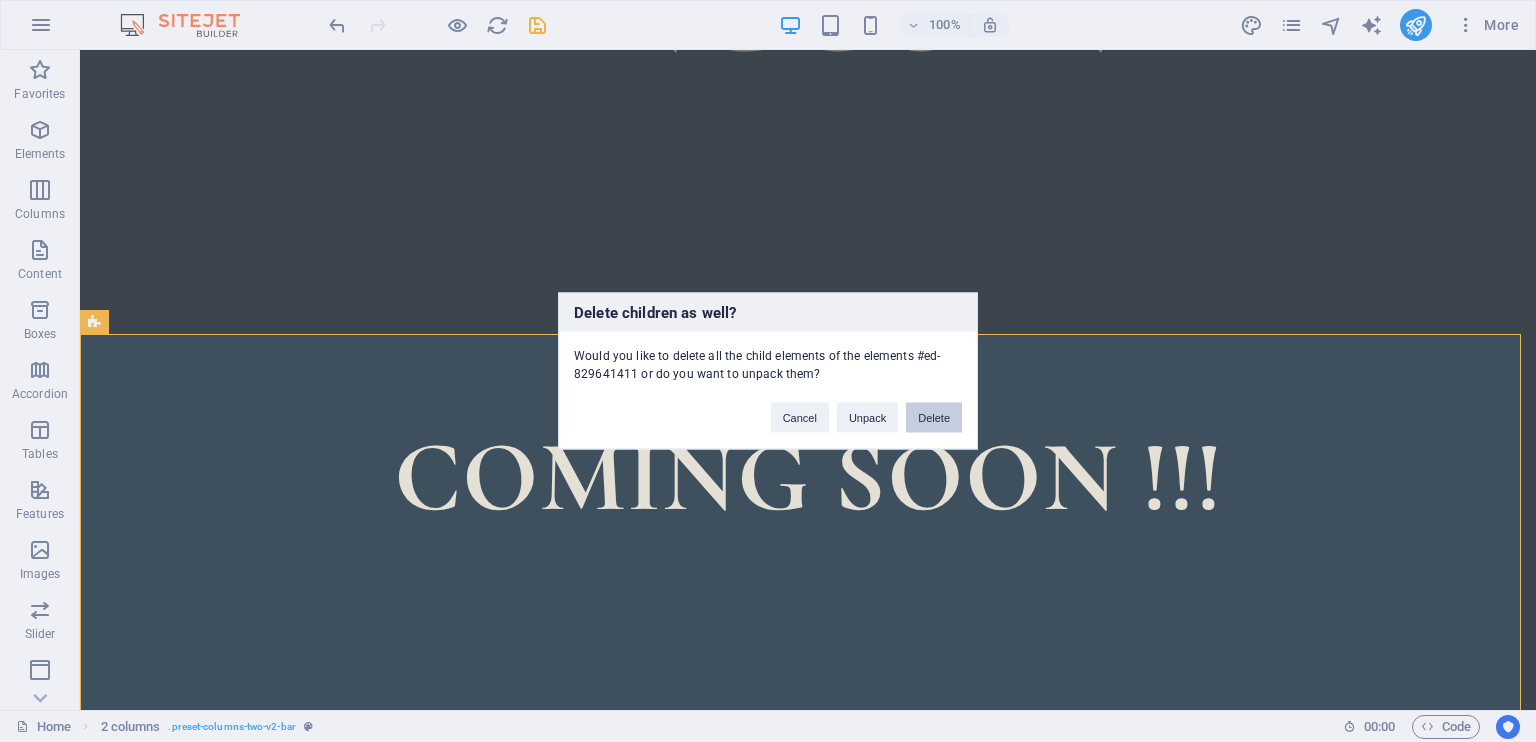 click on "Delete" at bounding box center (934, 418) 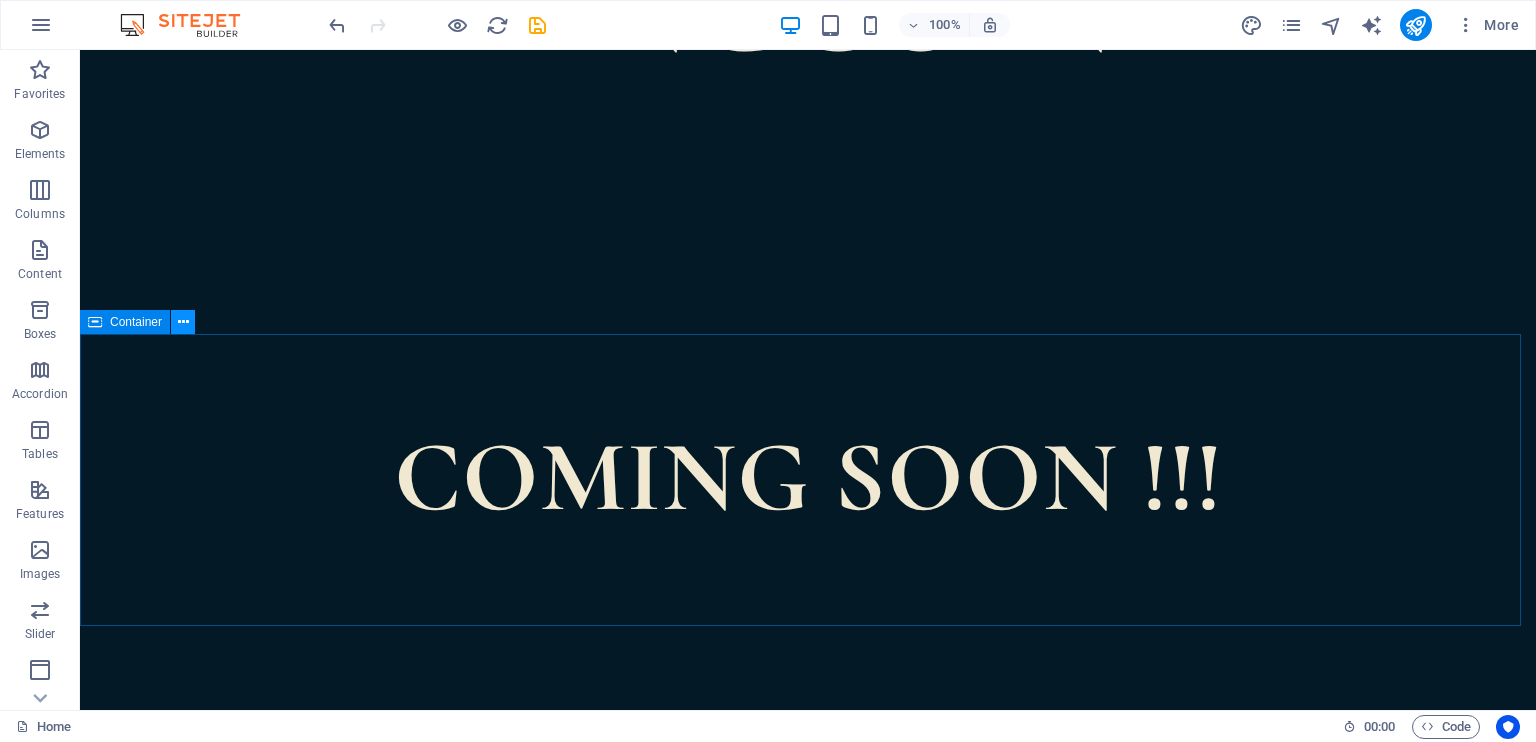 click at bounding box center (183, 322) 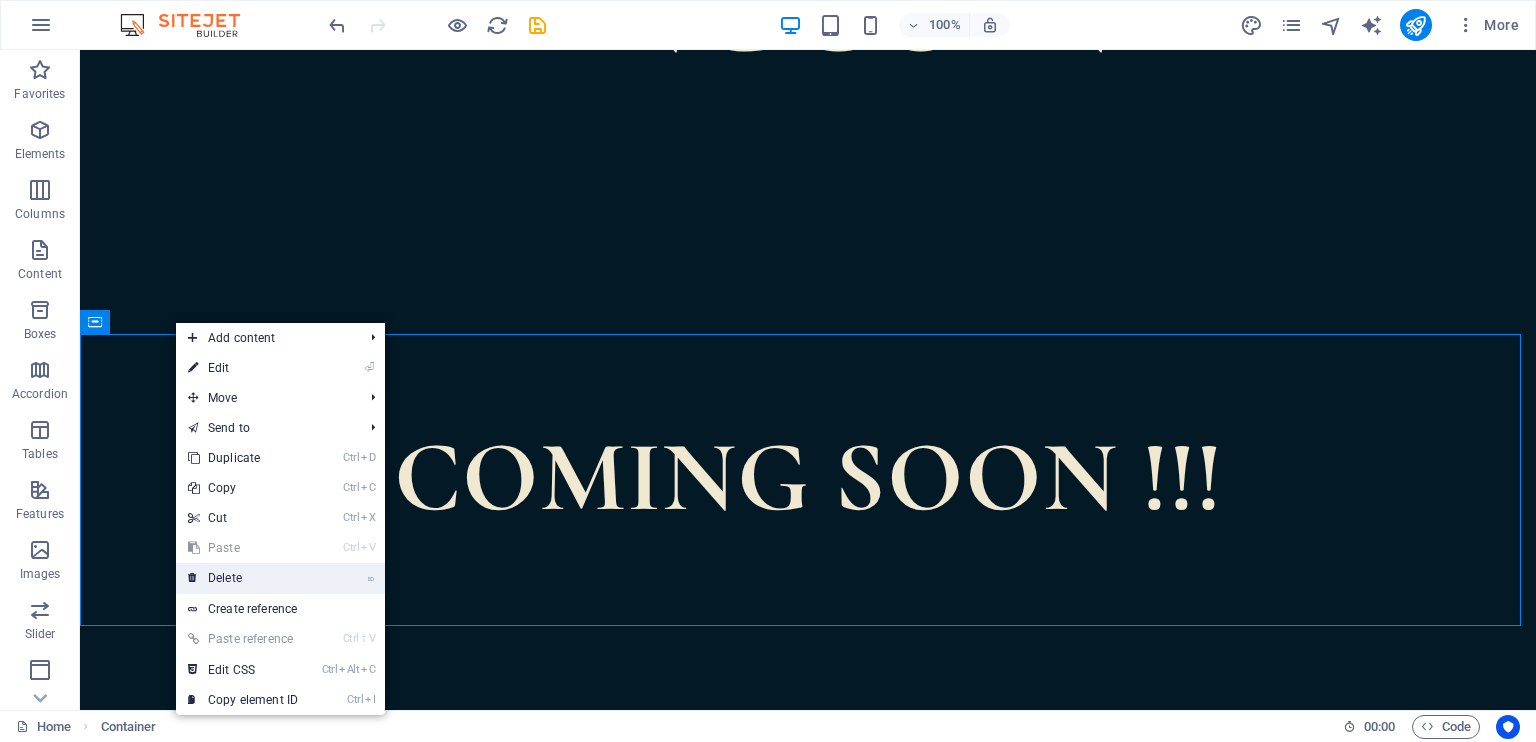 click on "⌦  Delete" at bounding box center (243, 578) 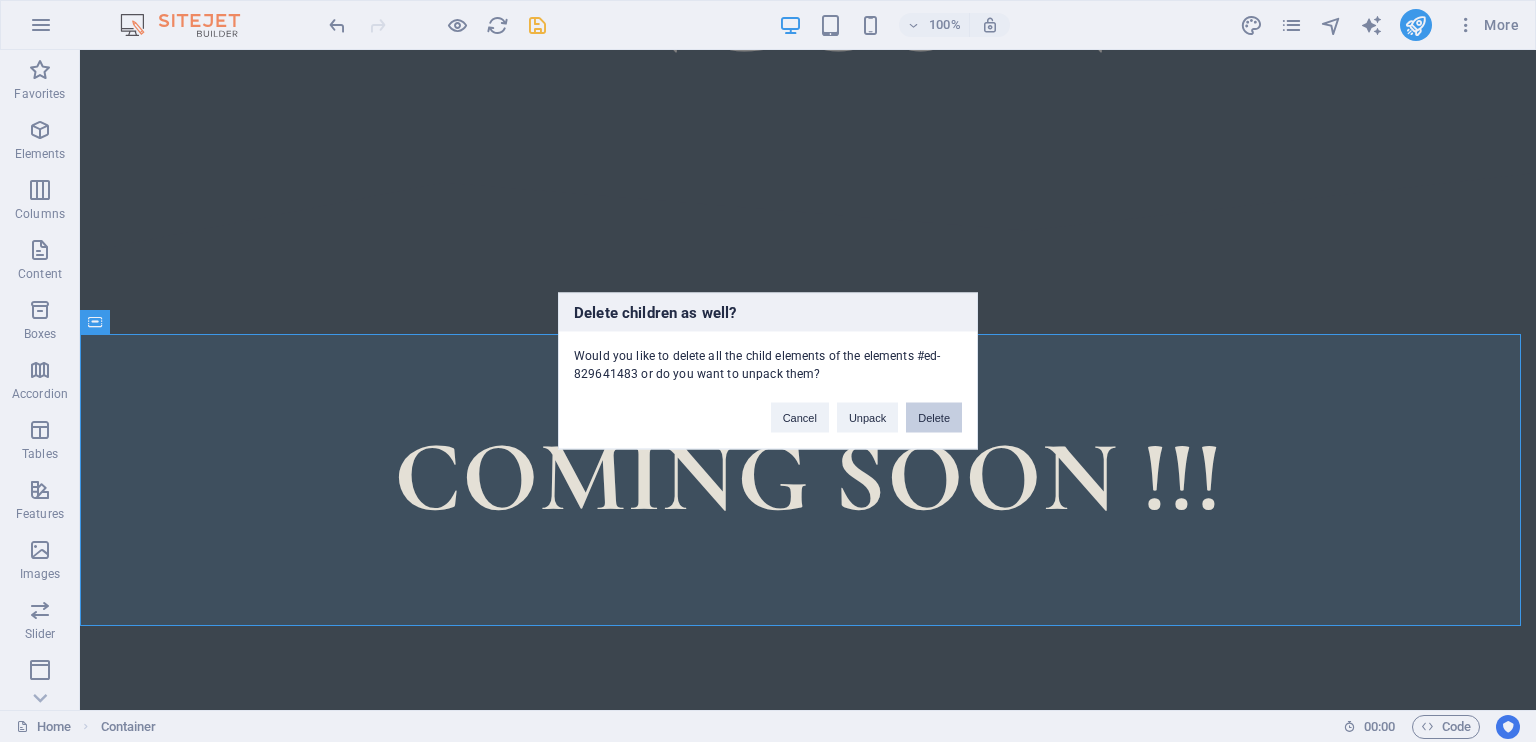 click on "Delete" at bounding box center (934, 418) 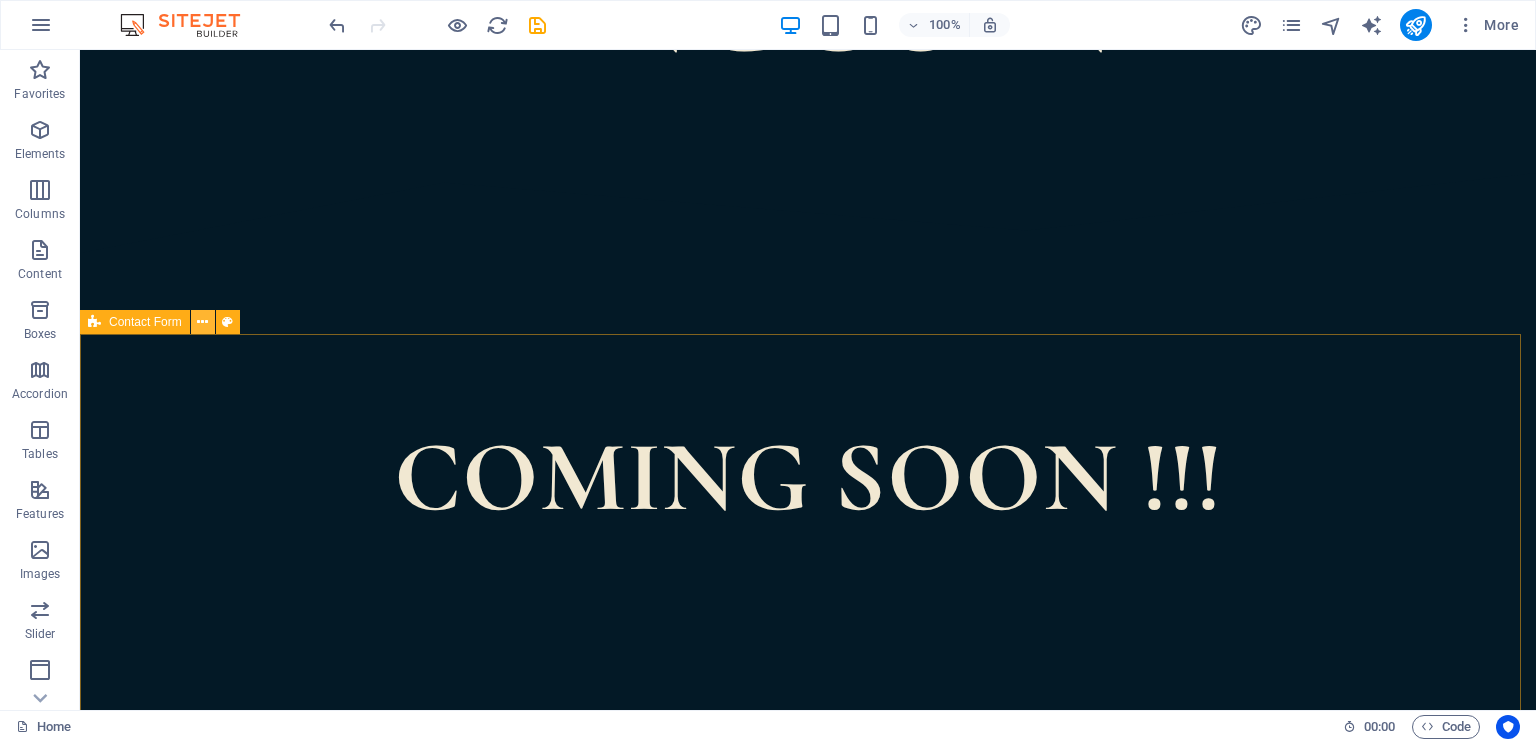 click at bounding box center (203, 322) 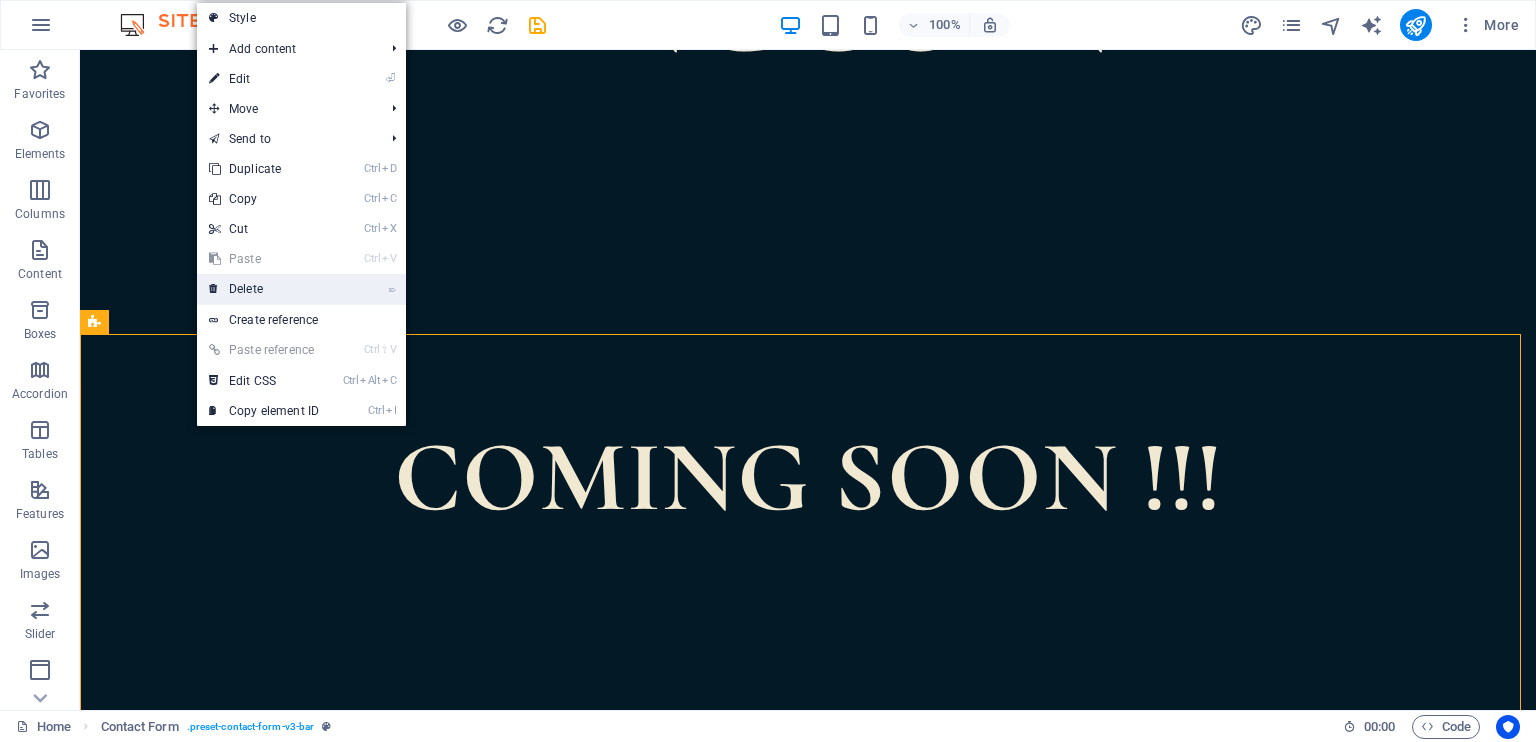 click on "⌦  Delete" at bounding box center (264, 289) 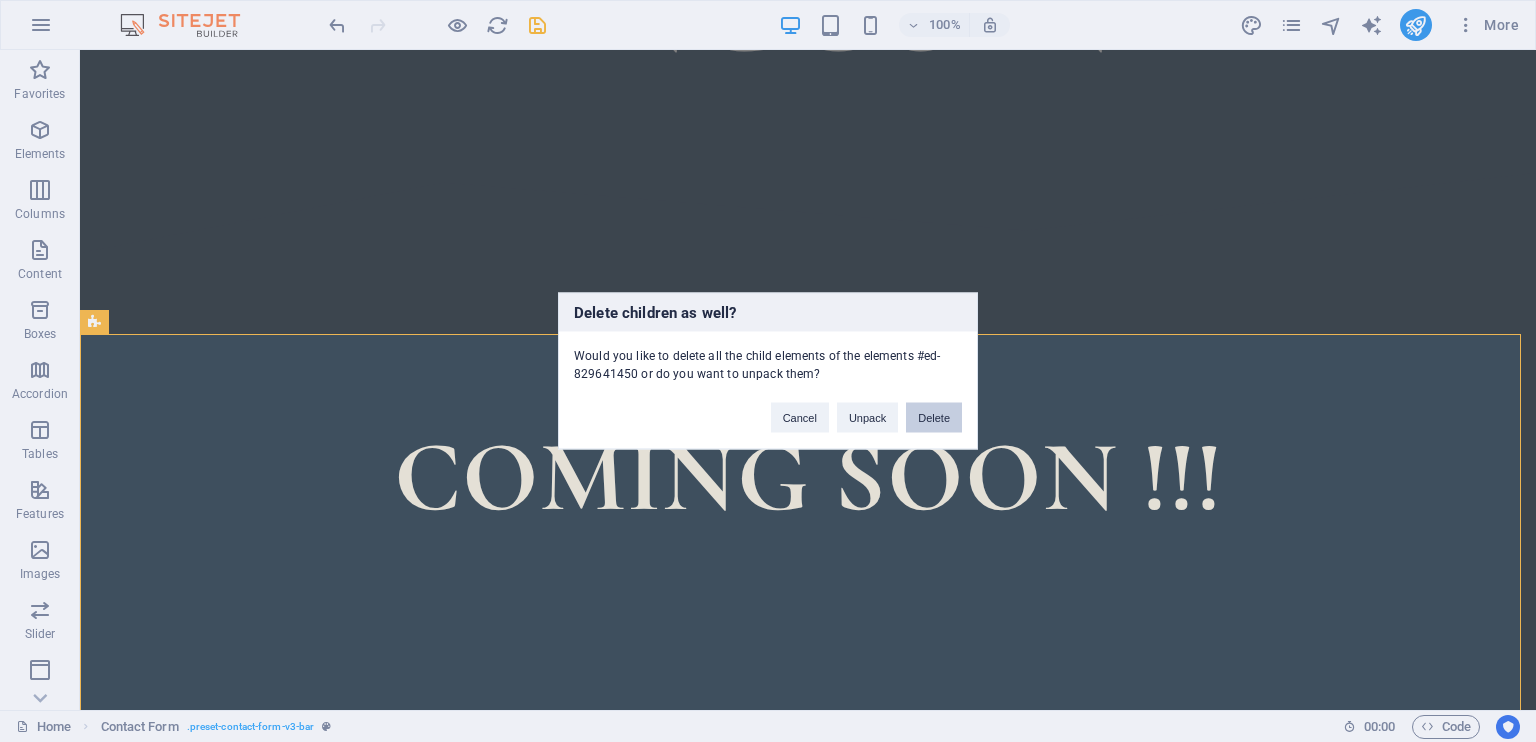 click on "Delete" at bounding box center [934, 418] 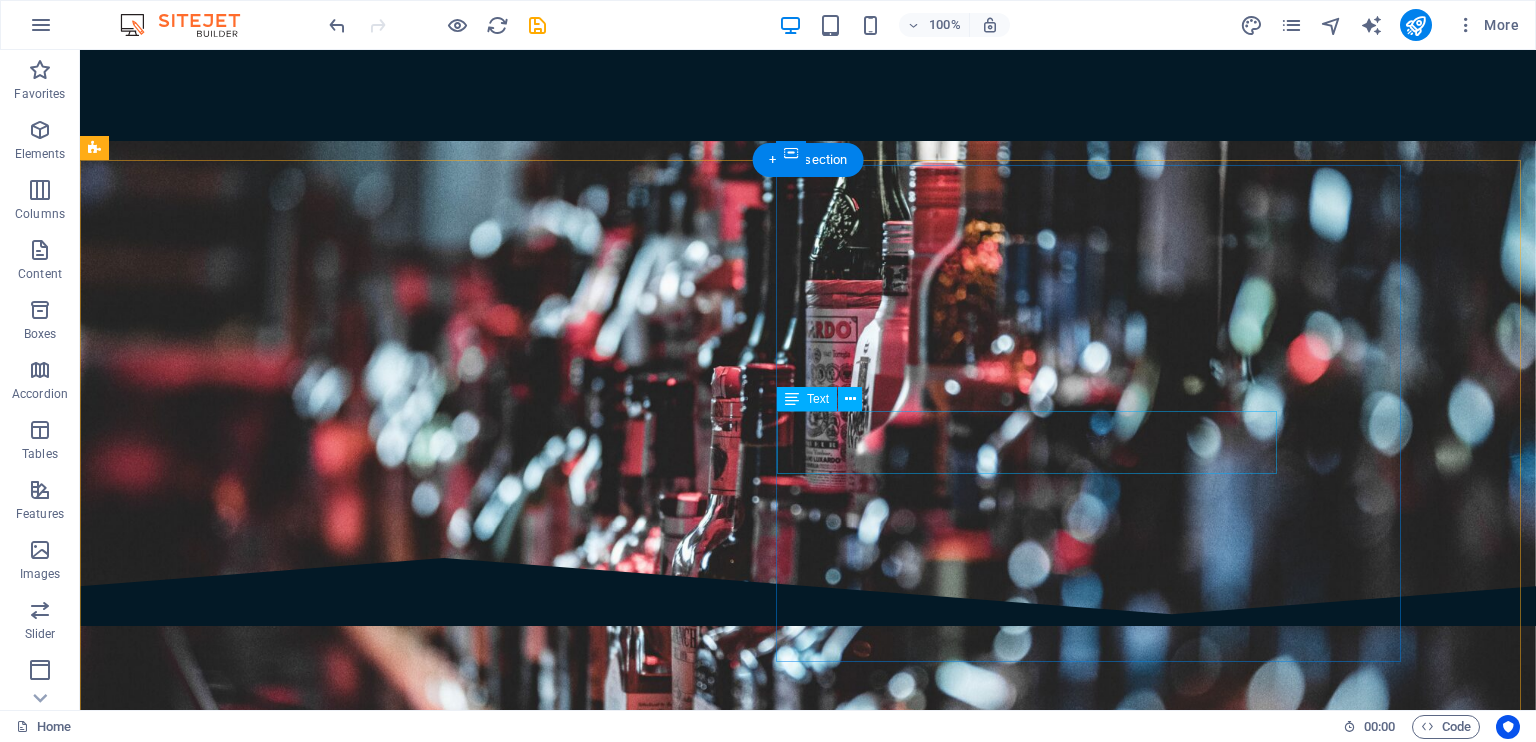 scroll, scrollTop: 1600, scrollLeft: 0, axis: vertical 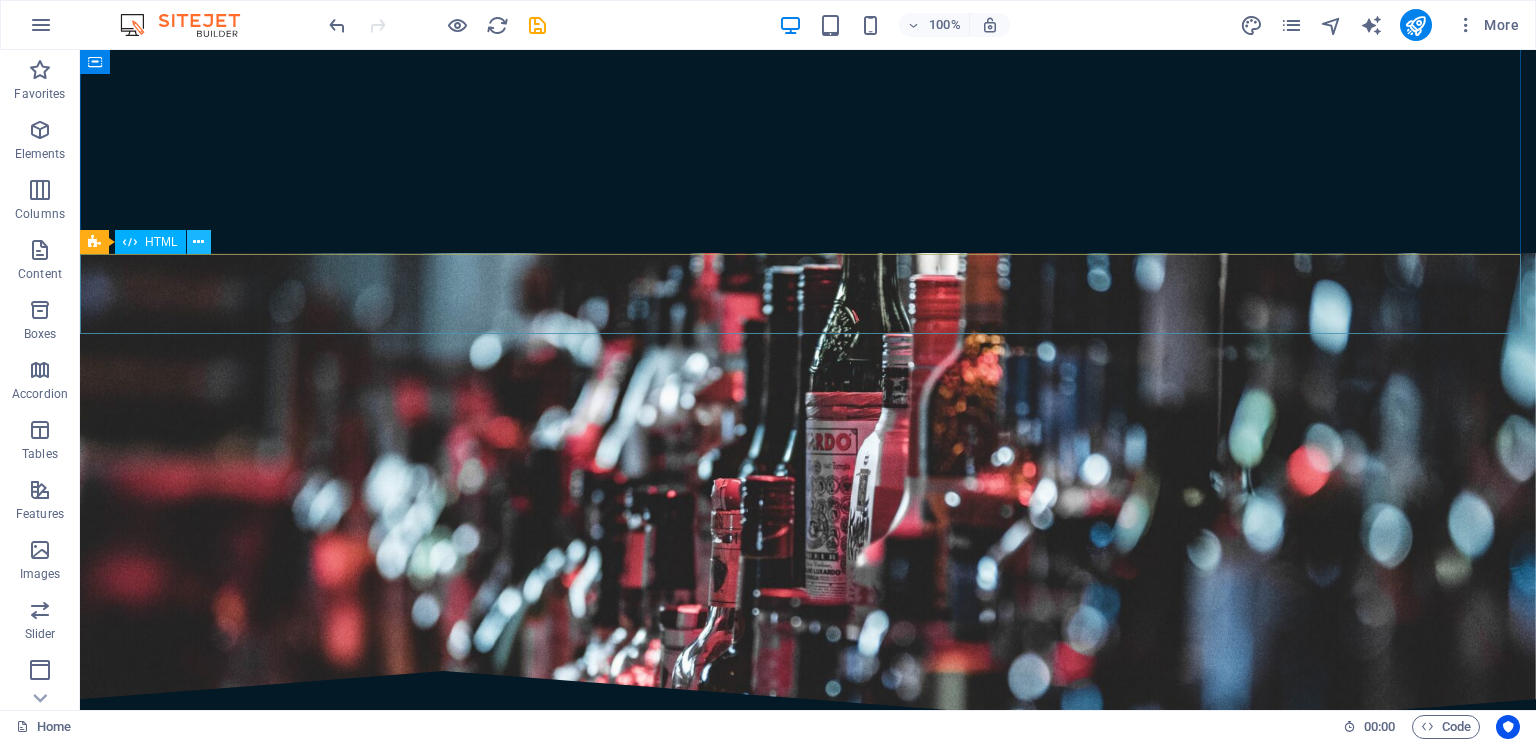 click at bounding box center [198, 242] 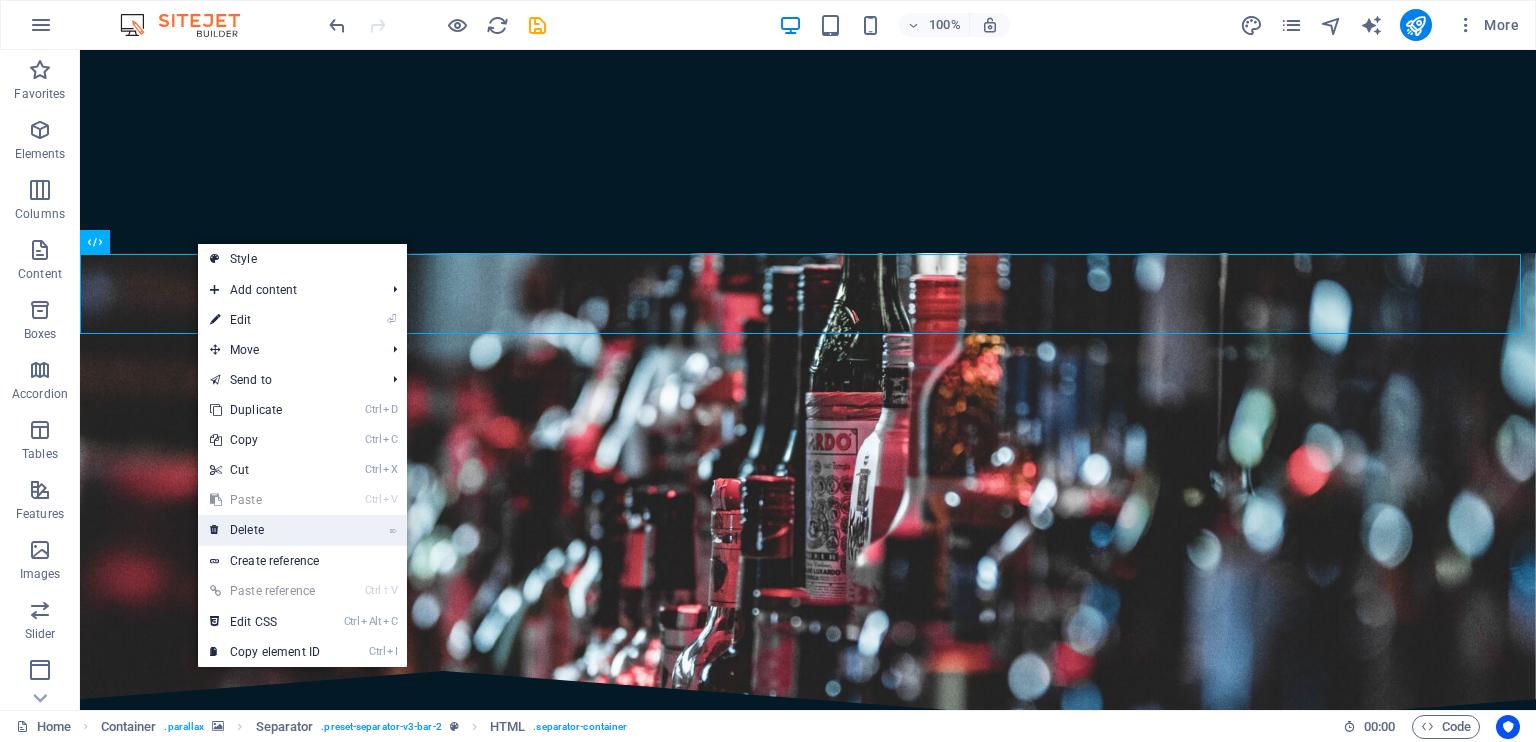 click on "⌦  Delete" at bounding box center [265, 530] 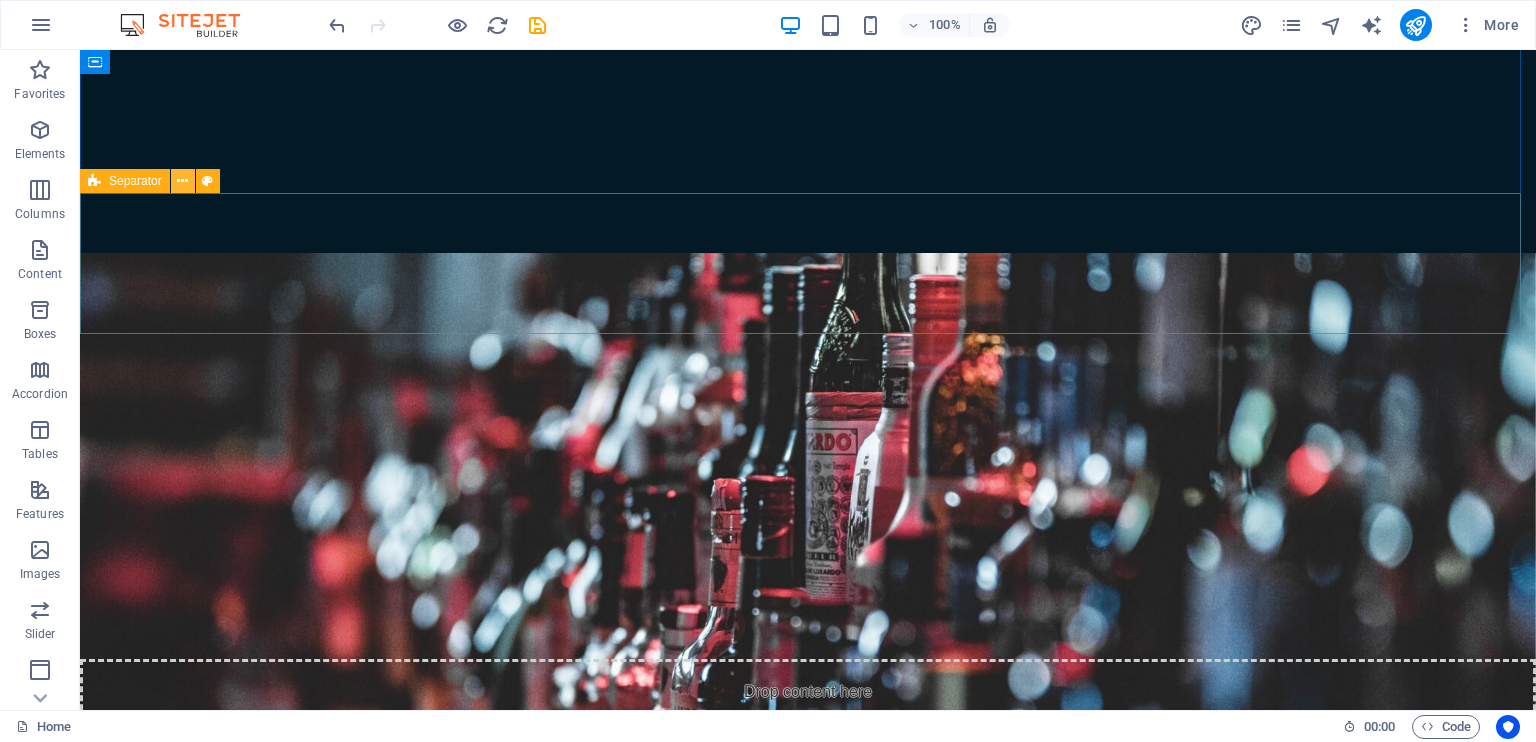 click at bounding box center [182, 181] 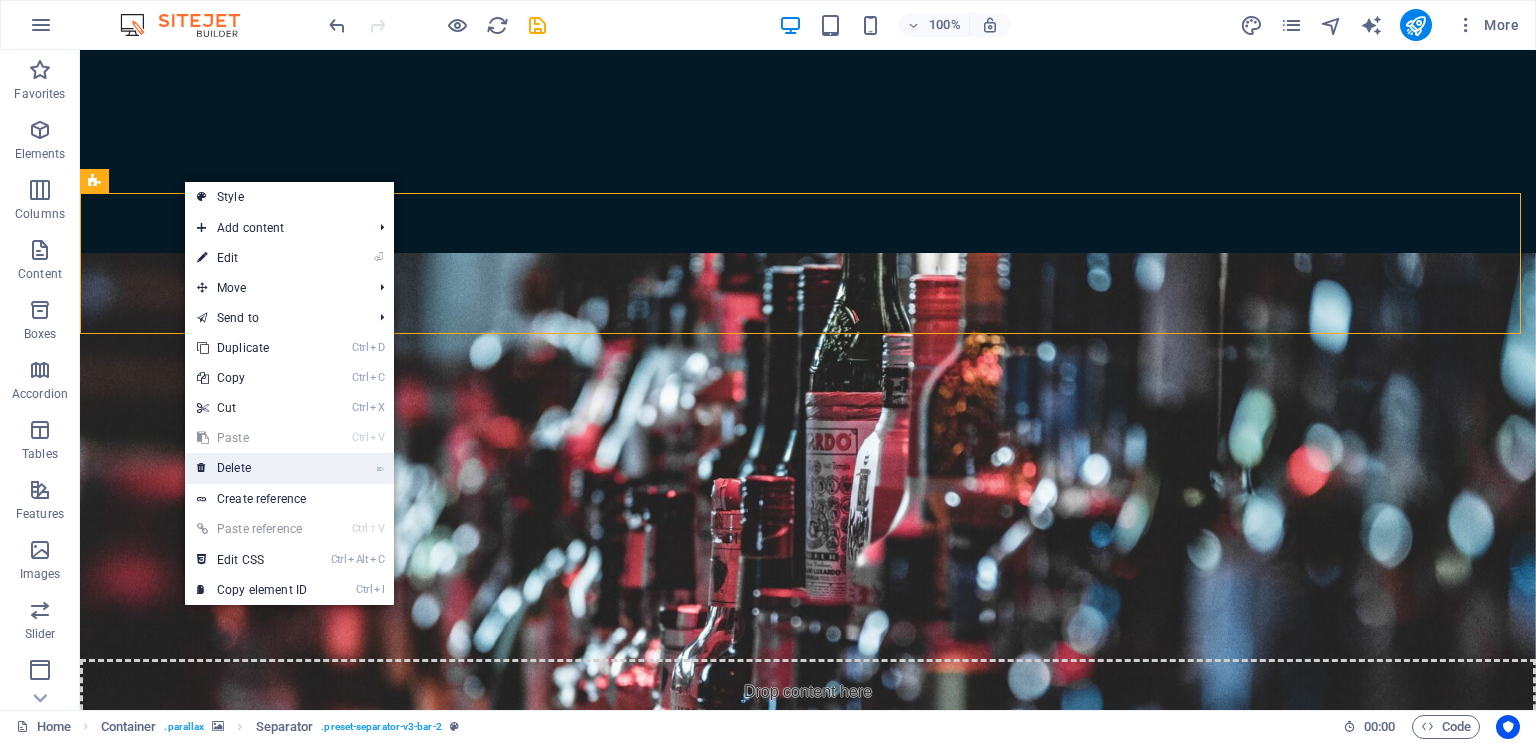 click on "⌦  Delete" at bounding box center [252, 468] 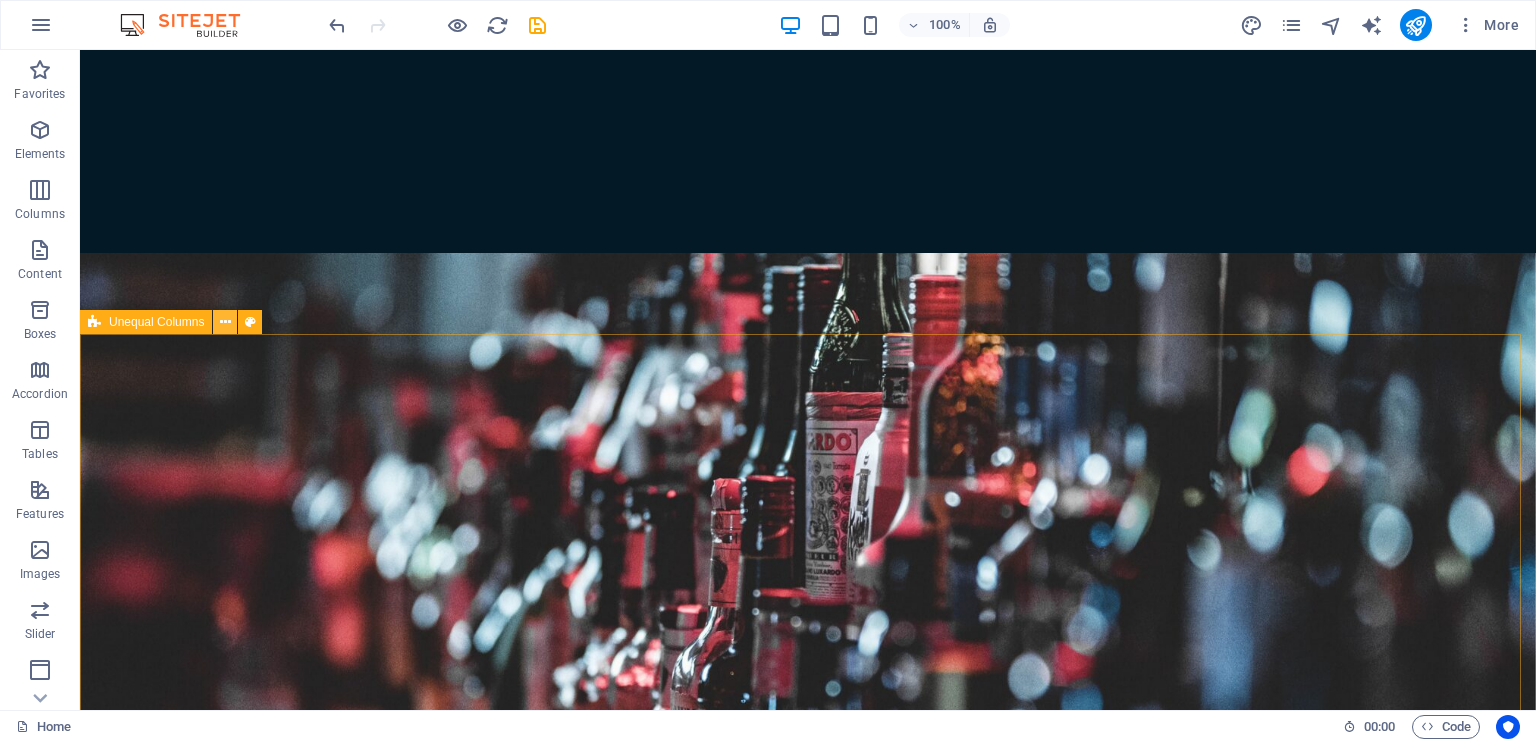 click at bounding box center [225, 322] 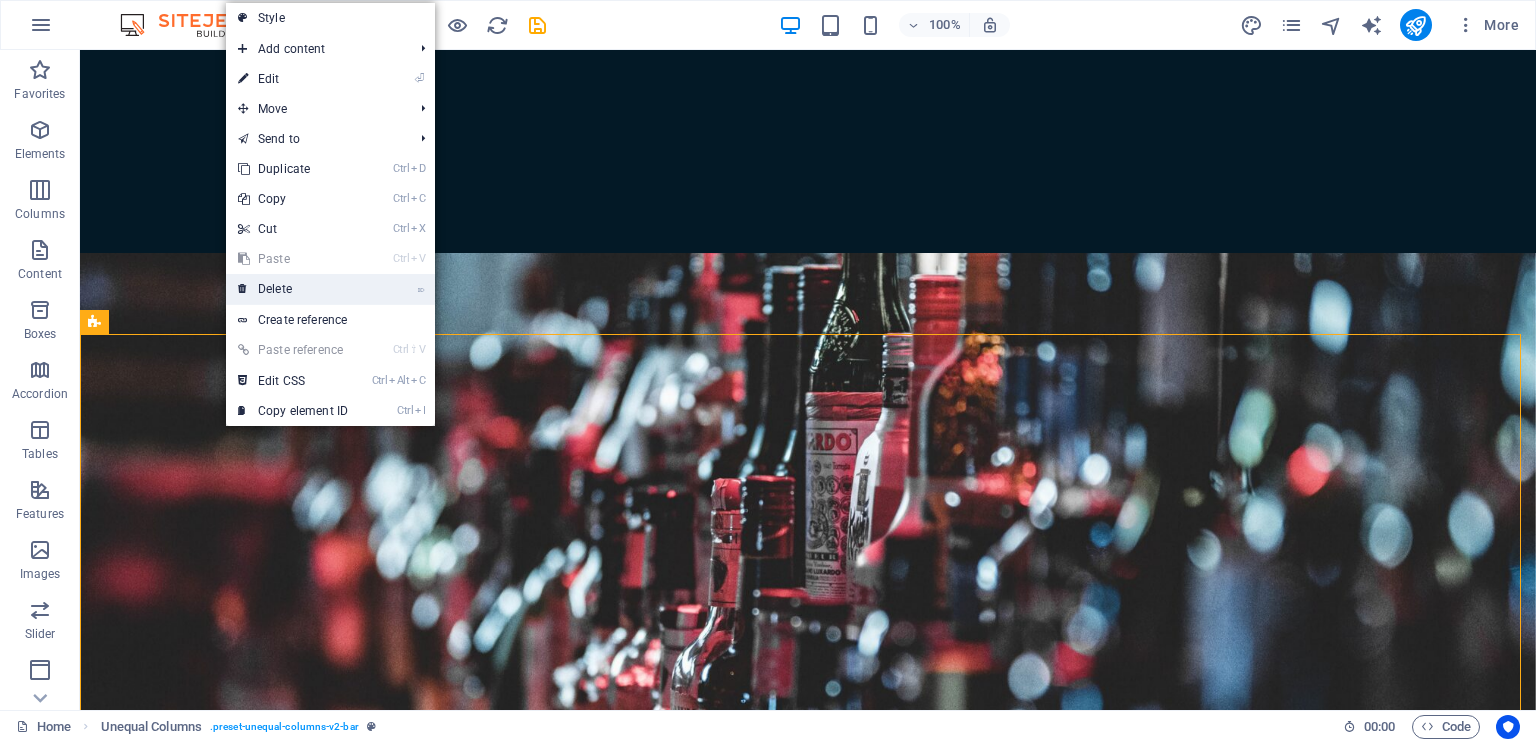 click on "⌦  Delete" at bounding box center (293, 289) 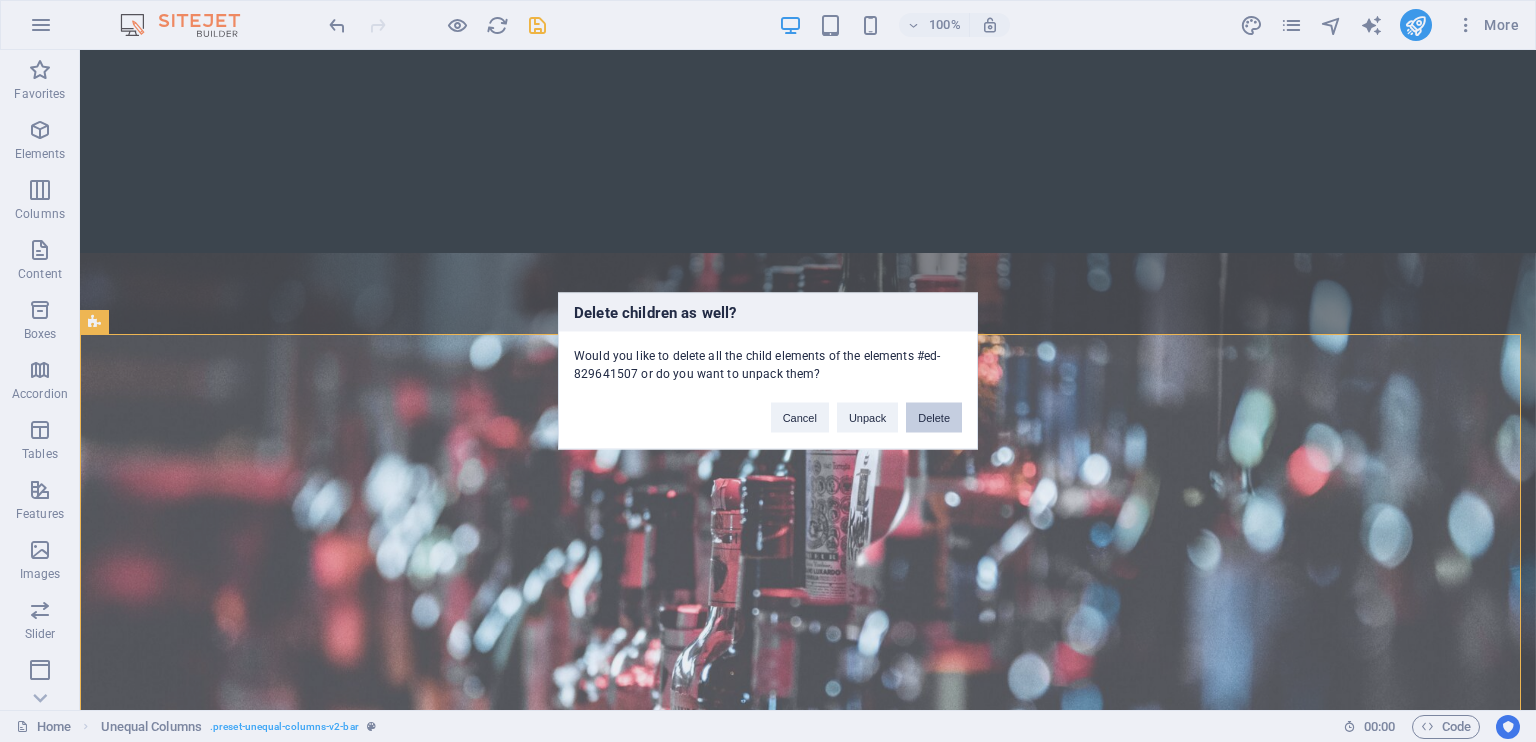 click on "Delete" at bounding box center [934, 418] 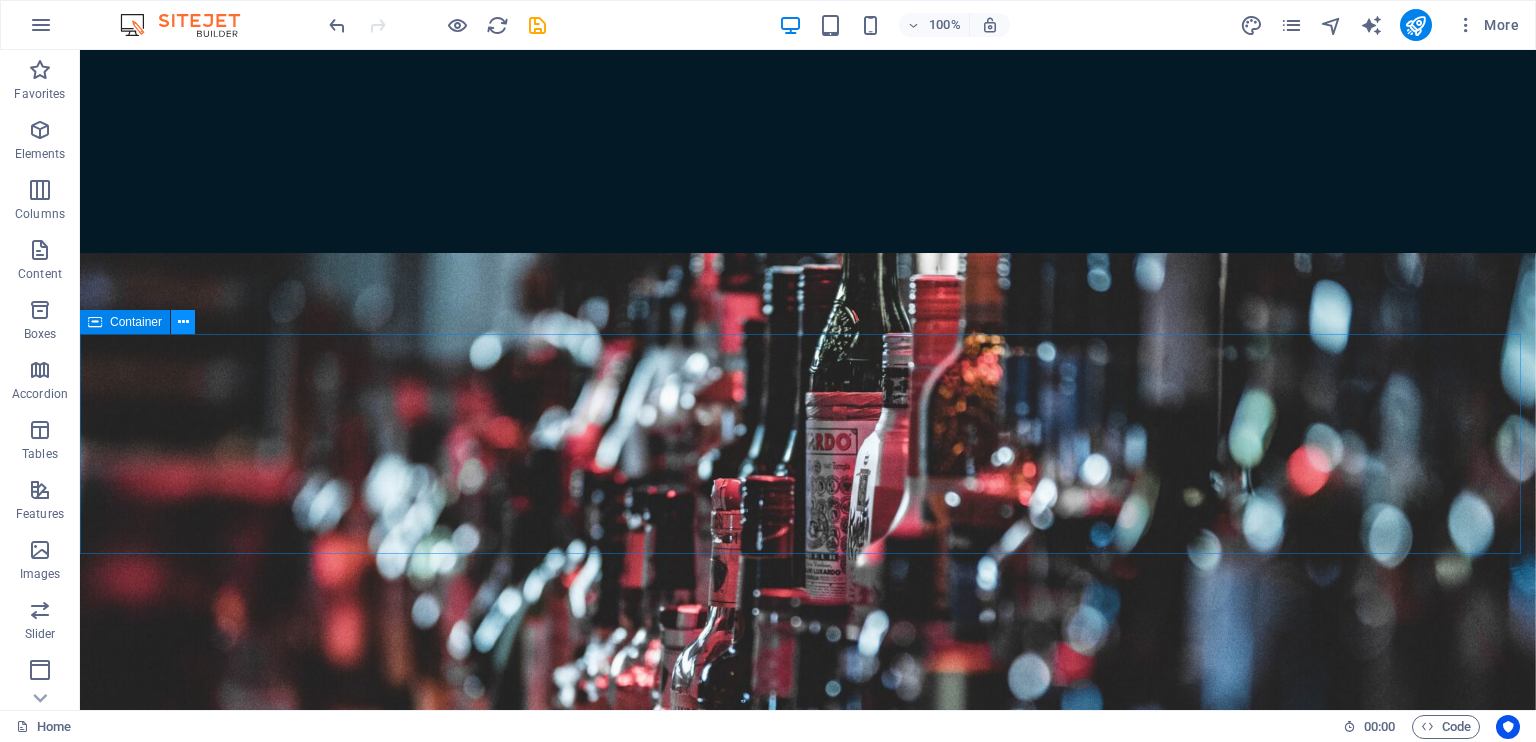 click at bounding box center [183, 322] 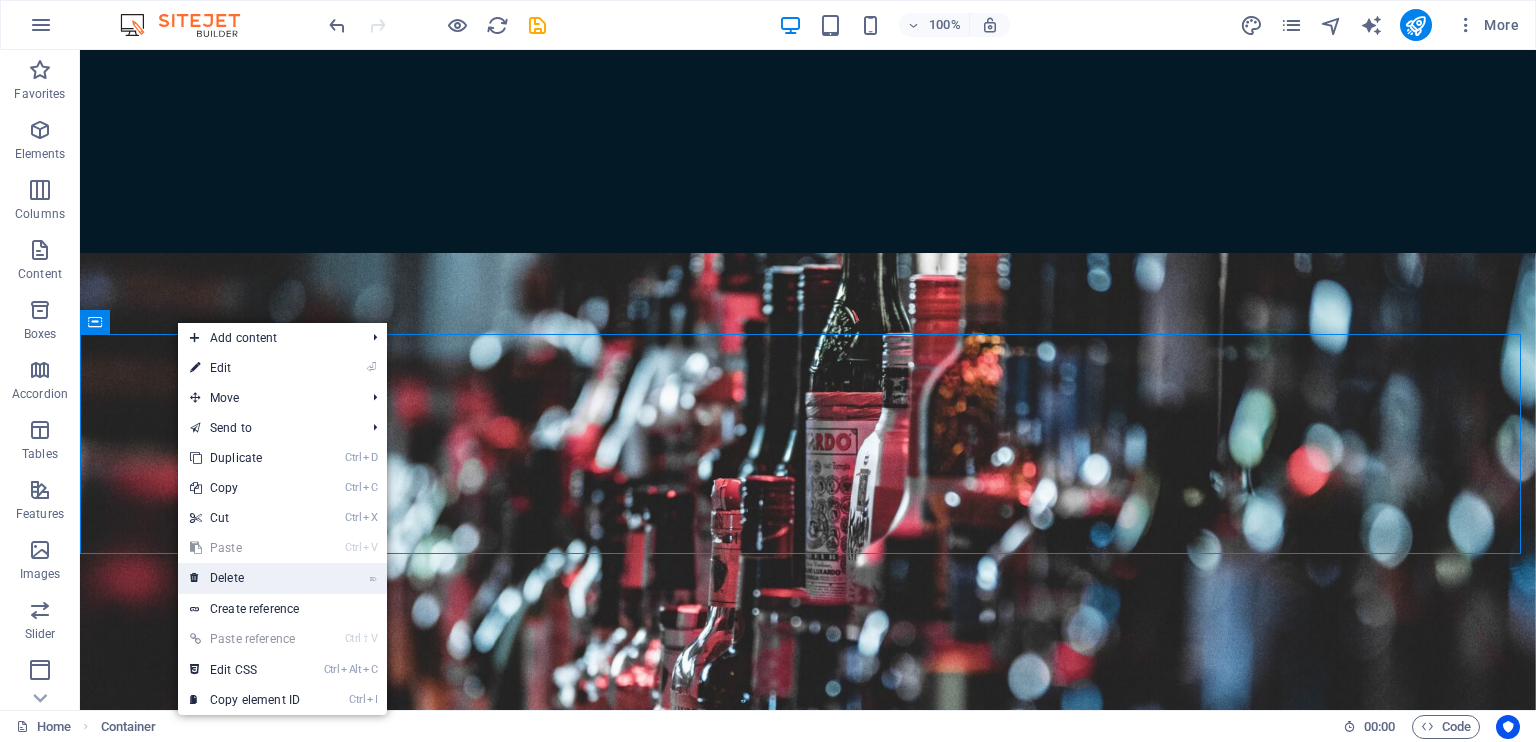 click on "⌦  Delete" at bounding box center [245, 578] 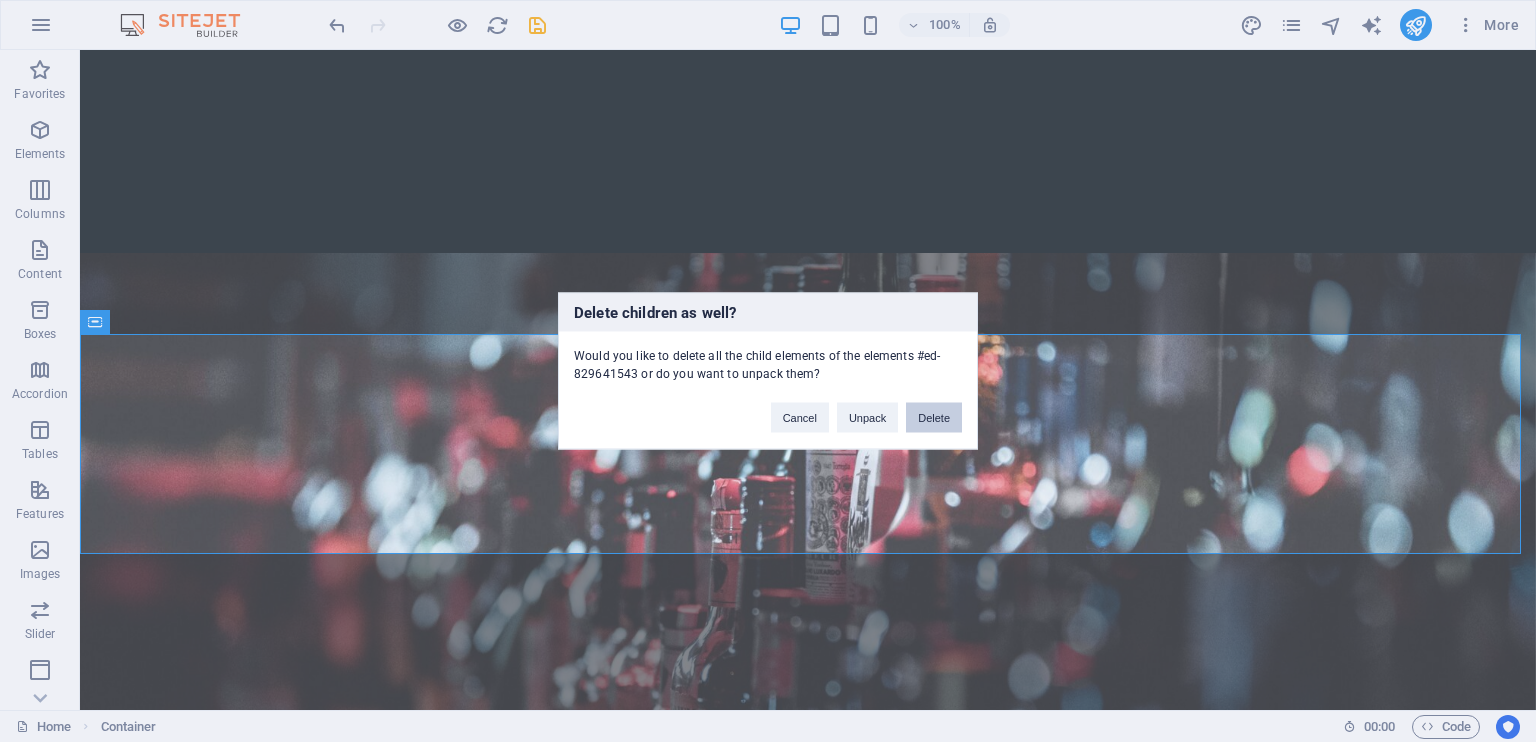 click on "Delete" at bounding box center (934, 418) 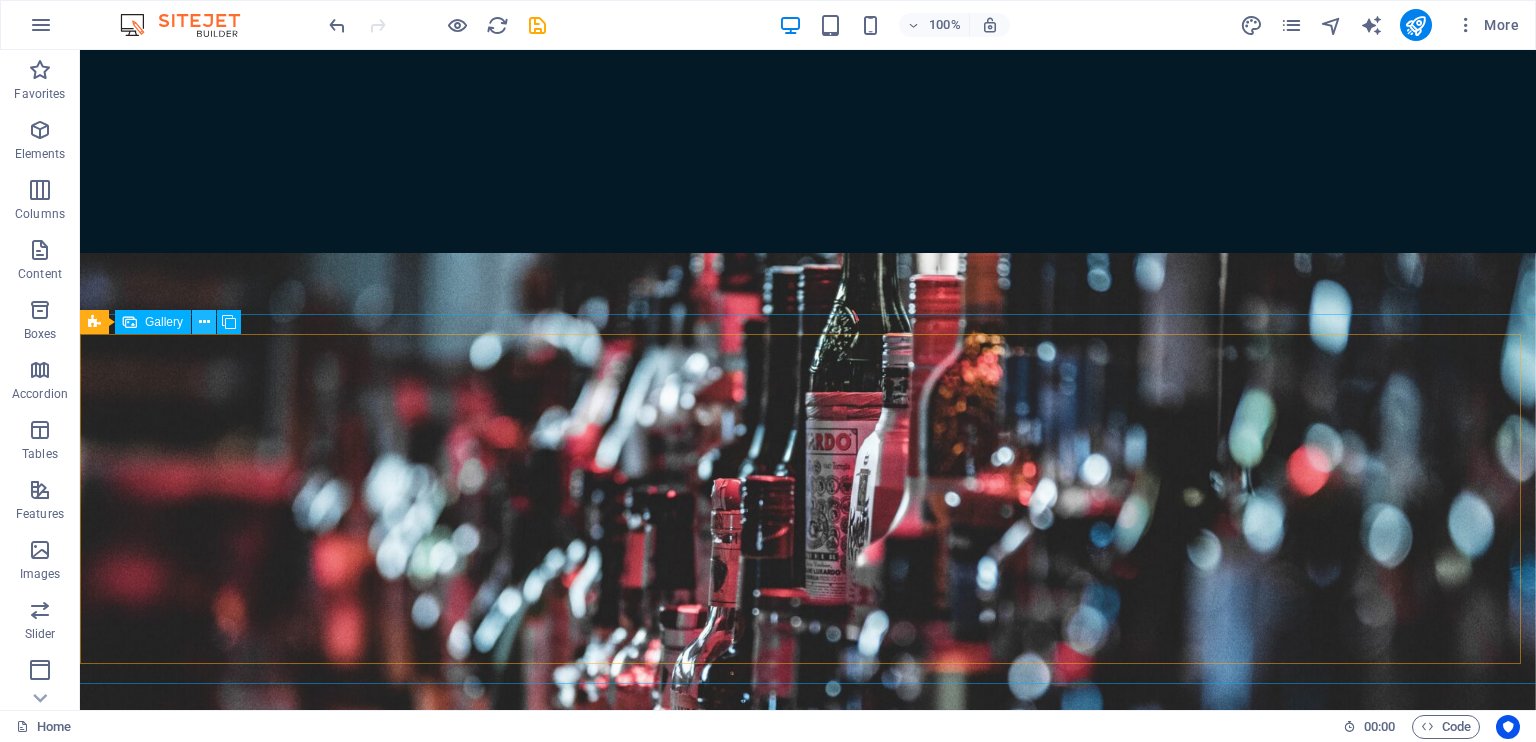 click at bounding box center (204, 322) 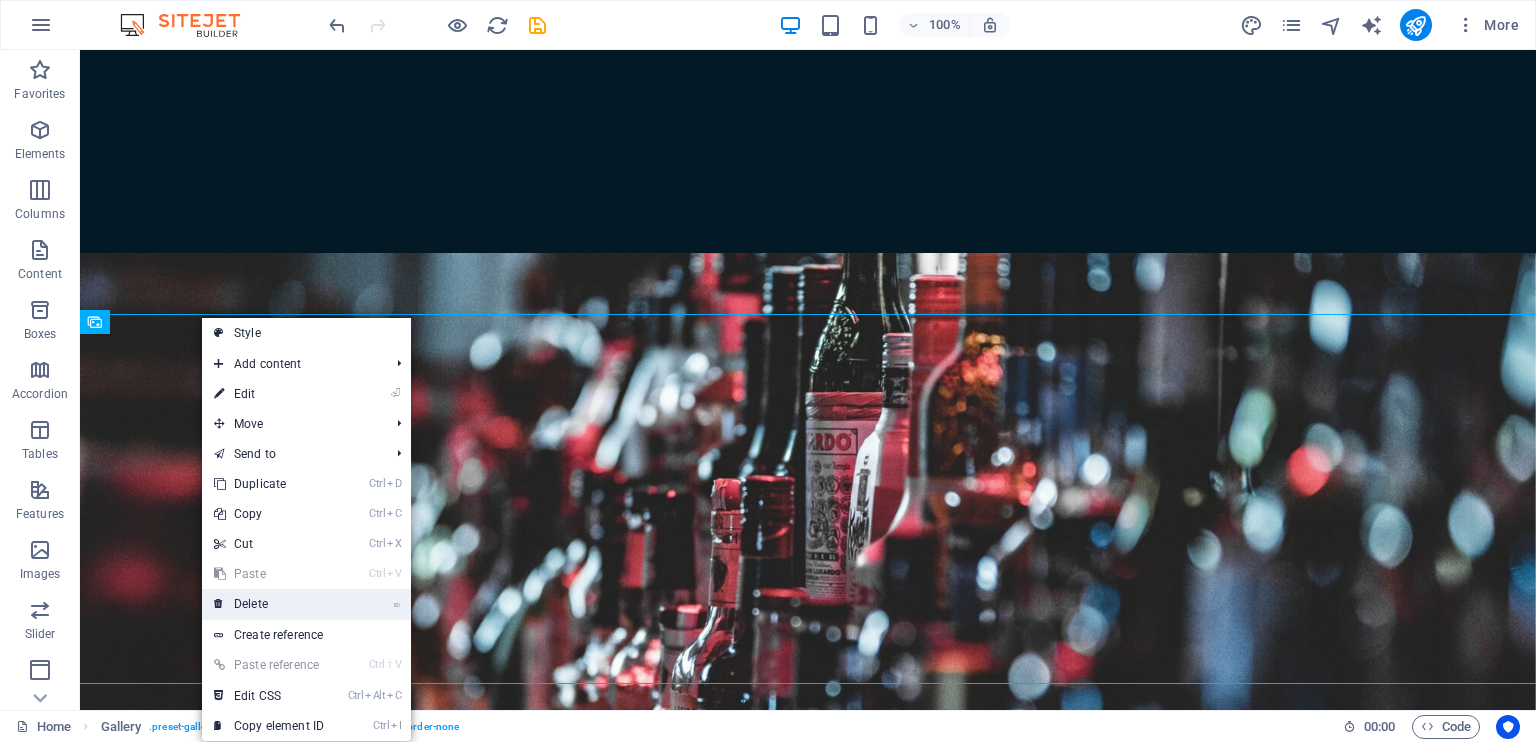 drag, startPoint x: 279, startPoint y: 603, endPoint x: 199, endPoint y: 552, distance: 94.873604 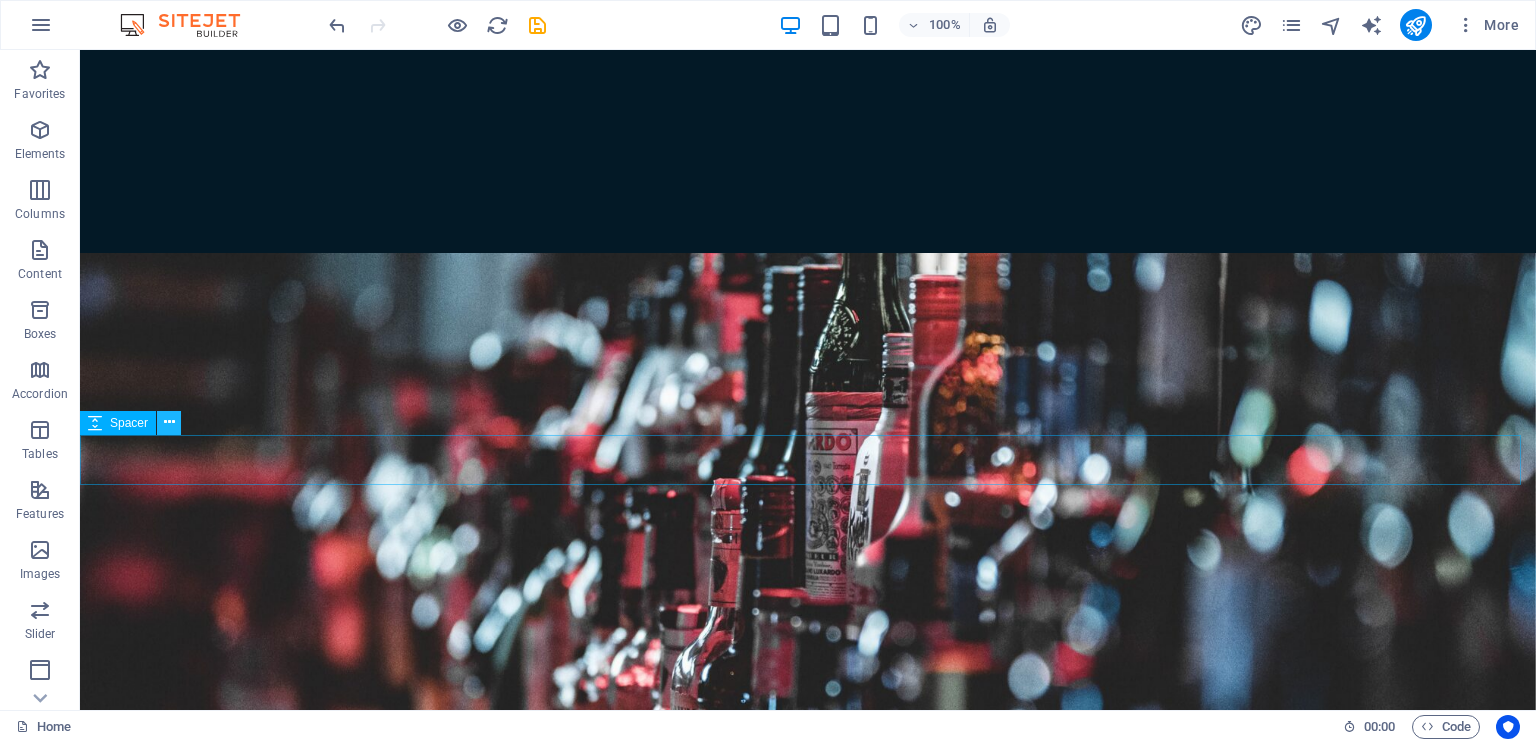 click at bounding box center [169, 422] 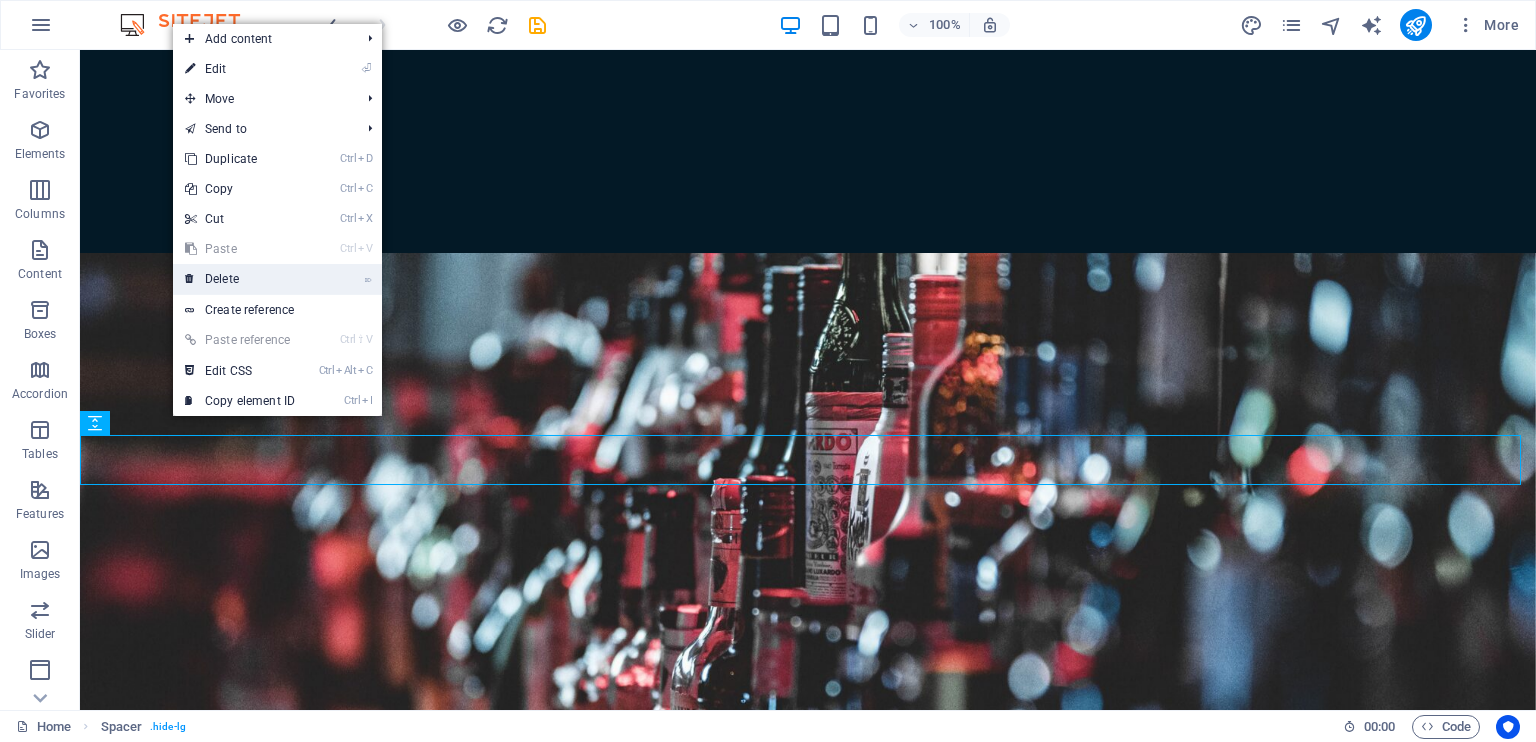 click on "⌦  Delete" at bounding box center [240, 279] 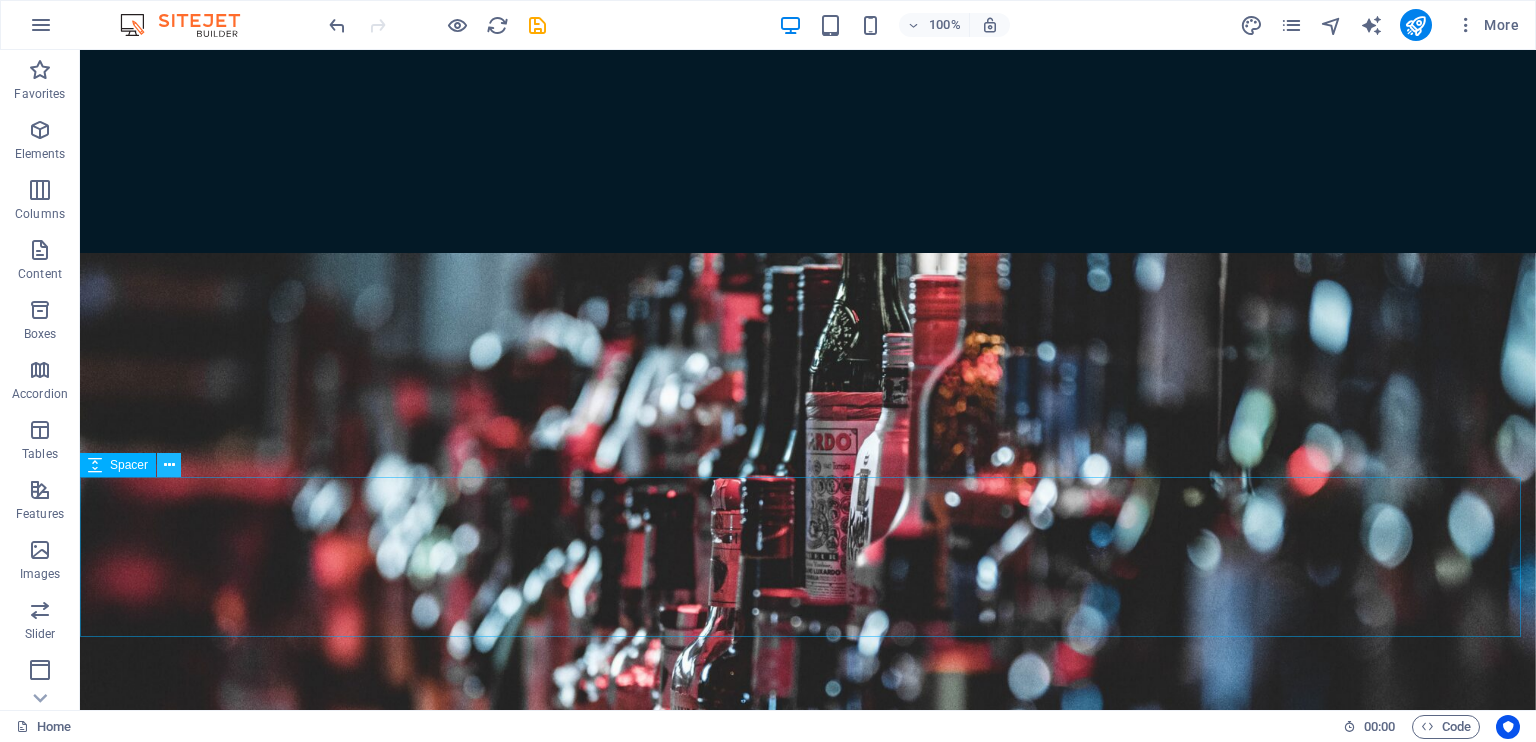 click at bounding box center [169, 465] 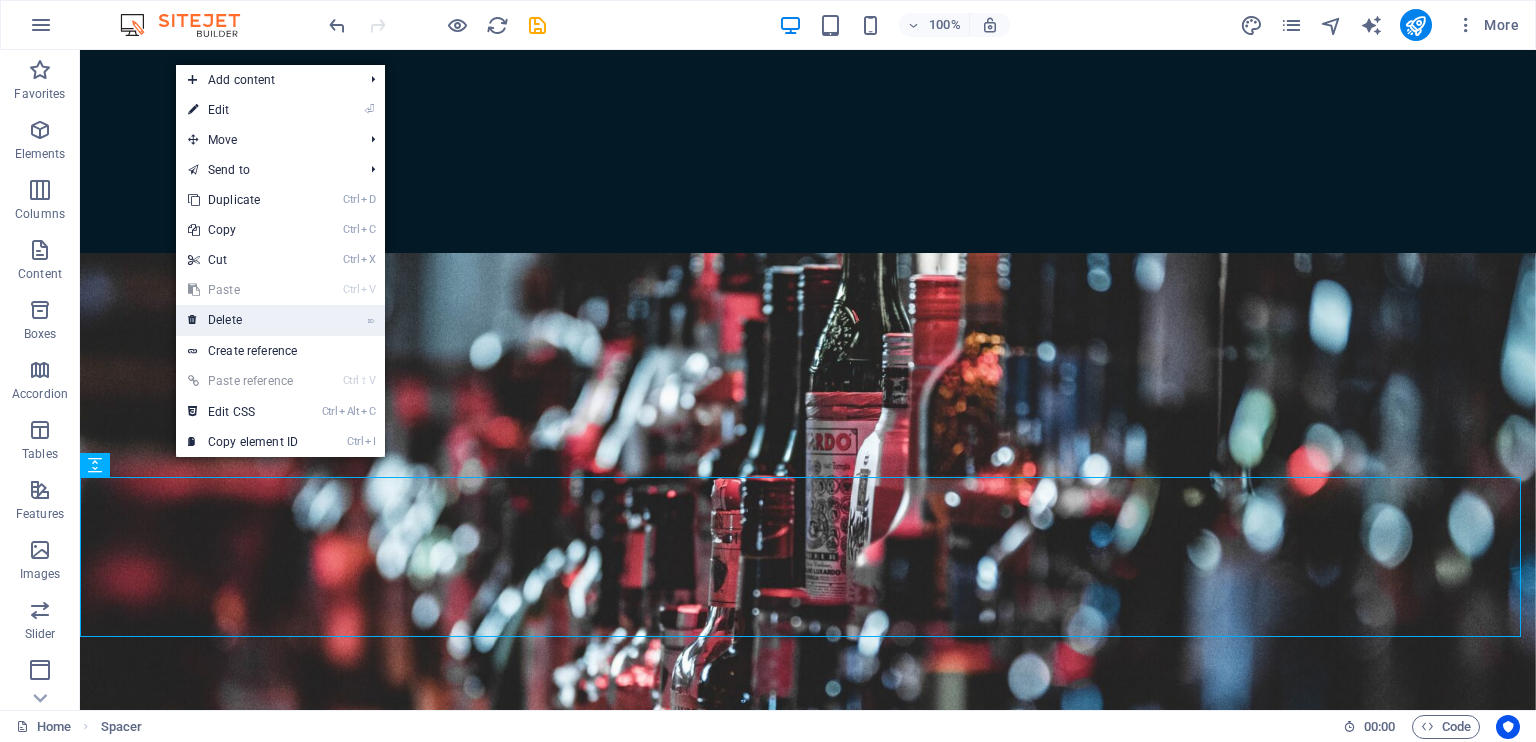 drag, startPoint x: 154, startPoint y: 260, endPoint x: 234, endPoint y: 310, distance: 94.33981 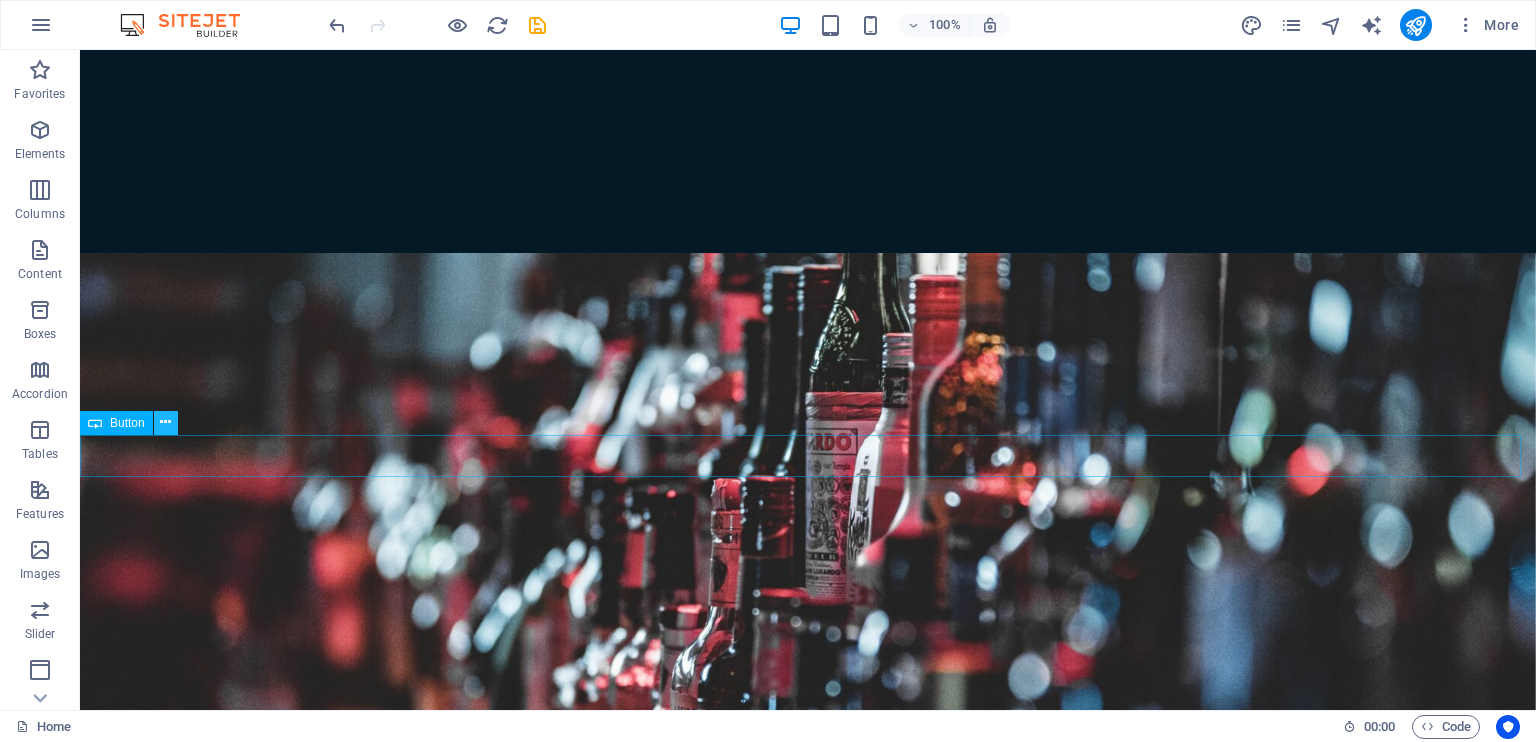 click at bounding box center (166, 423) 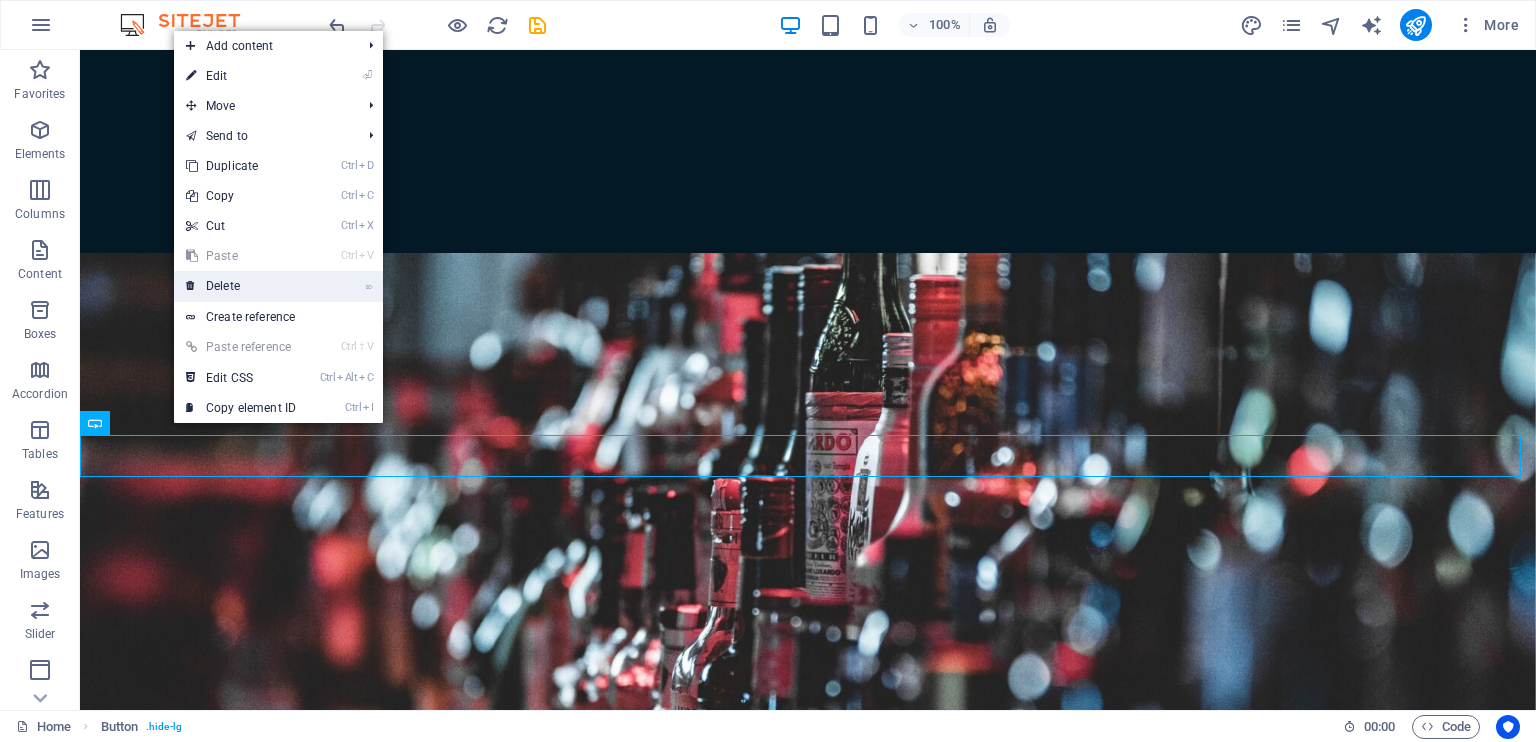click on "⌦  Delete" at bounding box center [241, 286] 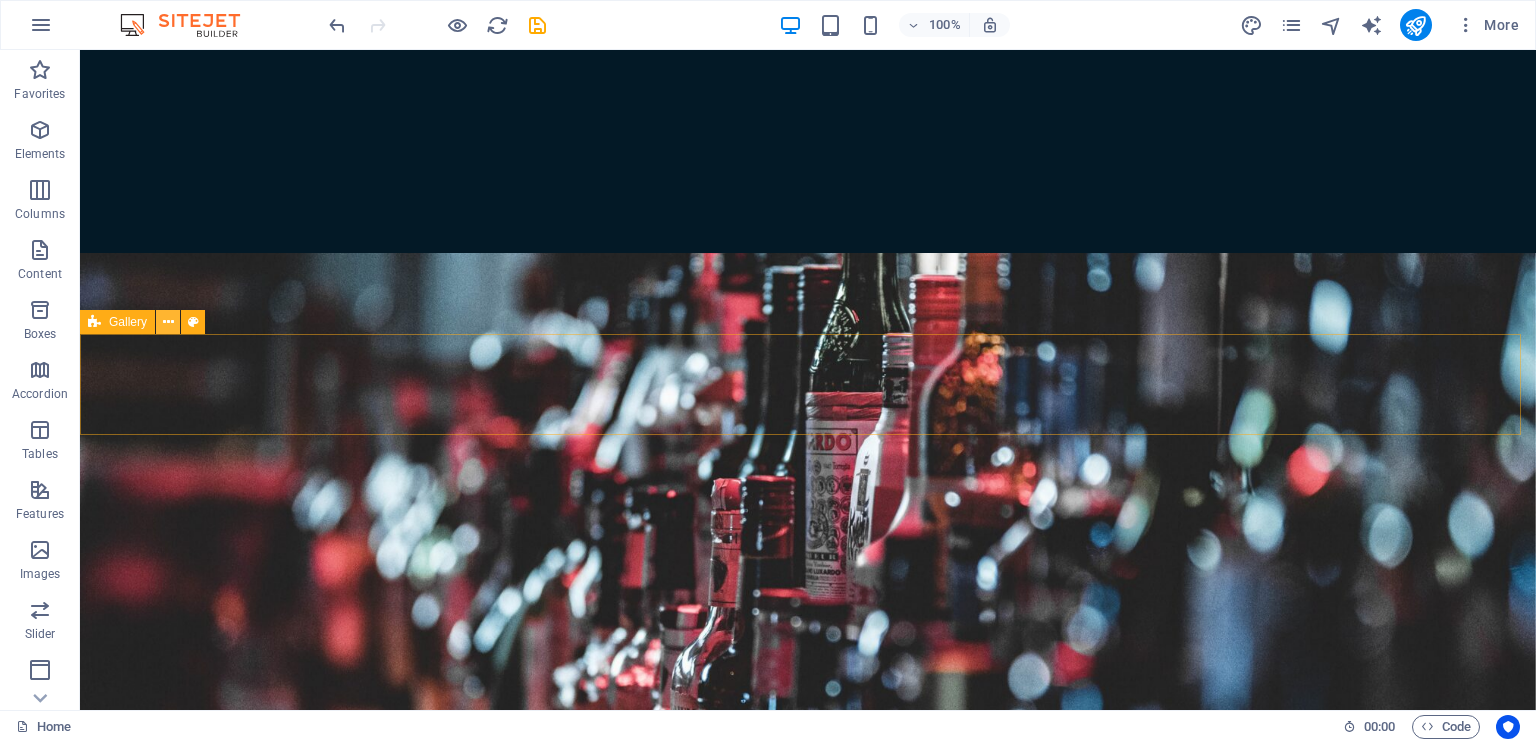 click at bounding box center [168, 322] 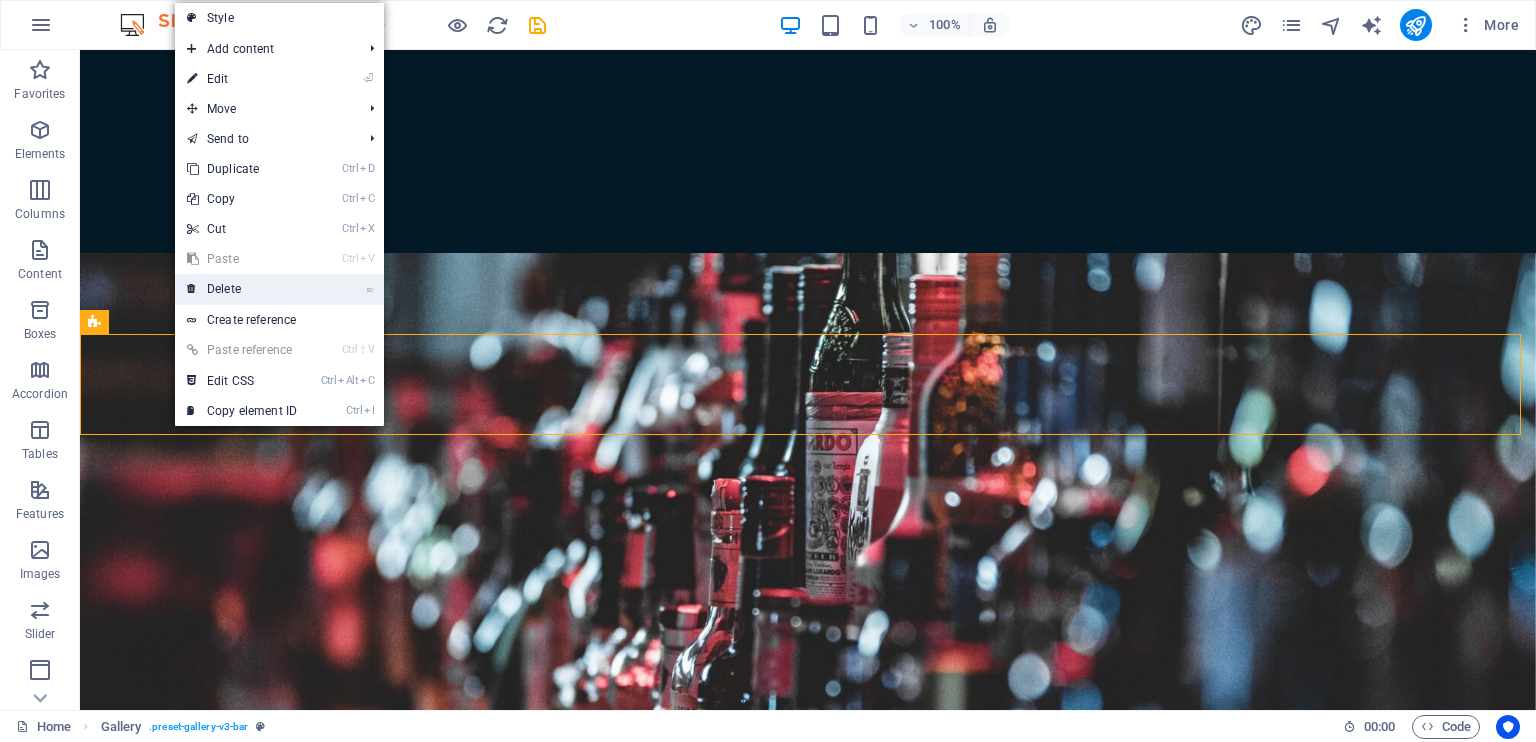 click on "⌦  Delete" at bounding box center (242, 289) 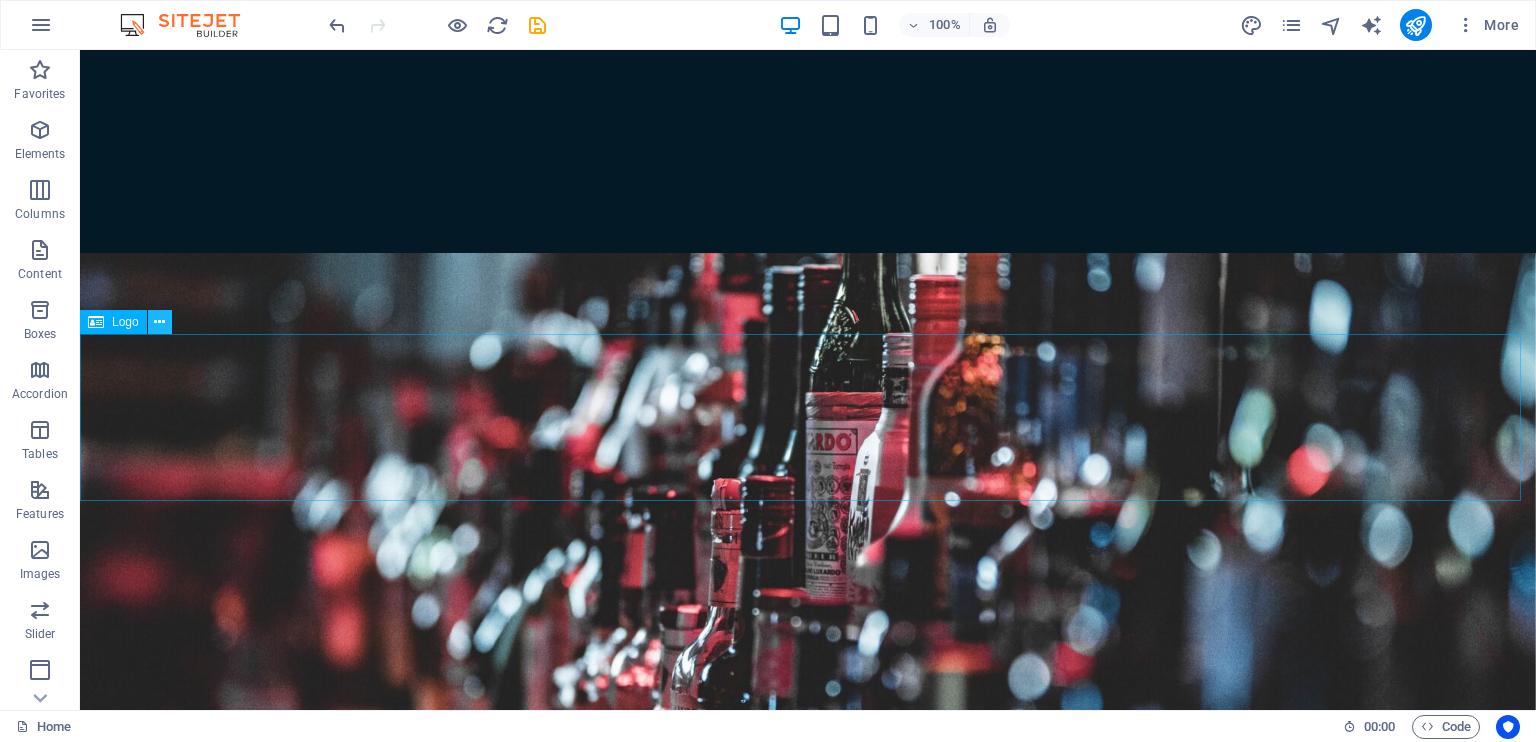 click at bounding box center [159, 322] 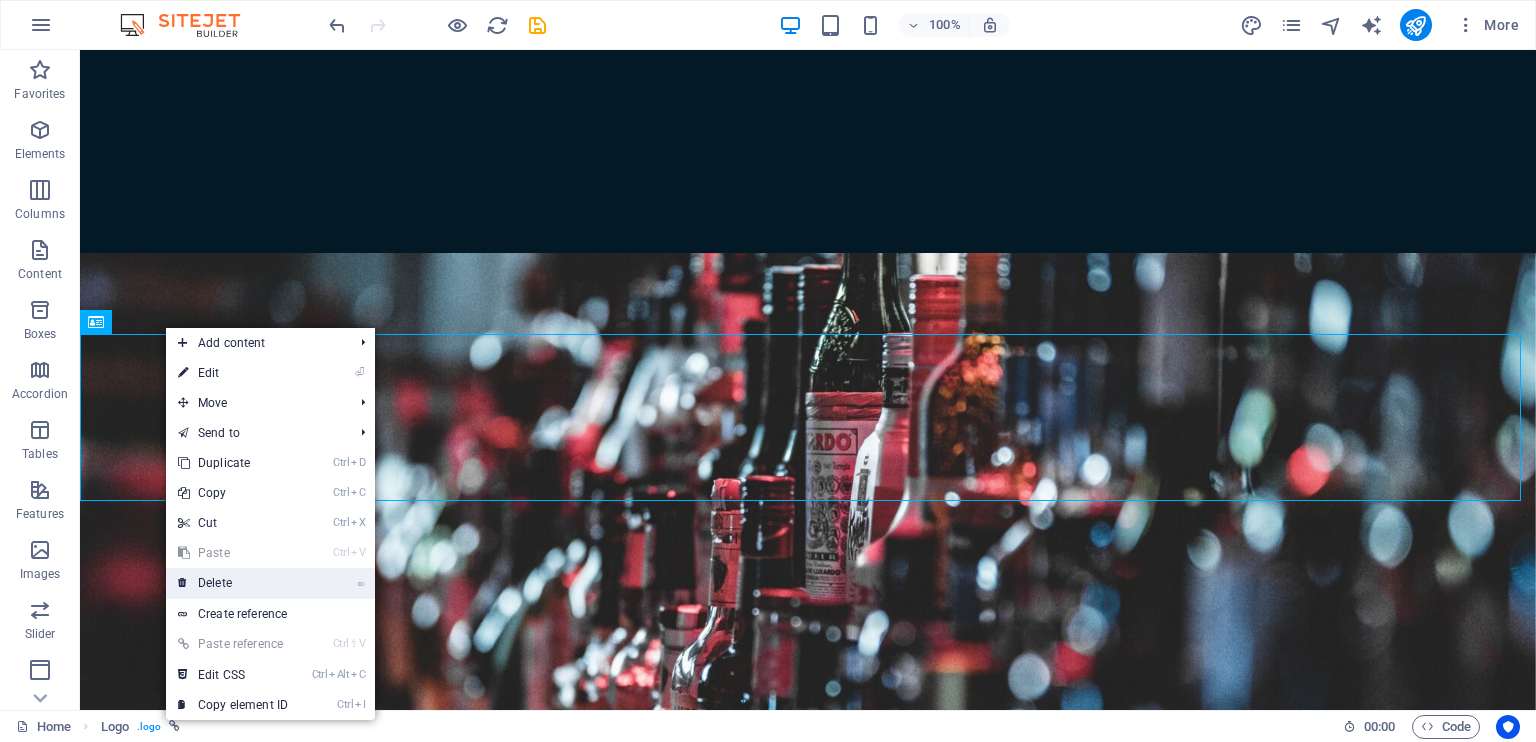 click on "⌦  Delete" at bounding box center (233, 583) 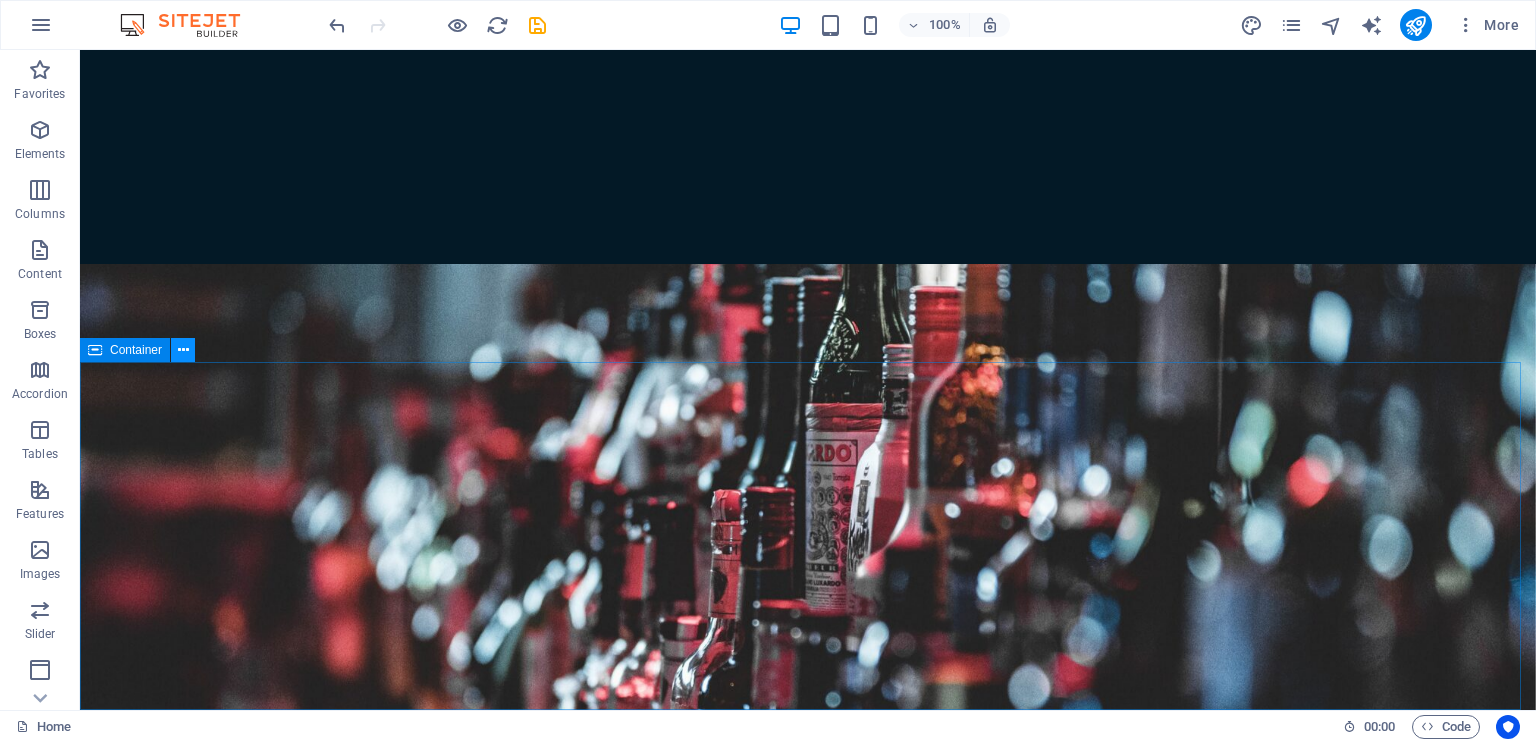 click at bounding box center (183, 350) 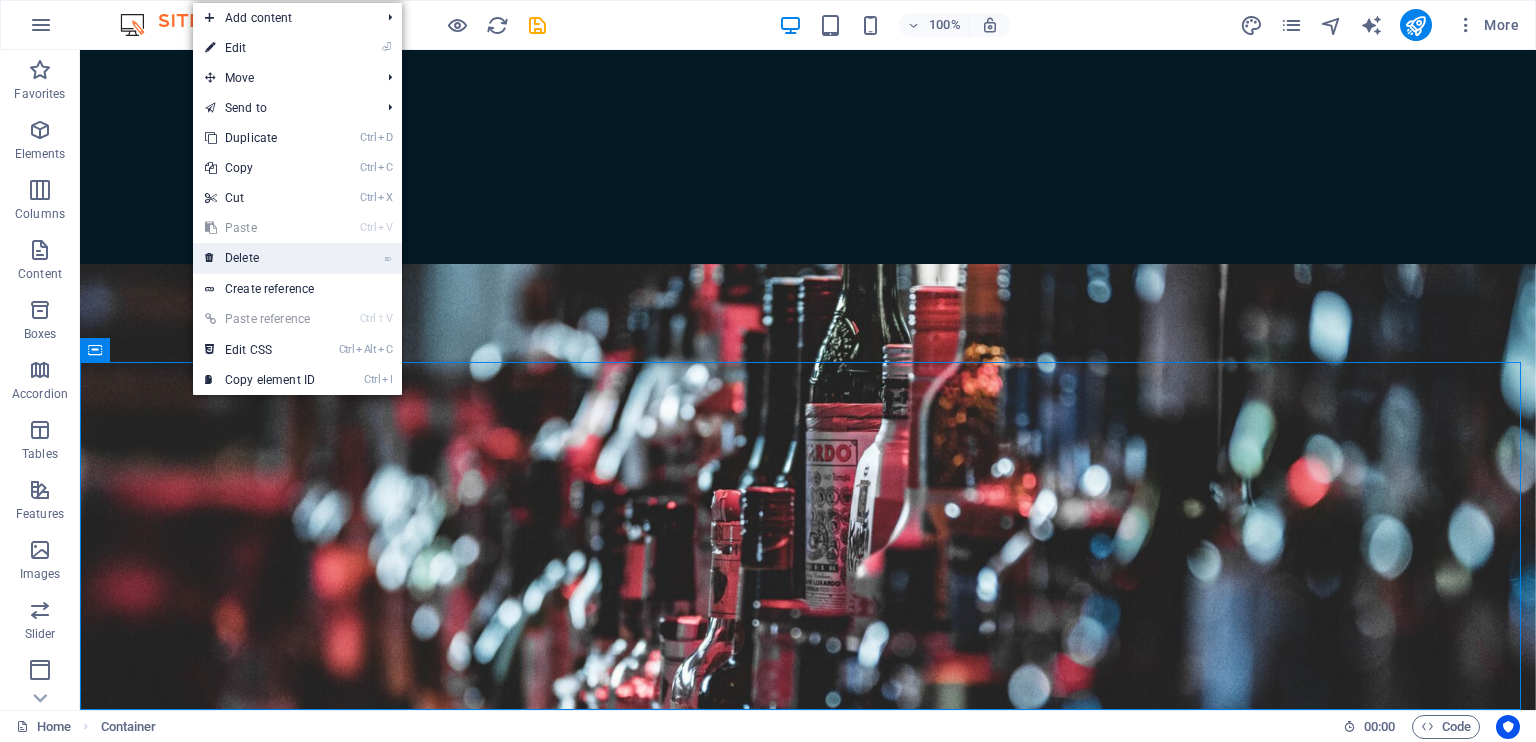 click on "⌦  Delete" at bounding box center [260, 258] 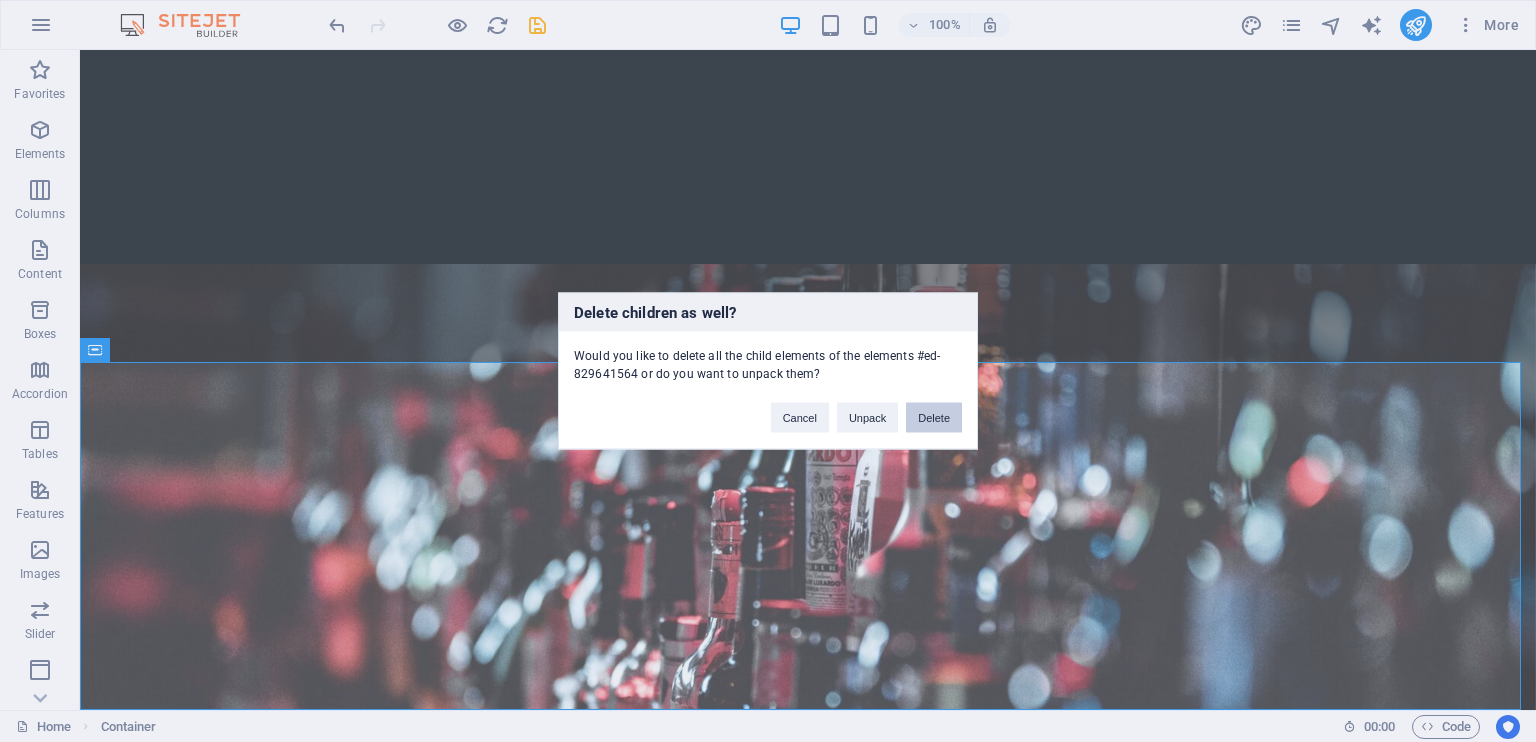 click on "Delete" at bounding box center [934, 418] 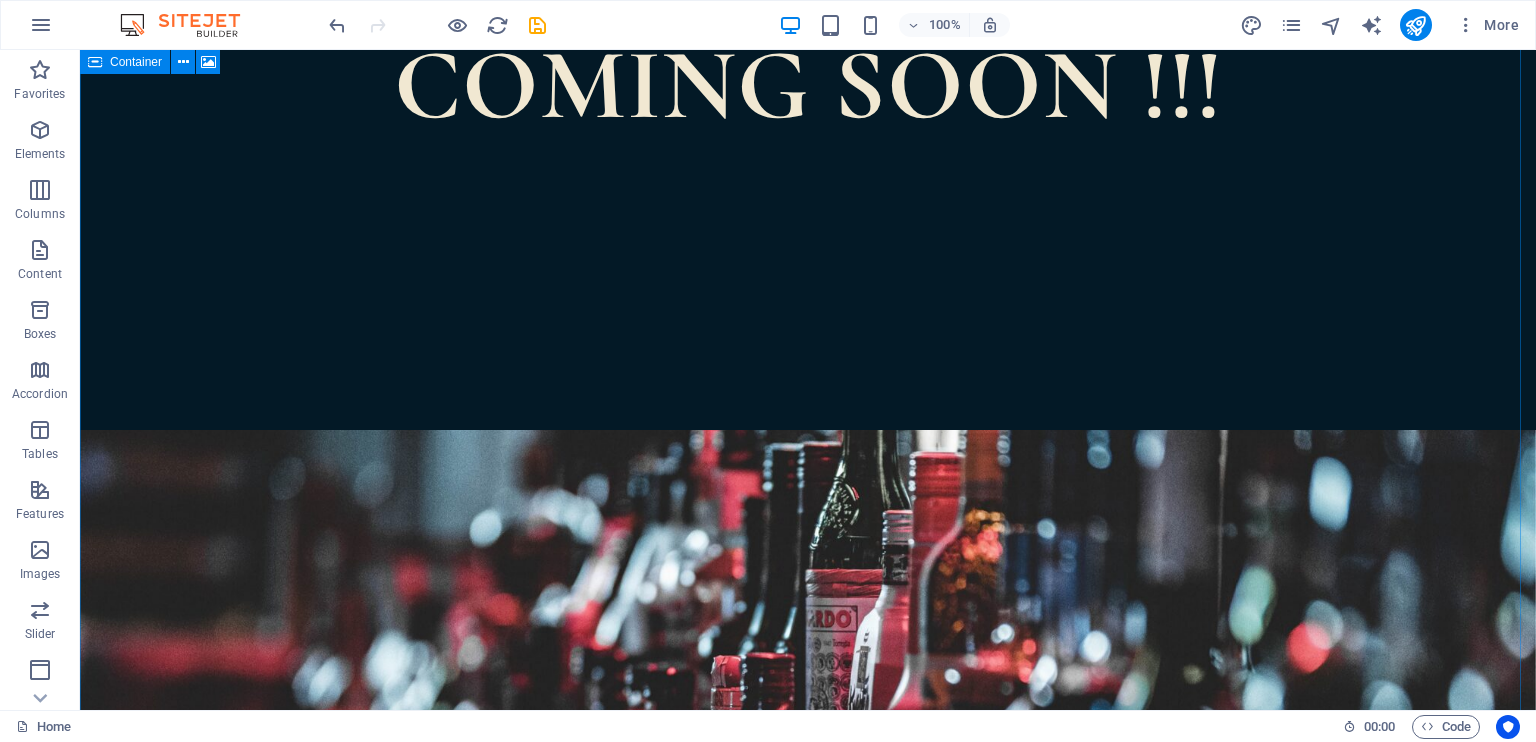scroll, scrollTop: 1224, scrollLeft: 0, axis: vertical 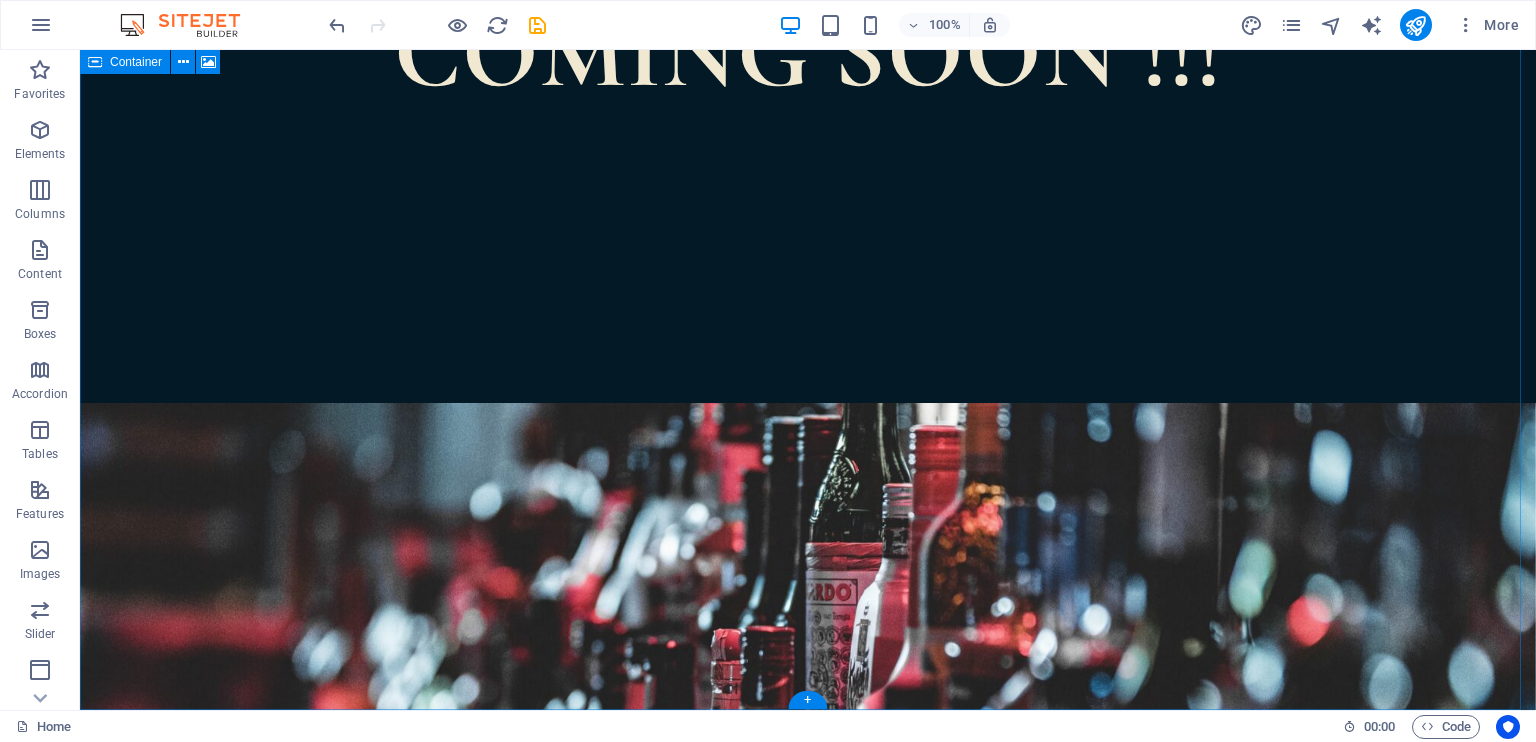 click on "Drop content here or  Add elements  Paste clipboard" at bounding box center [808, 1106] 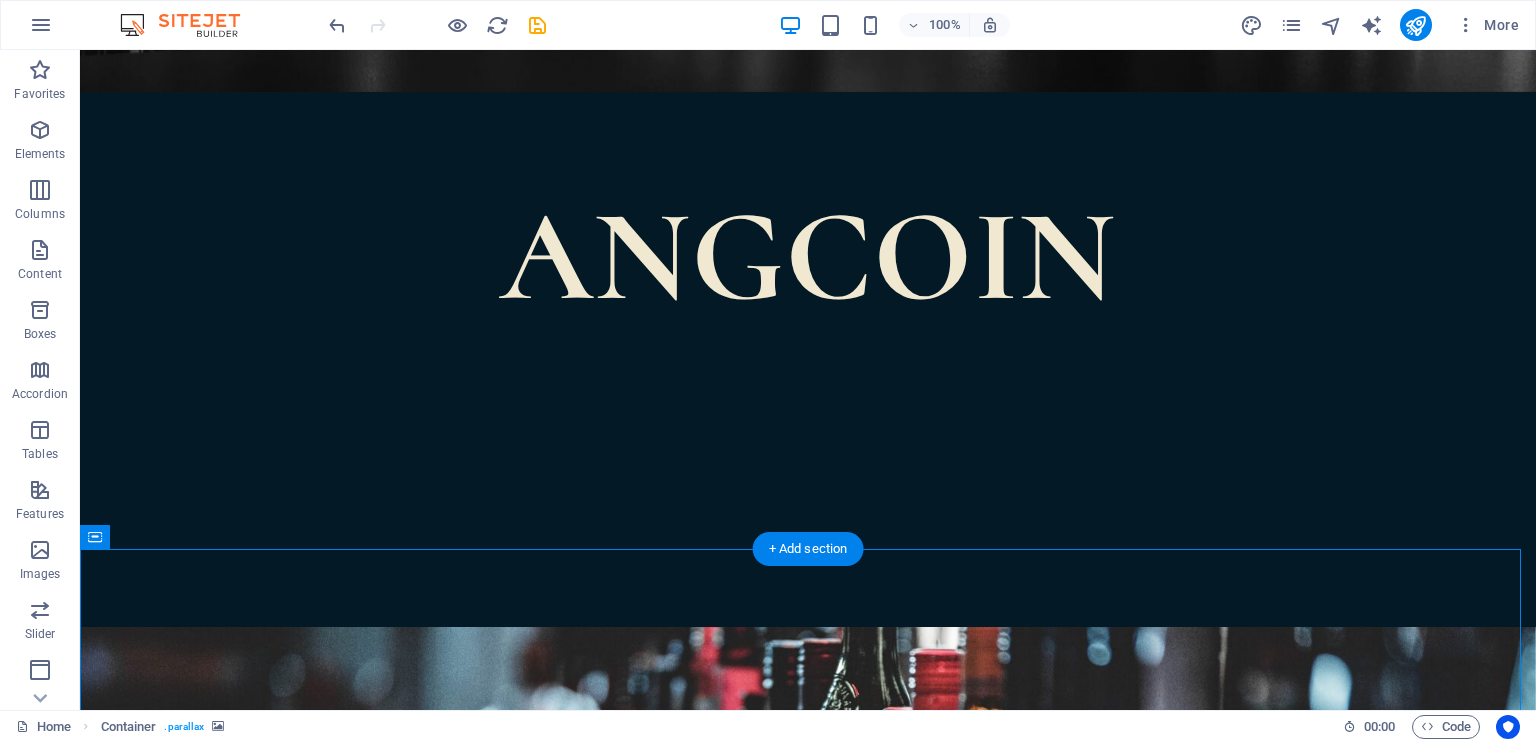 scroll, scrollTop: 0, scrollLeft: 0, axis: both 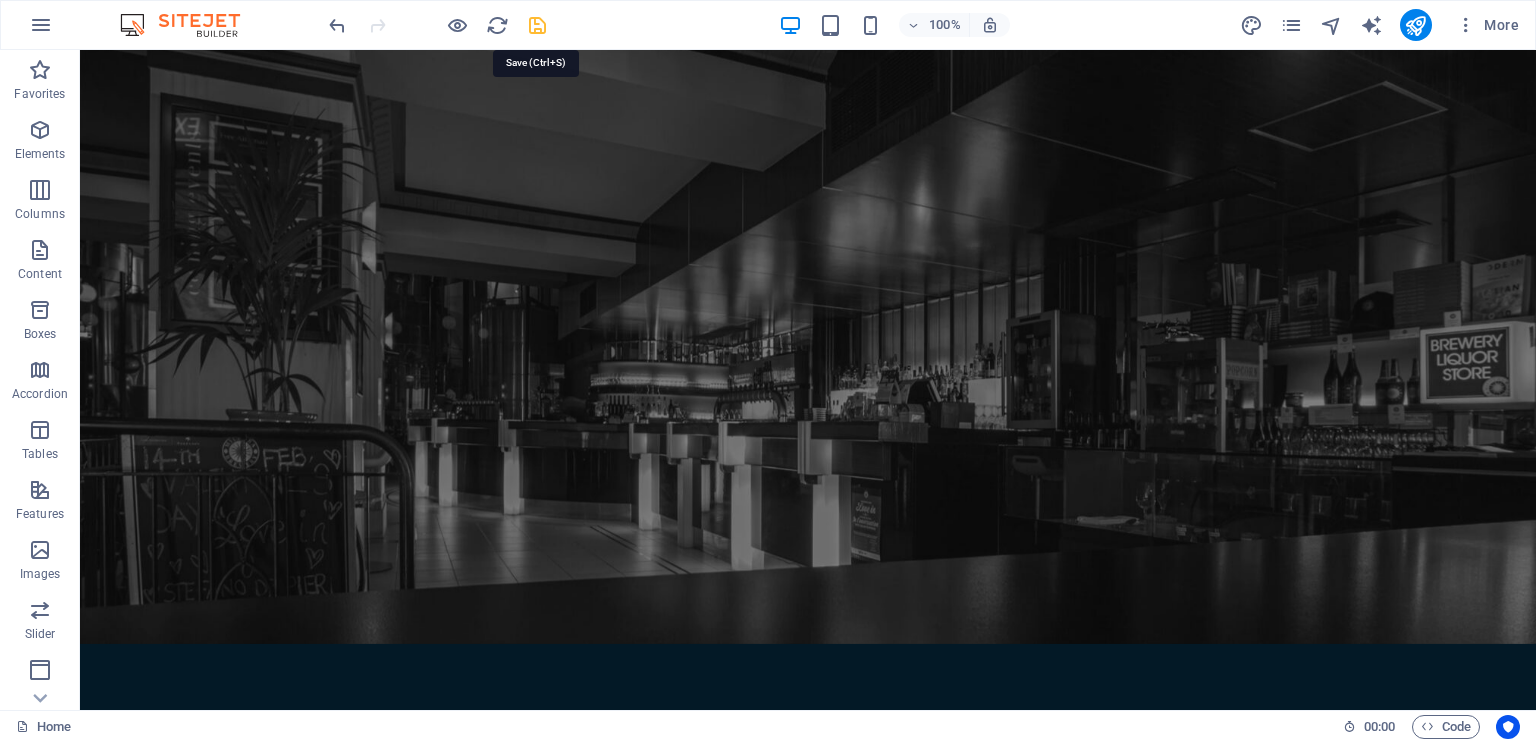 click at bounding box center (537, 25) 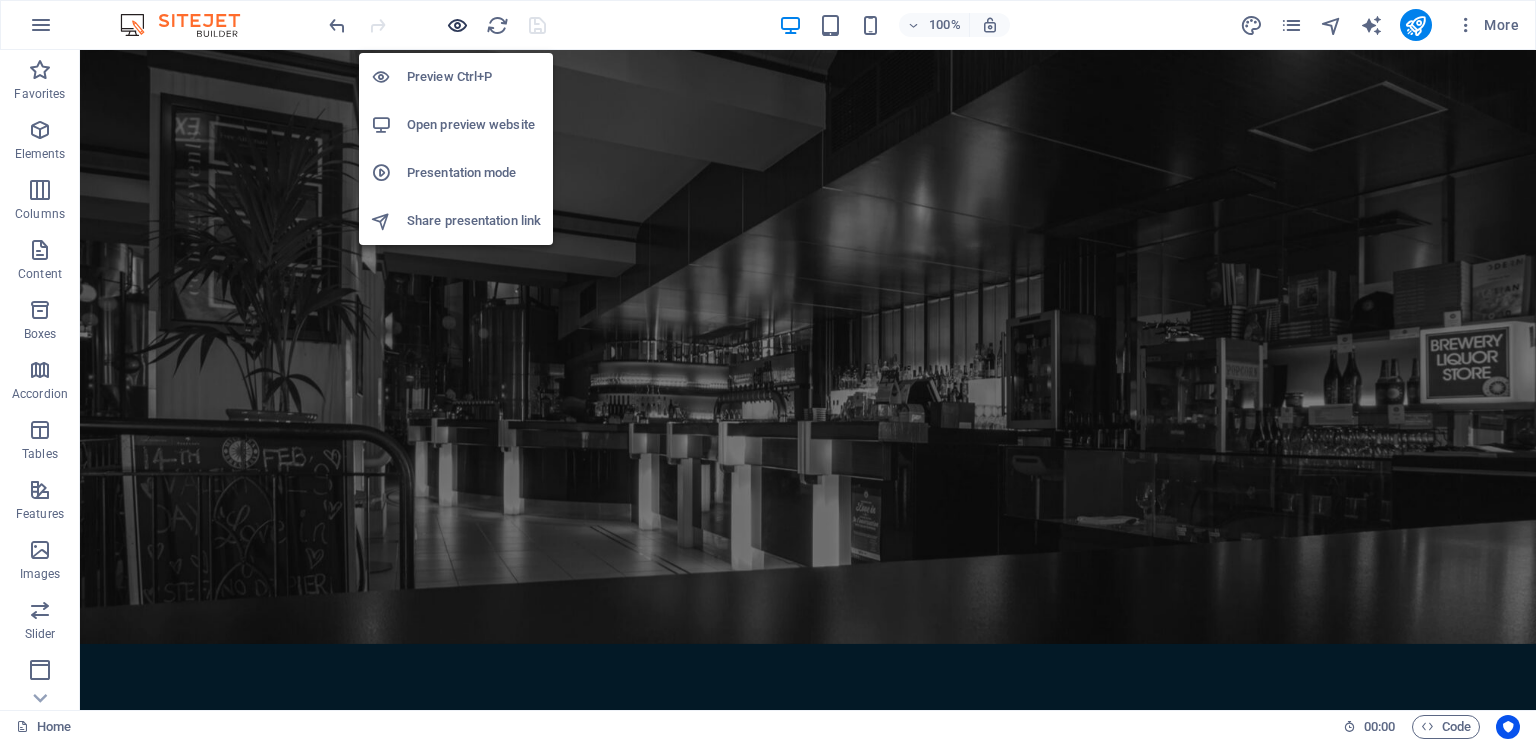 click at bounding box center (457, 25) 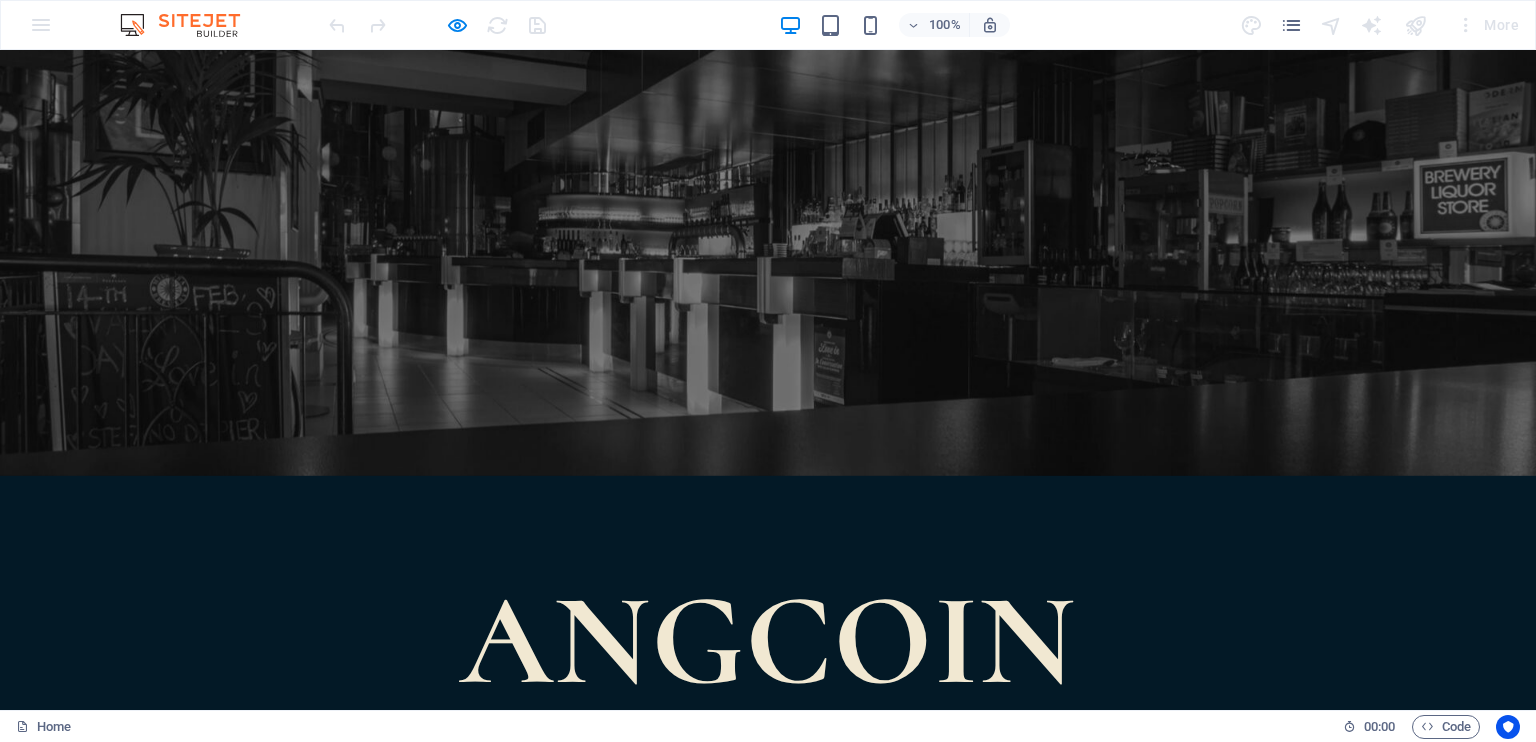 scroll, scrollTop: 0, scrollLeft: 0, axis: both 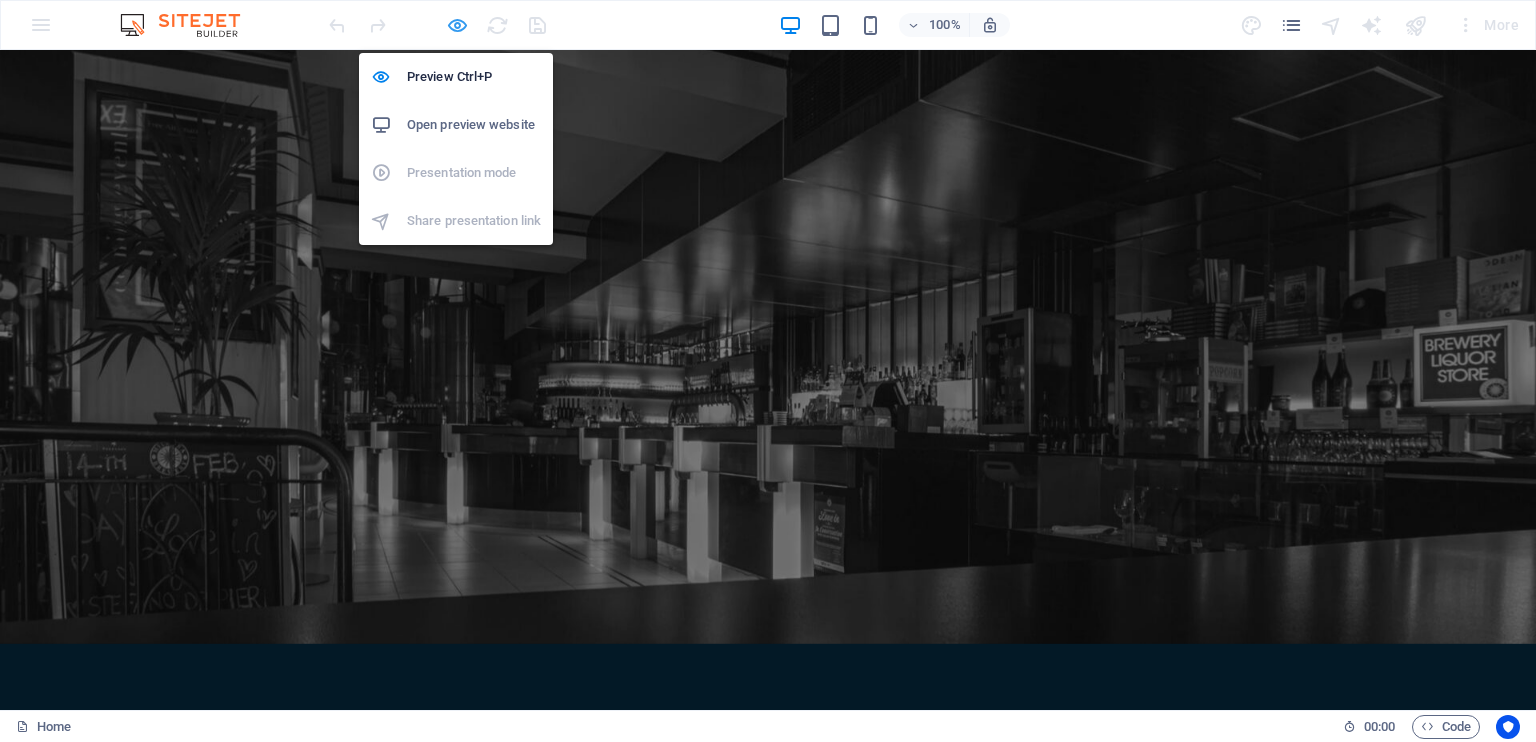 click at bounding box center [457, 25] 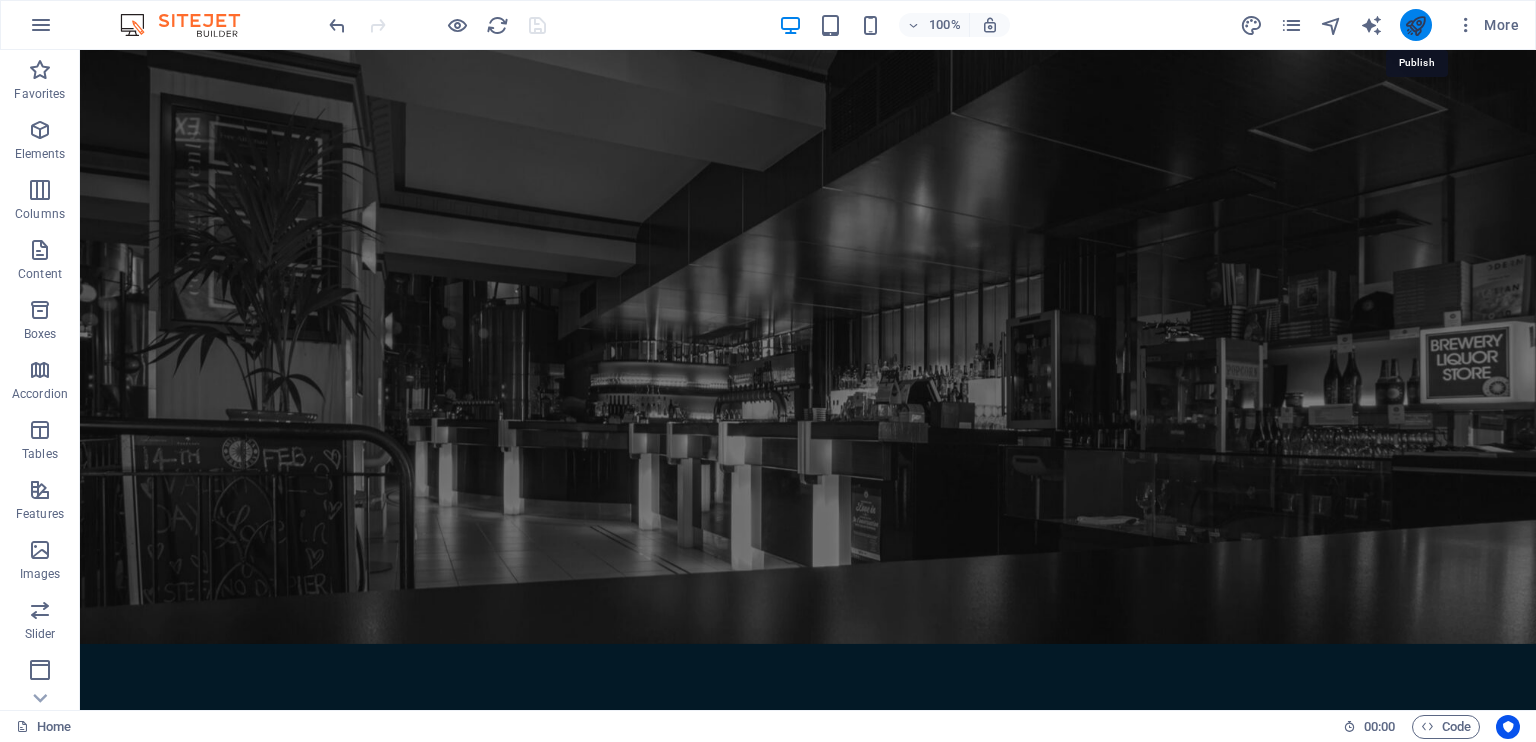 click at bounding box center (1415, 25) 